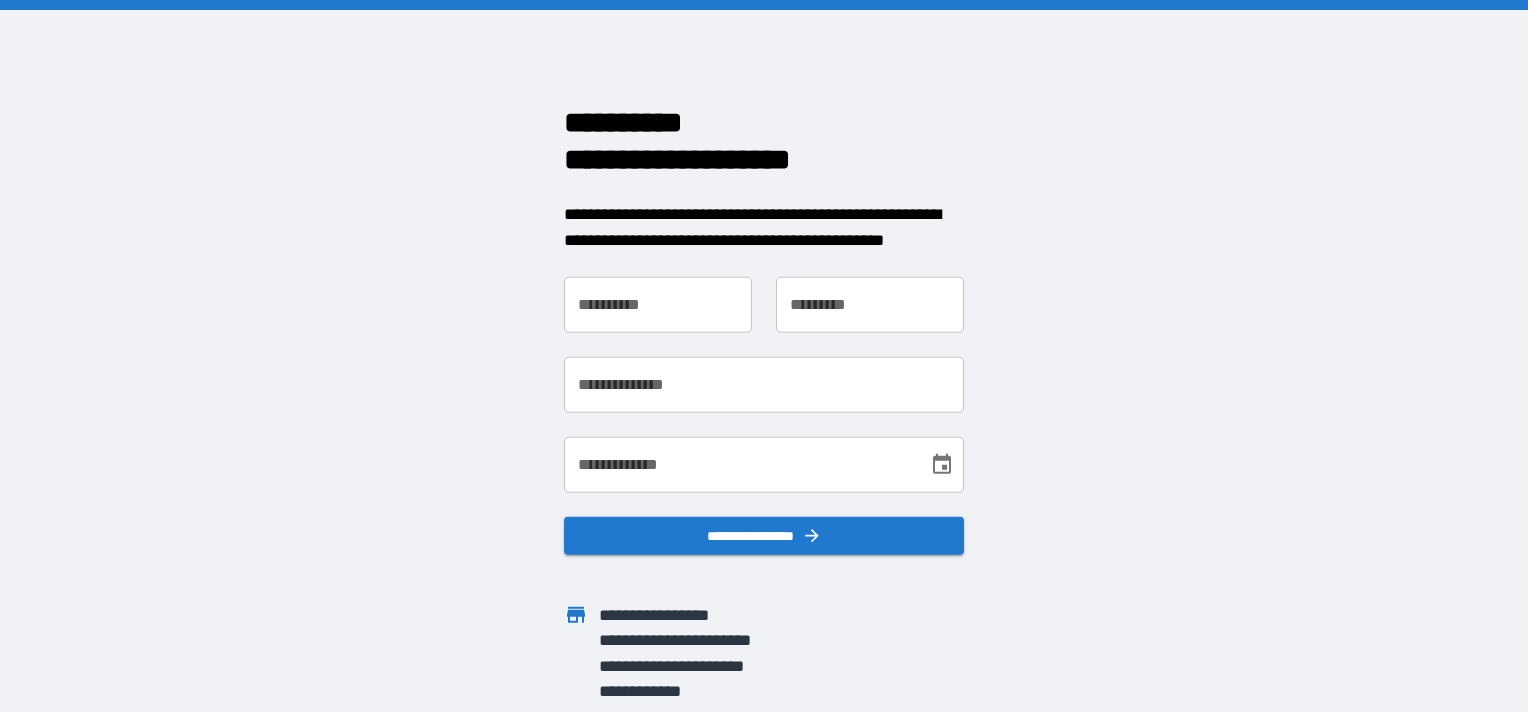 scroll, scrollTop: 0, scrollLeft: 0, axis: both 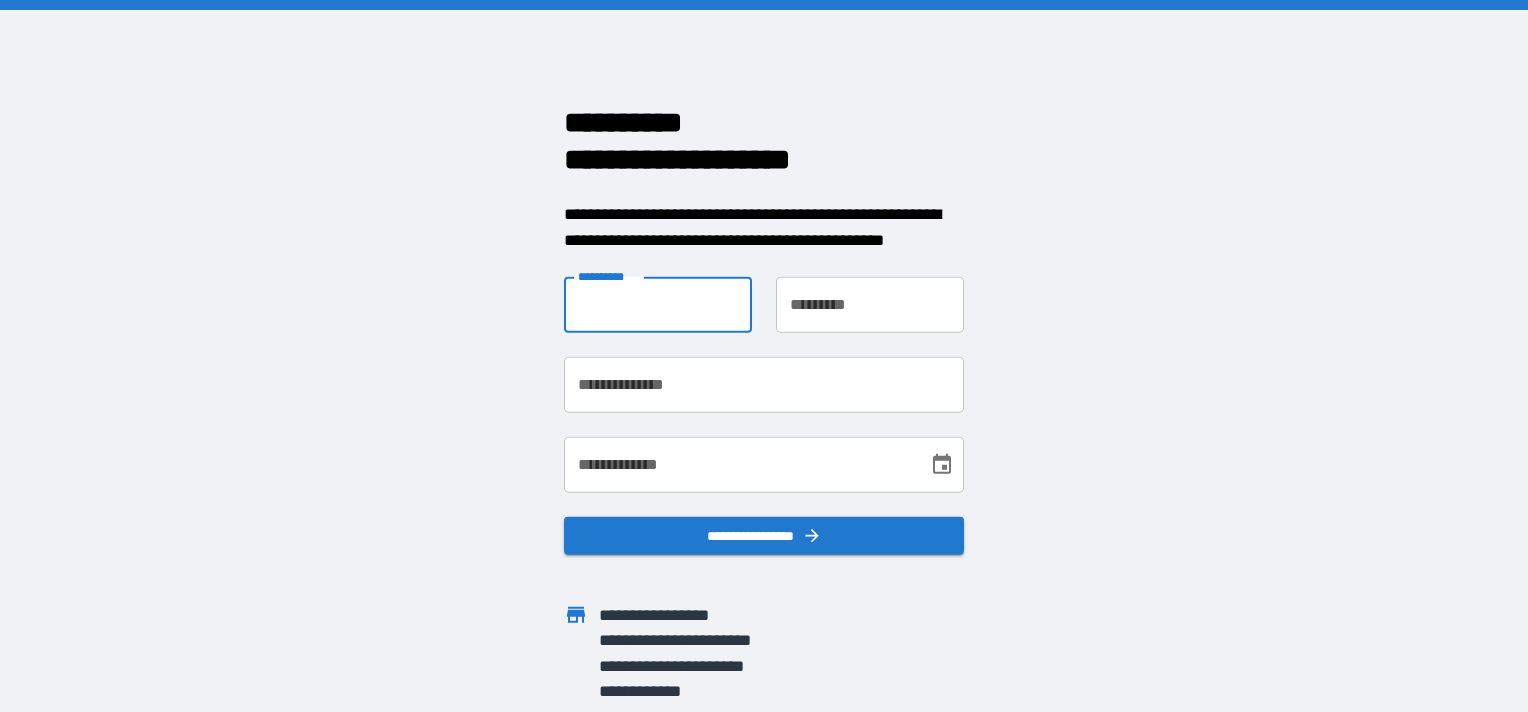 click on "**********" at bounding box center (658, 305) 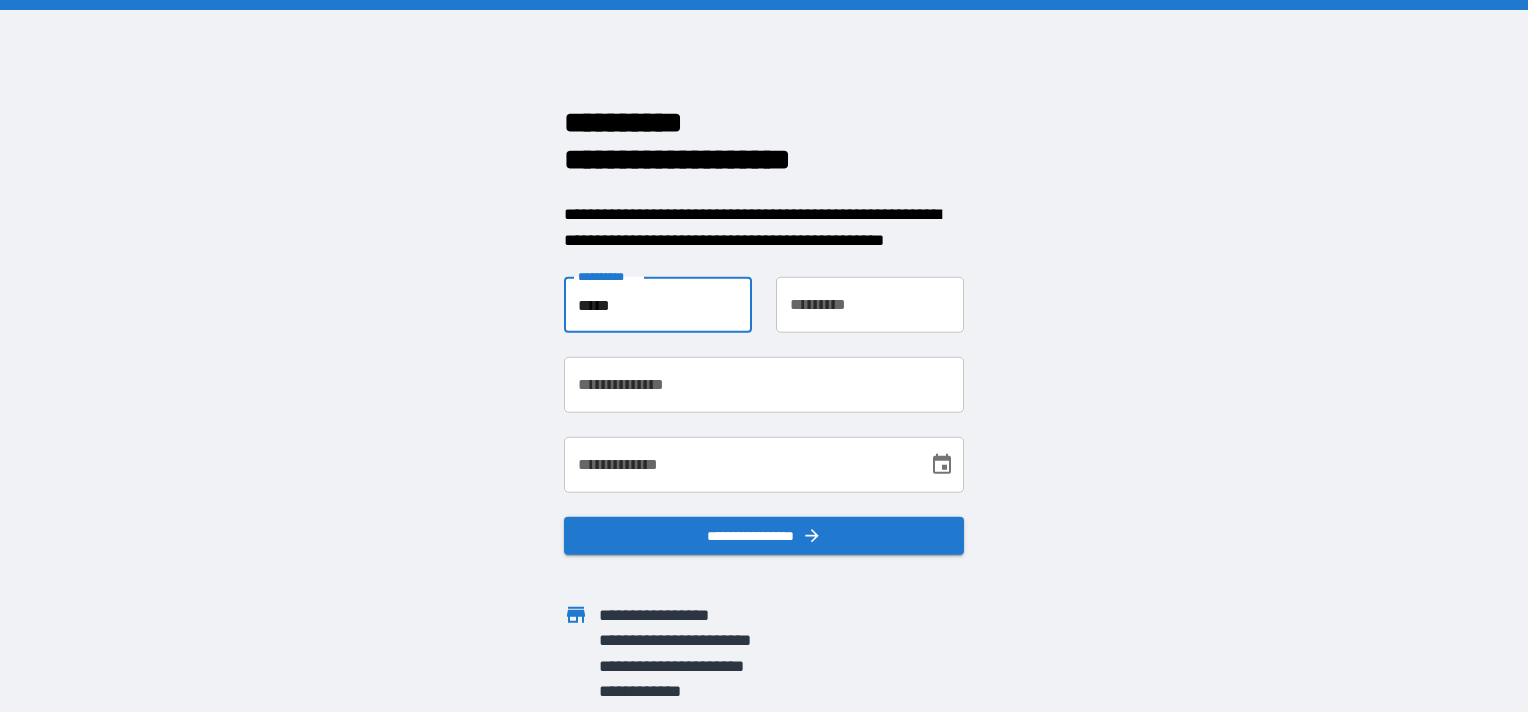 type on "*****" 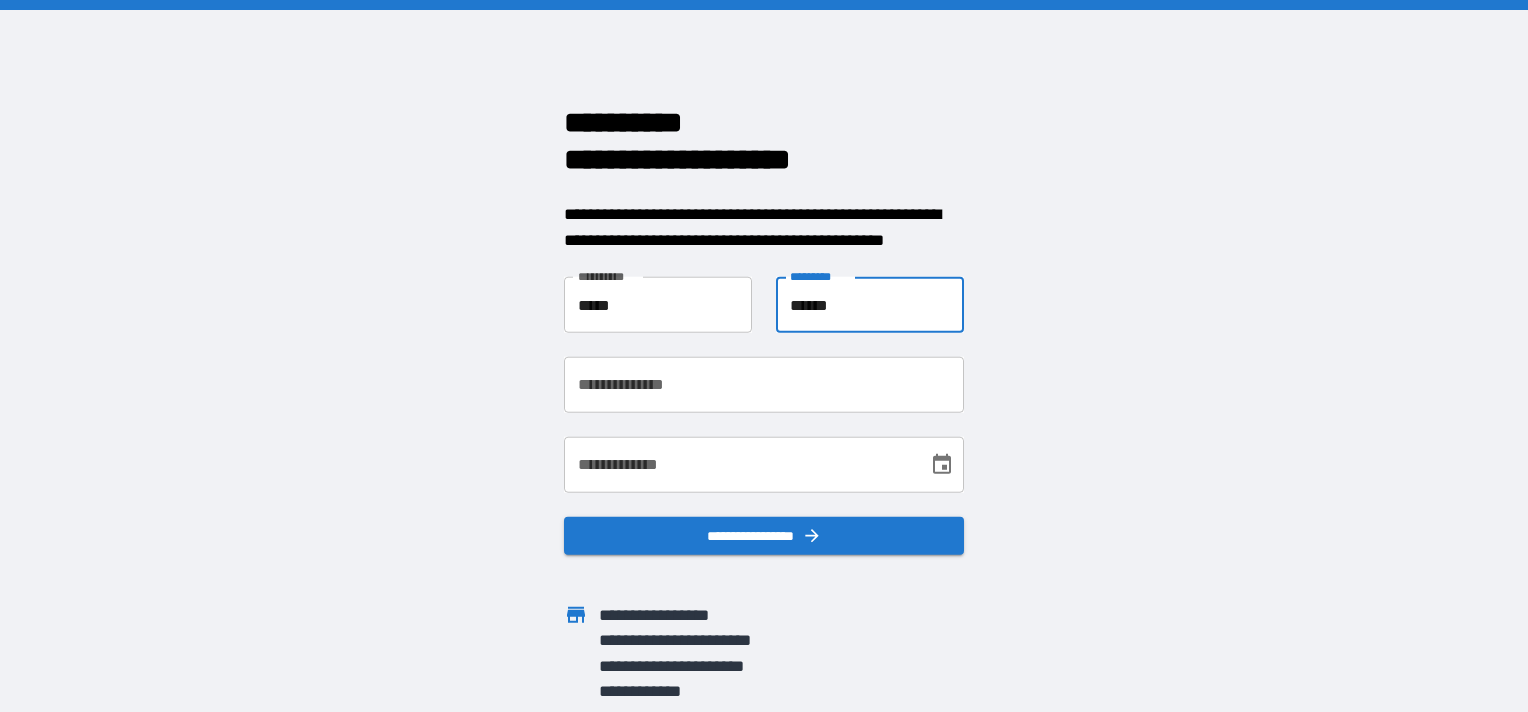 type on "******" 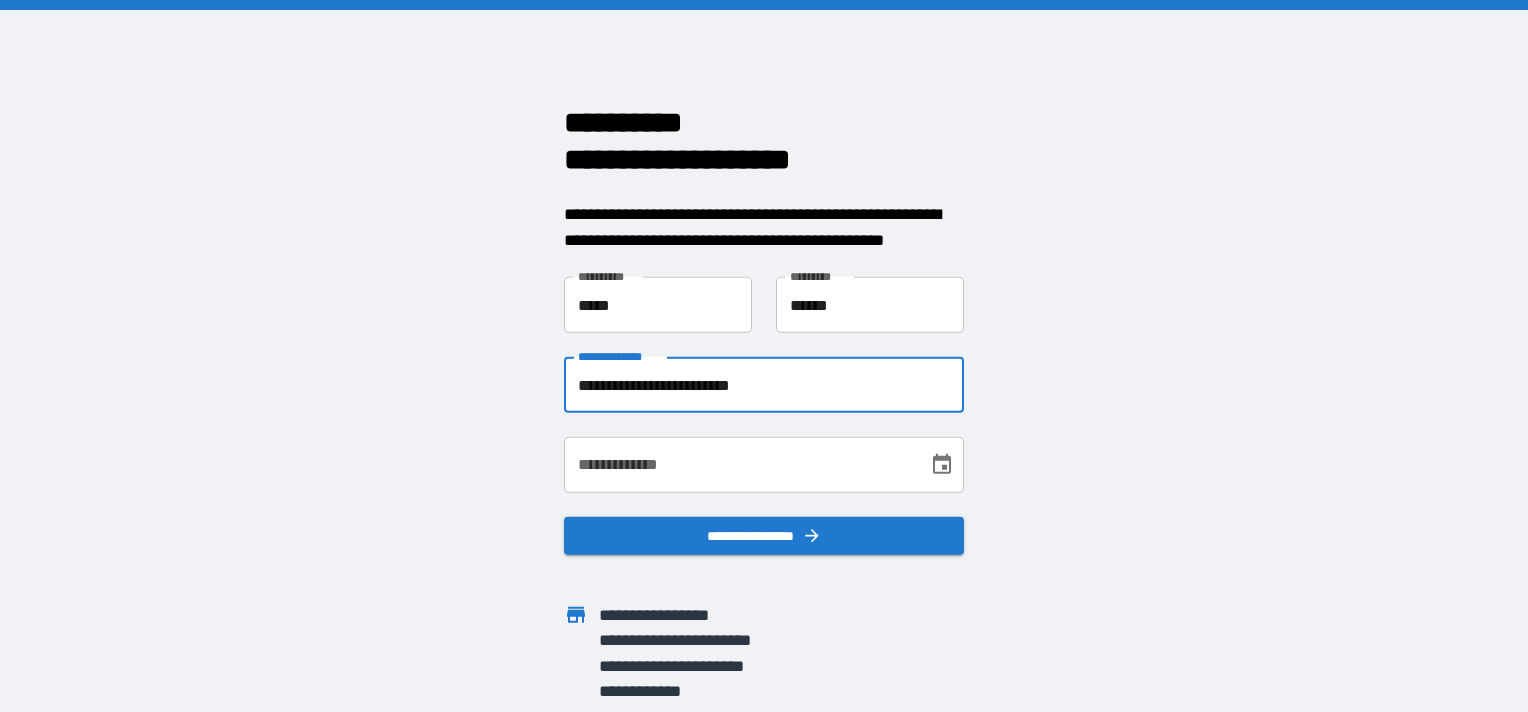 type on "**********" 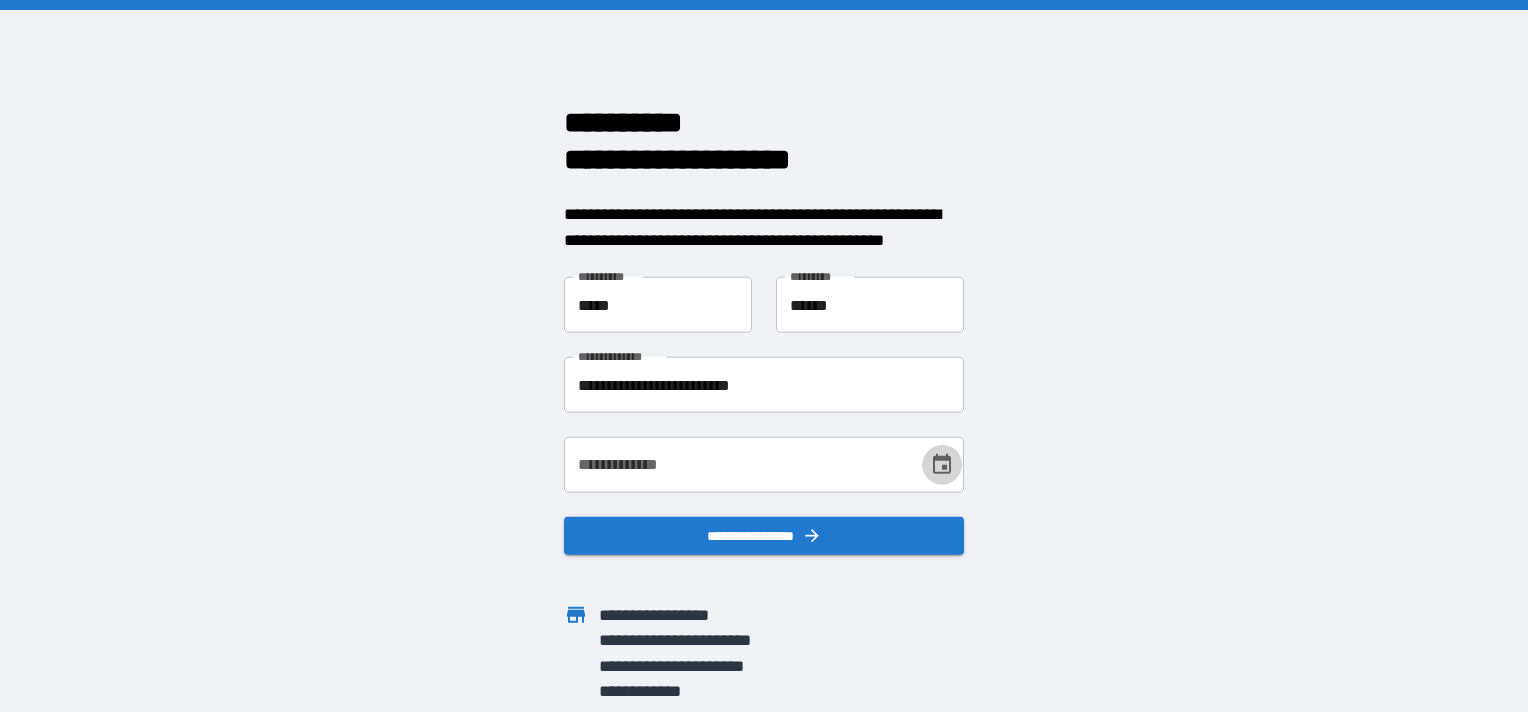 click 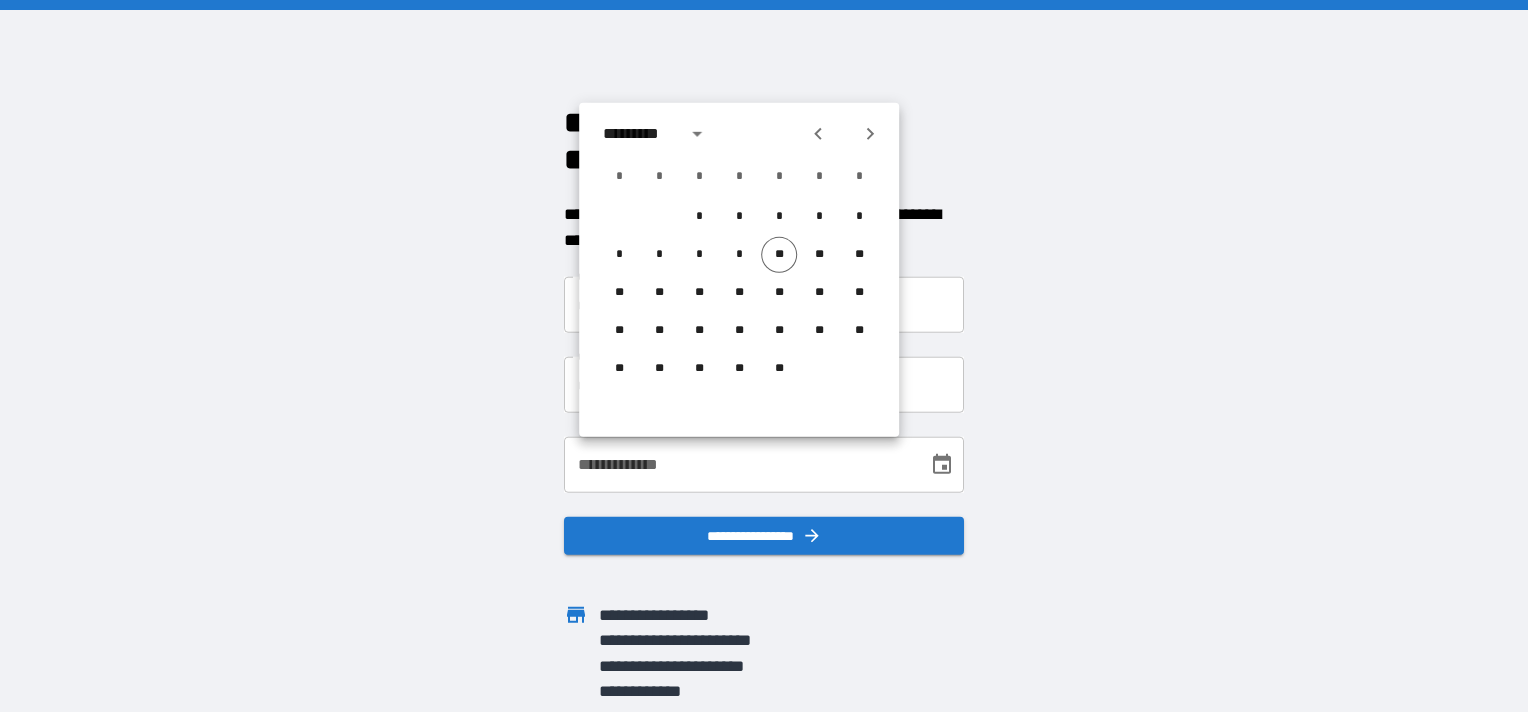 click 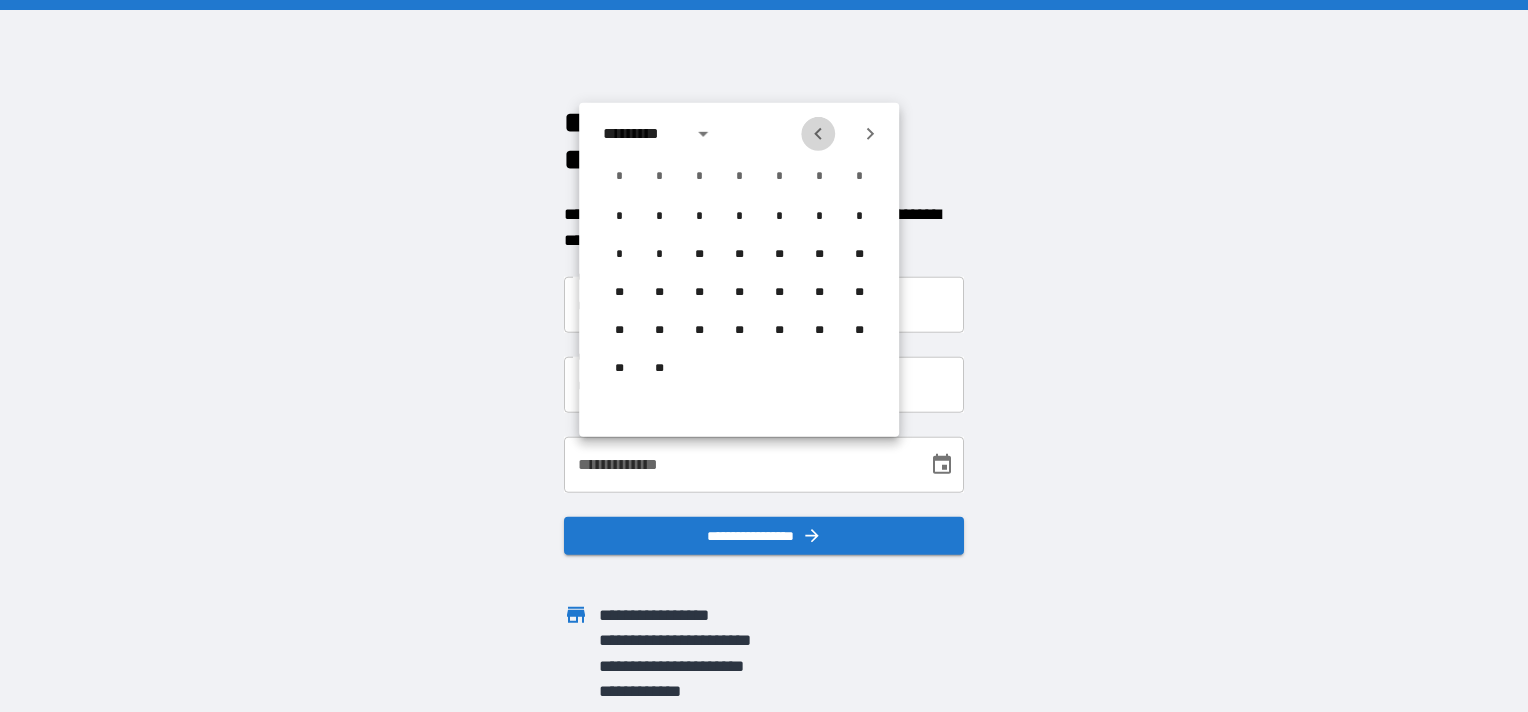 click 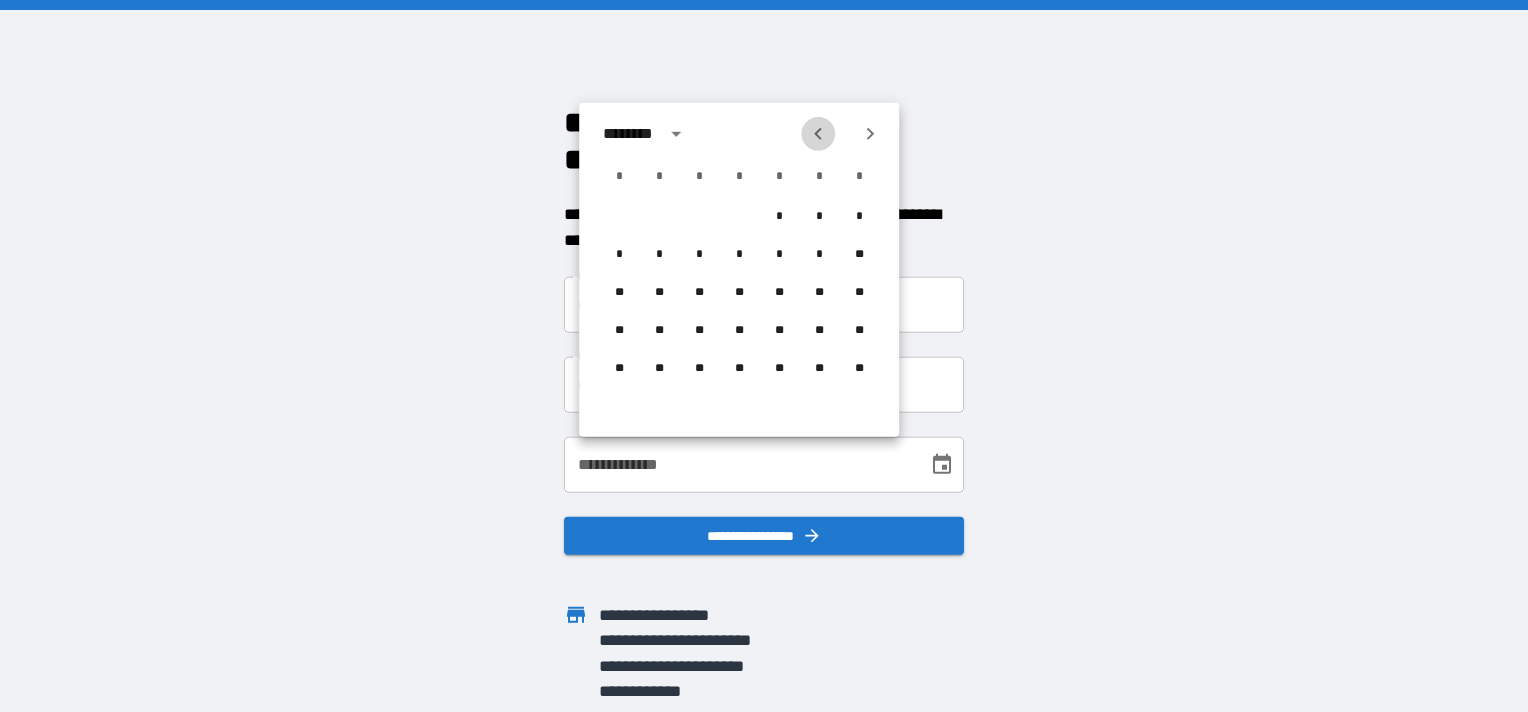click 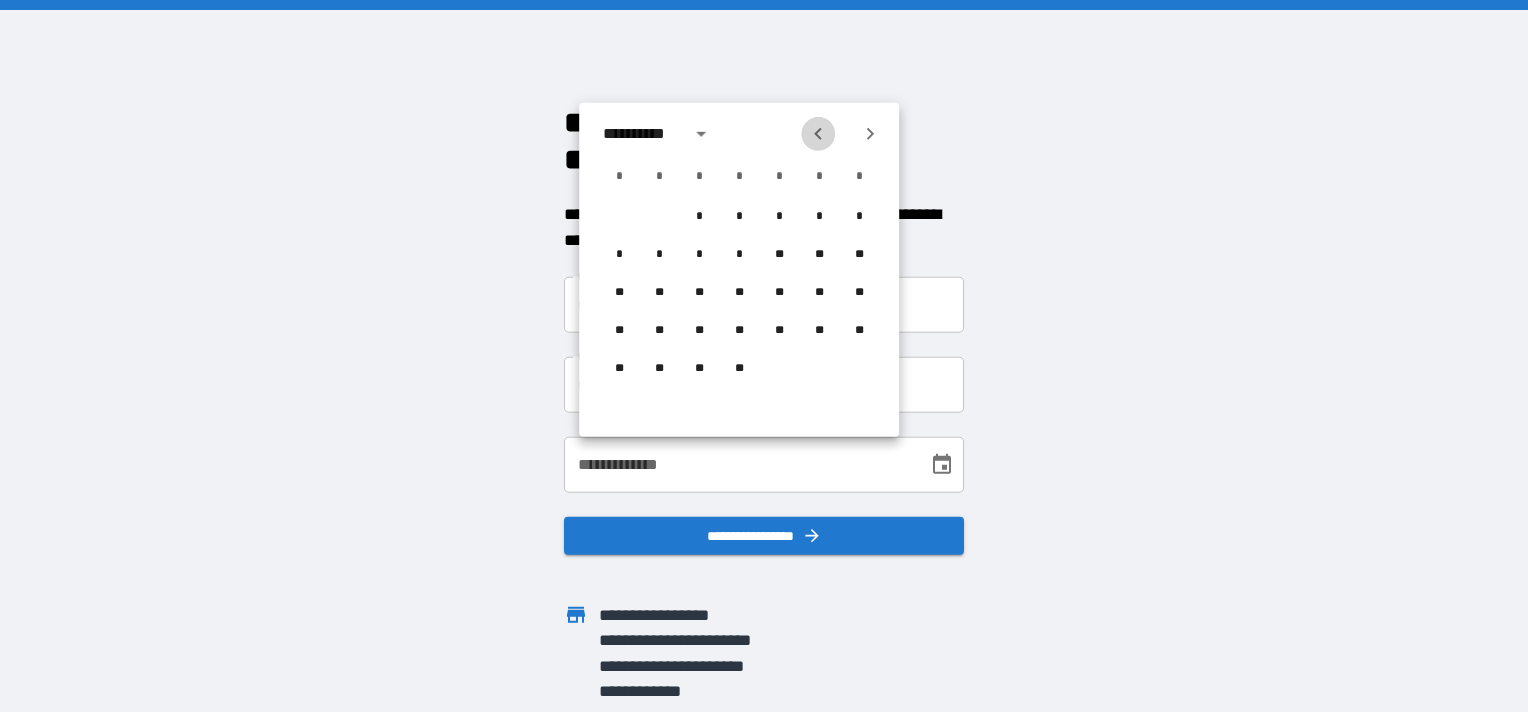 click 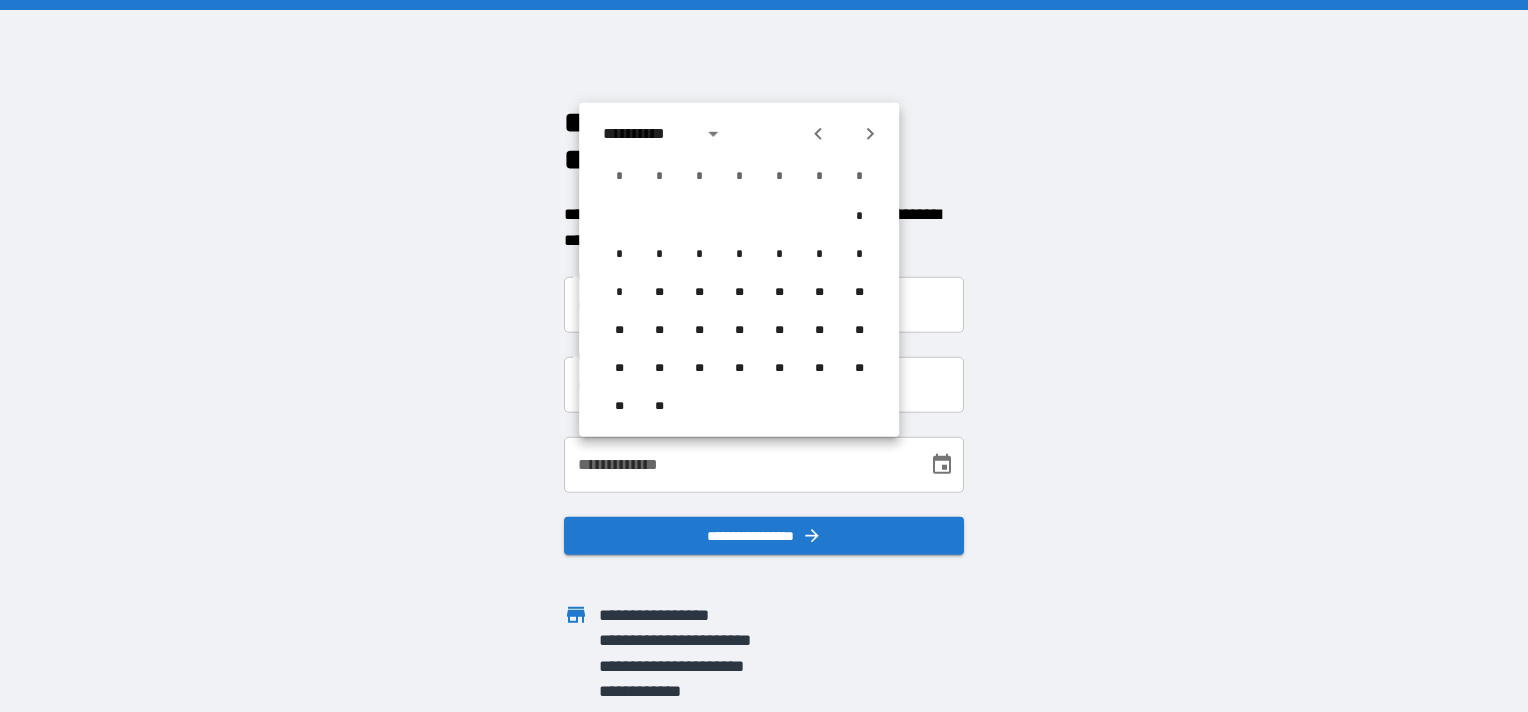 click 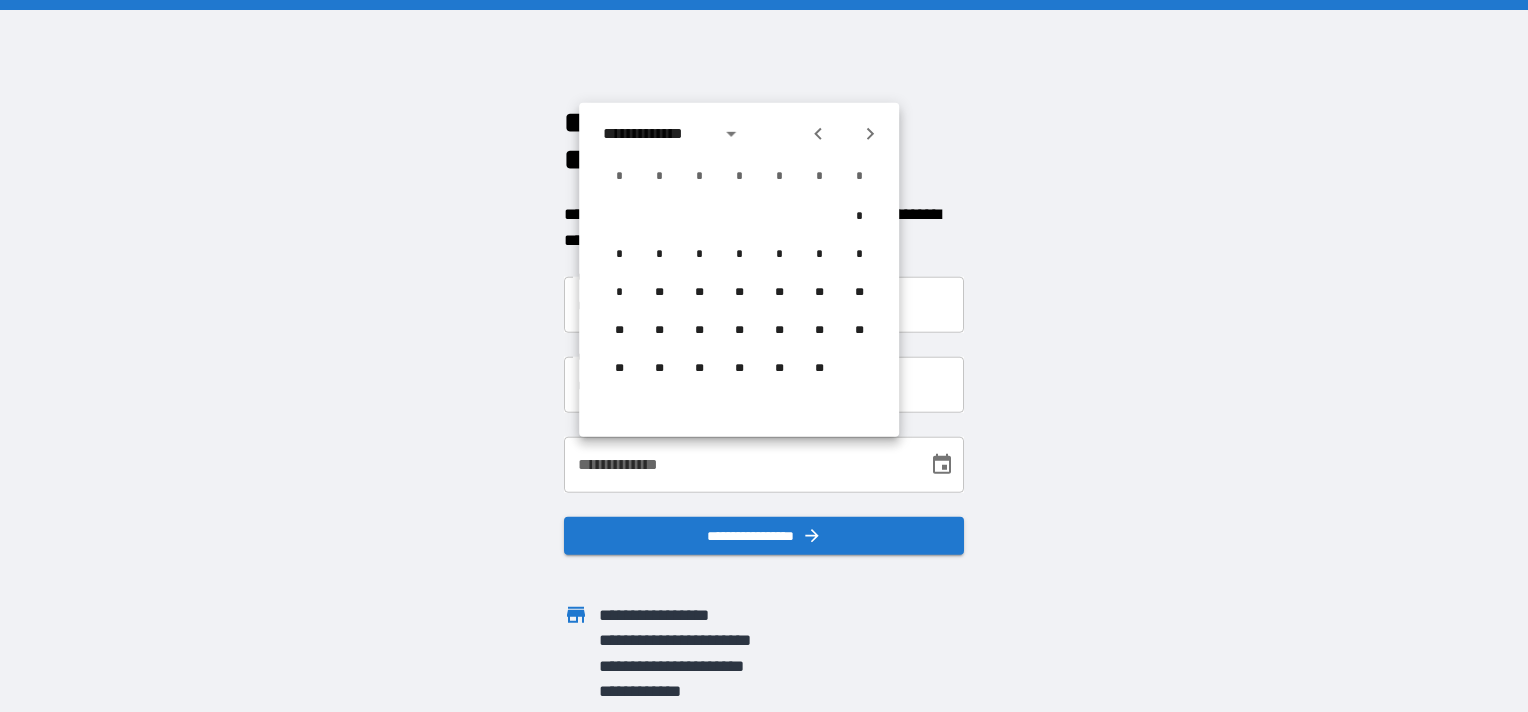 click 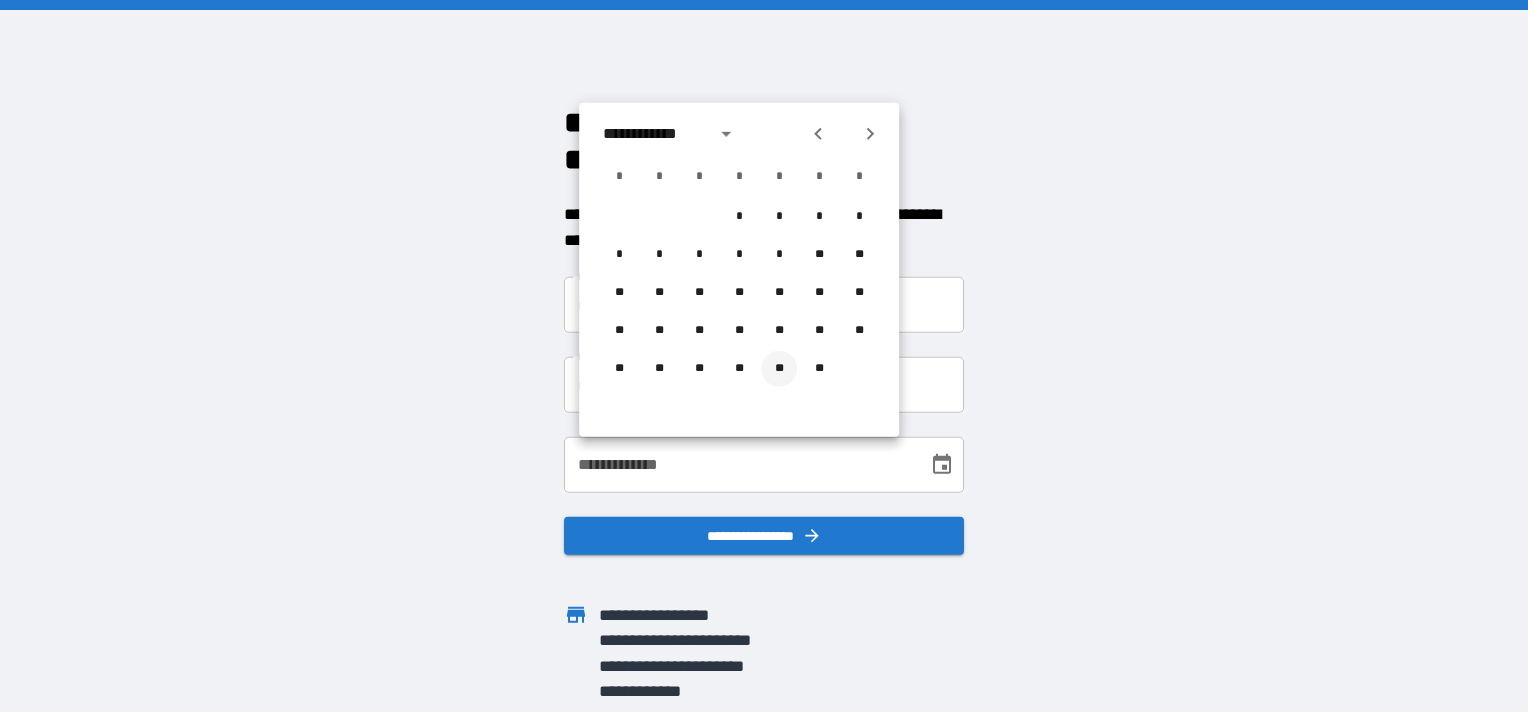 click on "**" at bounding box center [779, 369] 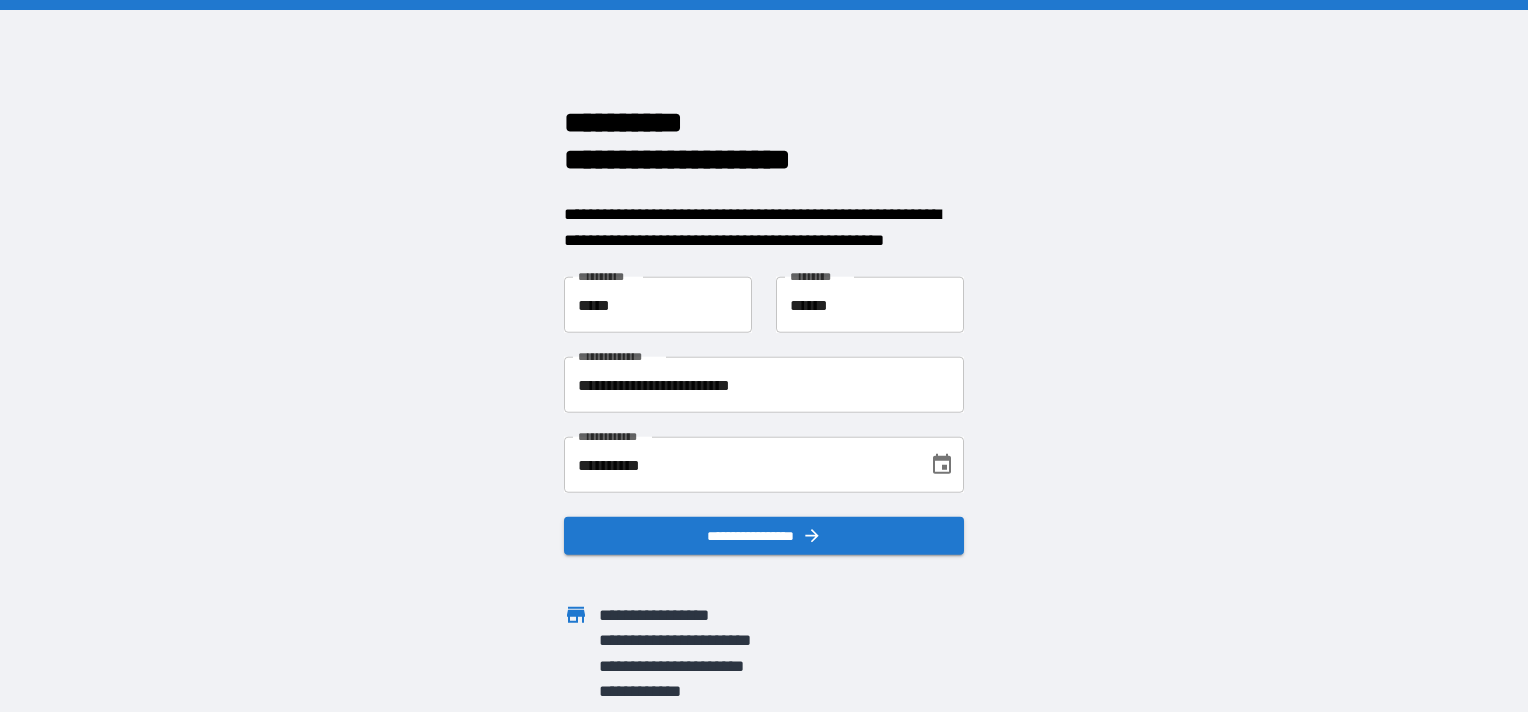 type on "**********" 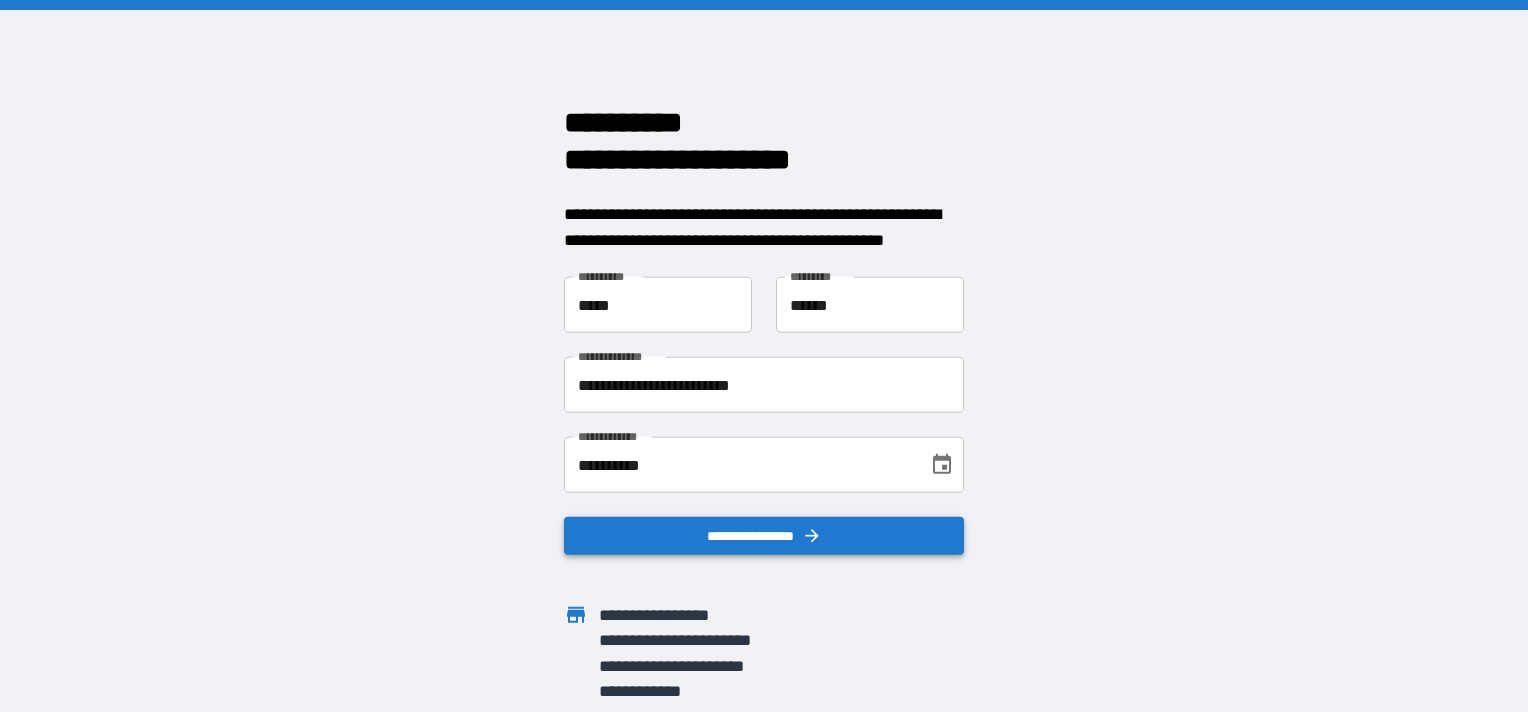 click on "**********" at bounding box center [764, 536] 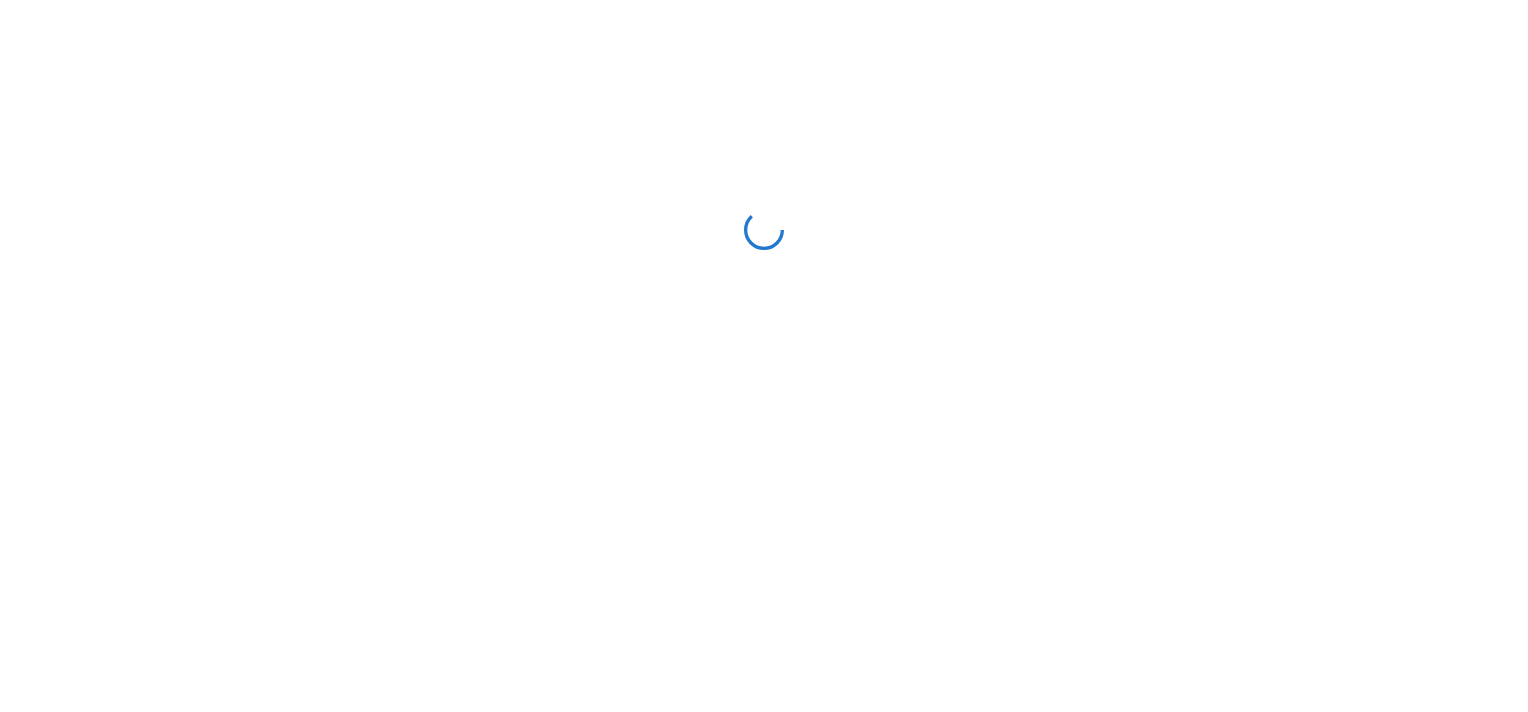 scroll, scrollTop: 0, scrollLeft: 0, axis: both 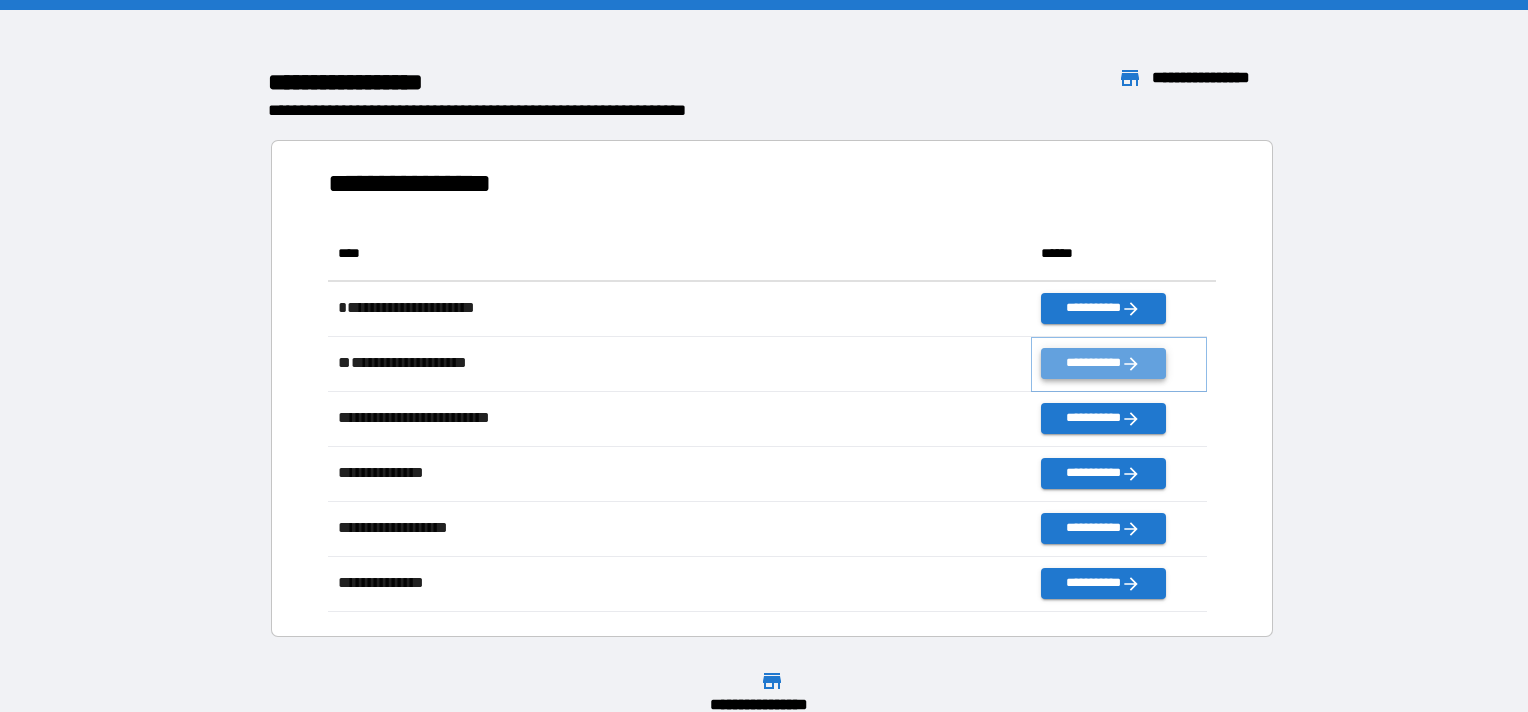 click on "**********" at bounding box center [1103, 363] 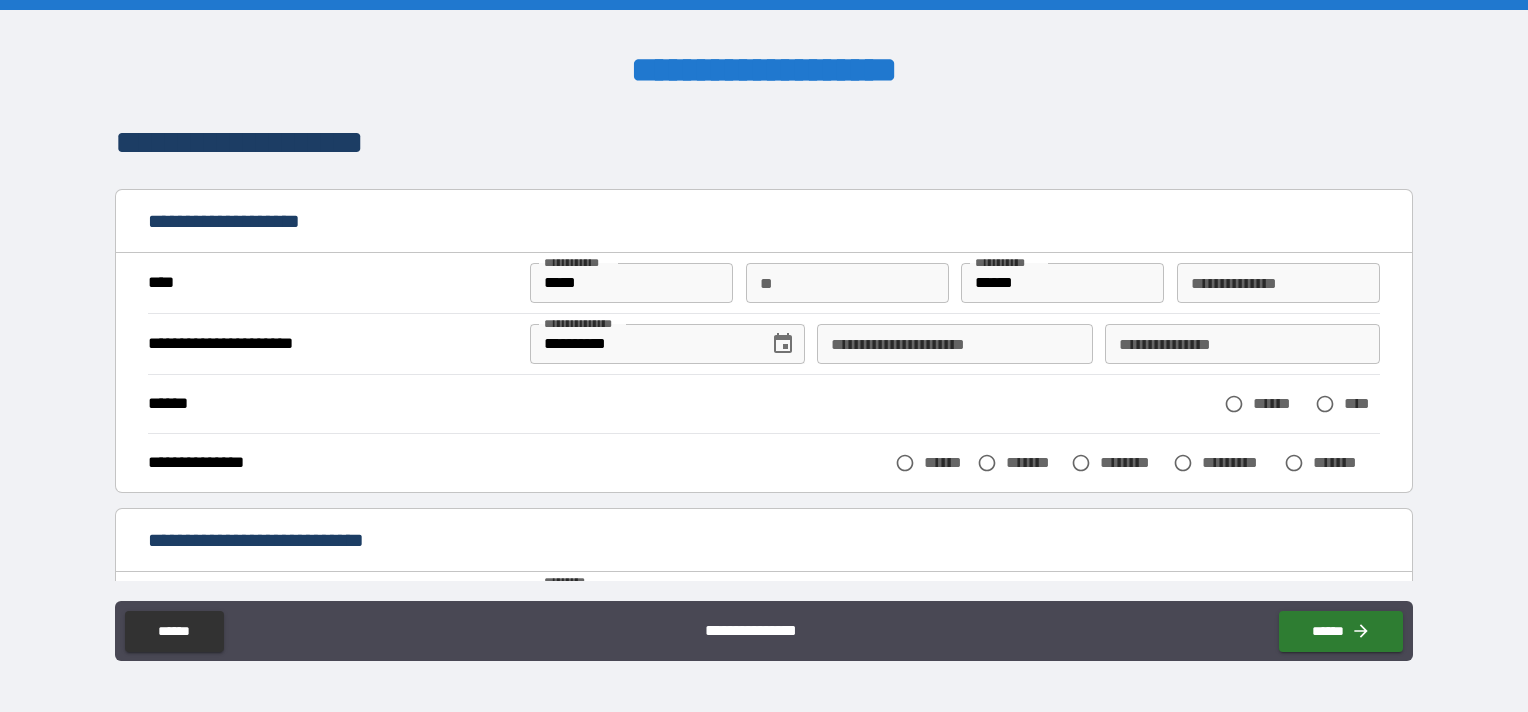 click on "**" at bounding box center [847, 283] 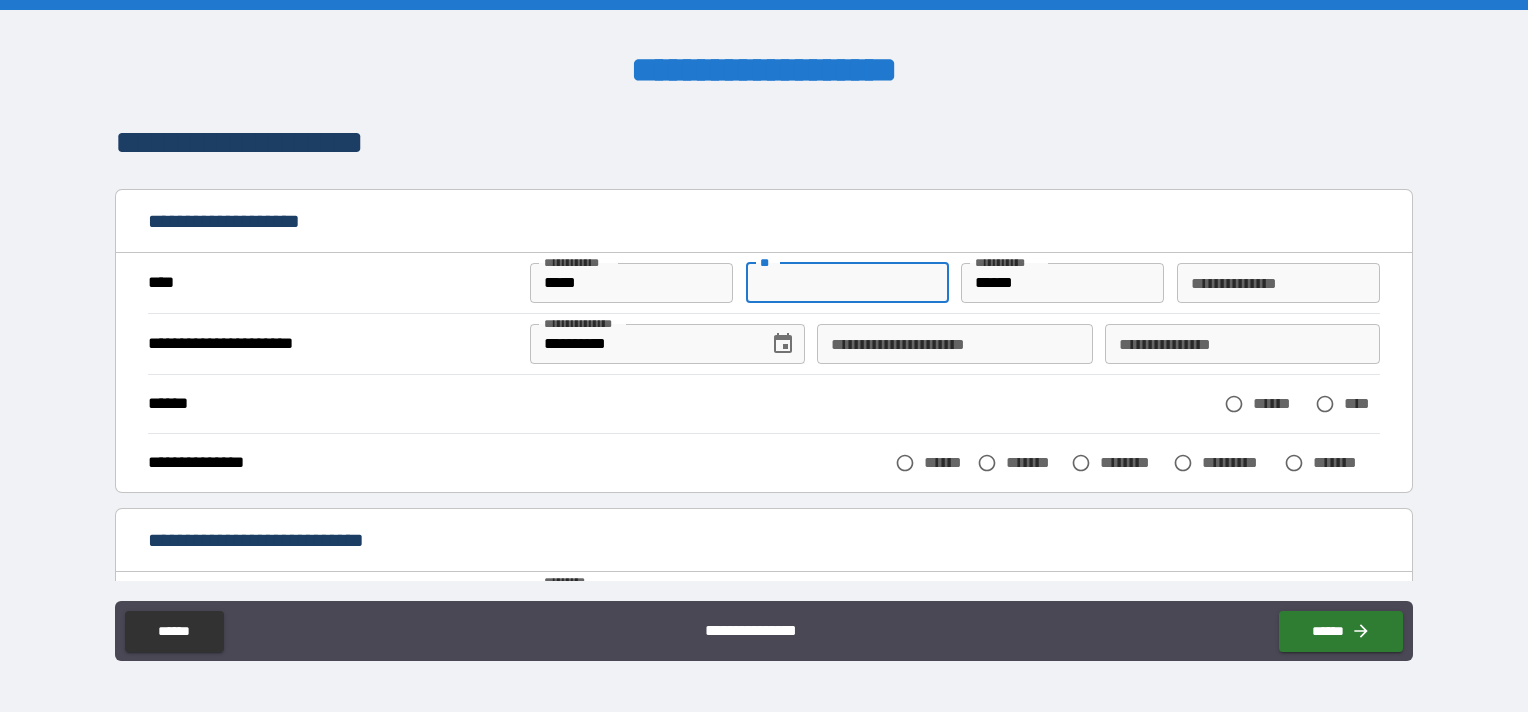 click on "**********" at bounding box center [954, 344] 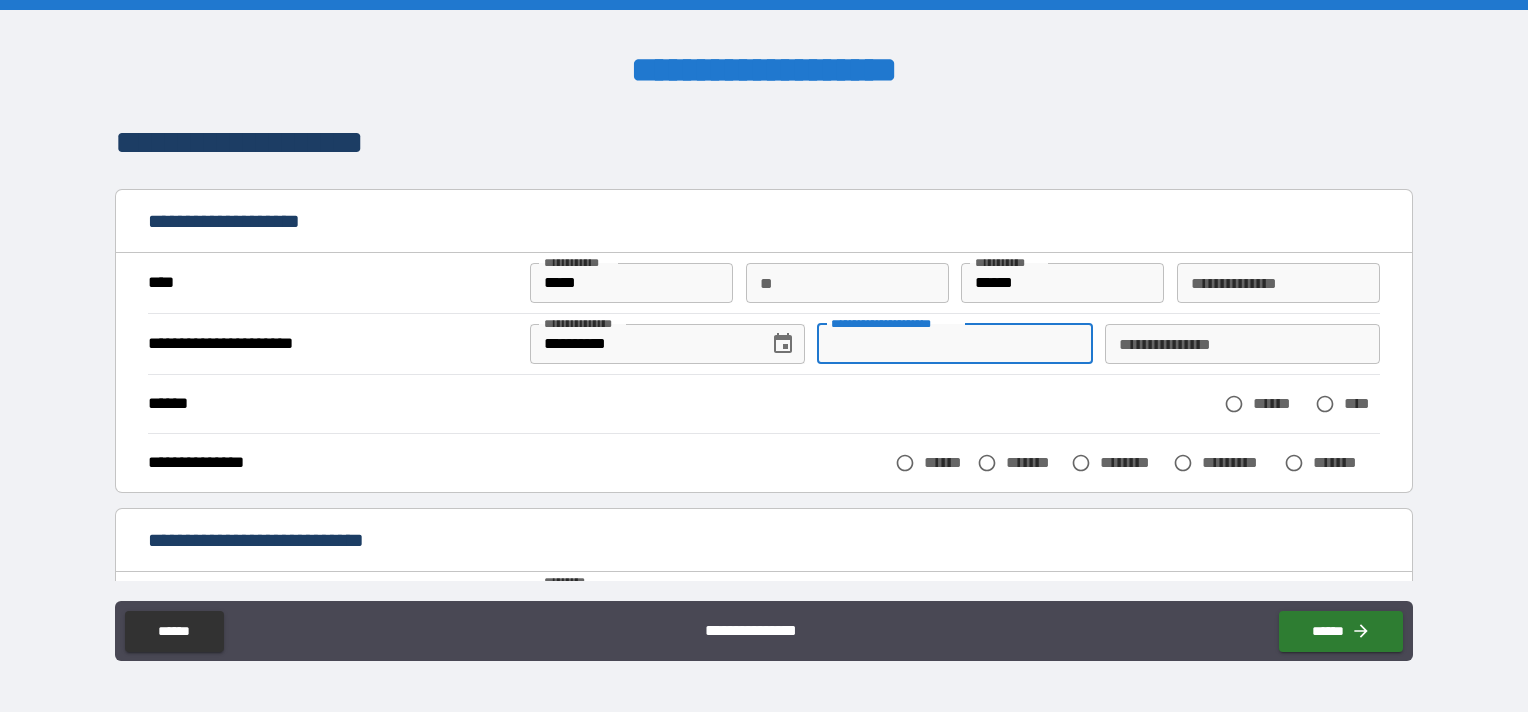 click on "****** ****** ****" at bounding box center (764, 404) 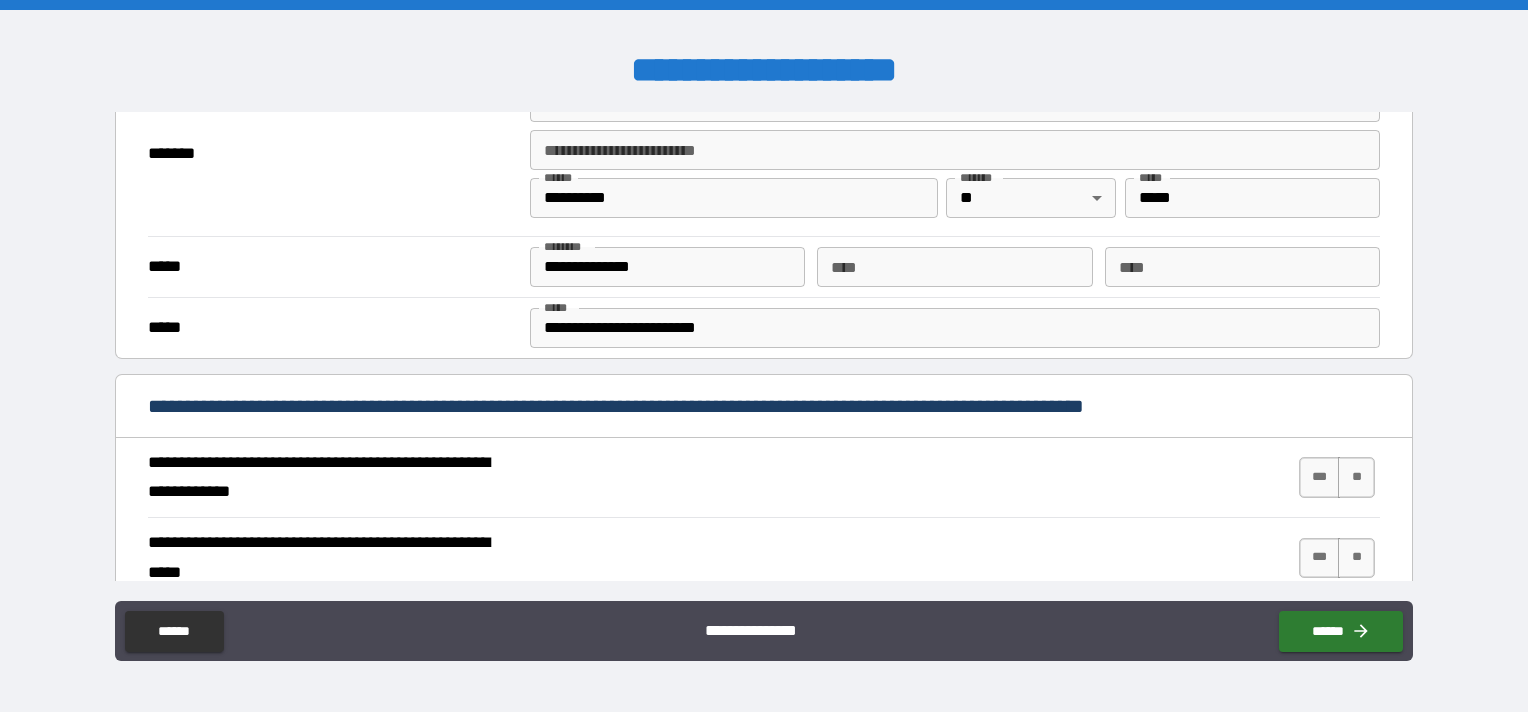 scroll, scrollTop: 600, scrollLeft: 0, axis: vertical 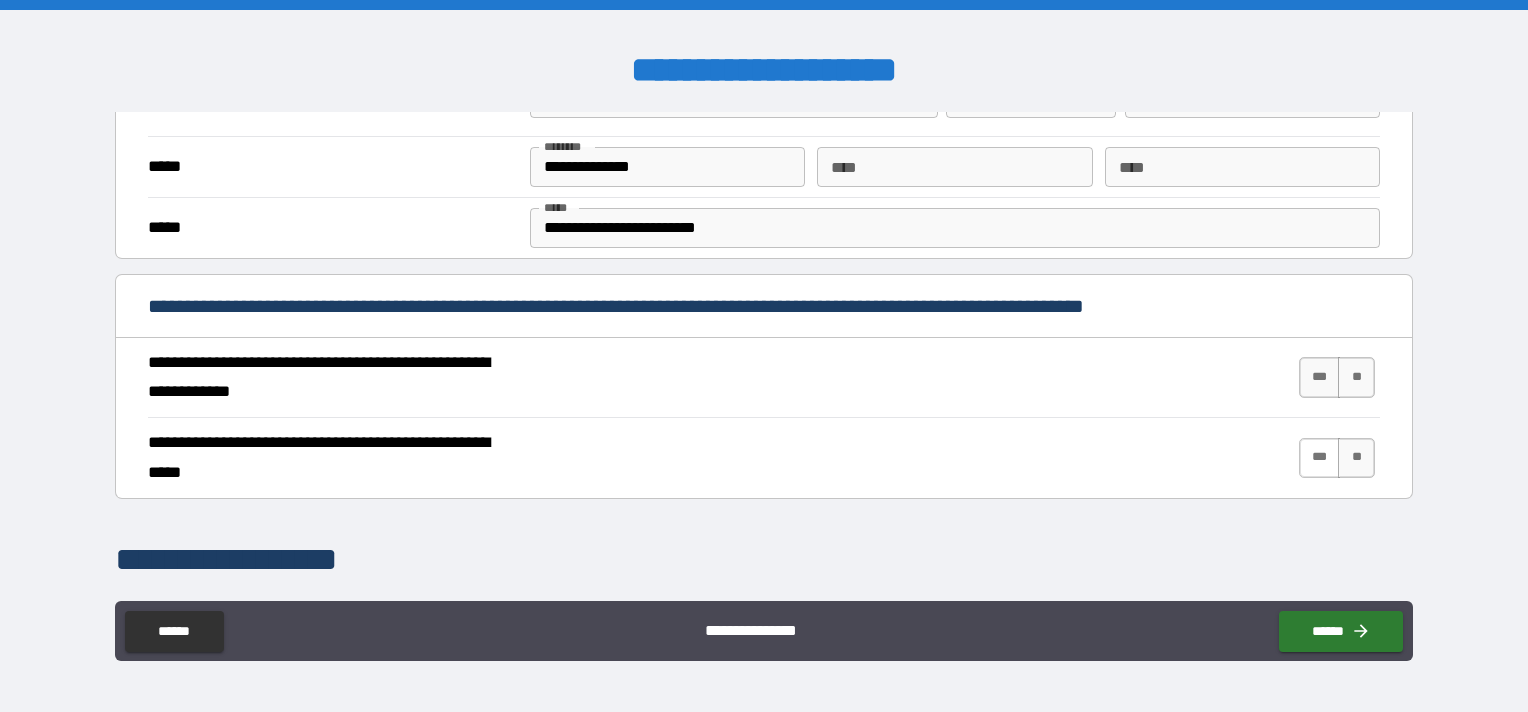 click on "***" at bounding box center [1320, 458] 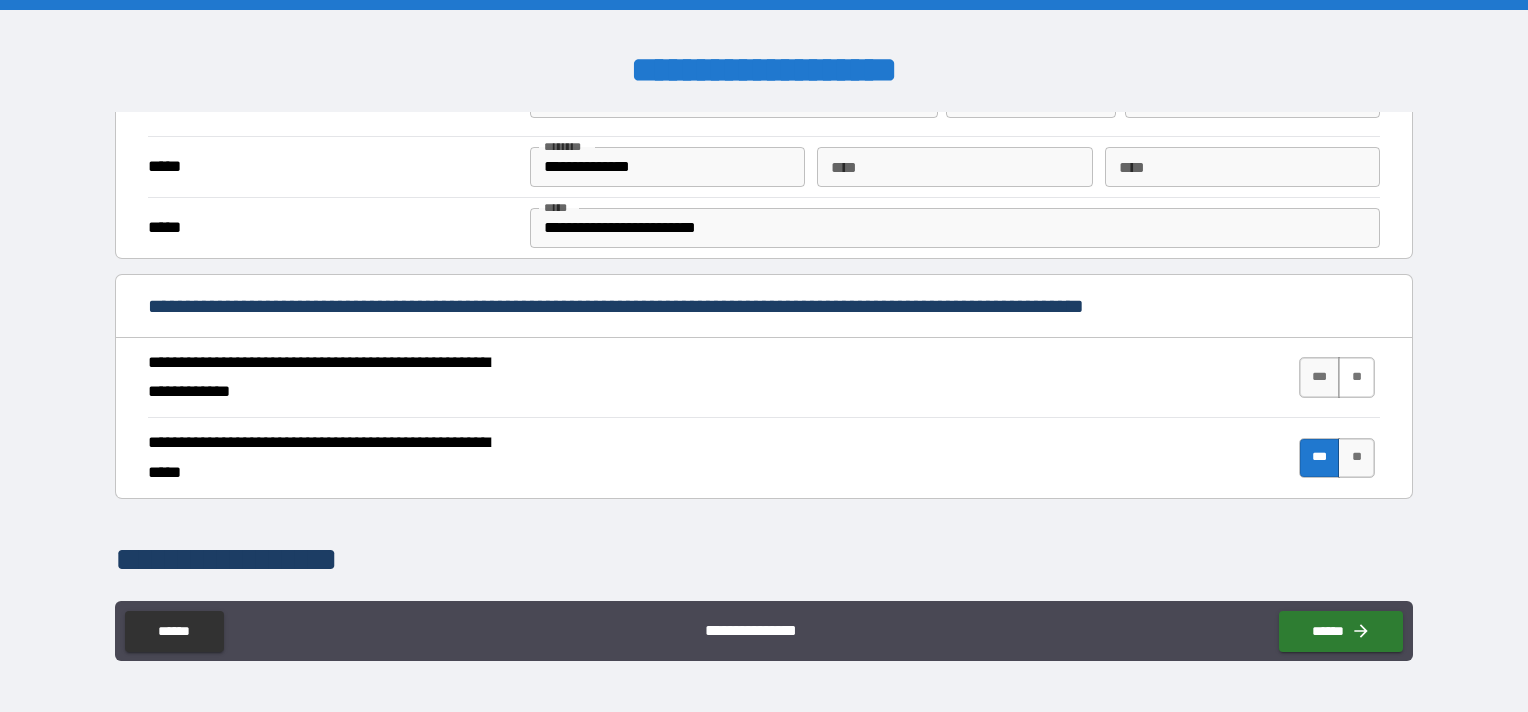 click on "**" at bounding box center (1356, 377) 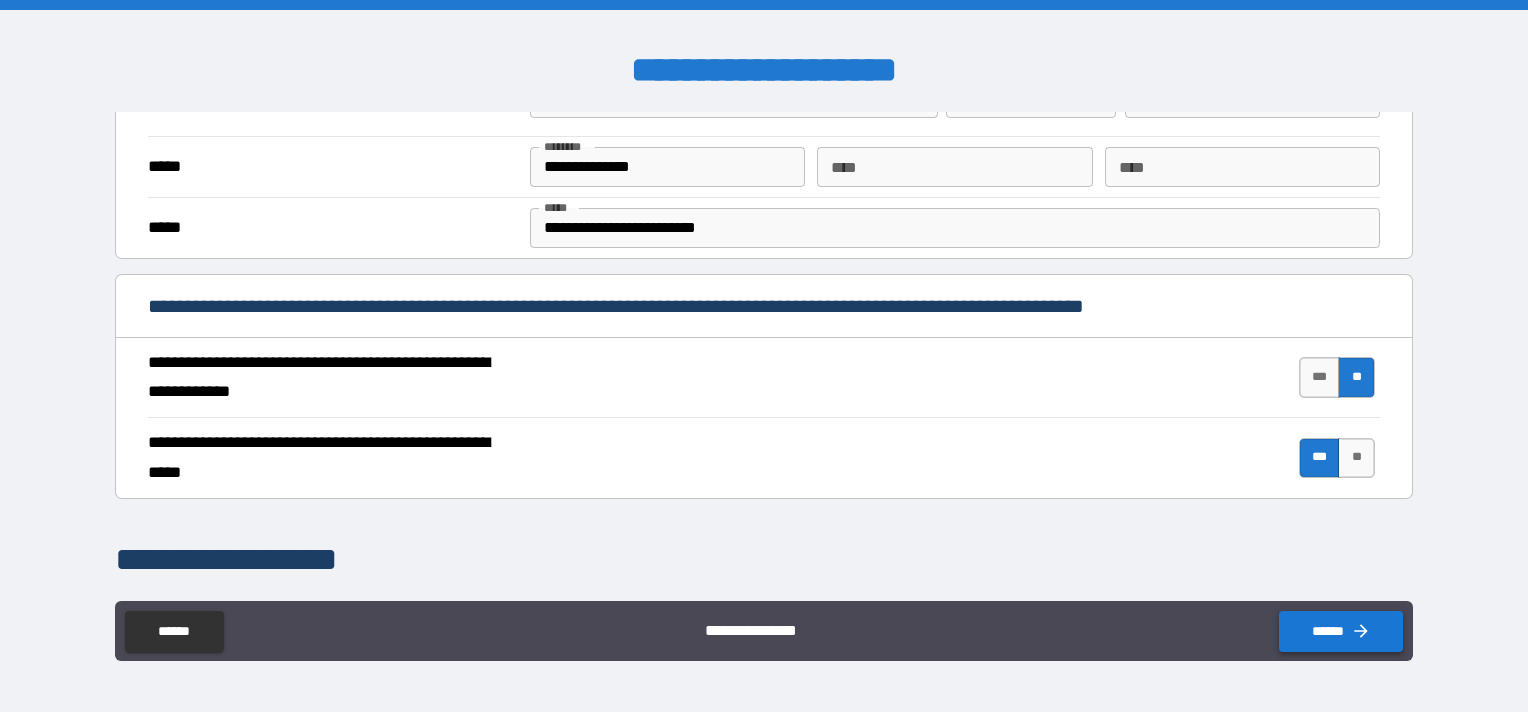 click on "******" at bounding box center [1341, 631] 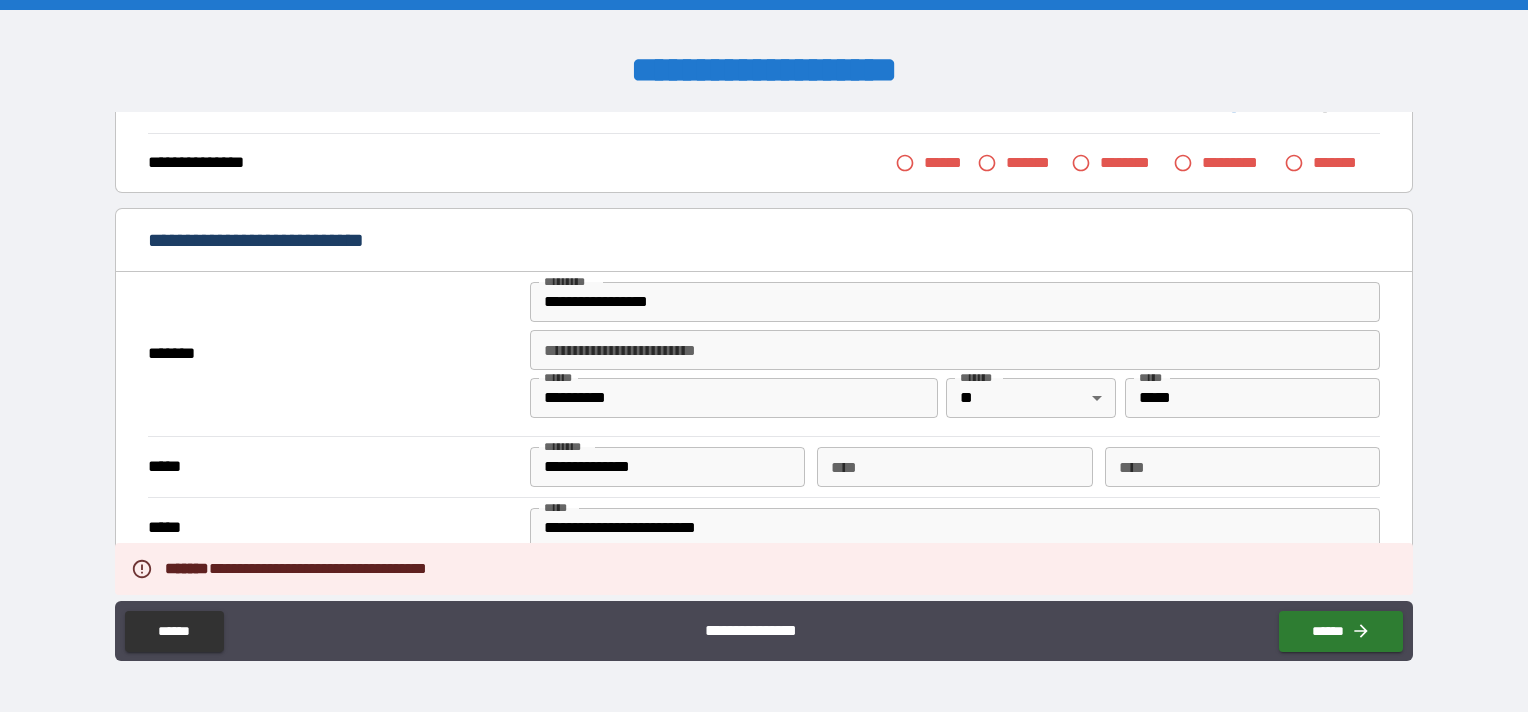 scroll, scrollTop: 100, scrollLeft: 0, axis: vertical 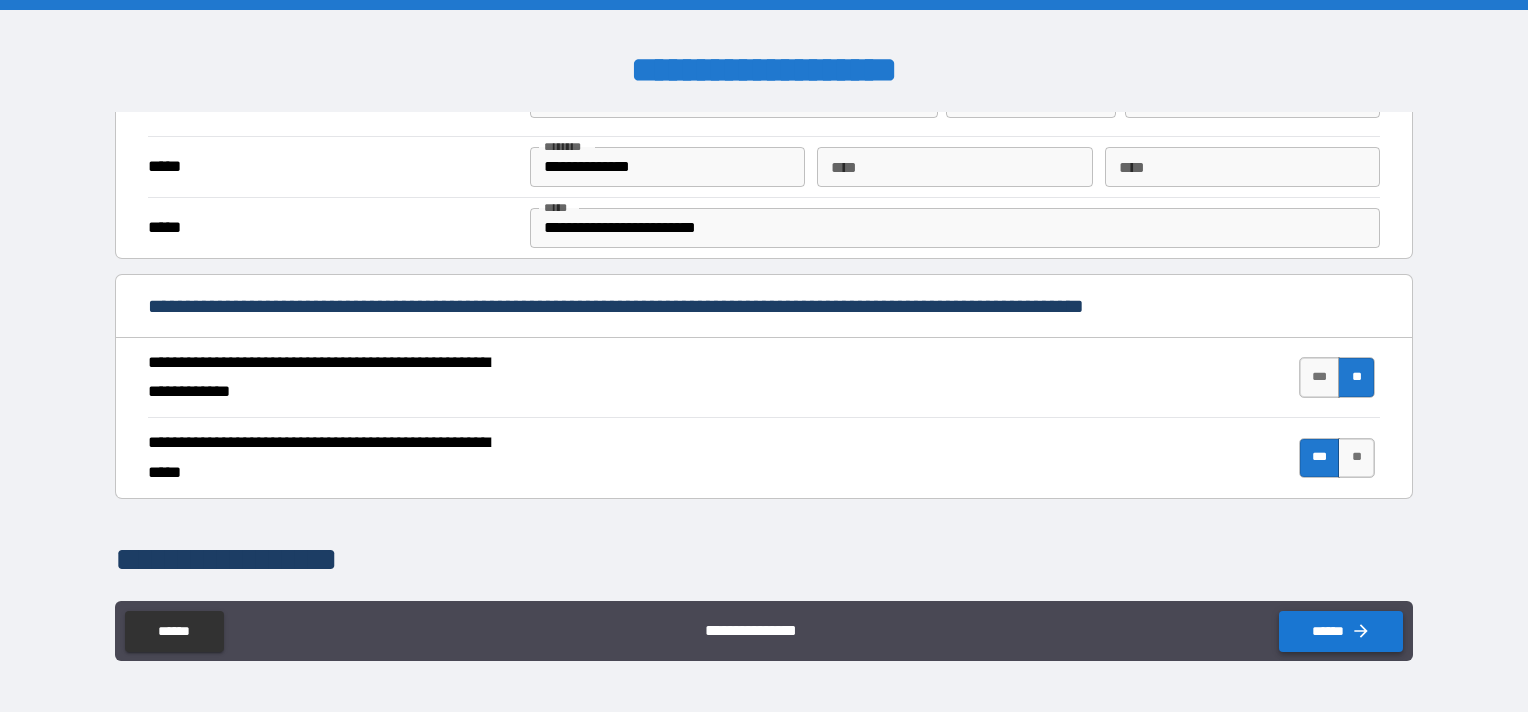 click on "******" at bounding box center (1341, 631) 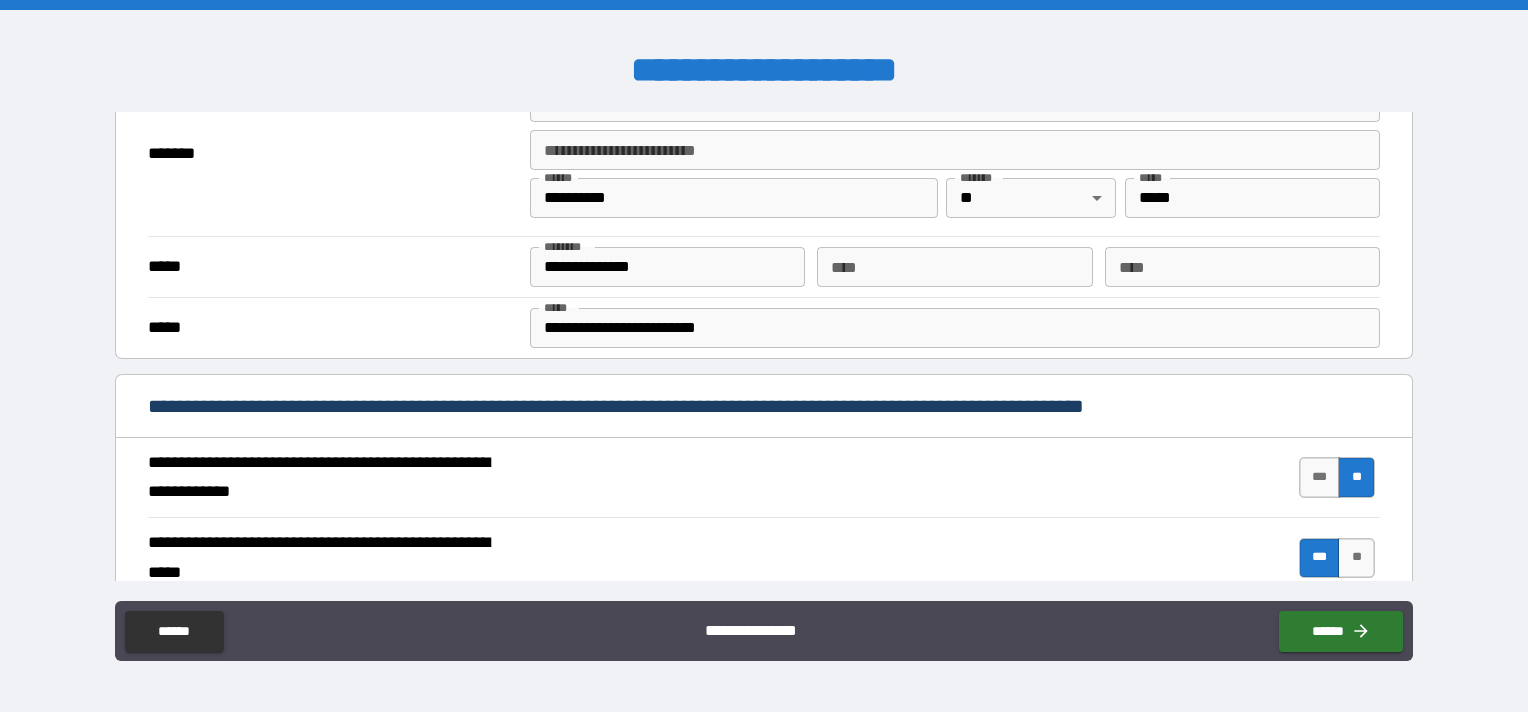 scroll, scrollTop: 600, scrollLeft: 0, axis: vertical 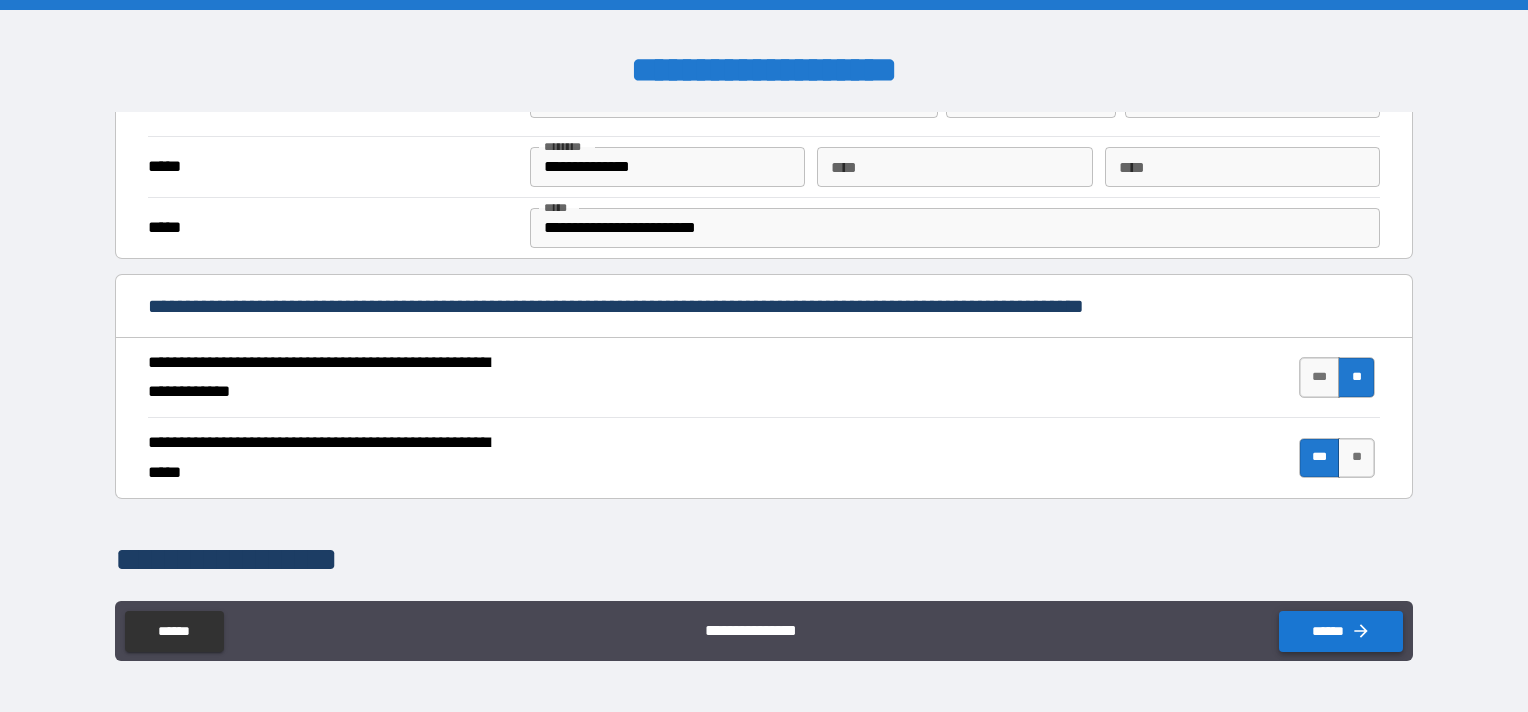 click on "******" at bounding box center [1341, 631] 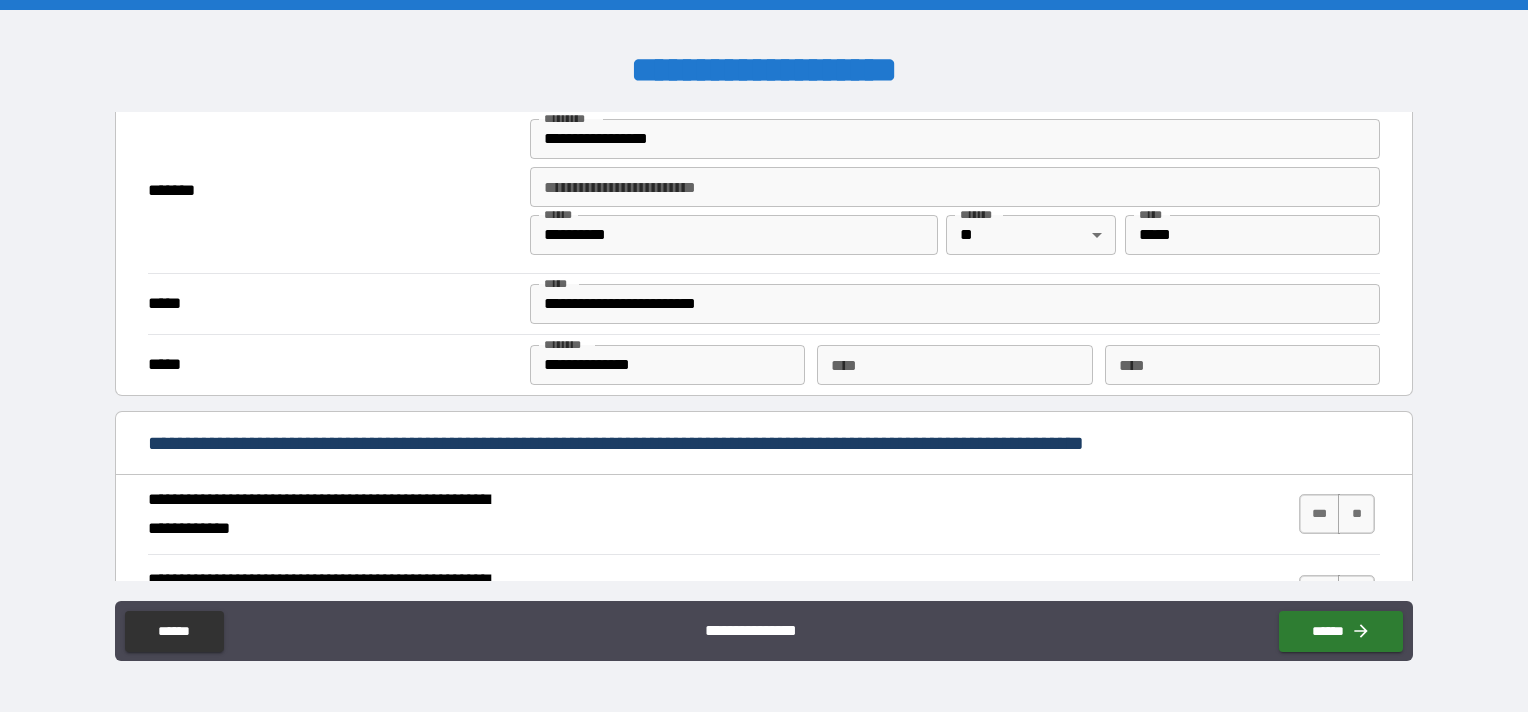 scroll, scrollTop: 1600, scrollLeft: 0, axis: vertical 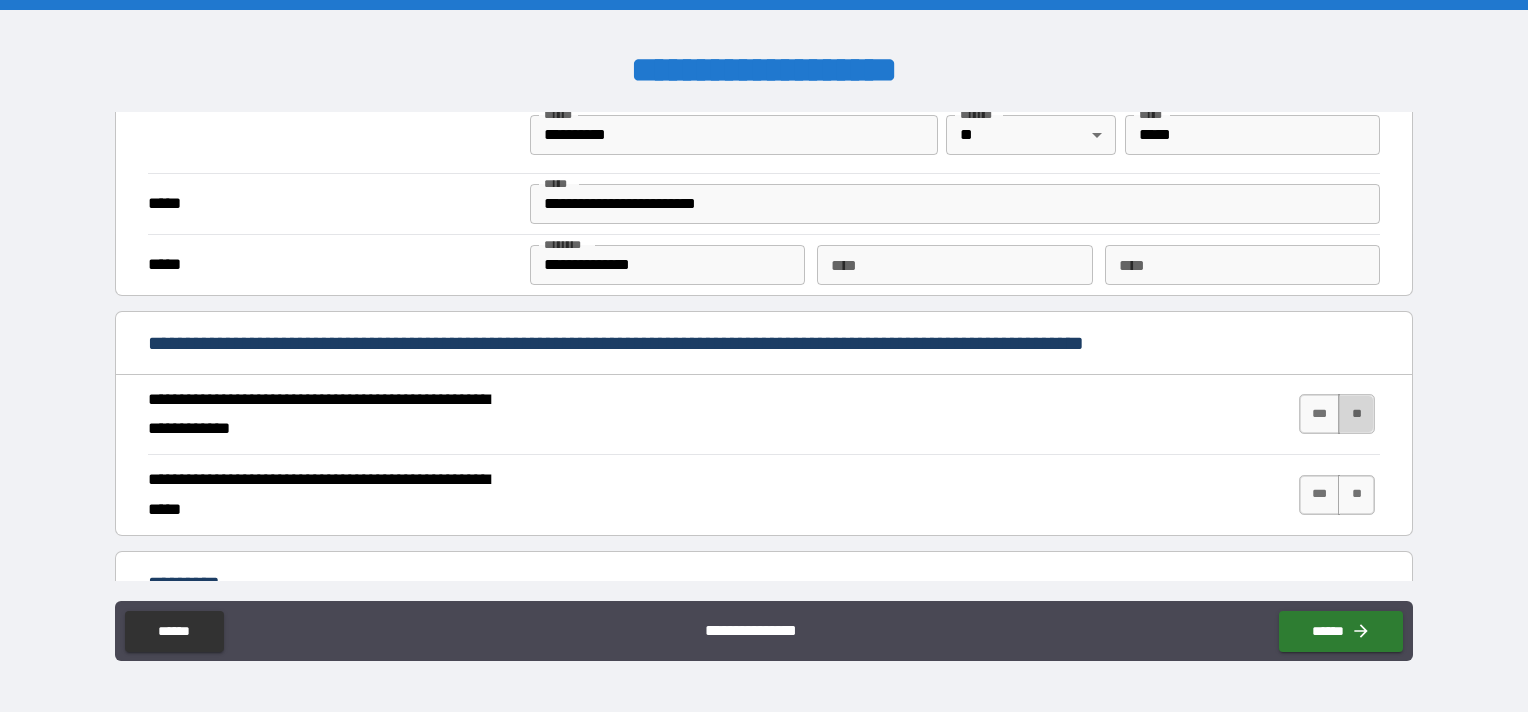 click on "**" at bounding box center (1356, 414) 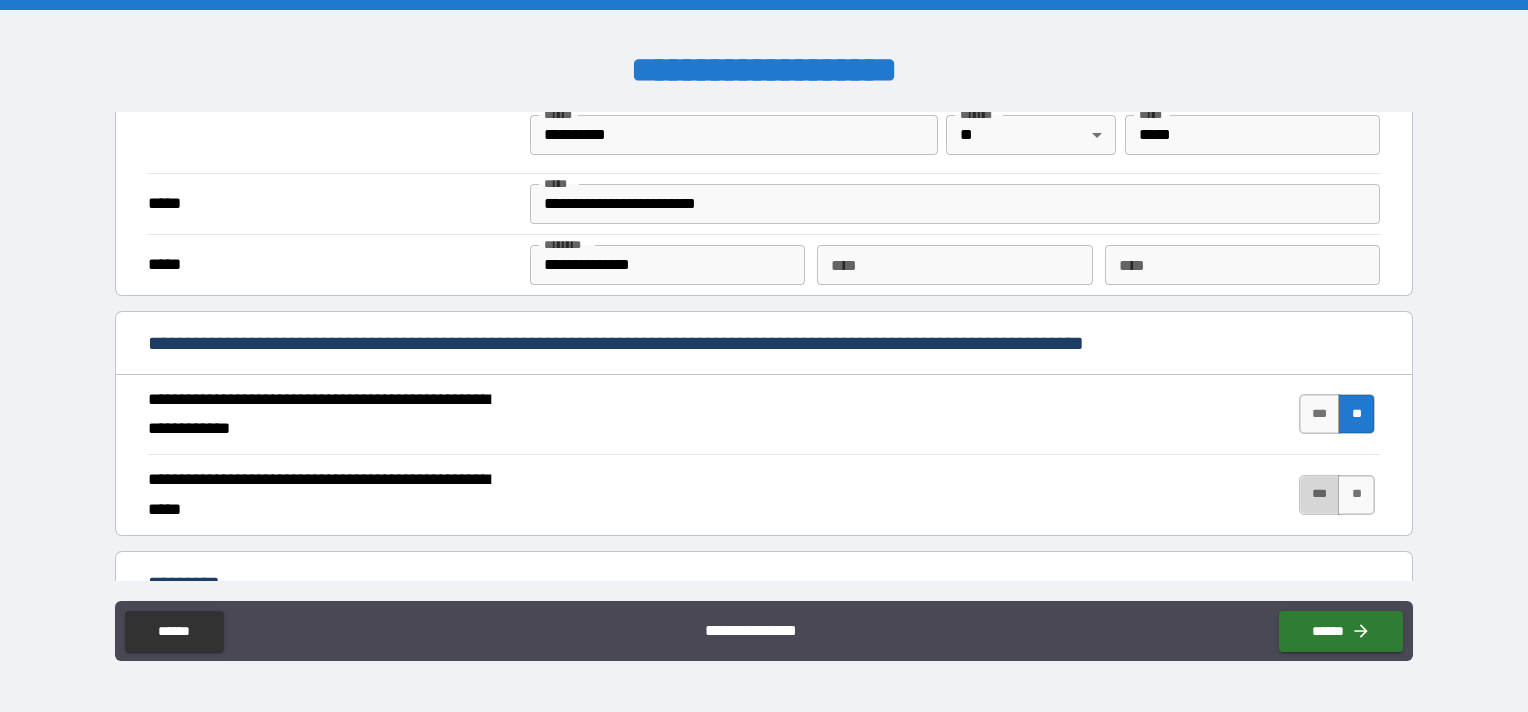 click on "***" at bounding box center (1320, 495) 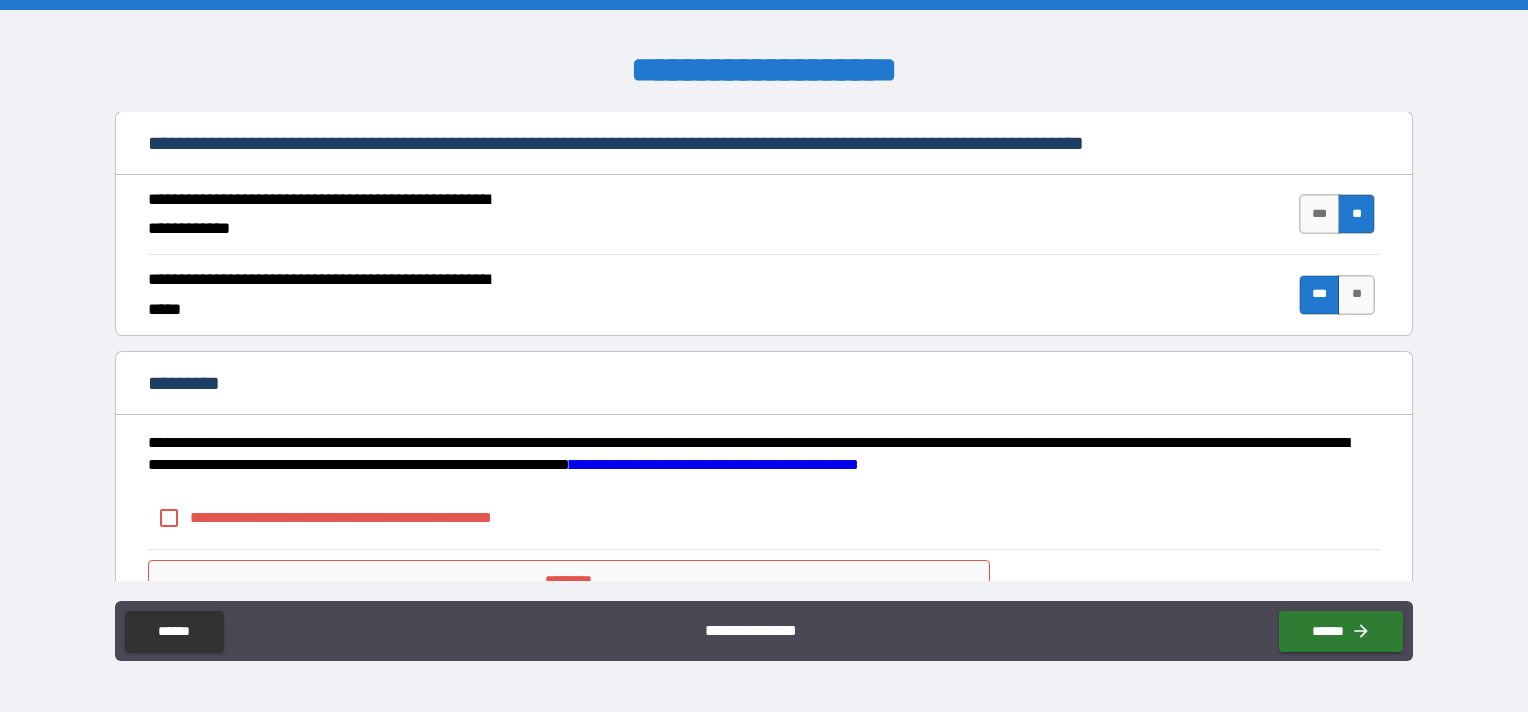 scroll, scrollTop: 1883, scrollLeft: 0, axis: vertical 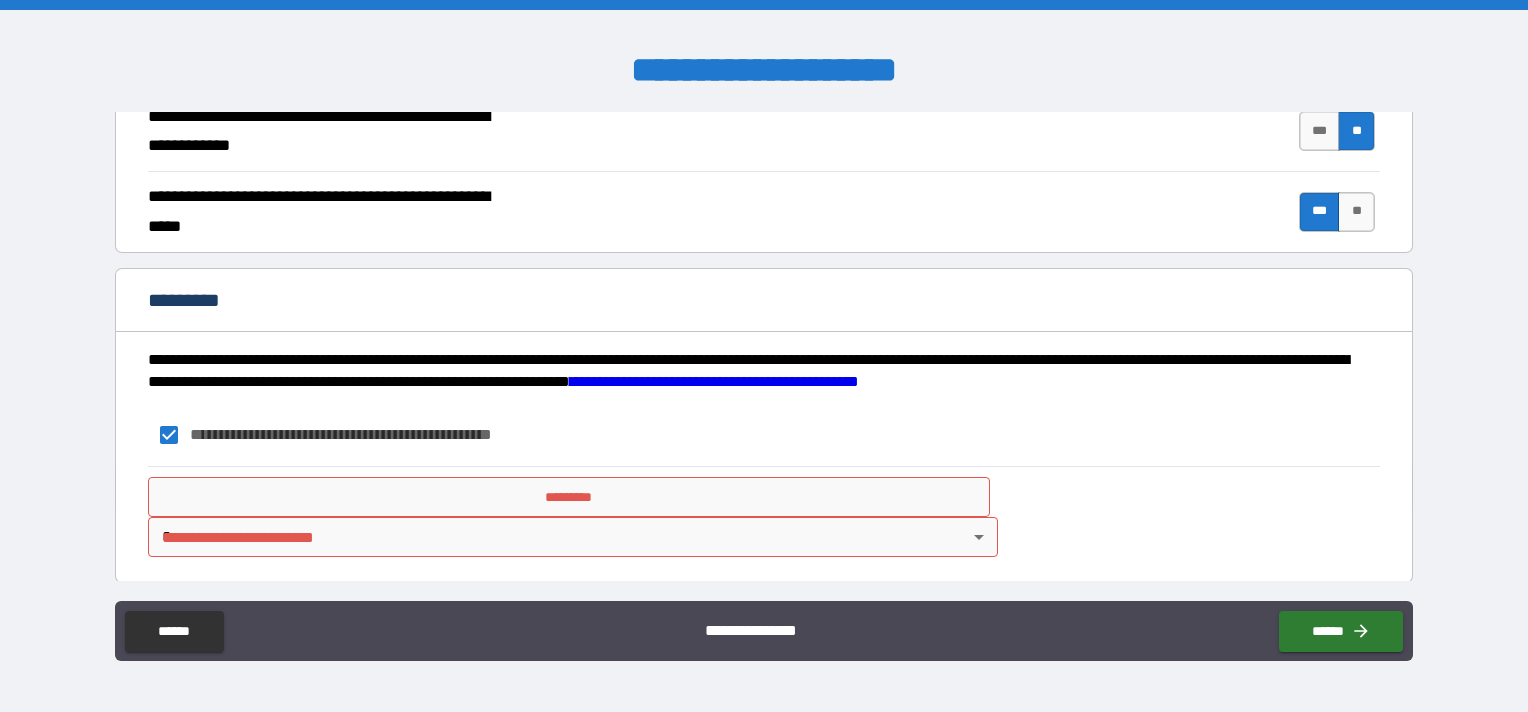 click on "*********" at bounding box center [569, 497] 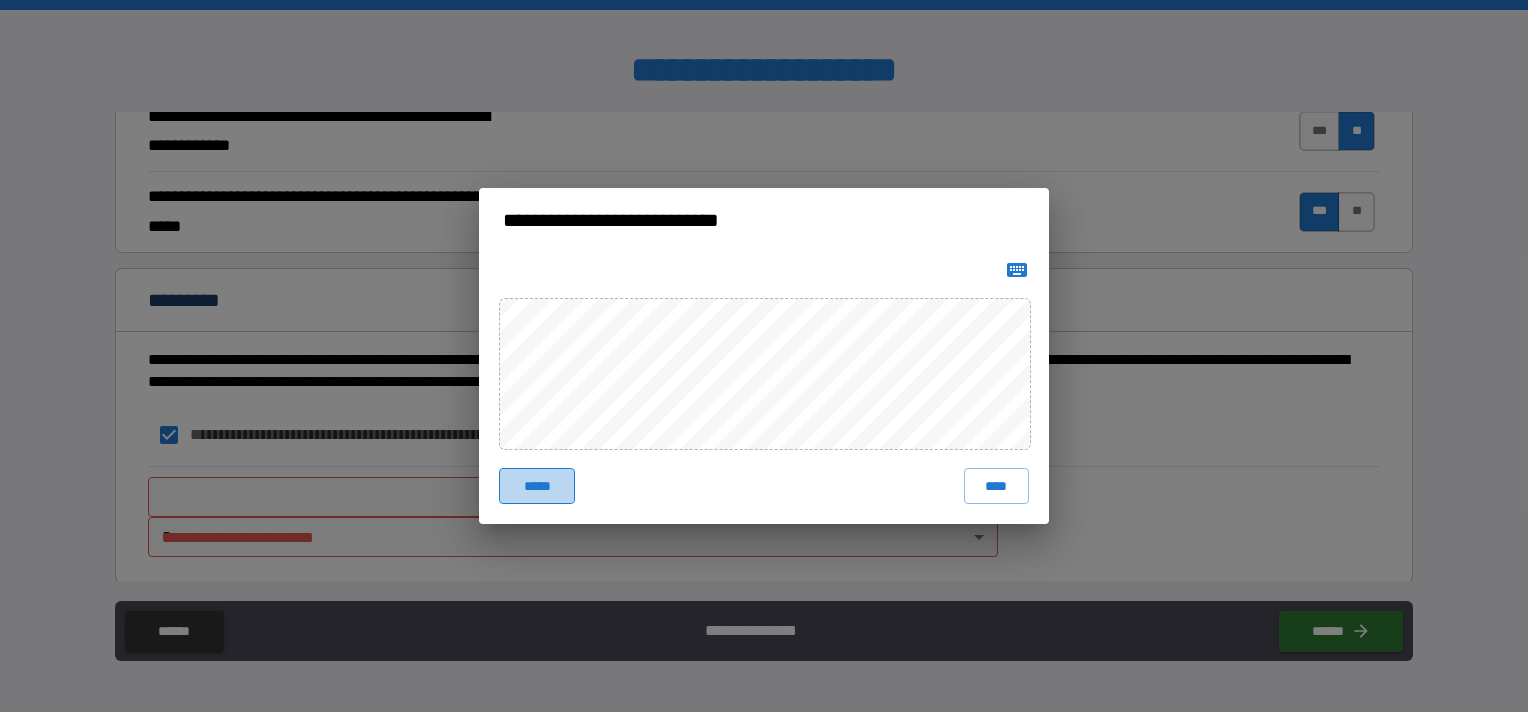 click on "*****" at bounding box center [537, 486] 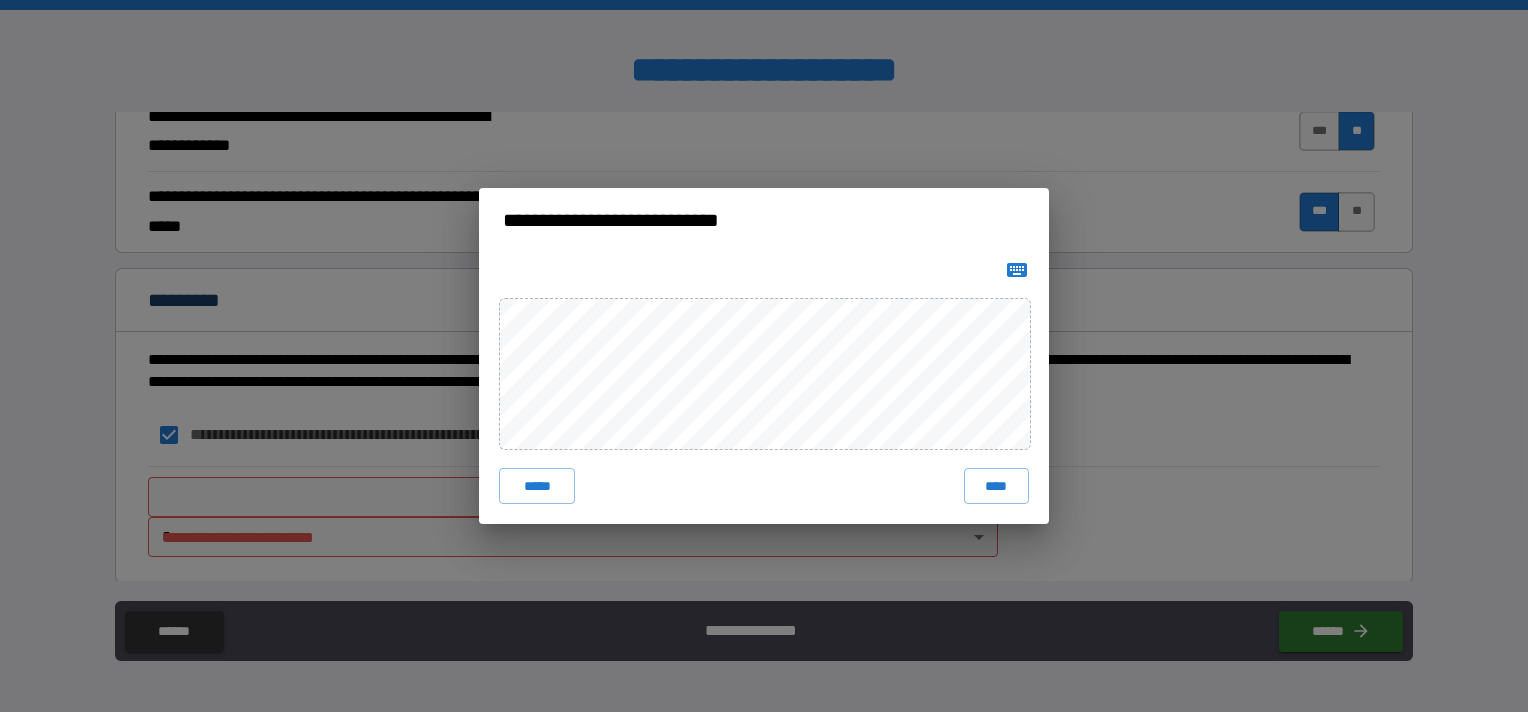 type 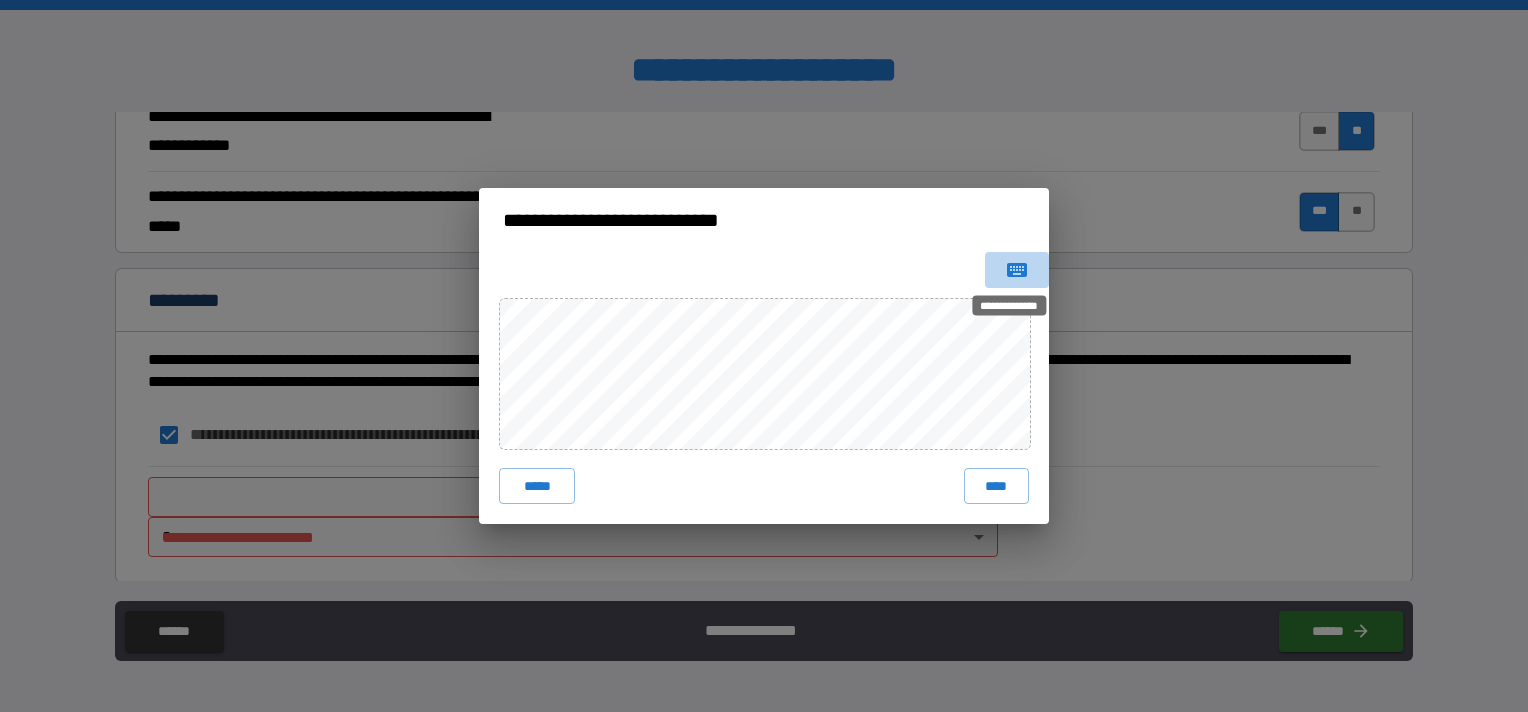 click 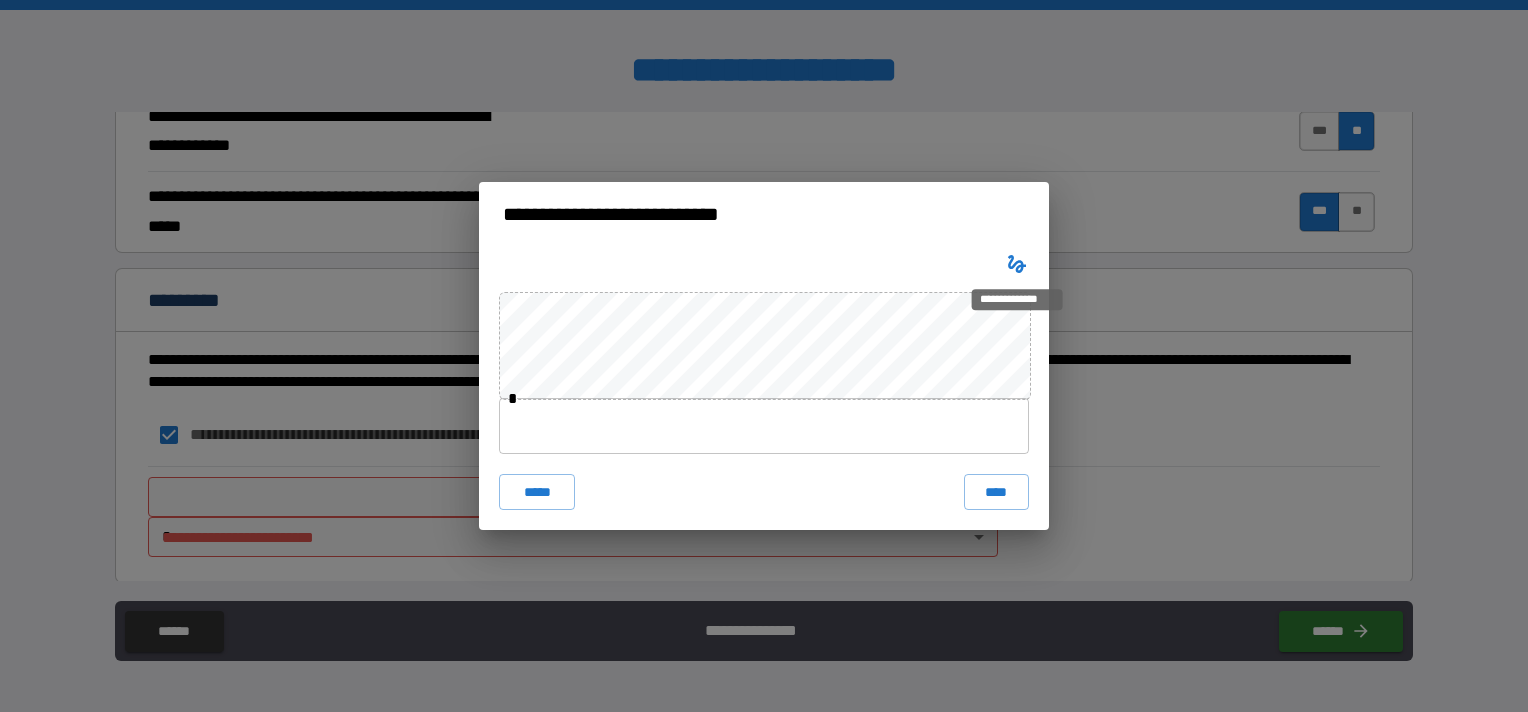 type 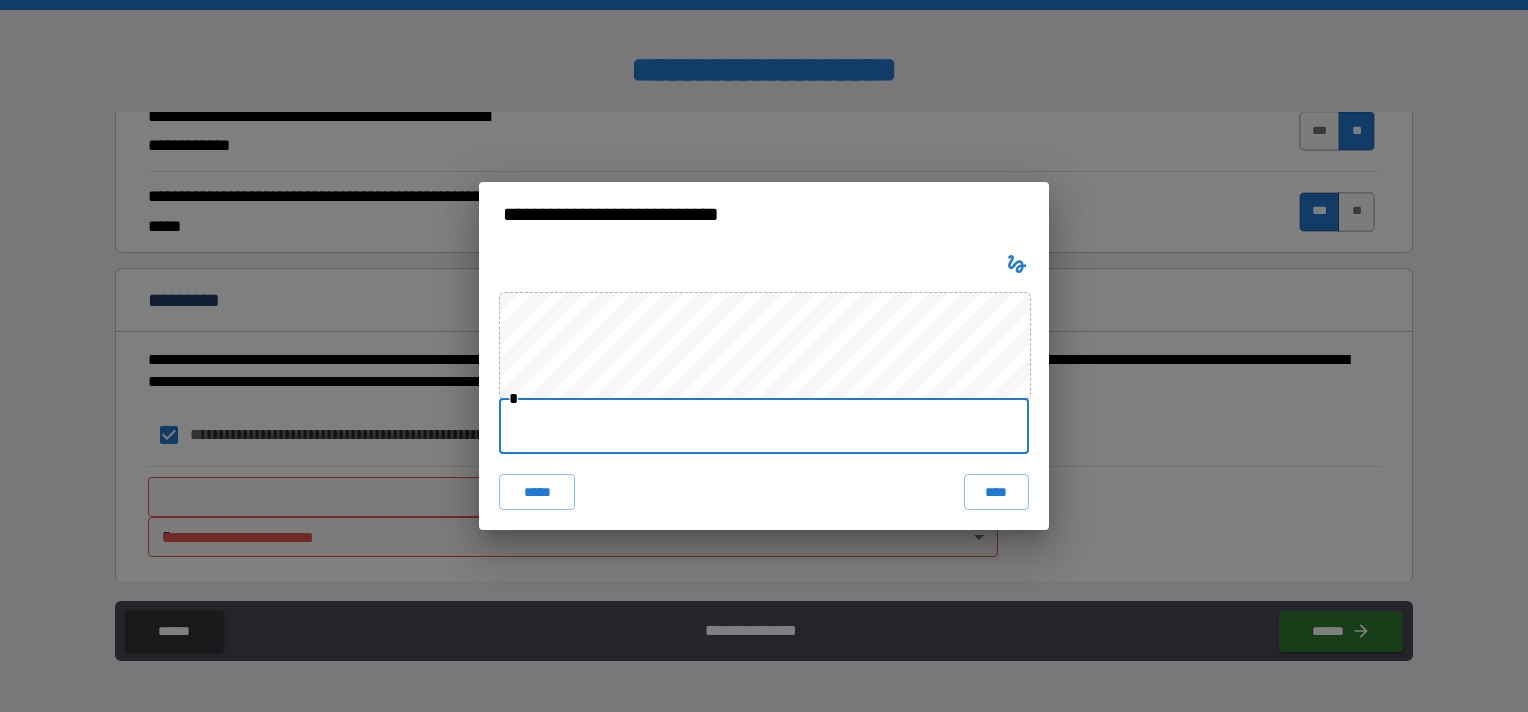 click at bounding box center (764, 426) 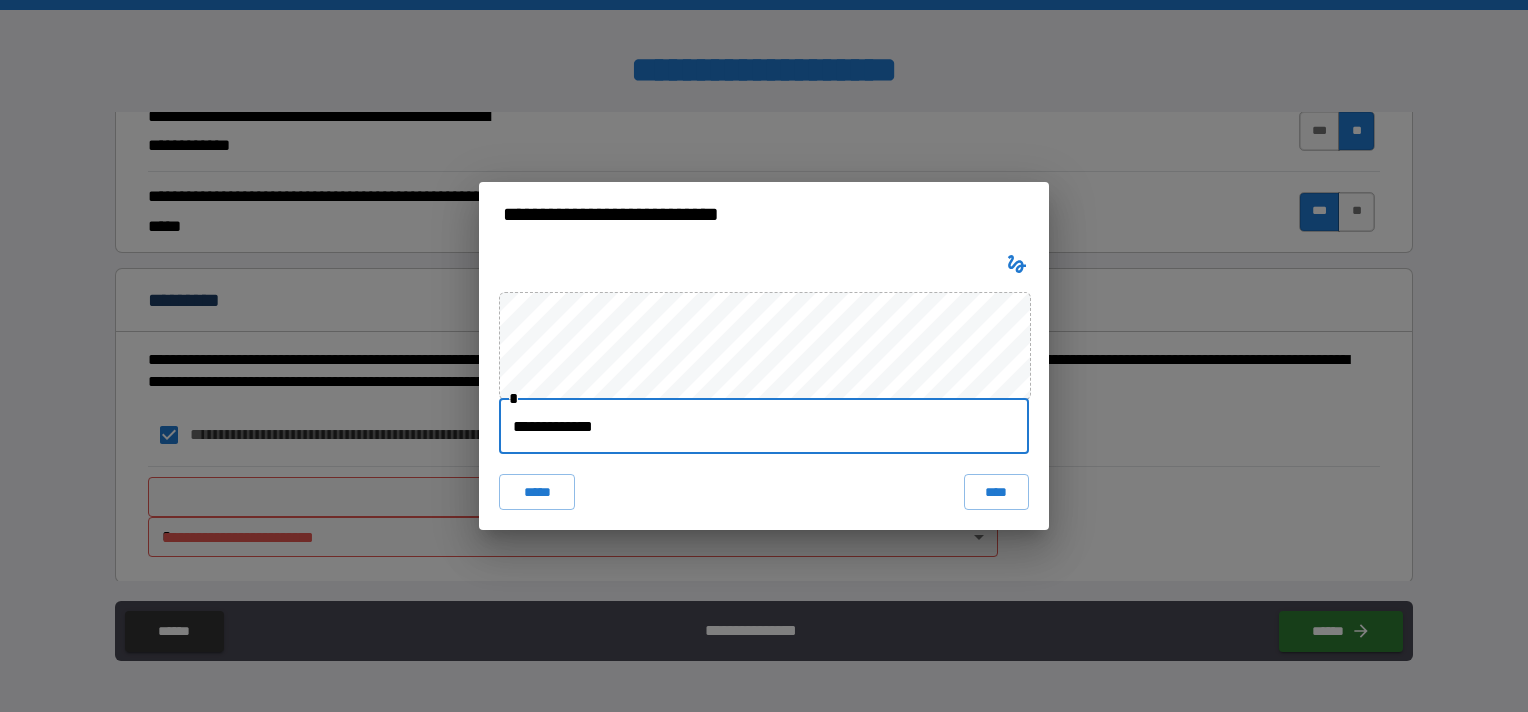 type on "**********" 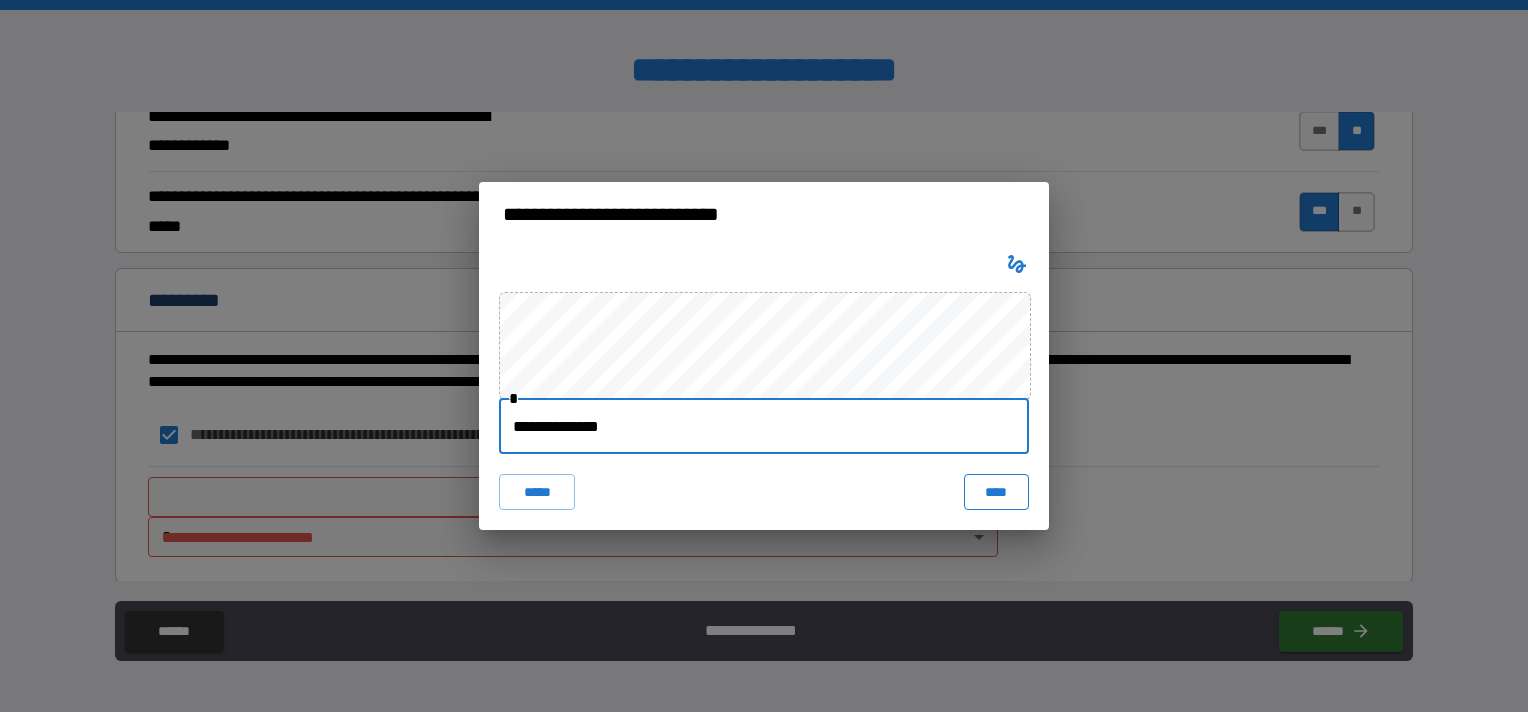 click on "****" at bounding box center [996, 492] 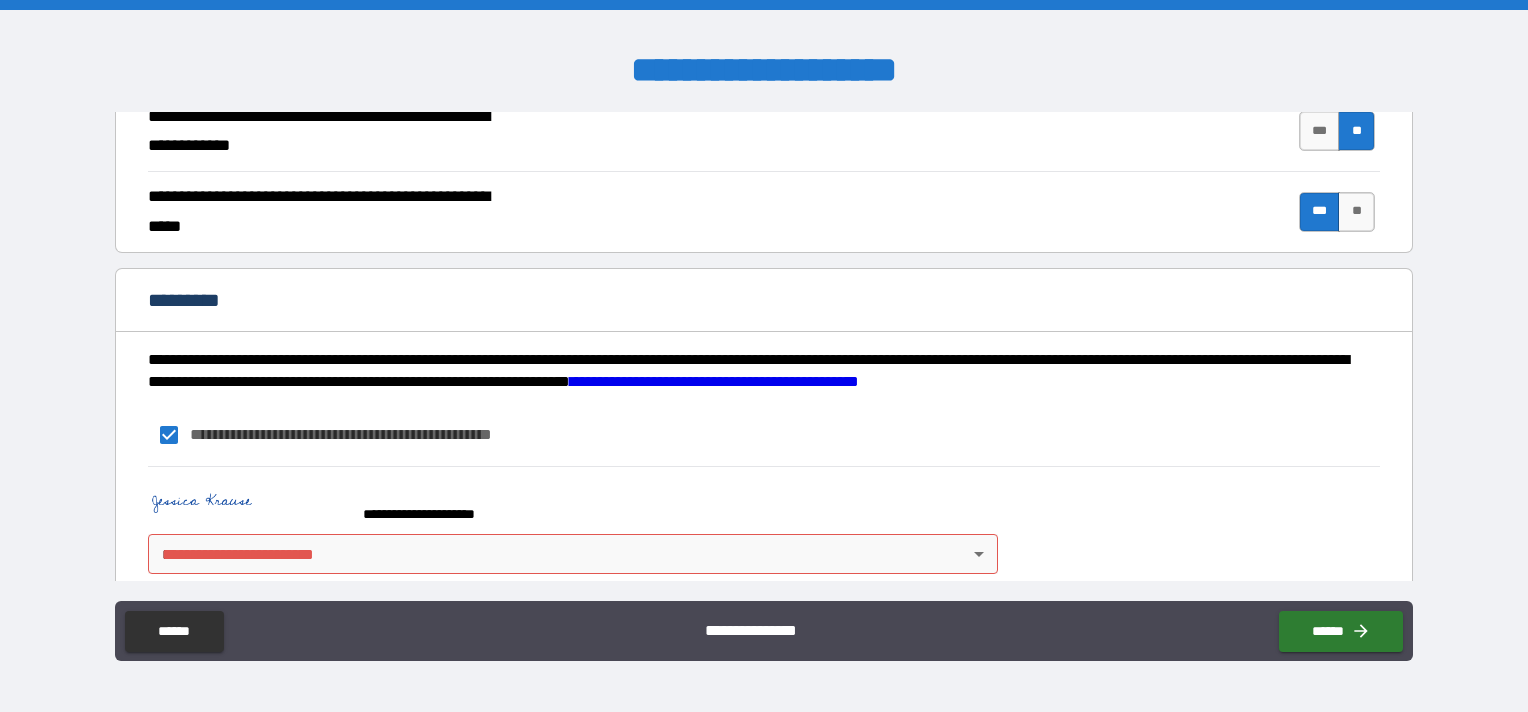 click on "**********" at bounding box center (764, 356) 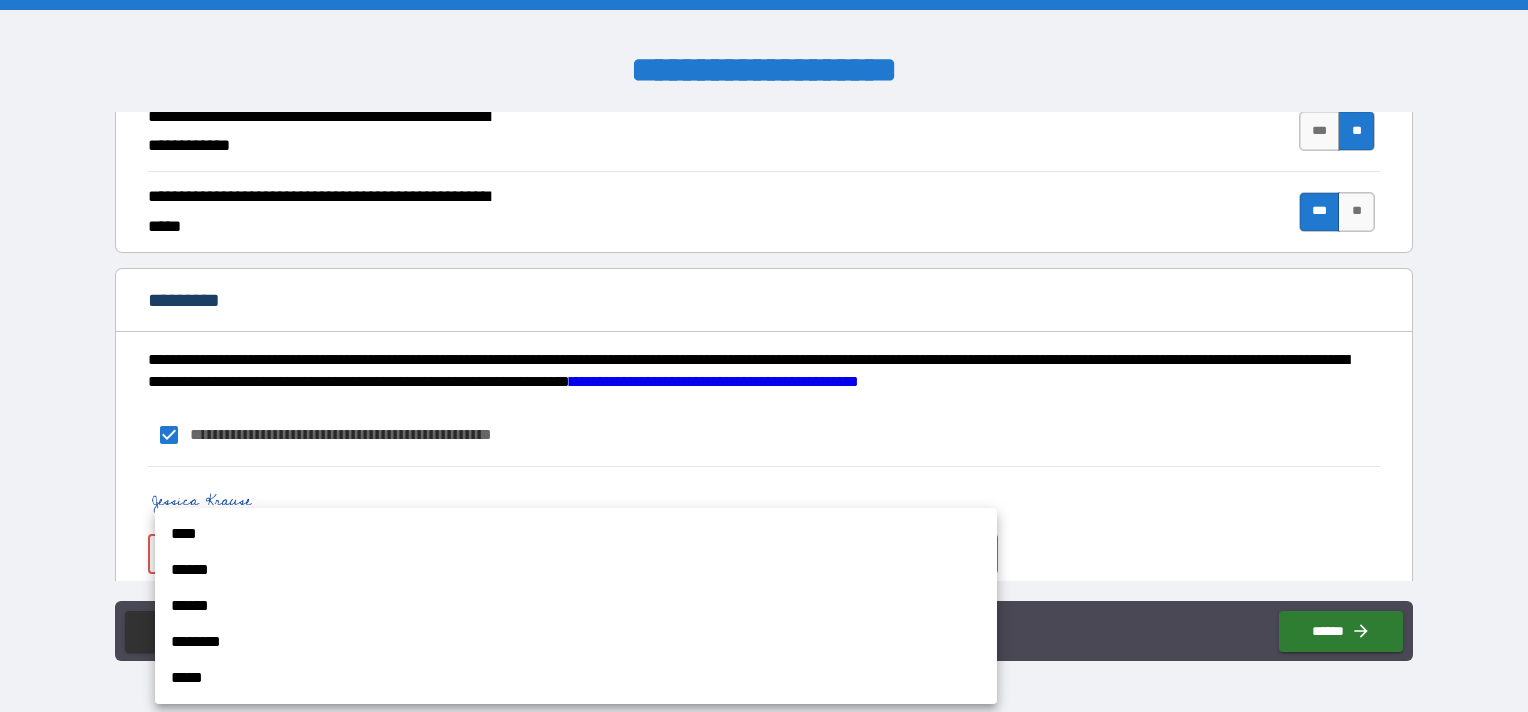 click on "******" at bounding box center [576, 570] 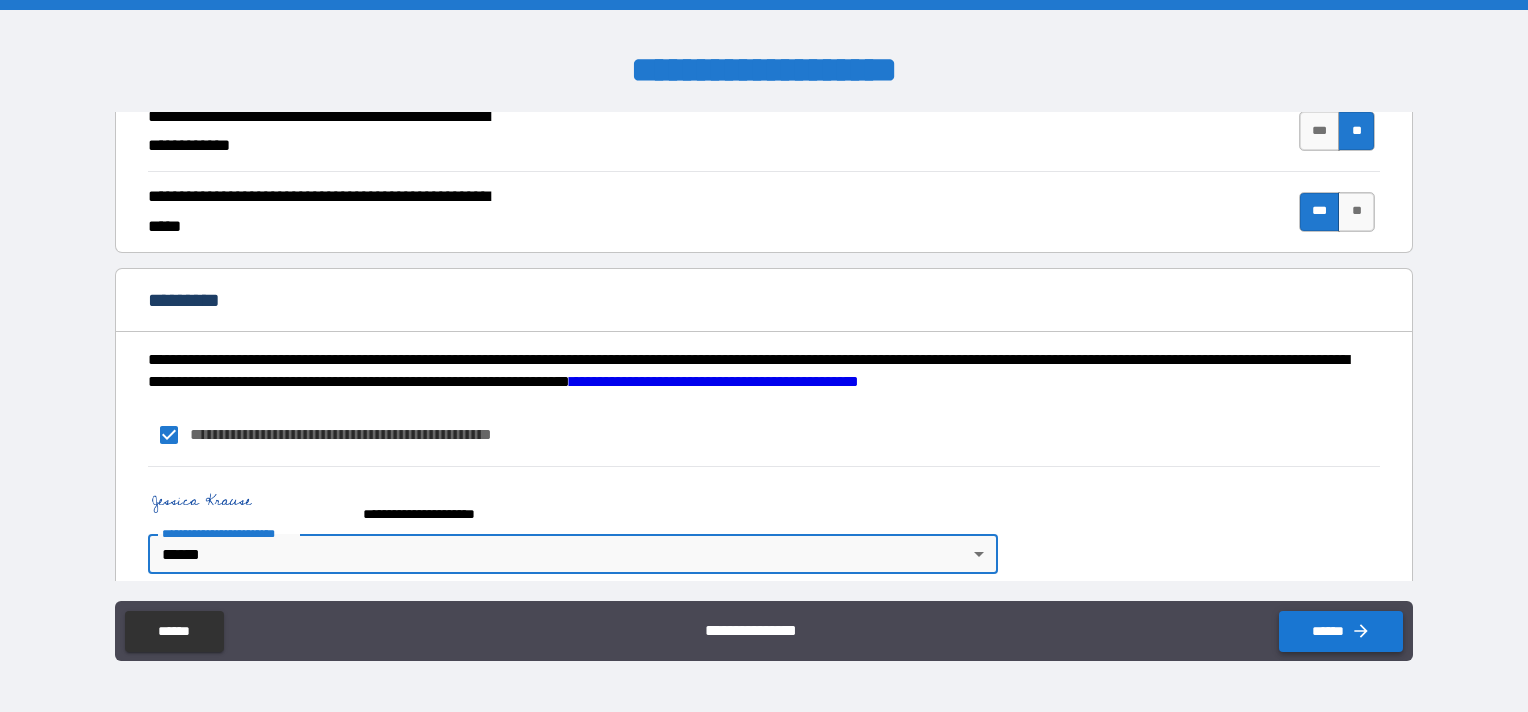 click on "******" at bounding box center [1341, 631] 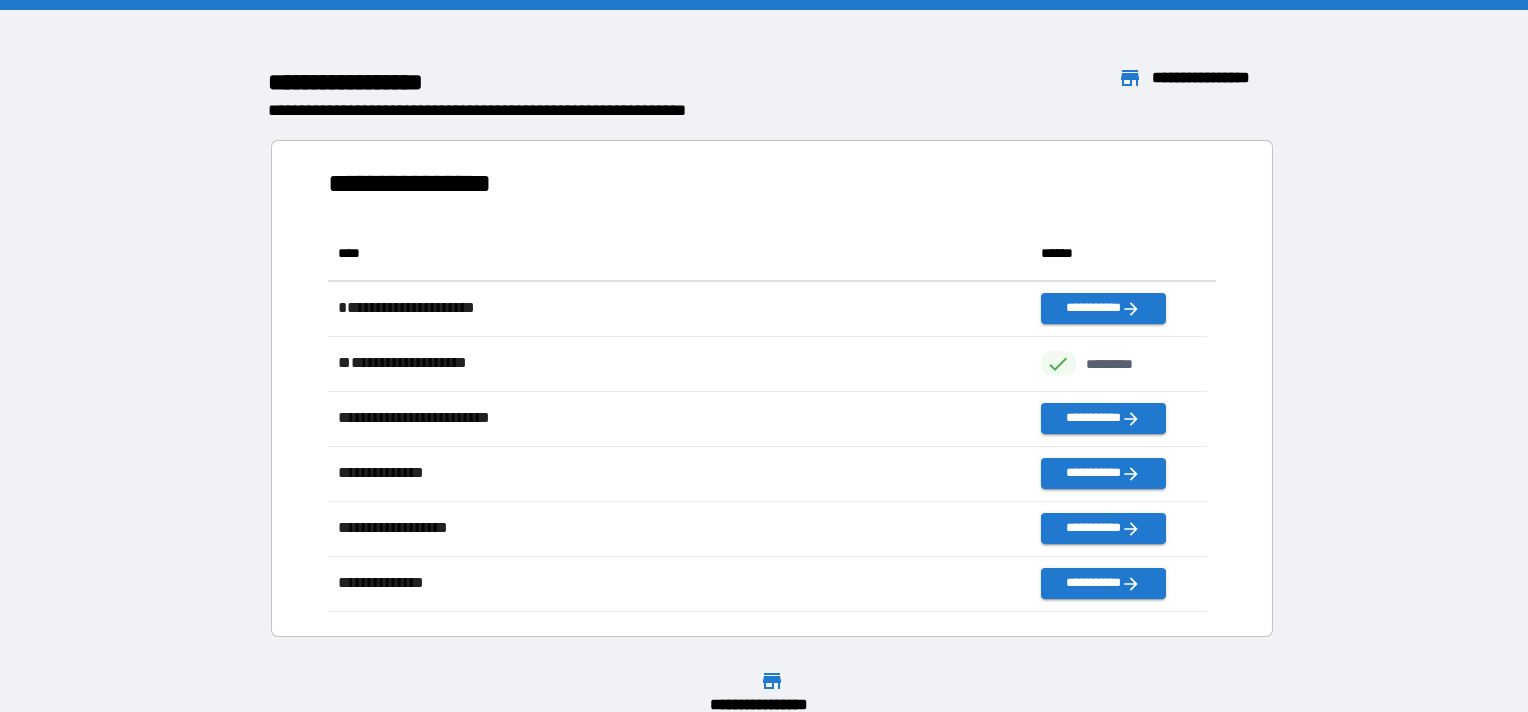scroll, scrollTop: 16, scrollLeft: 16, axis: both 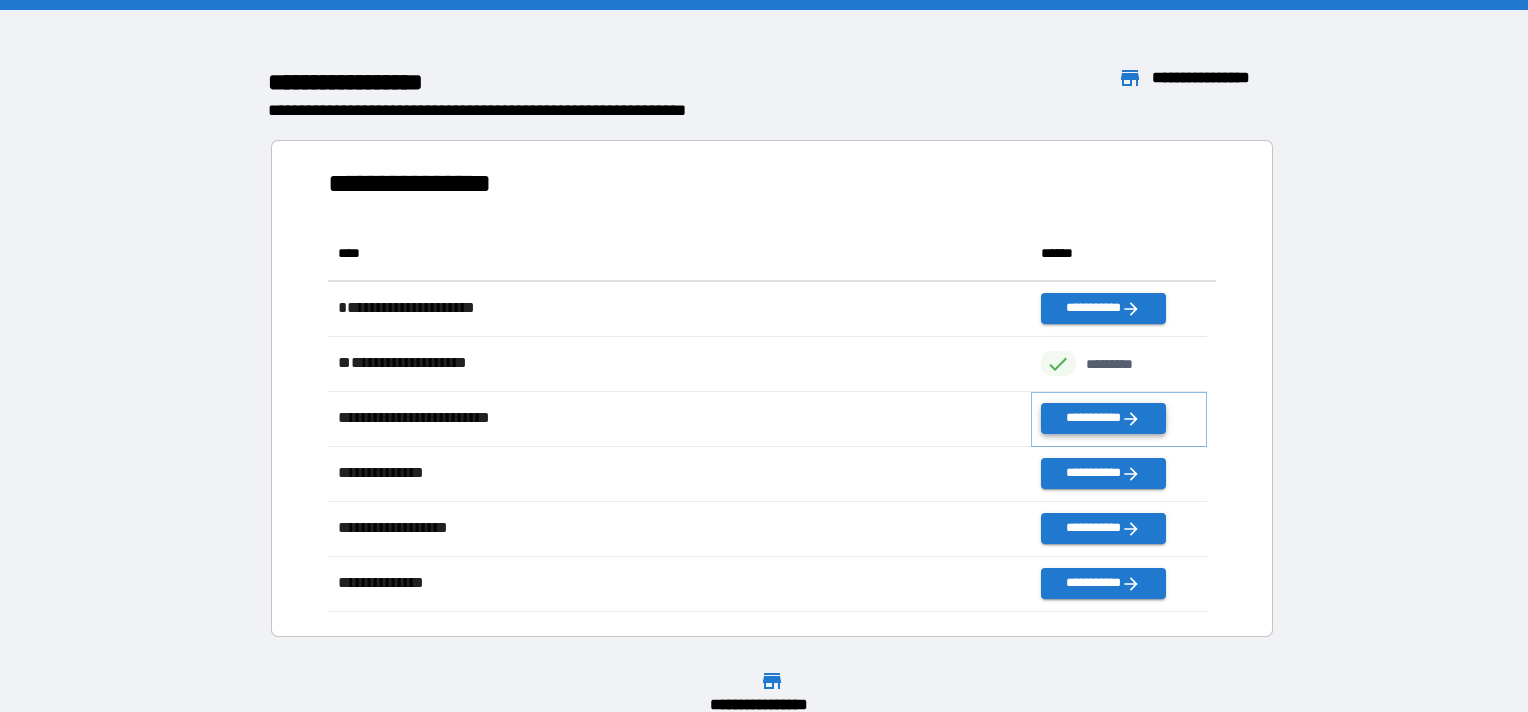click on "**********" at bounding box center [1103, 418] 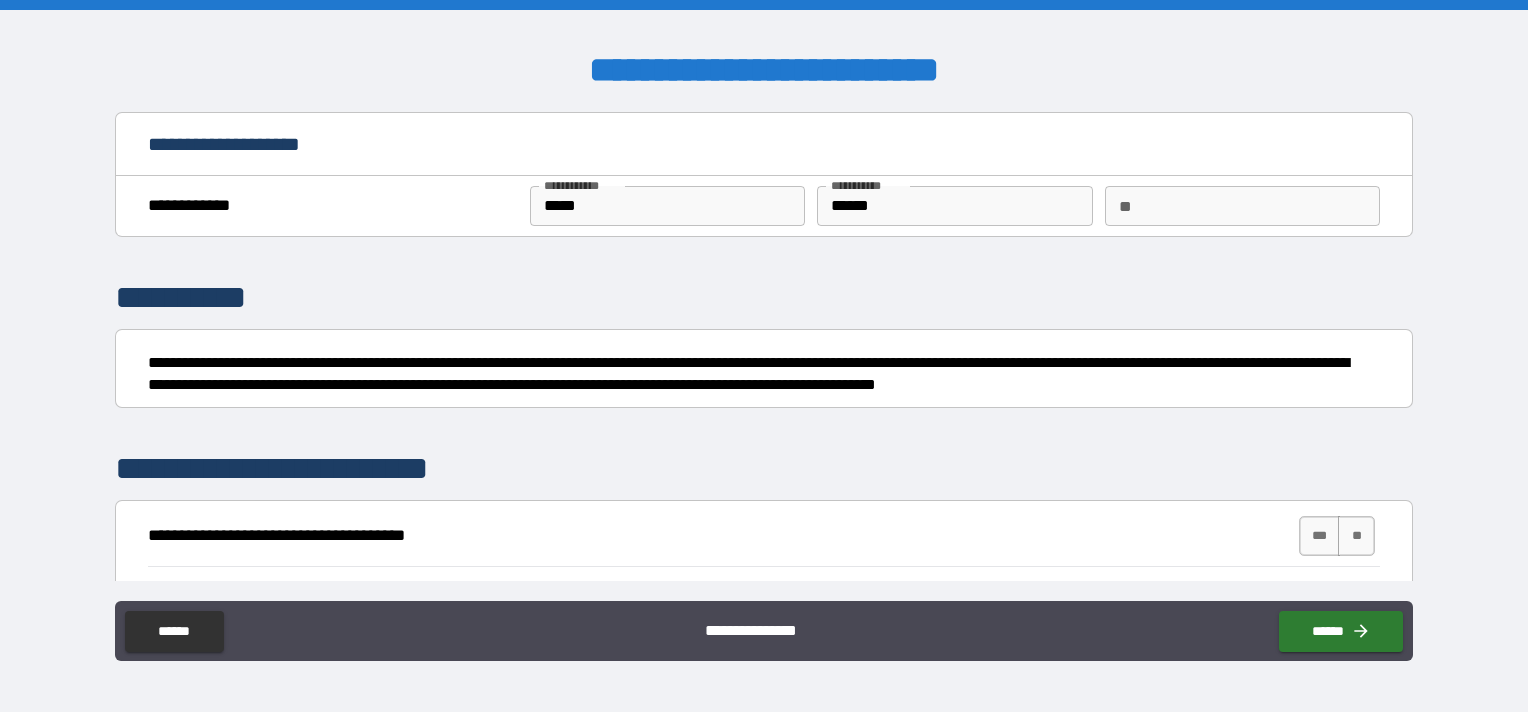 scroll, scrollTop: 300, scrollLeft: 0, axis: vertical 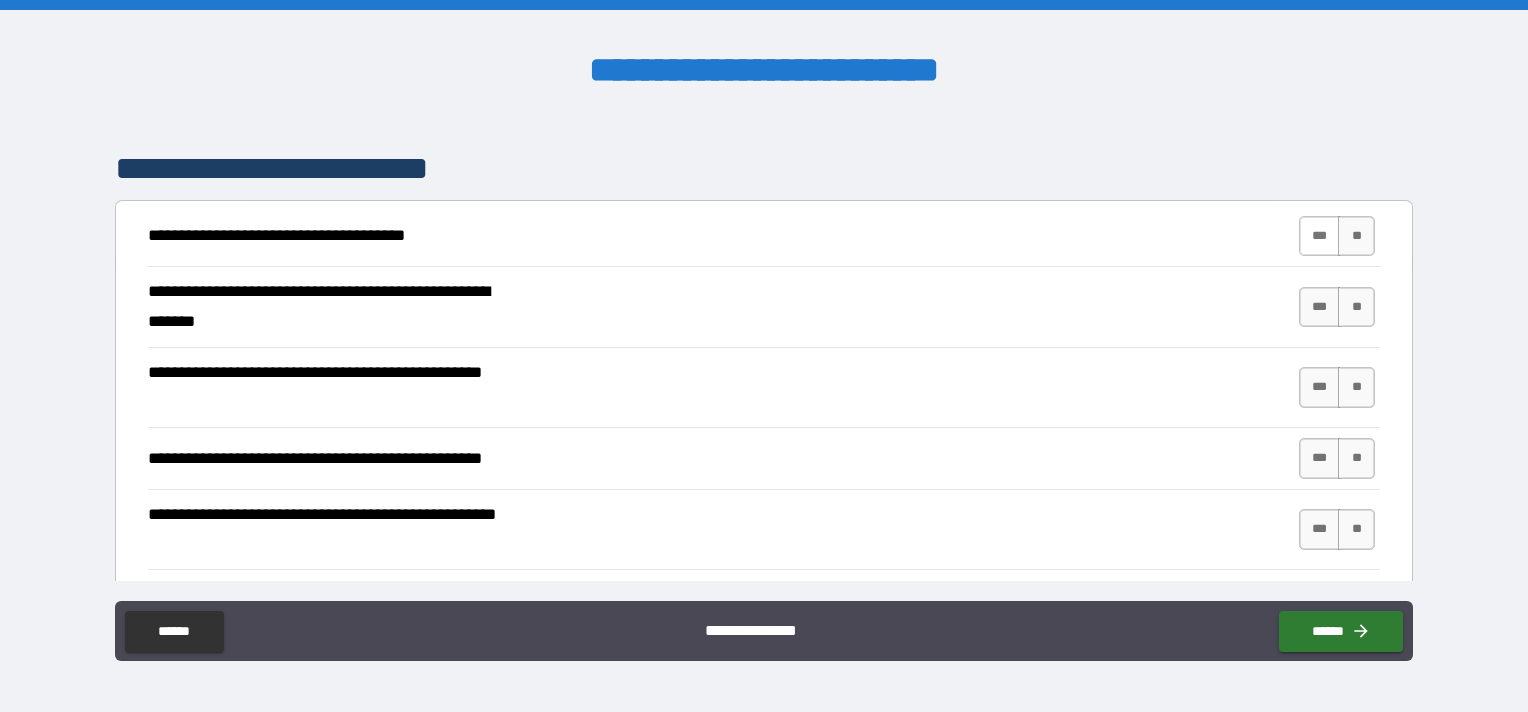 click on "***" at bounding box center (1320, 236) 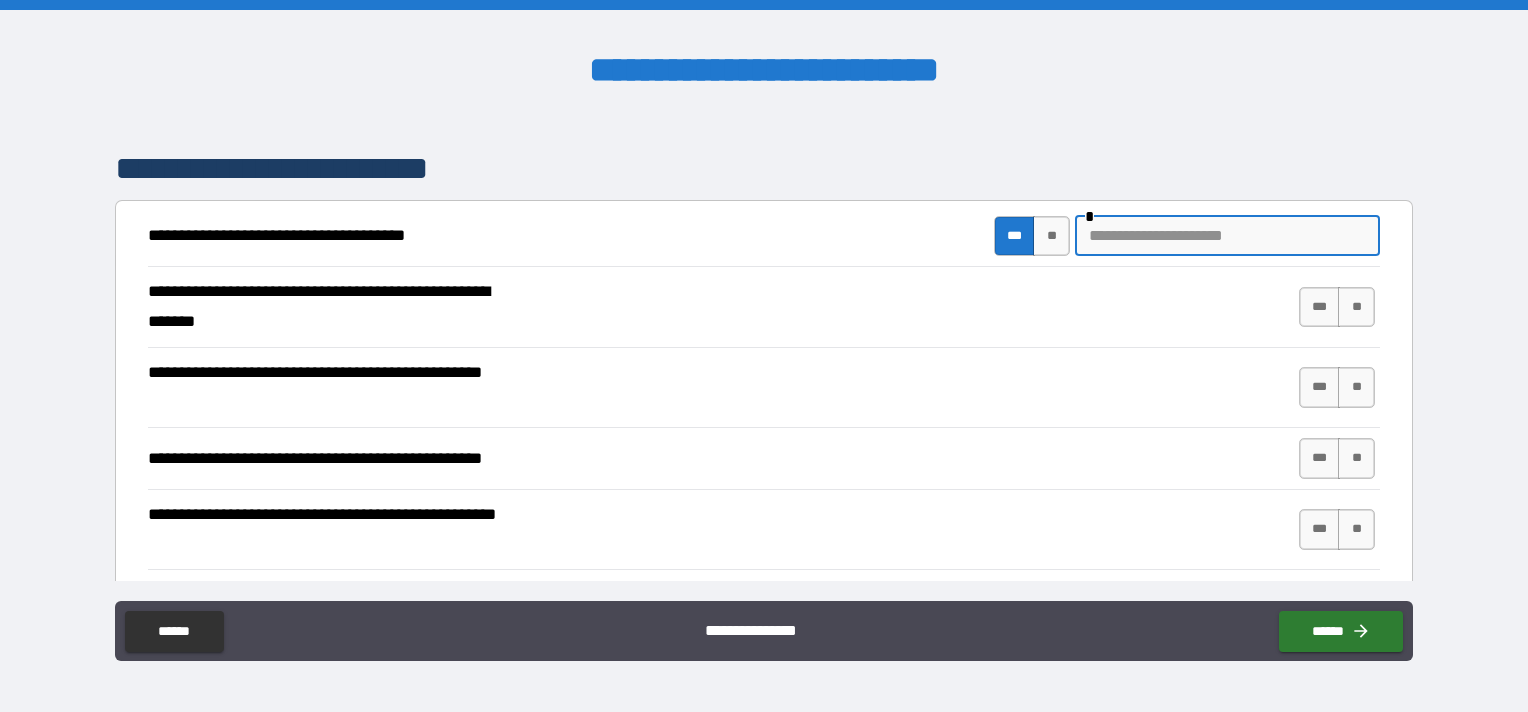 click at bounding box center [1227, 236] 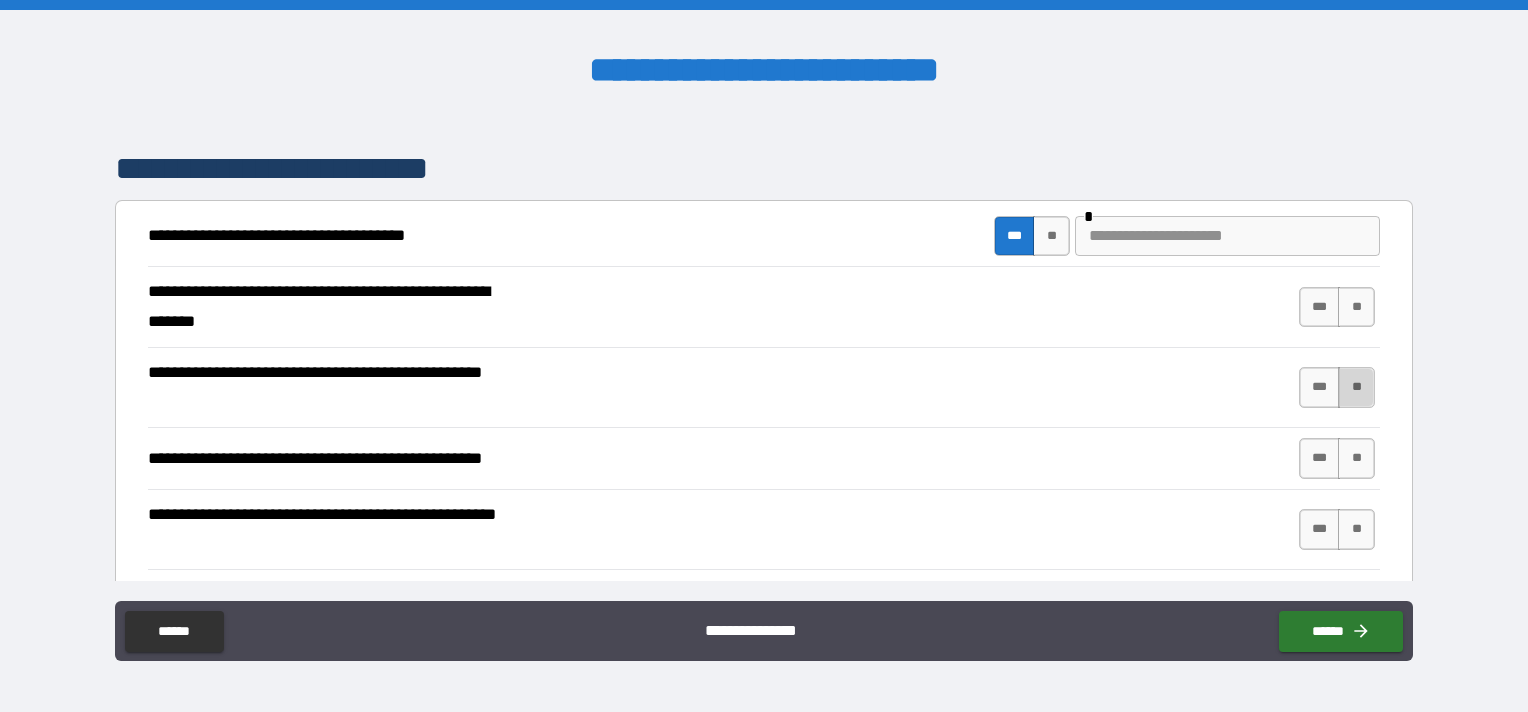 click on "**" at bounding box center (1356, 387) 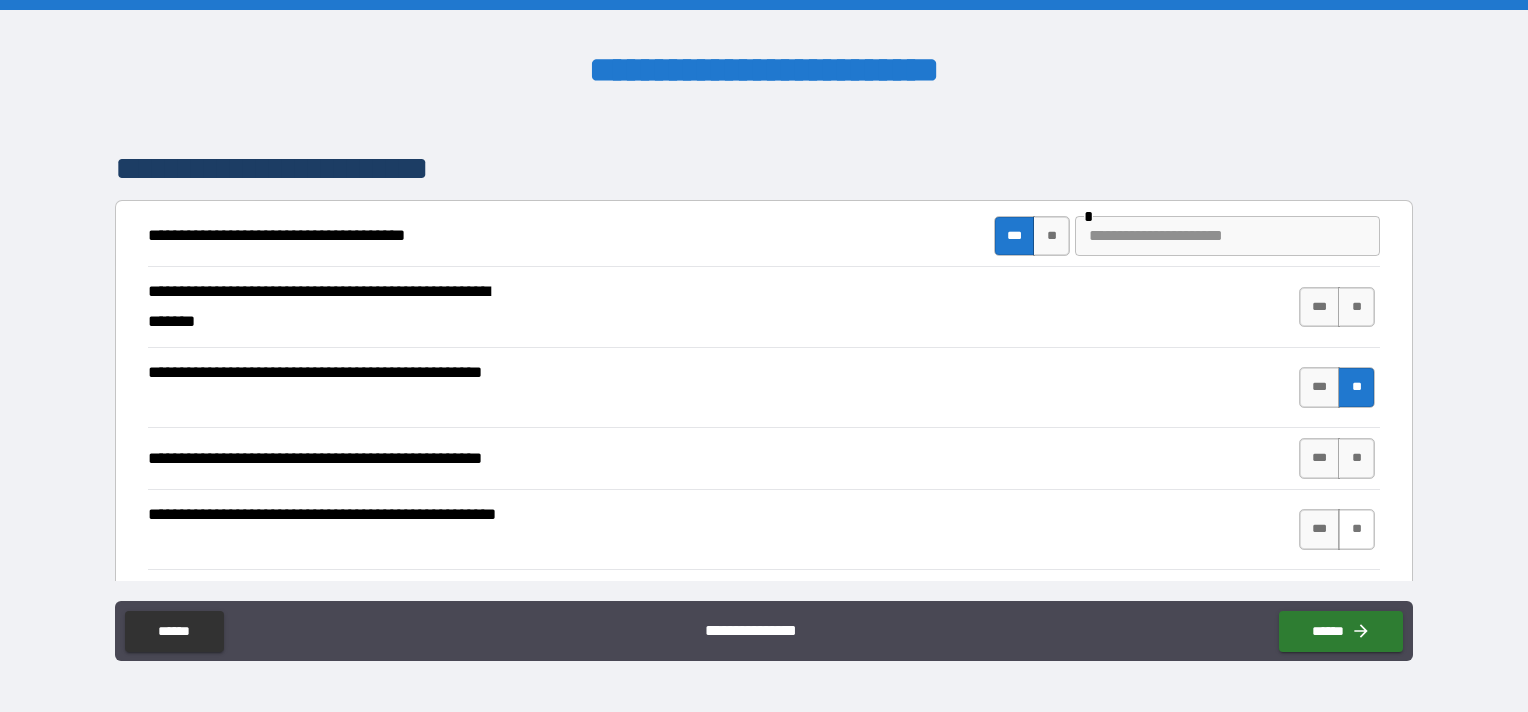 click on "**" at bounding box center [1356, 529] 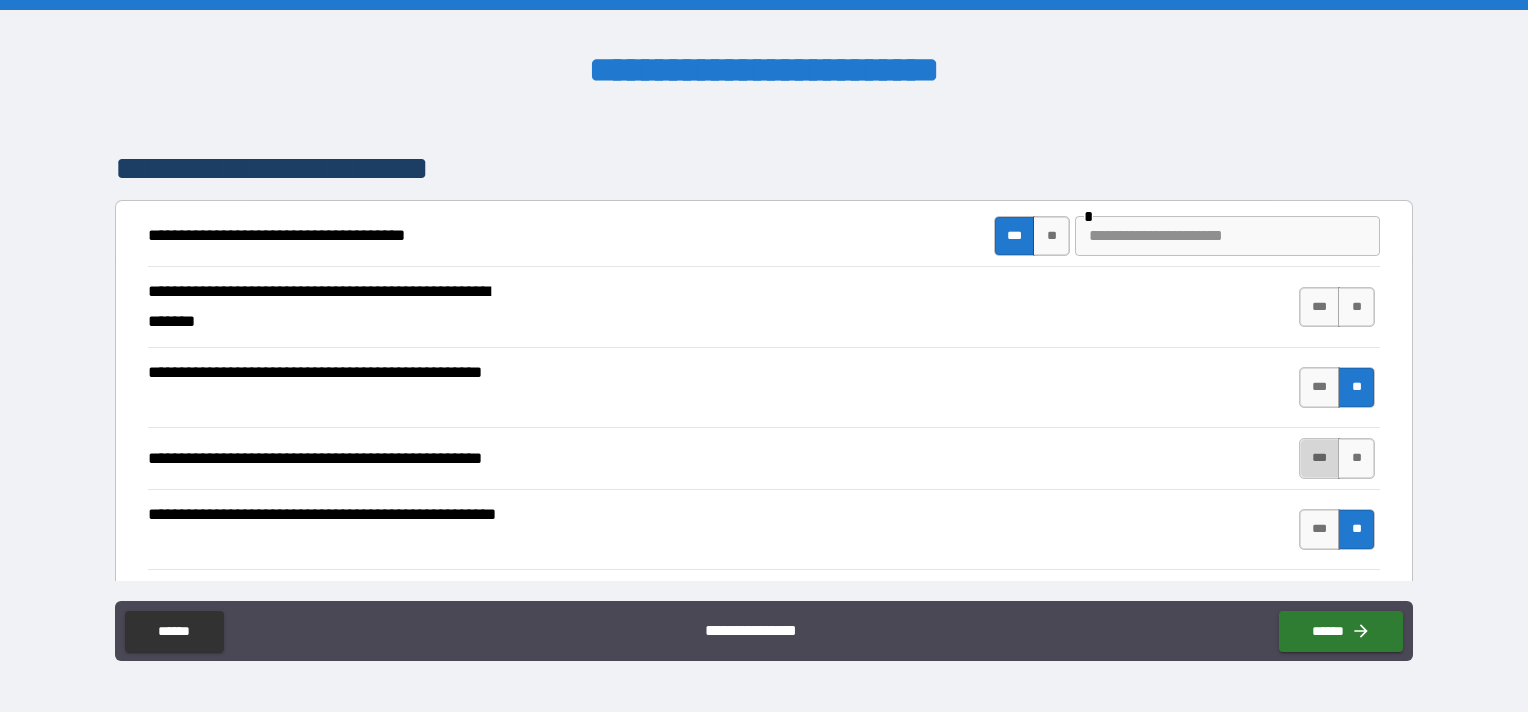 click on "***" at bounding box center (1320, 458) 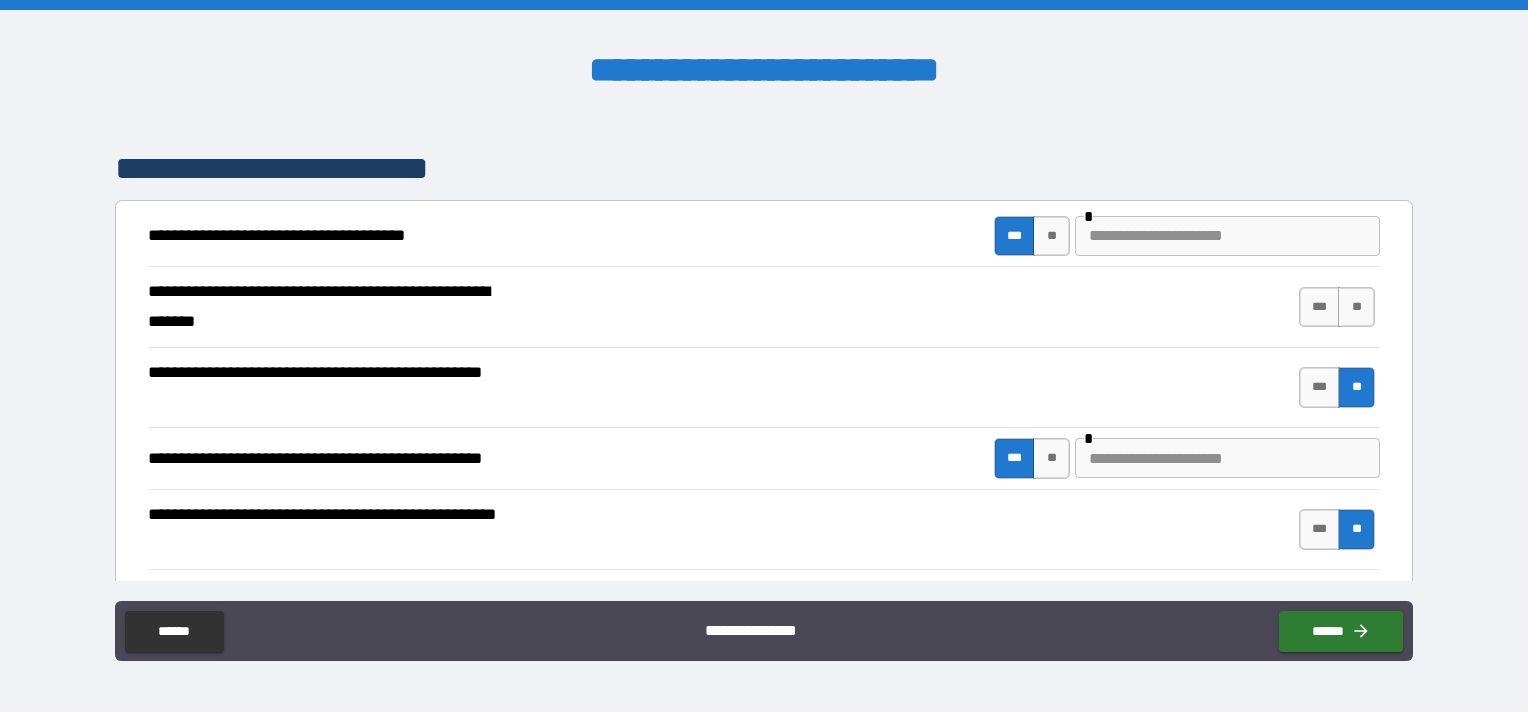click at bounding box center [1227, 458] 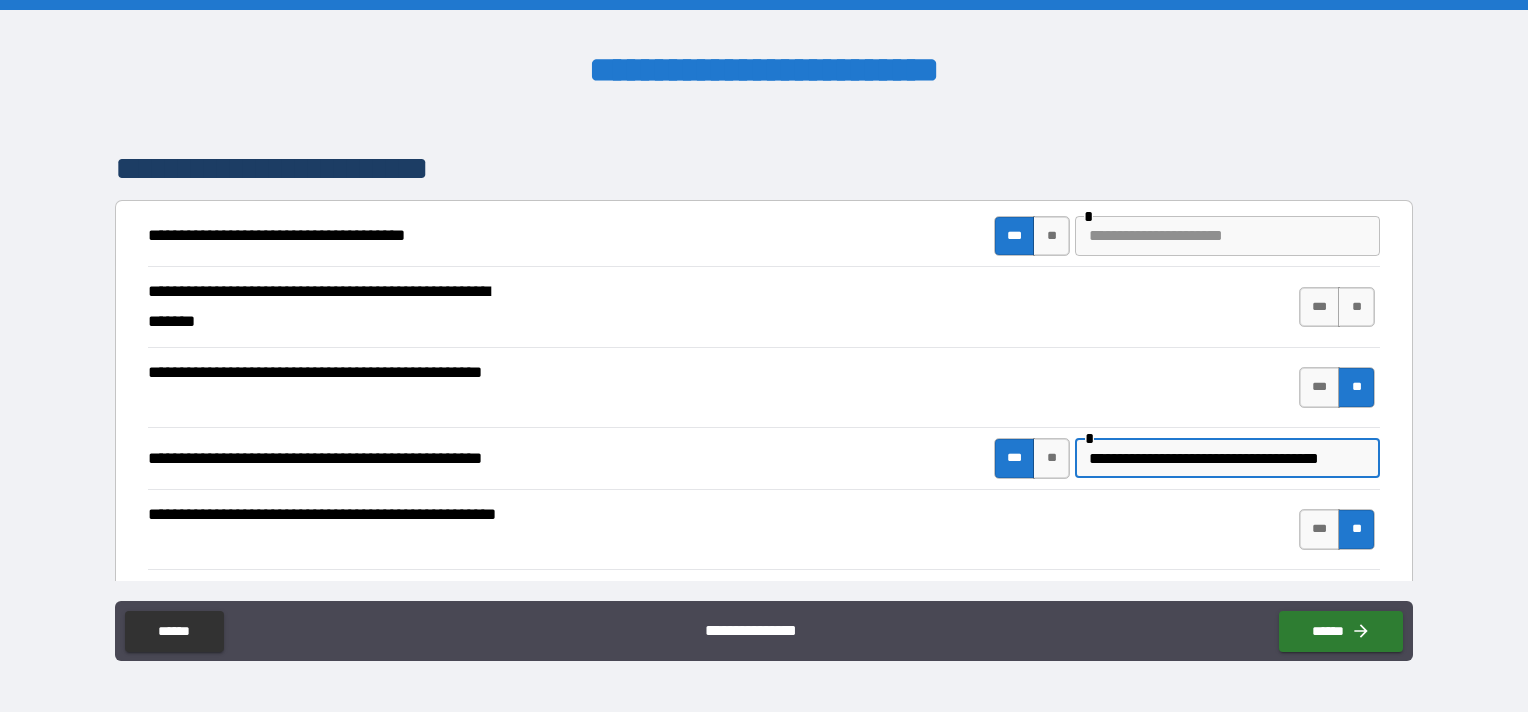 scroll, scrollTop: 0, scrollLeft: 11, axis: horizontal 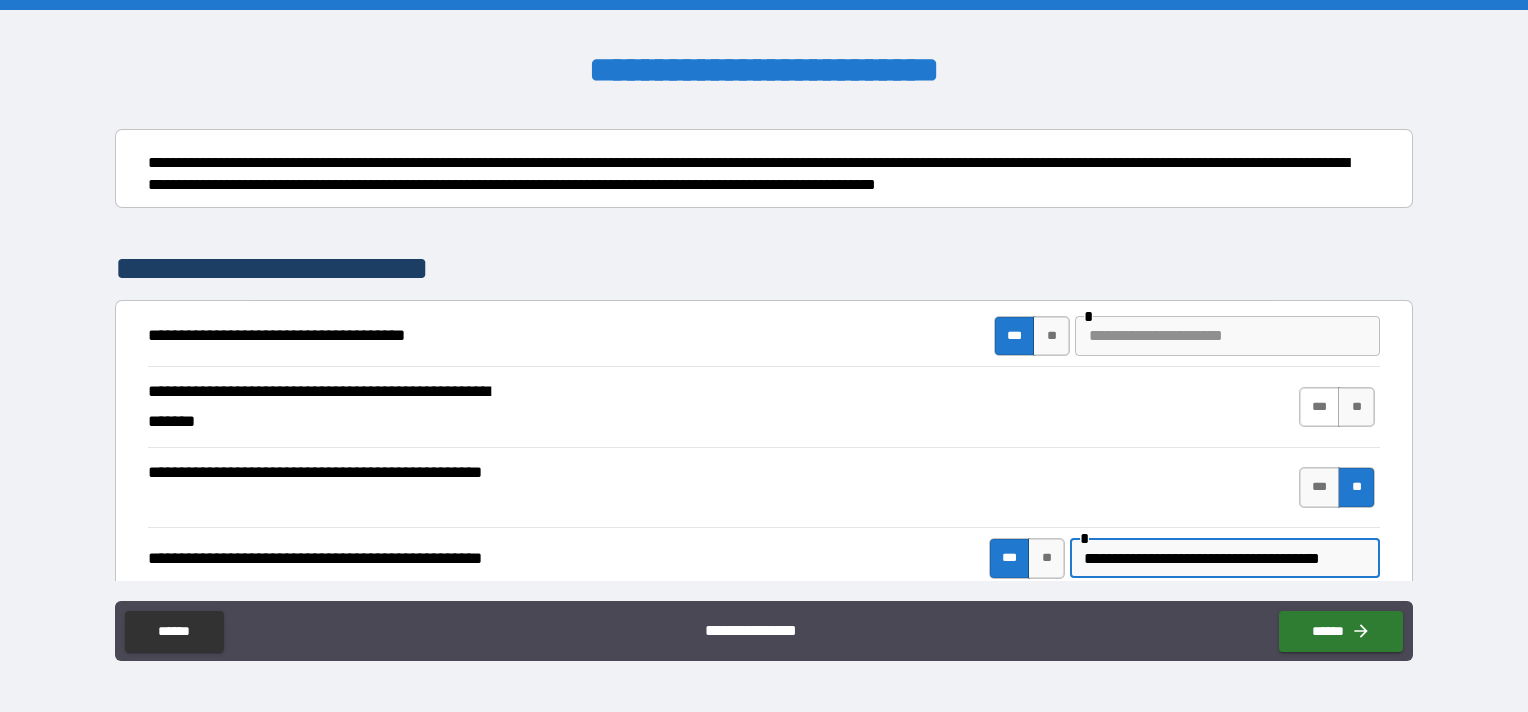 type on "**********" 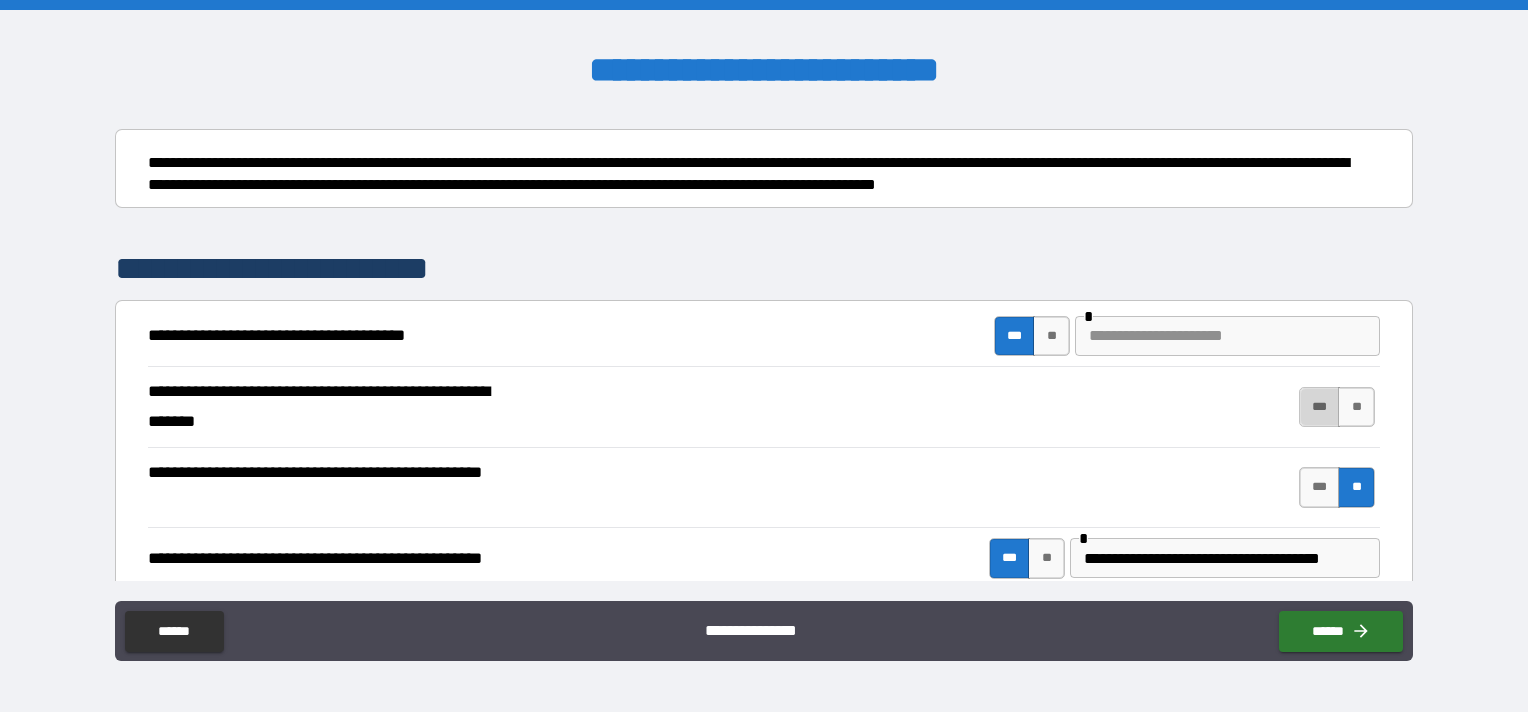 click on "***" at bounding box center [1320, 407] 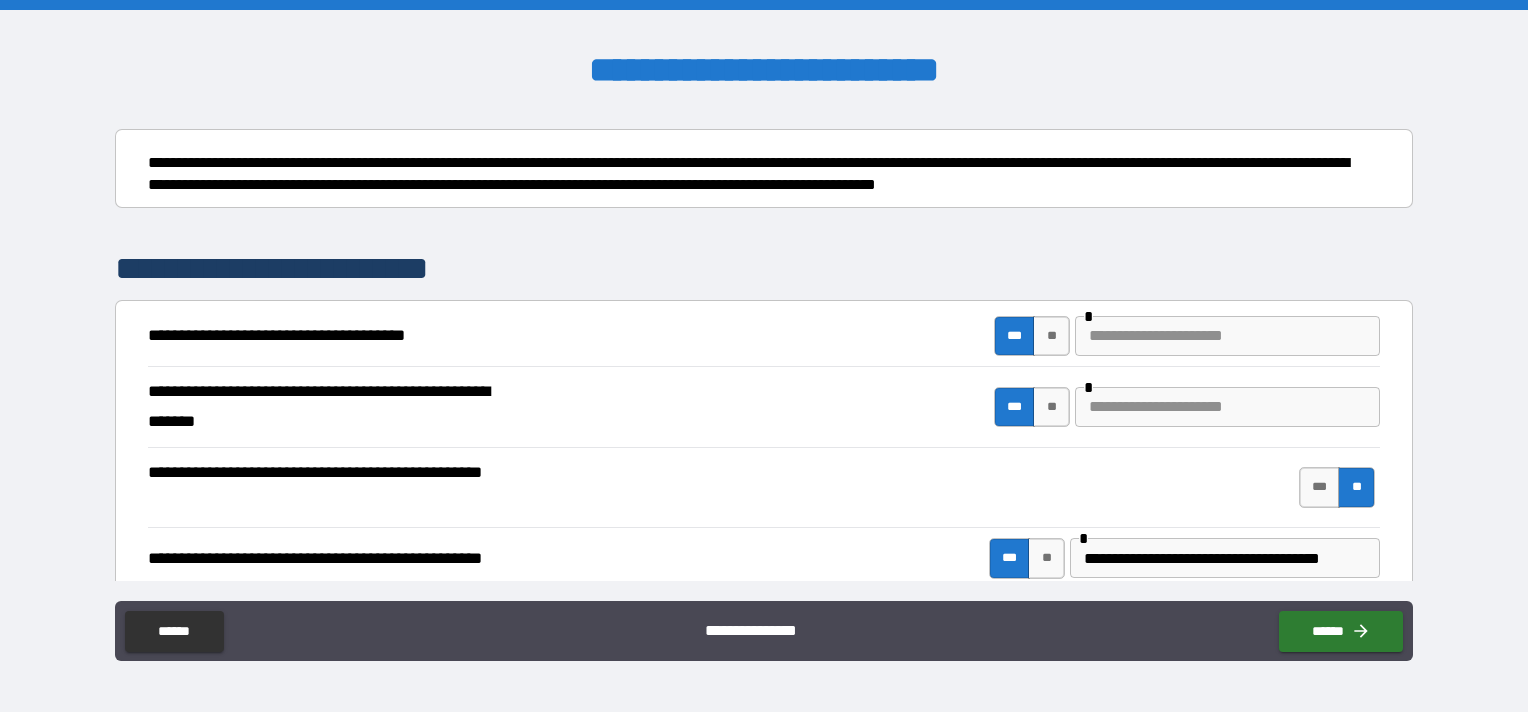 click at bounding box center (1227, 407) 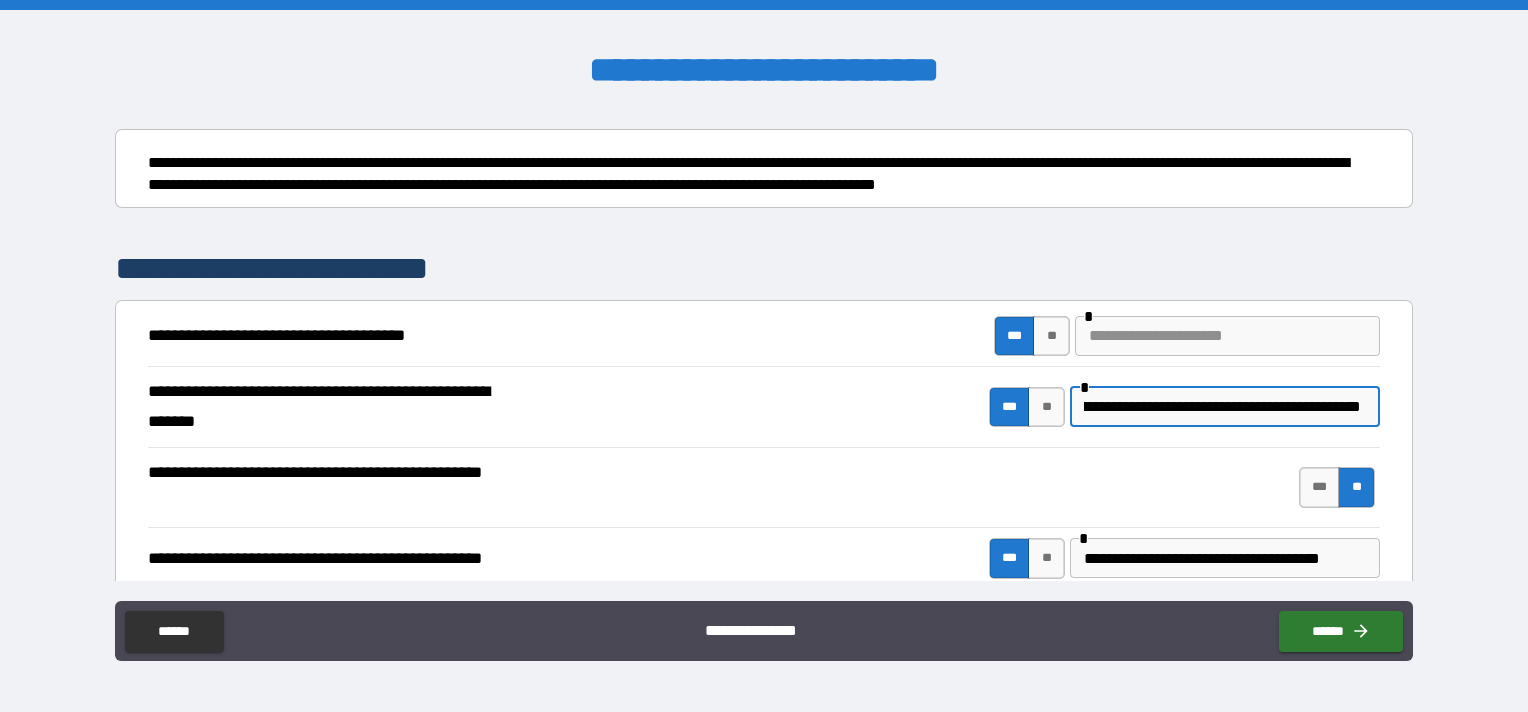 scroll, scrollTop: 0, scrollLeft: 60, axis: horizontal 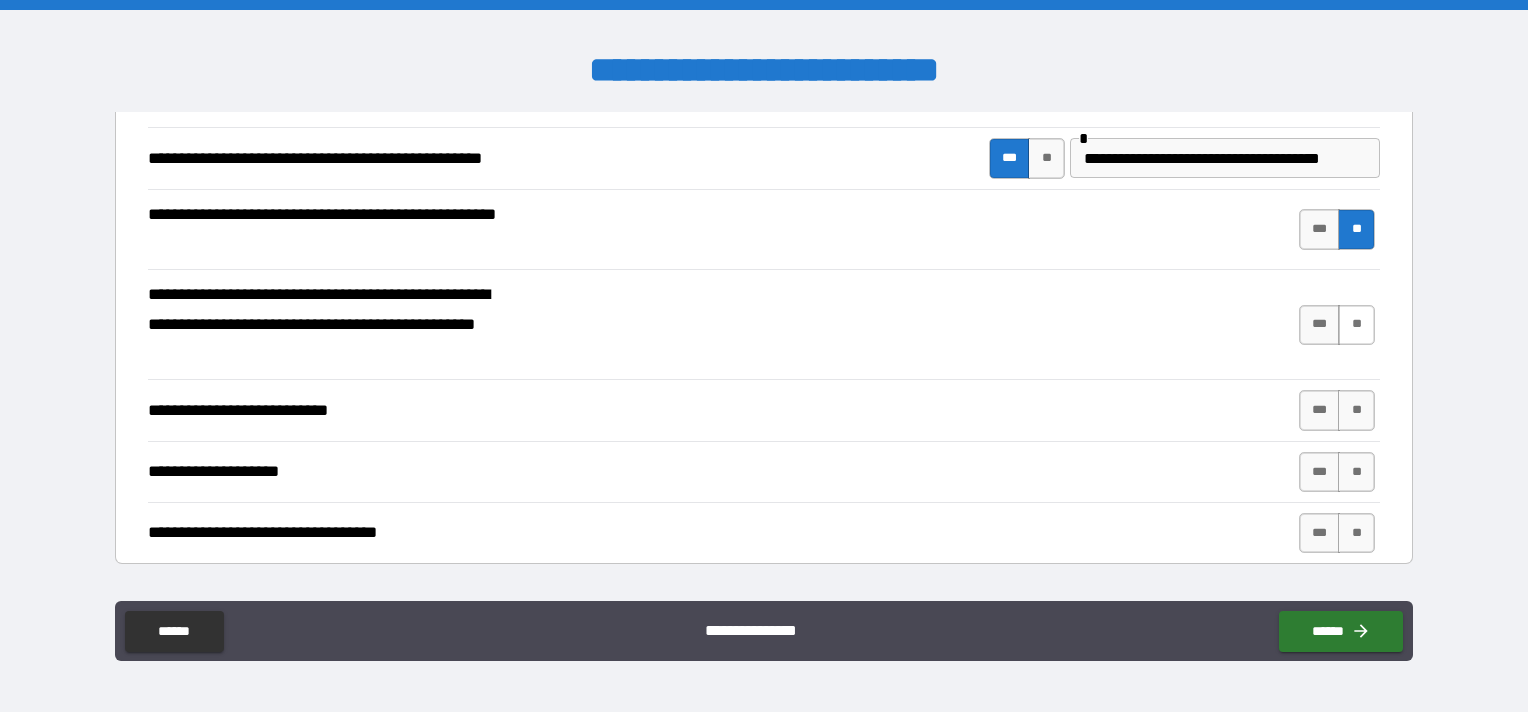 type on "**********" 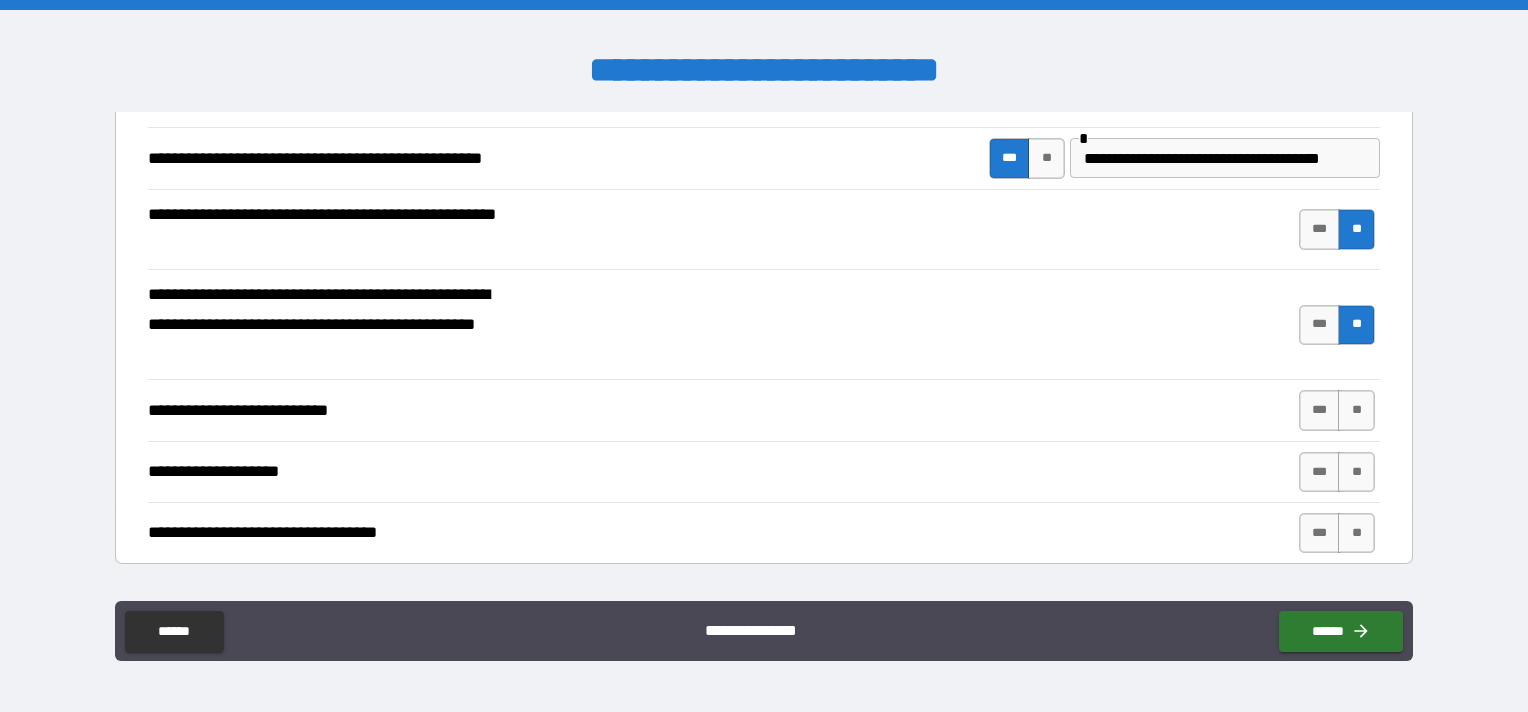 scroll, scrollTop: 0, scrollLeft: 0, axis: both 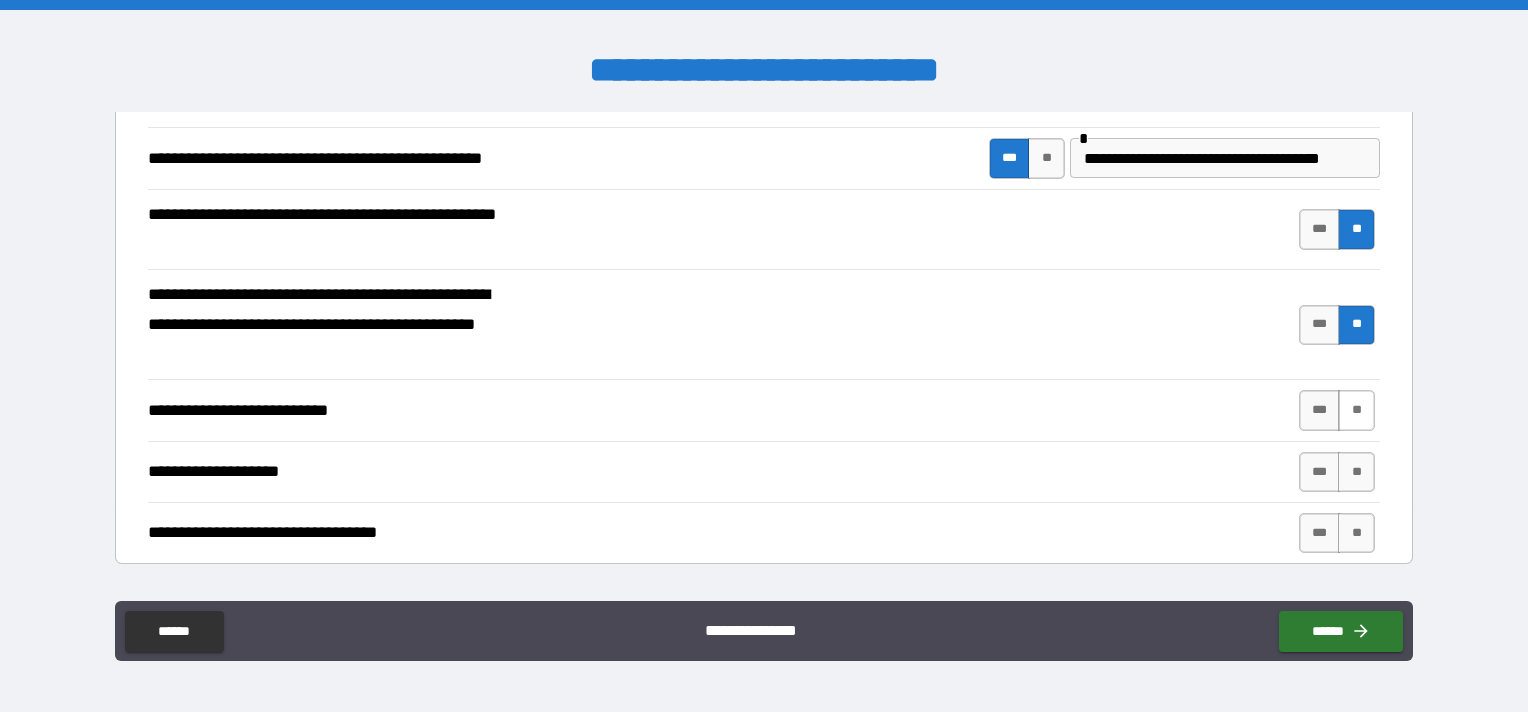 click on "**" at bounding box center [1356, 410] 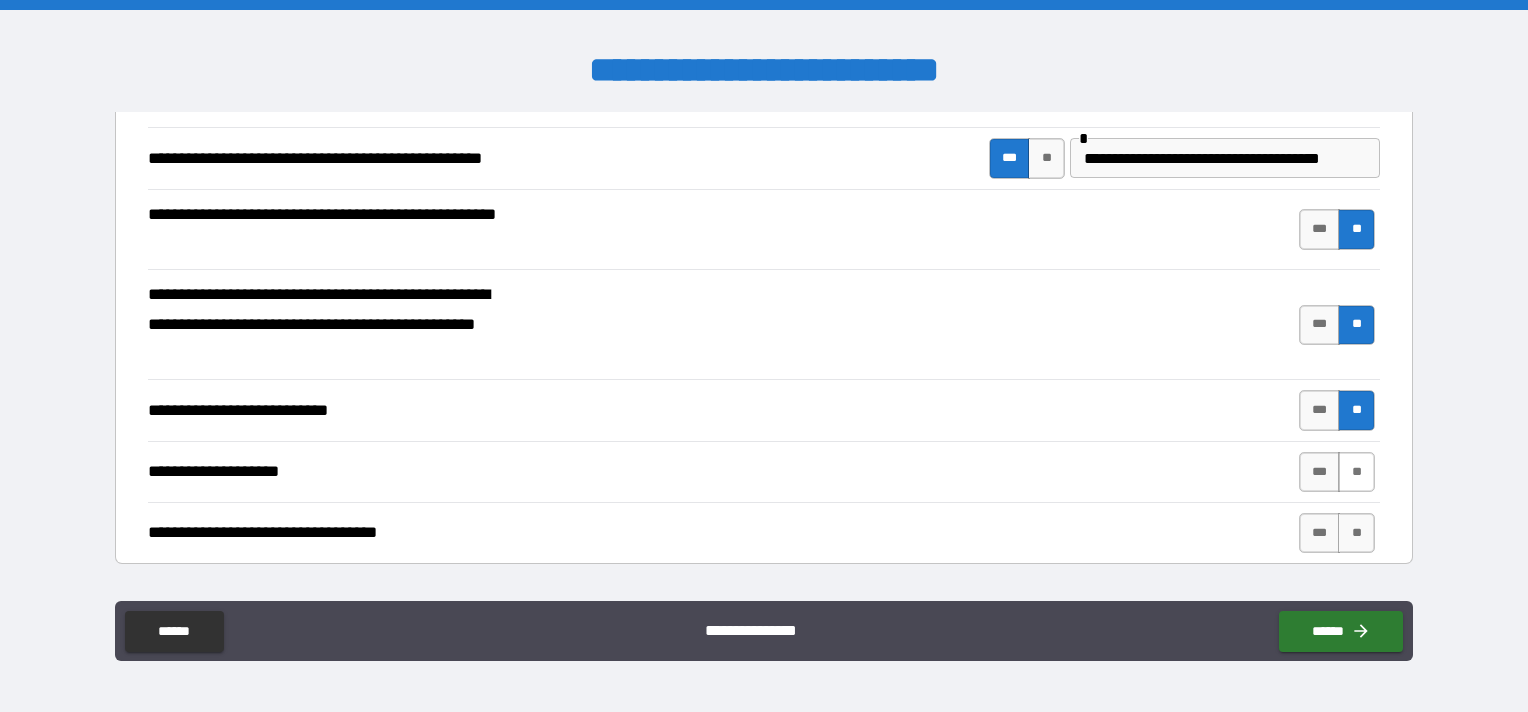 click on "**" at bounding box center (1356, 472) 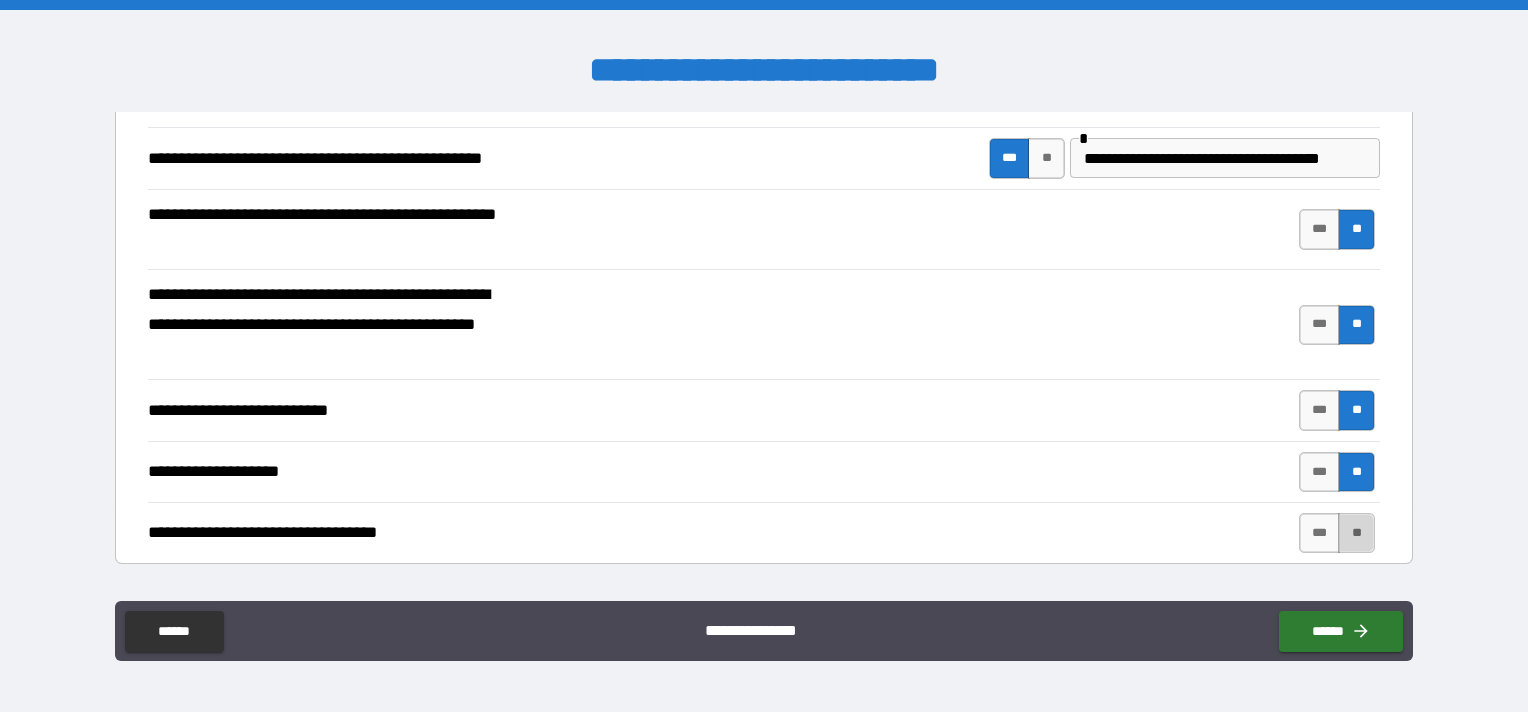 click on "**" at bounding box center [1356, 533] 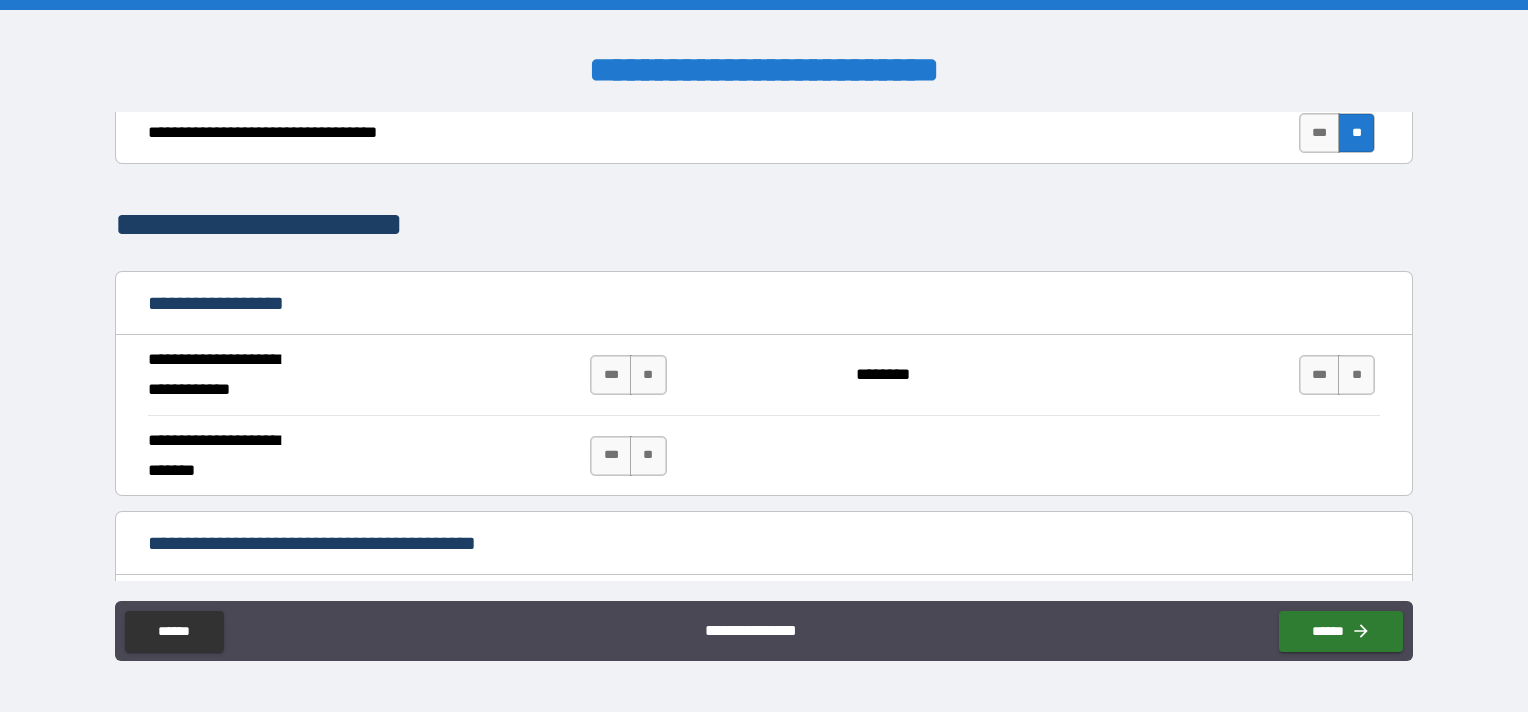 scroll, scrollTop: 1100, scrollLeft: 0, axis: vertical 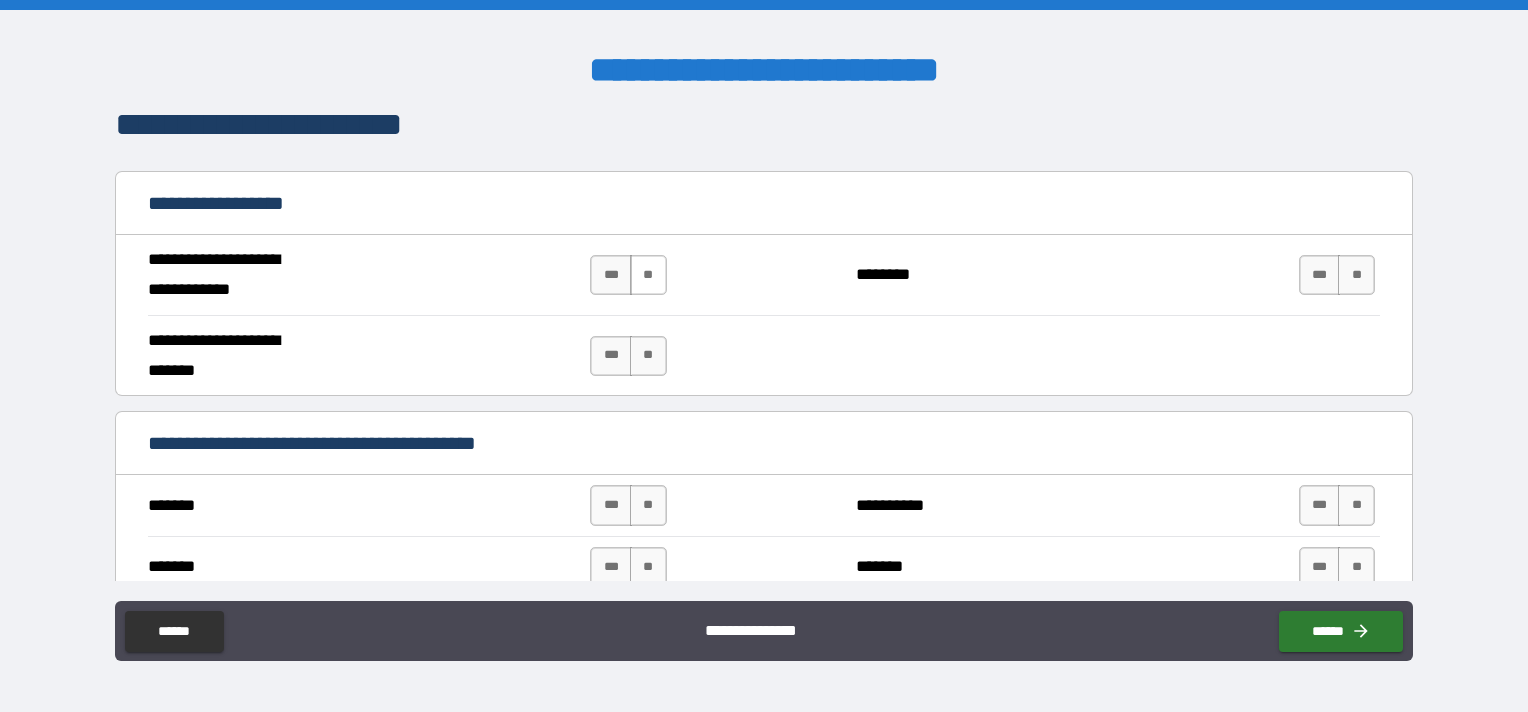 click on "**" at bounding box center (648, 275) 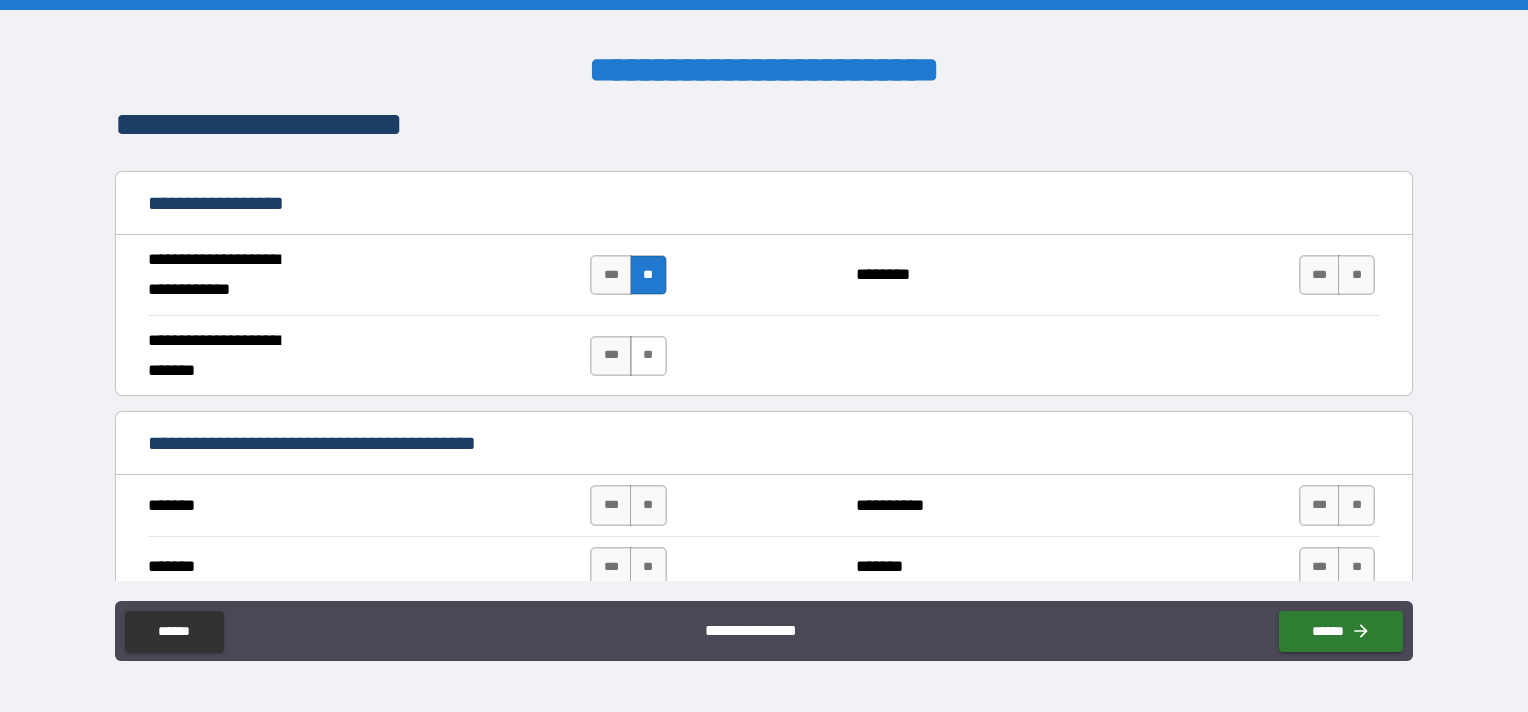 click on "**" at bounding box center (648, 356) 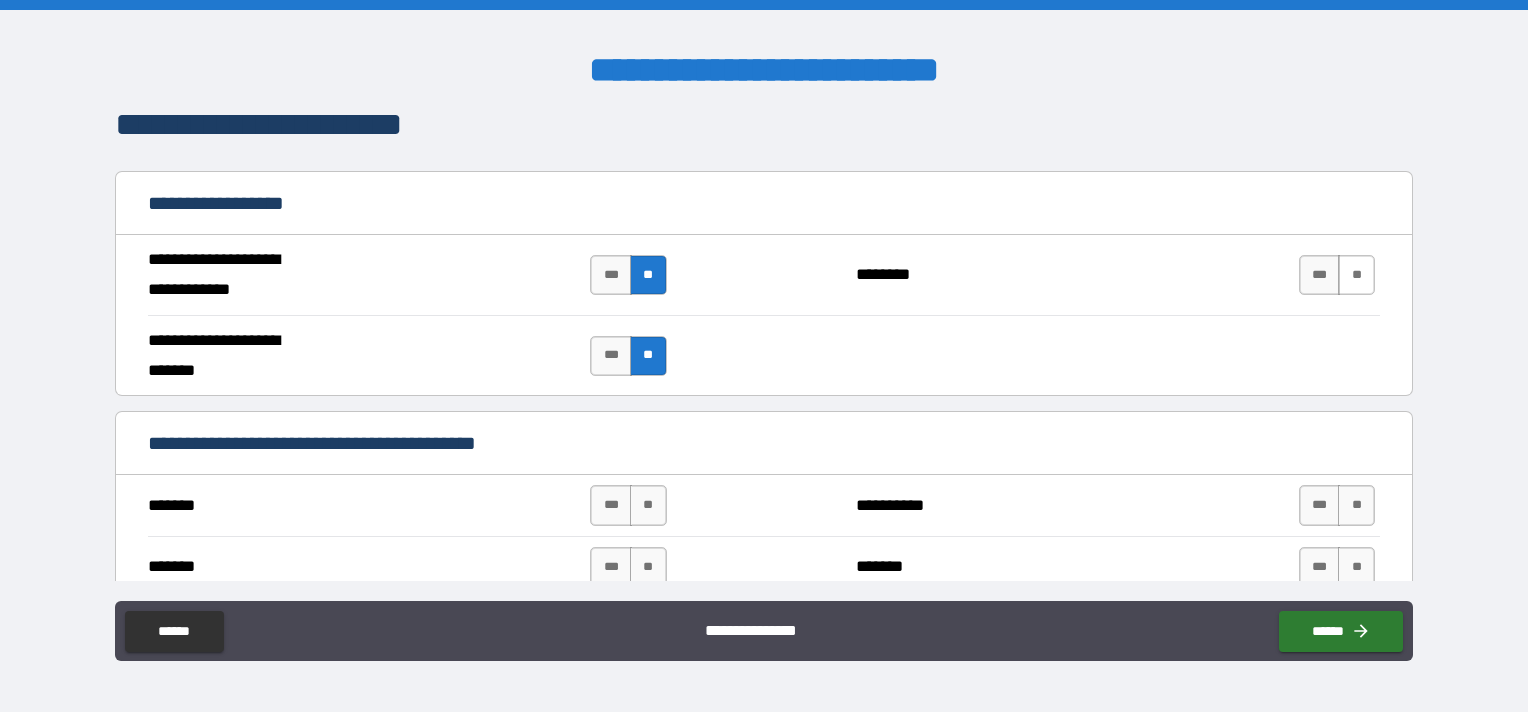 click on "**" at bounding box center [1356, 275] 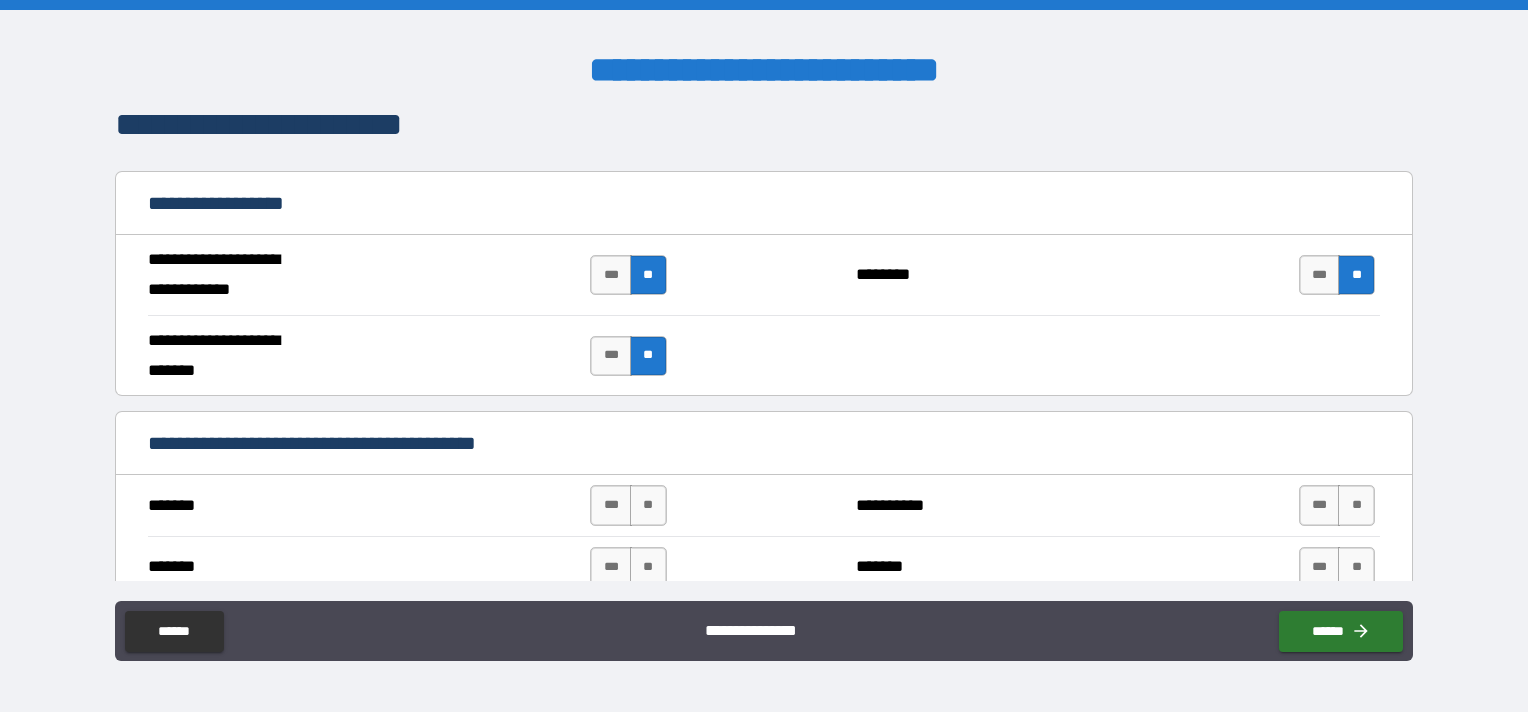 scroll, scrollTop: 1300, scrollLeft: 0, axis: vertical 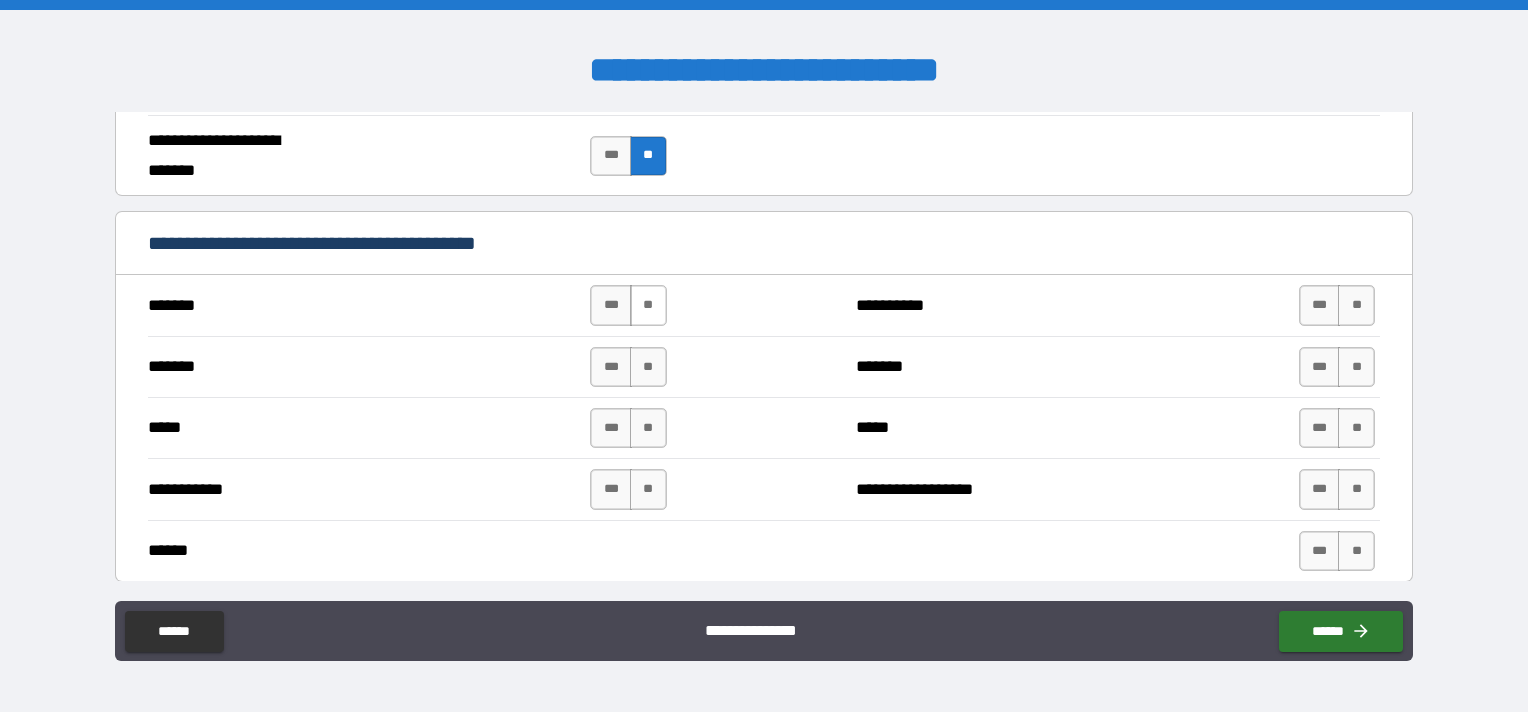 click on "**" at bounding box center [648, 305] 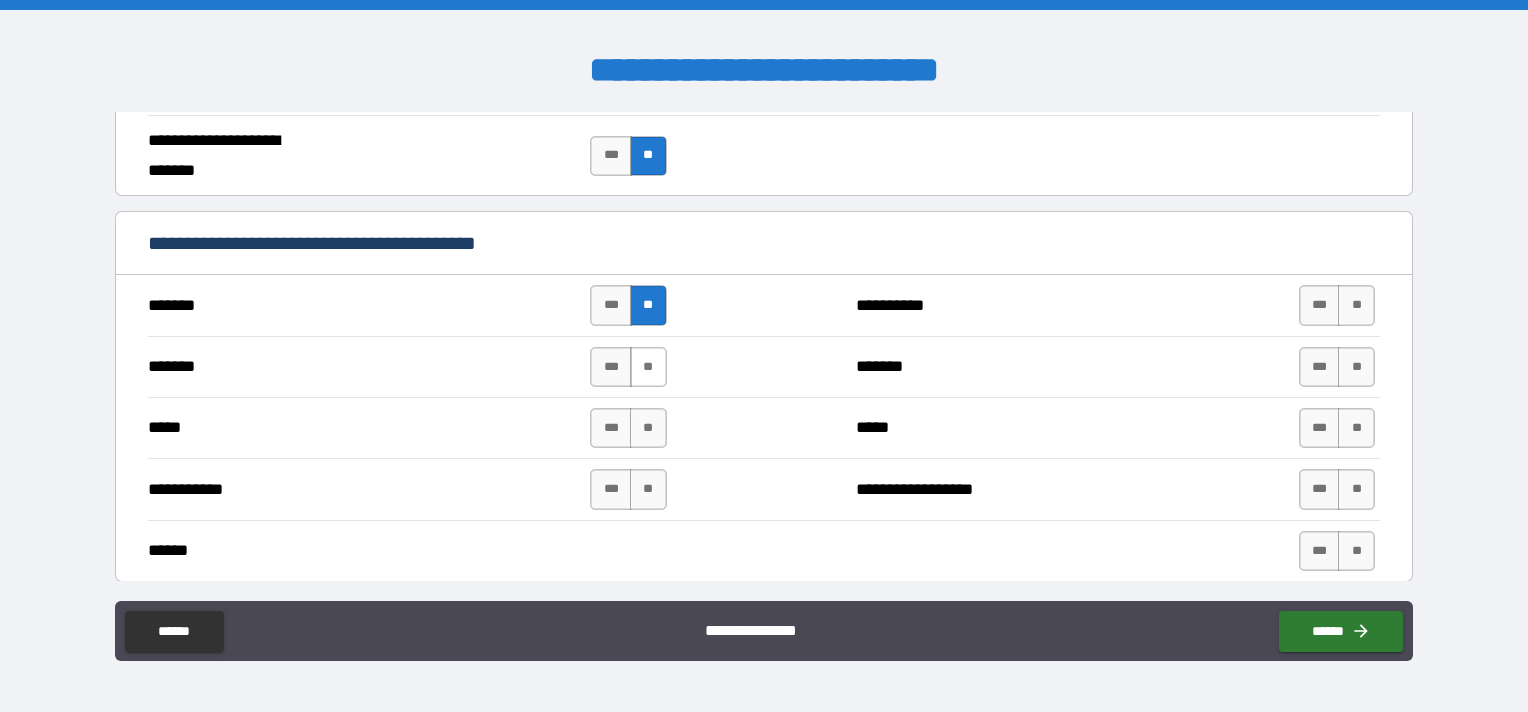 click on "**" at bounding box center [648, 367] 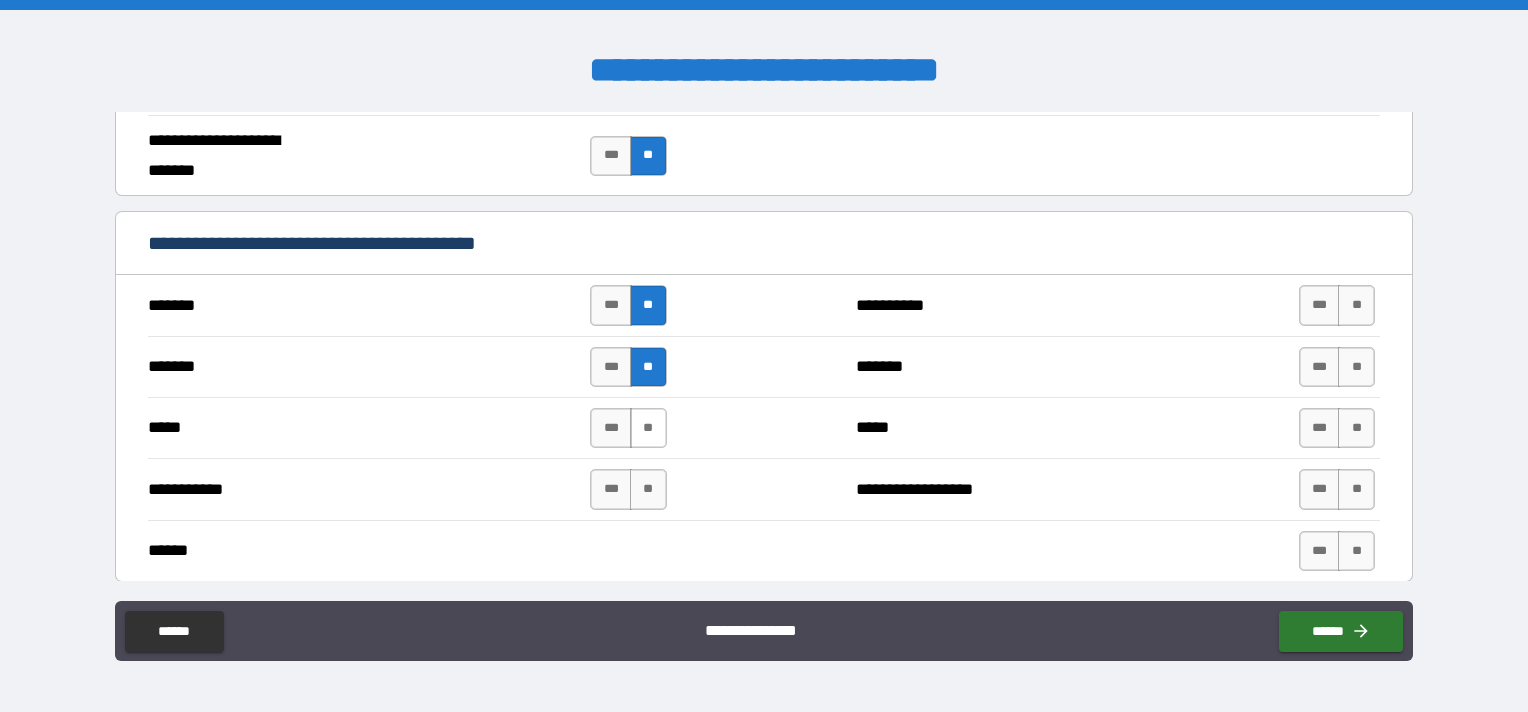 click on "**" at bounding box center [648, 428] 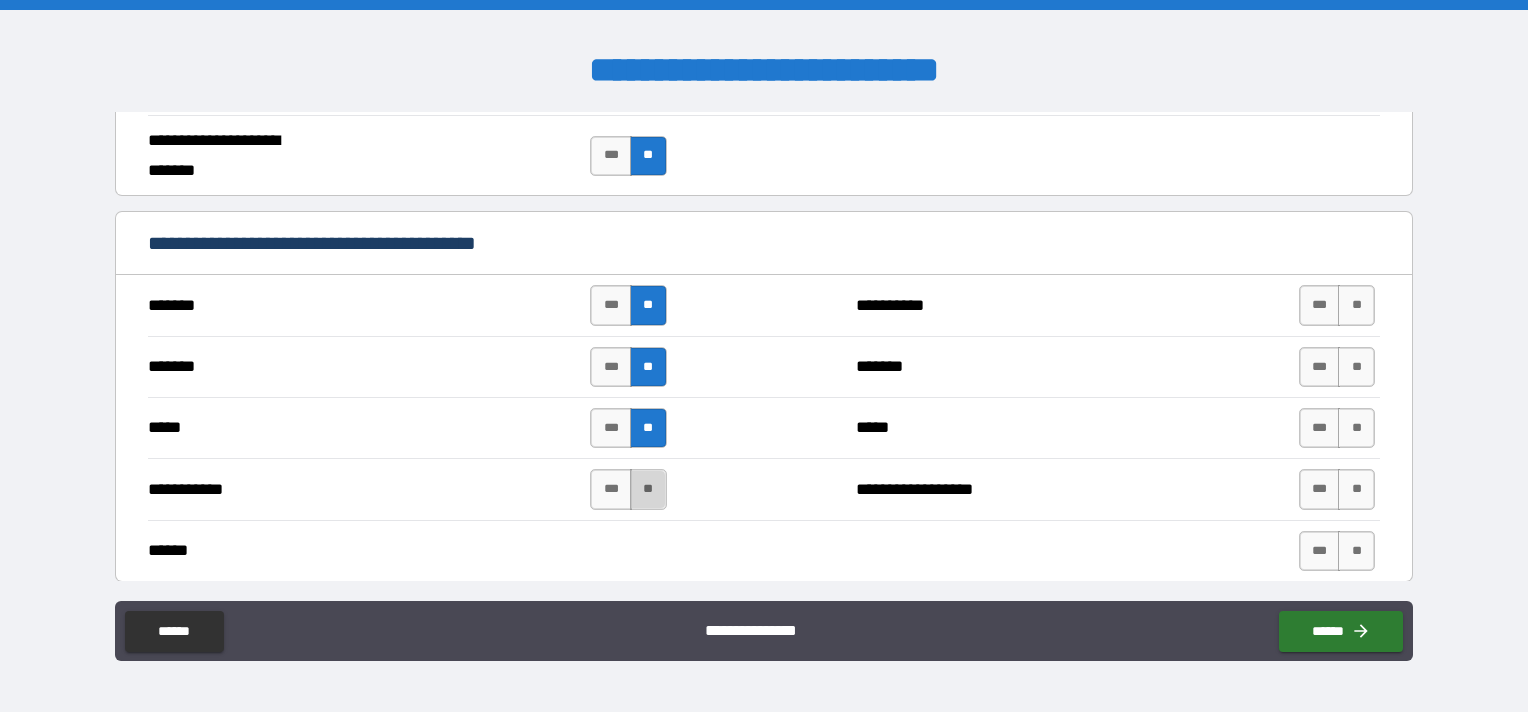 click on "**" at bounding box center (648, 489) 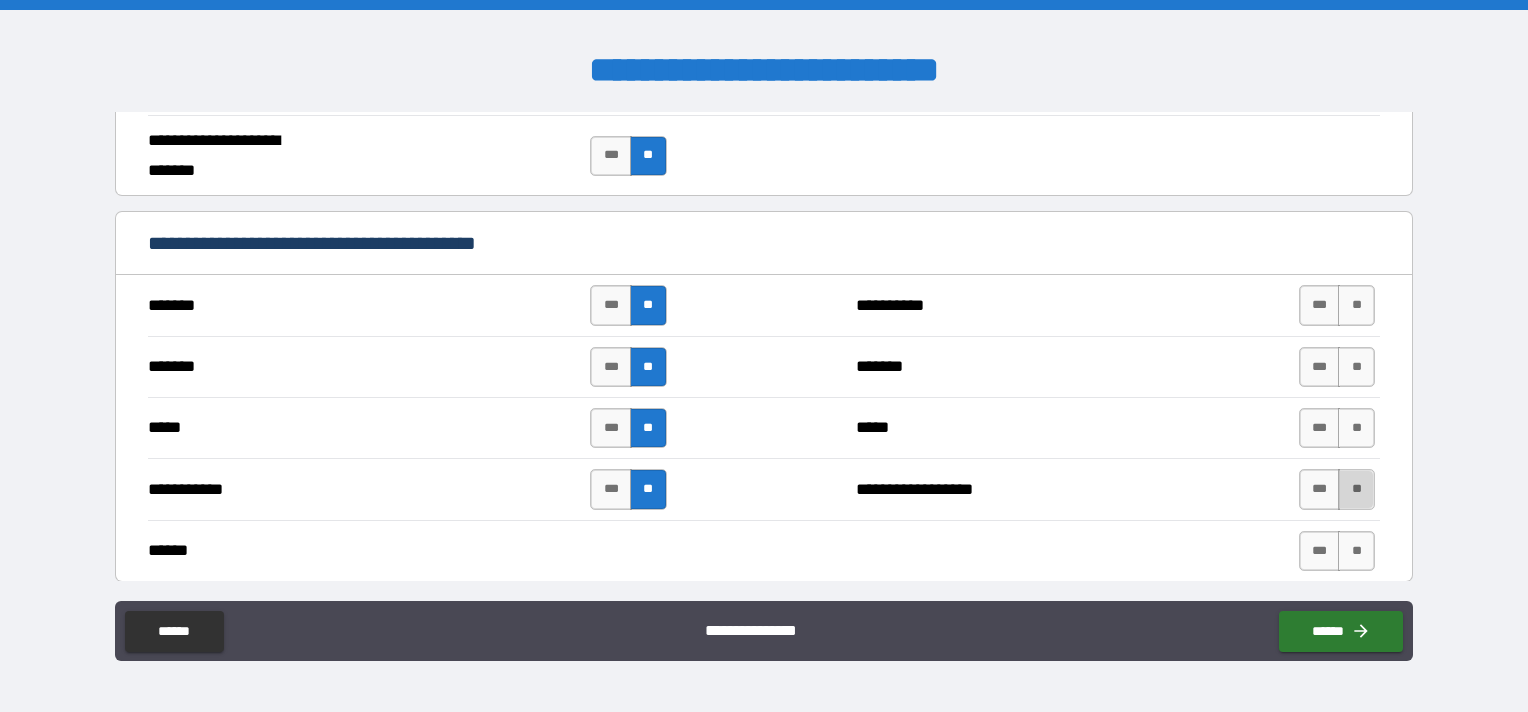 click on "**" at bounding box center (1356, 489) 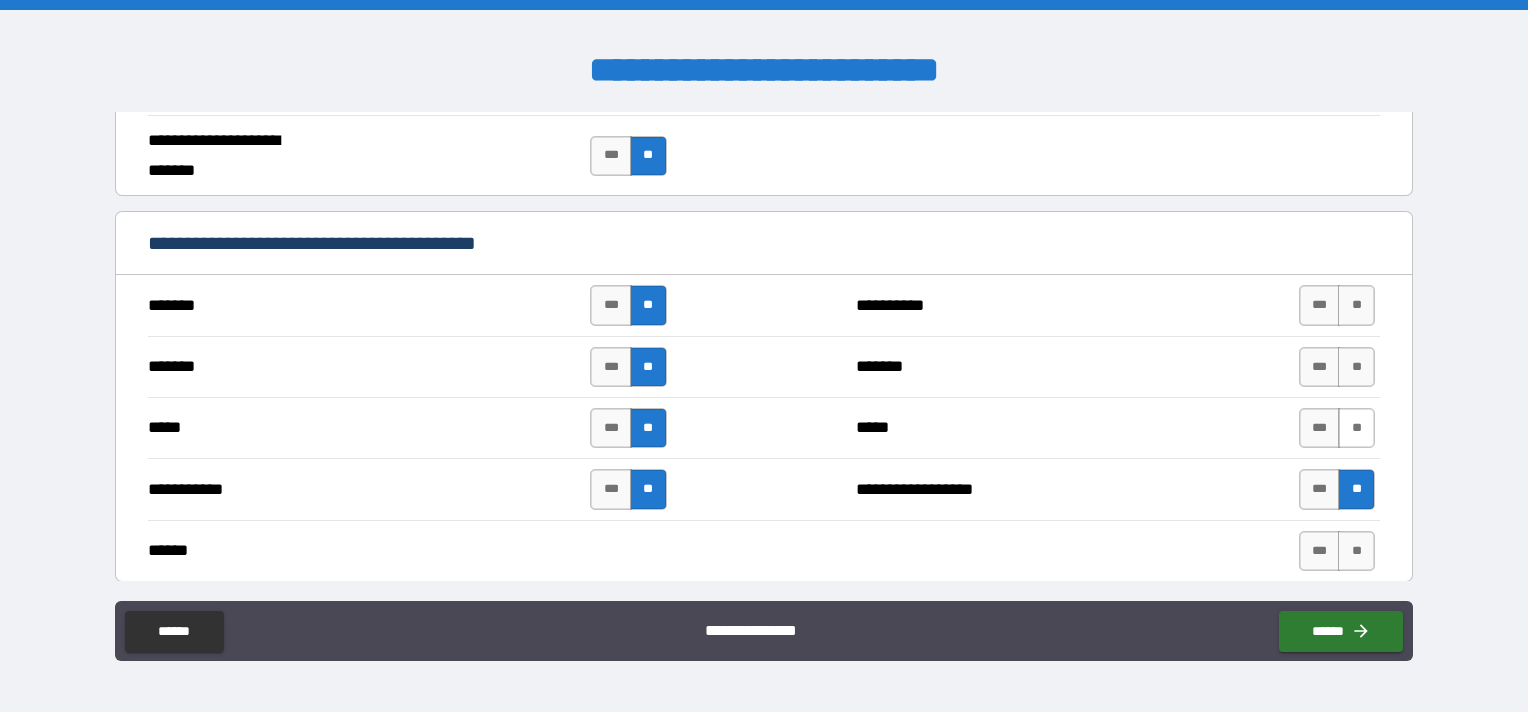 click on "**" at bounding box center (1356, 428) 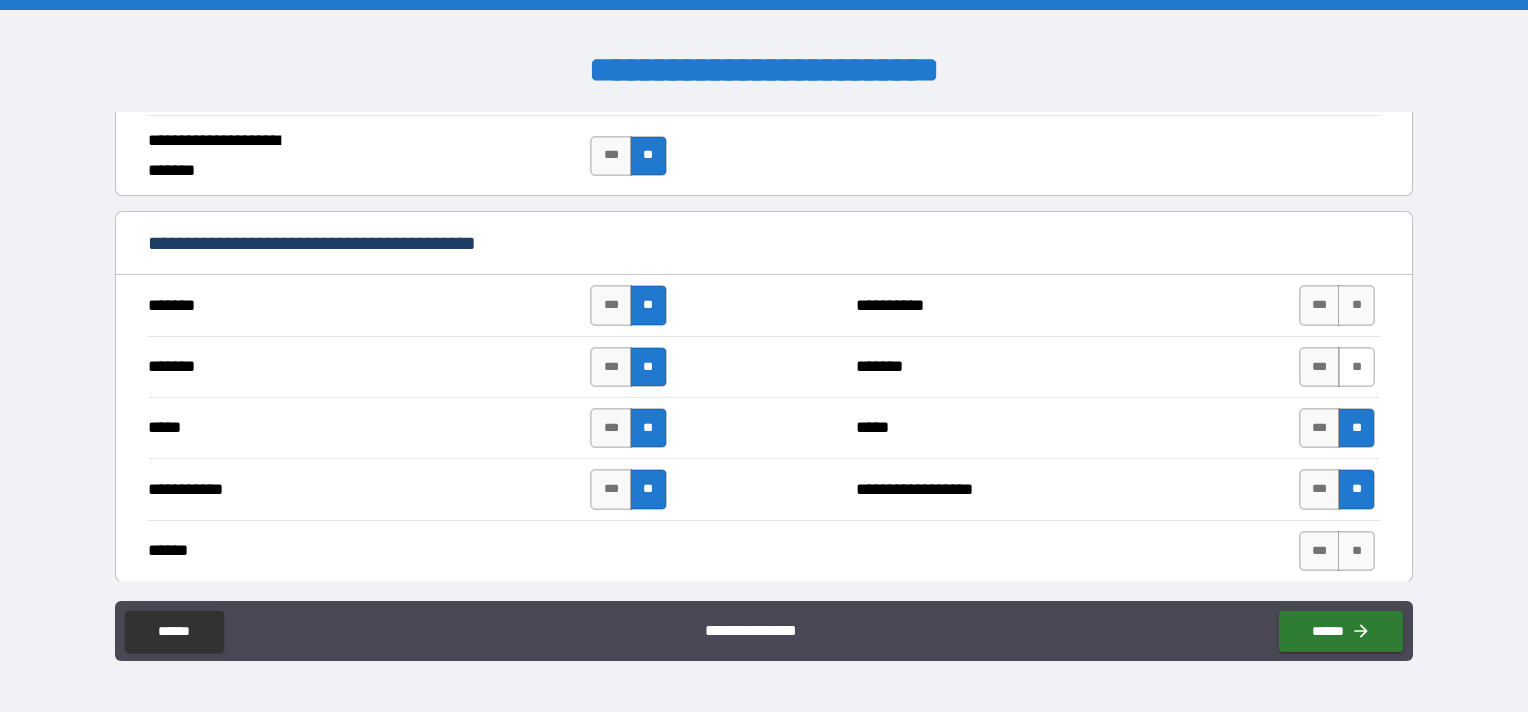 click on "**" at bounding box center (1356, 367) 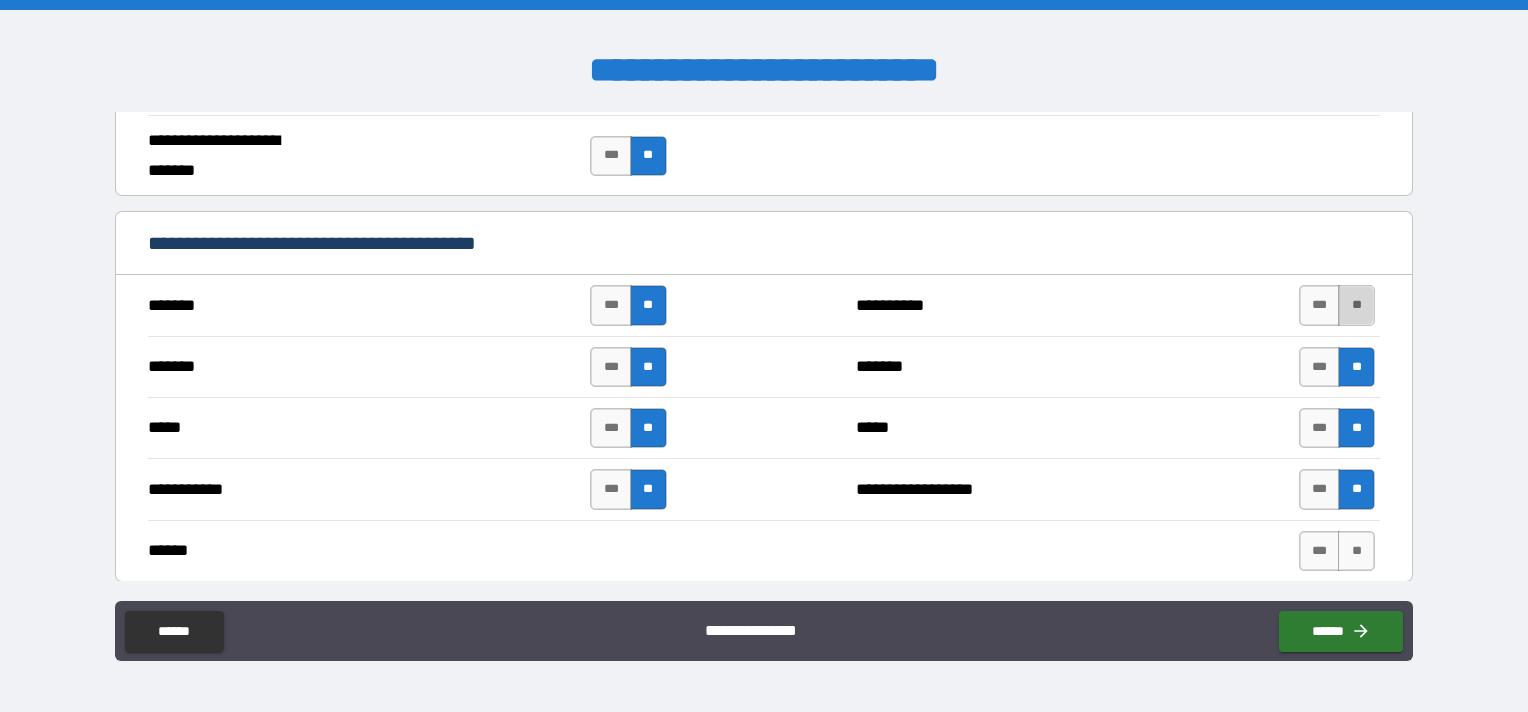 click on "**" at bounding box center (1356, 305) 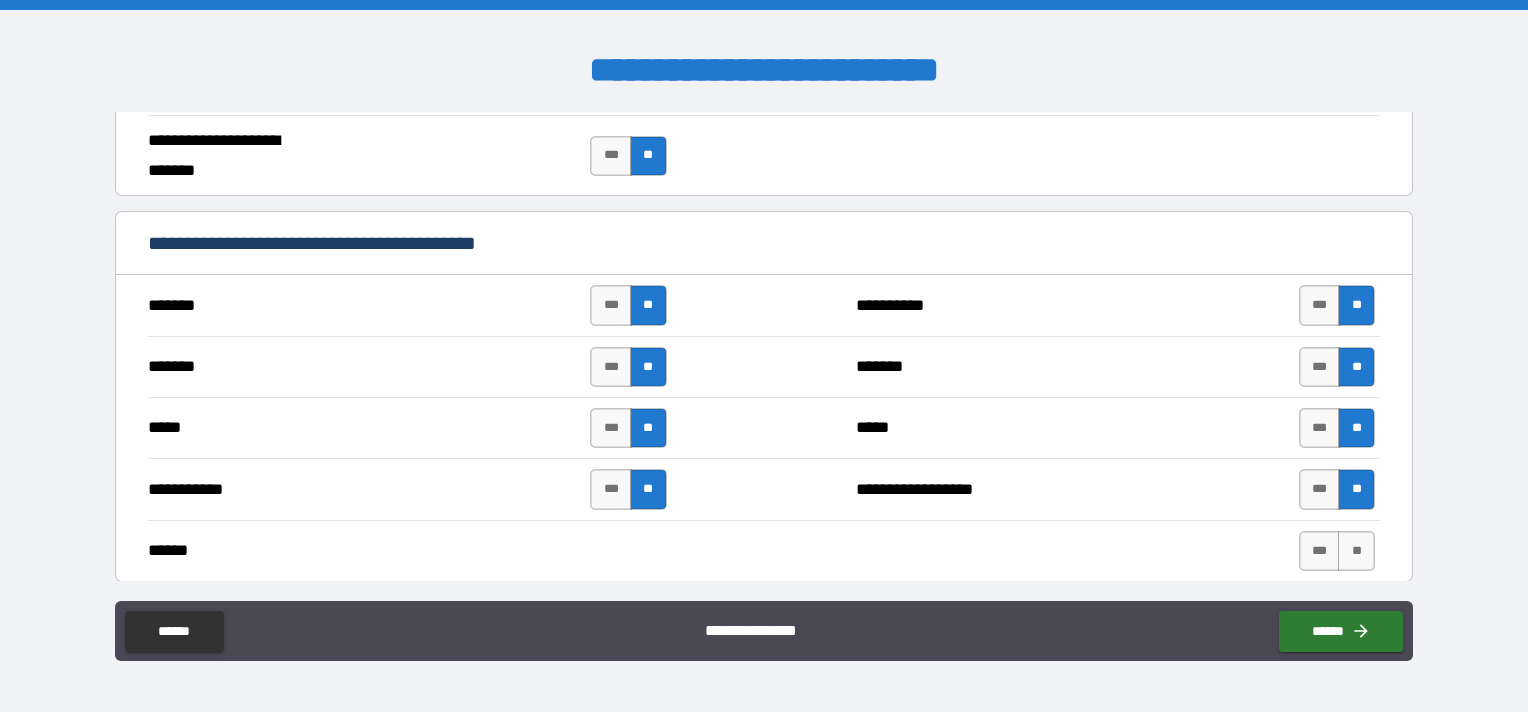 scroll, scrollTop: 1500, scrollLeft: 0, axis: vertical 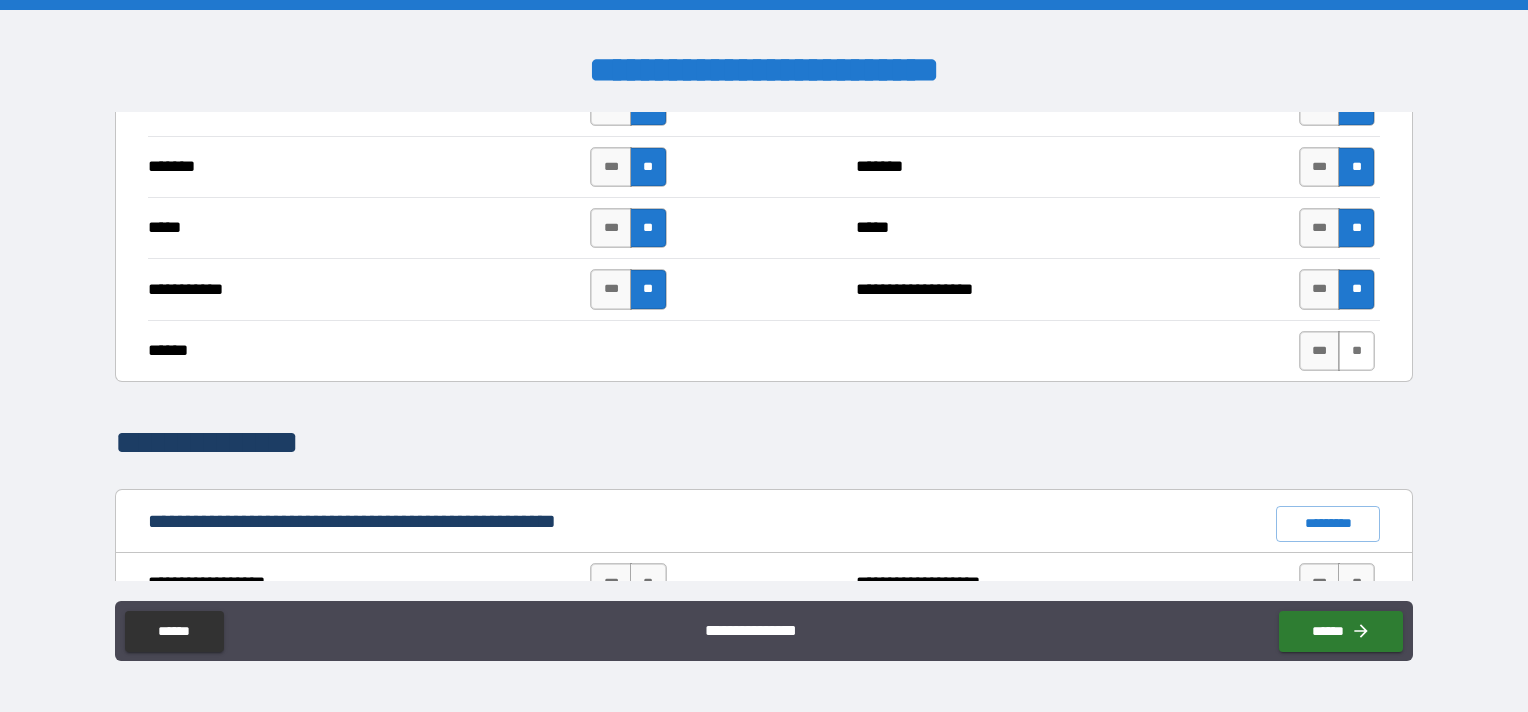 click on "**" at bounding box center [1356, 351] 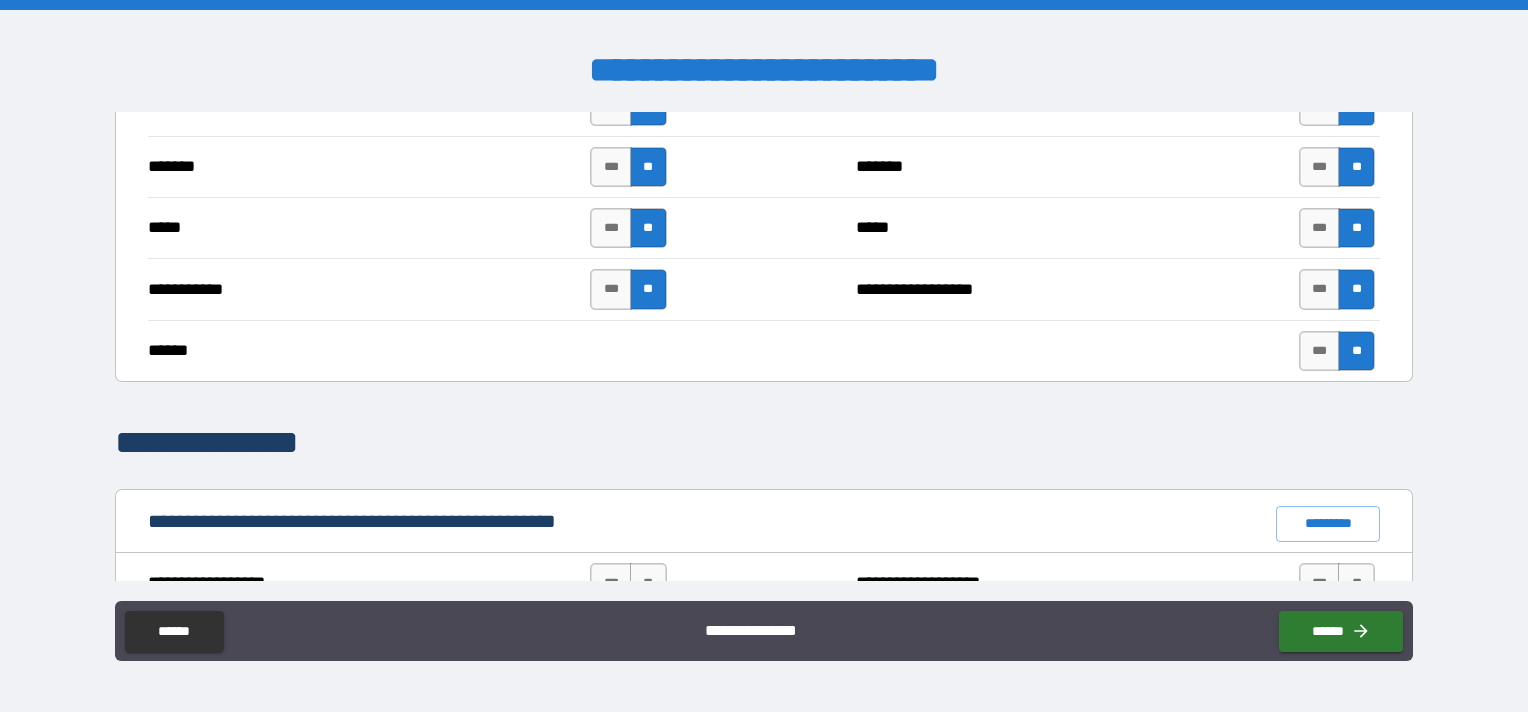 scroll, scrollTop: 1700, scrollLeft: 0, axis: vertical 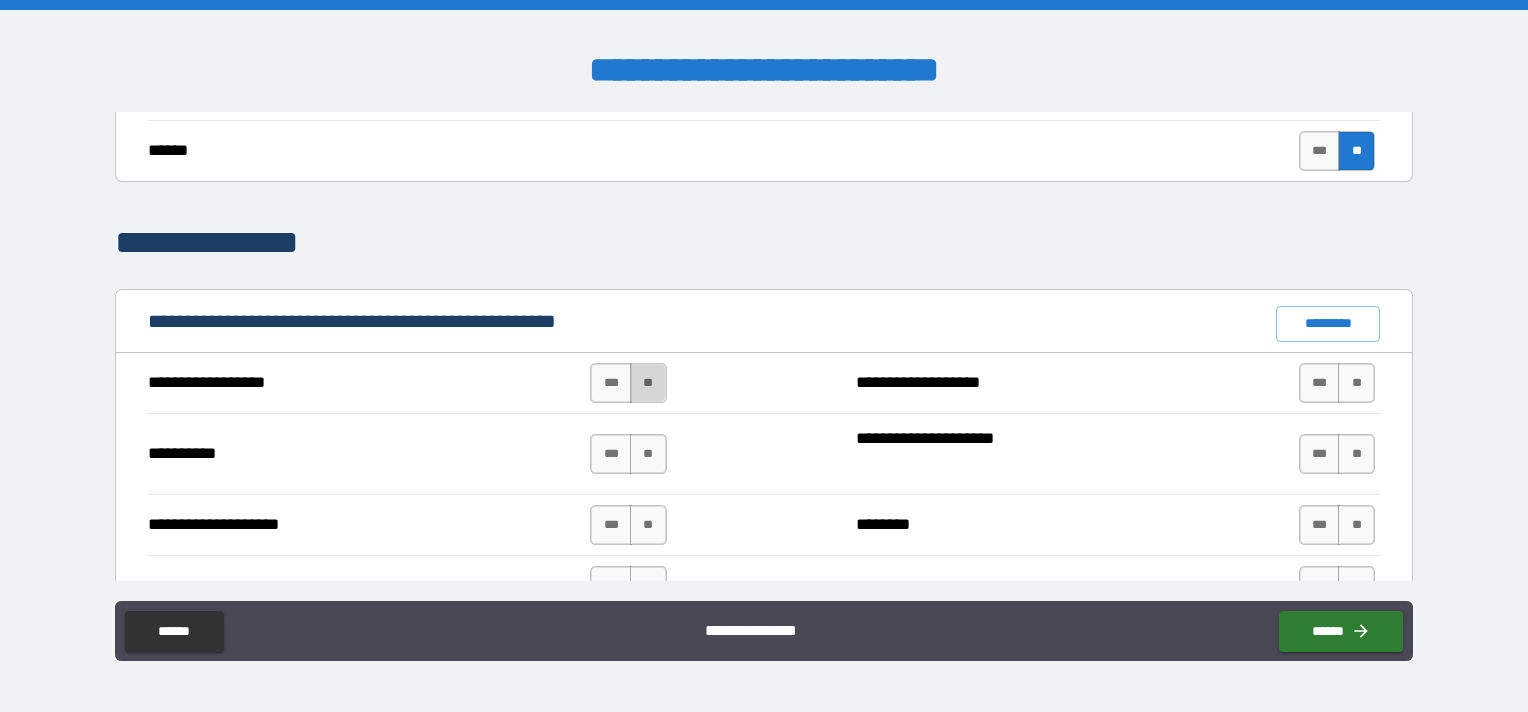 click on "**" at bounding box center [648, 383] 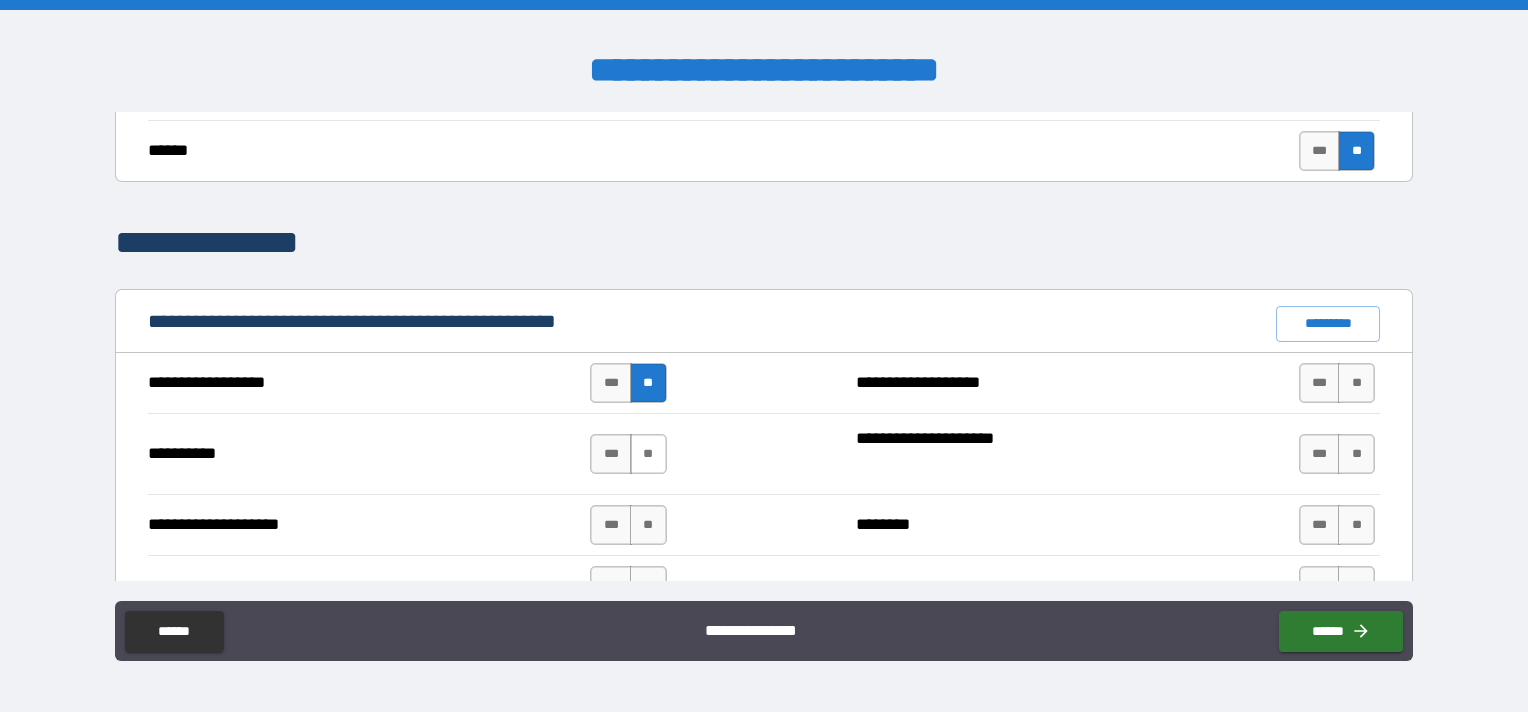 click on "**" at bounding box center [648, 454] 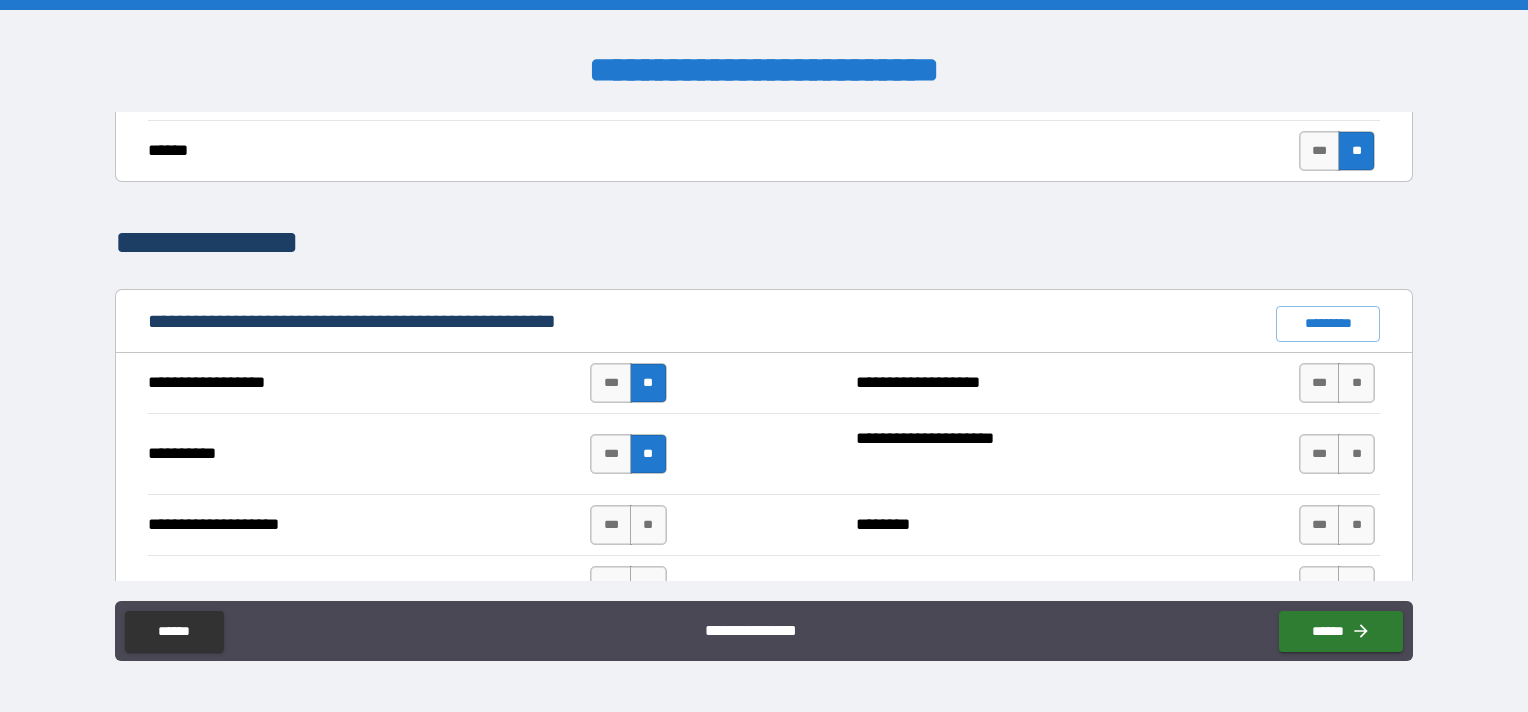 scroll, scrollTop: 1900, scrollLeft: 0, axis: vertical 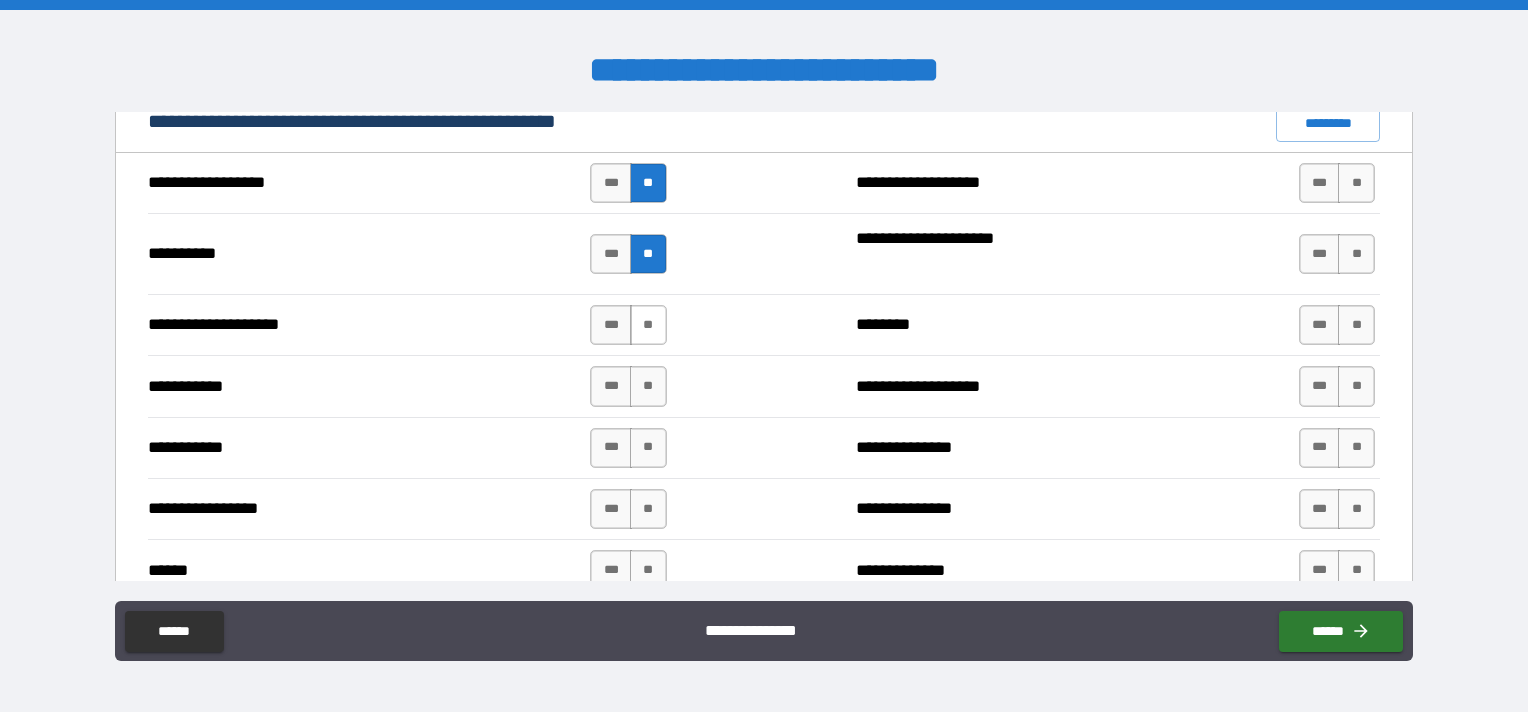 click on "**" at bounding box center (648, 325) 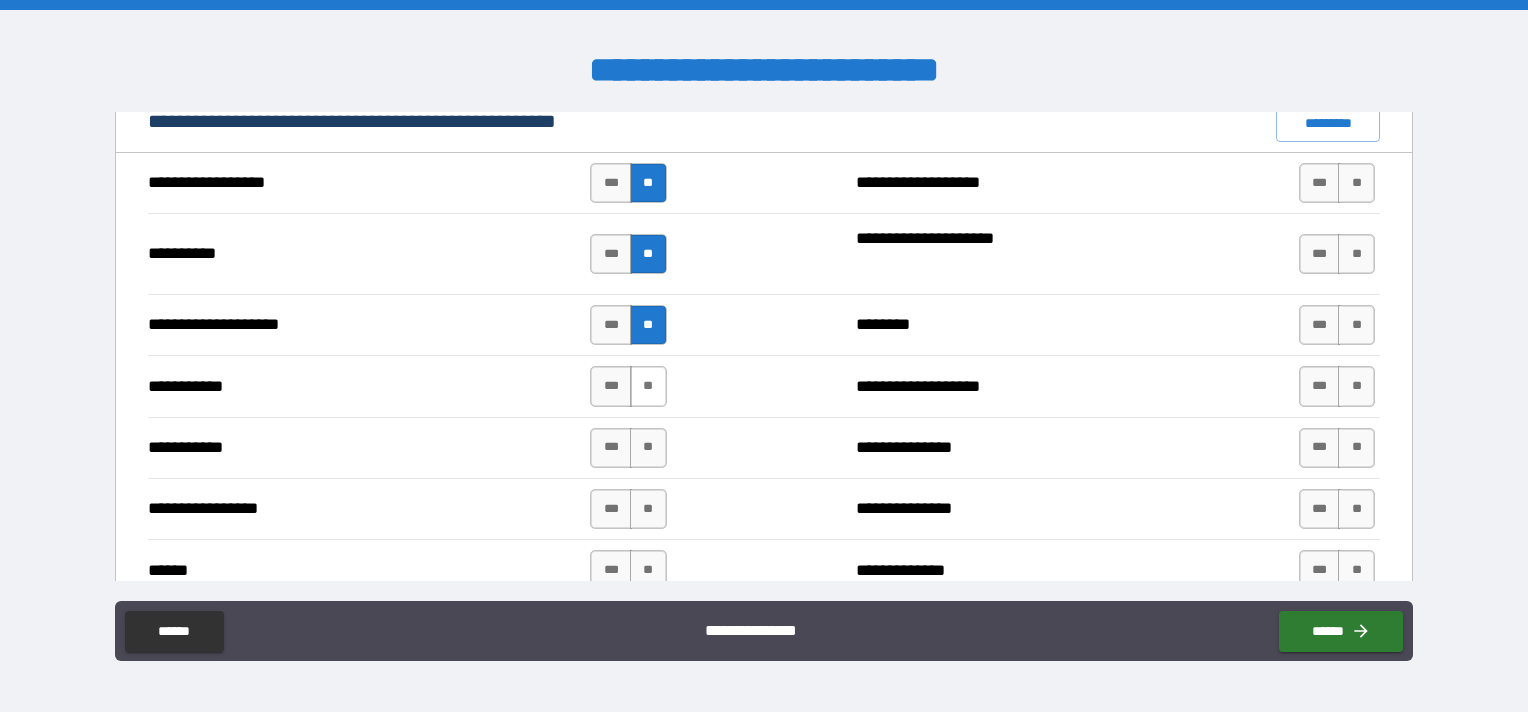 click on "**" at bounding box center (648, 386) 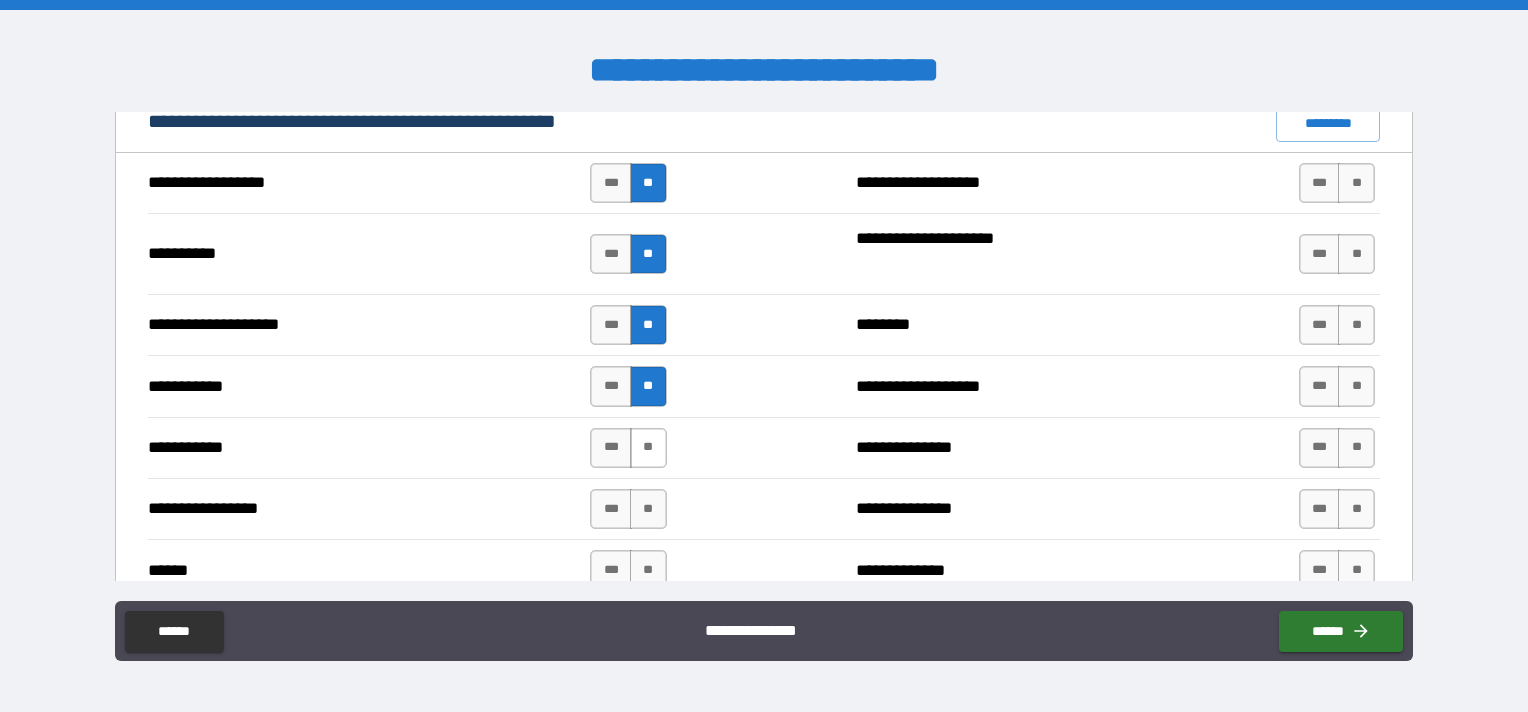 click on "**" at bounding box center (648, 448) 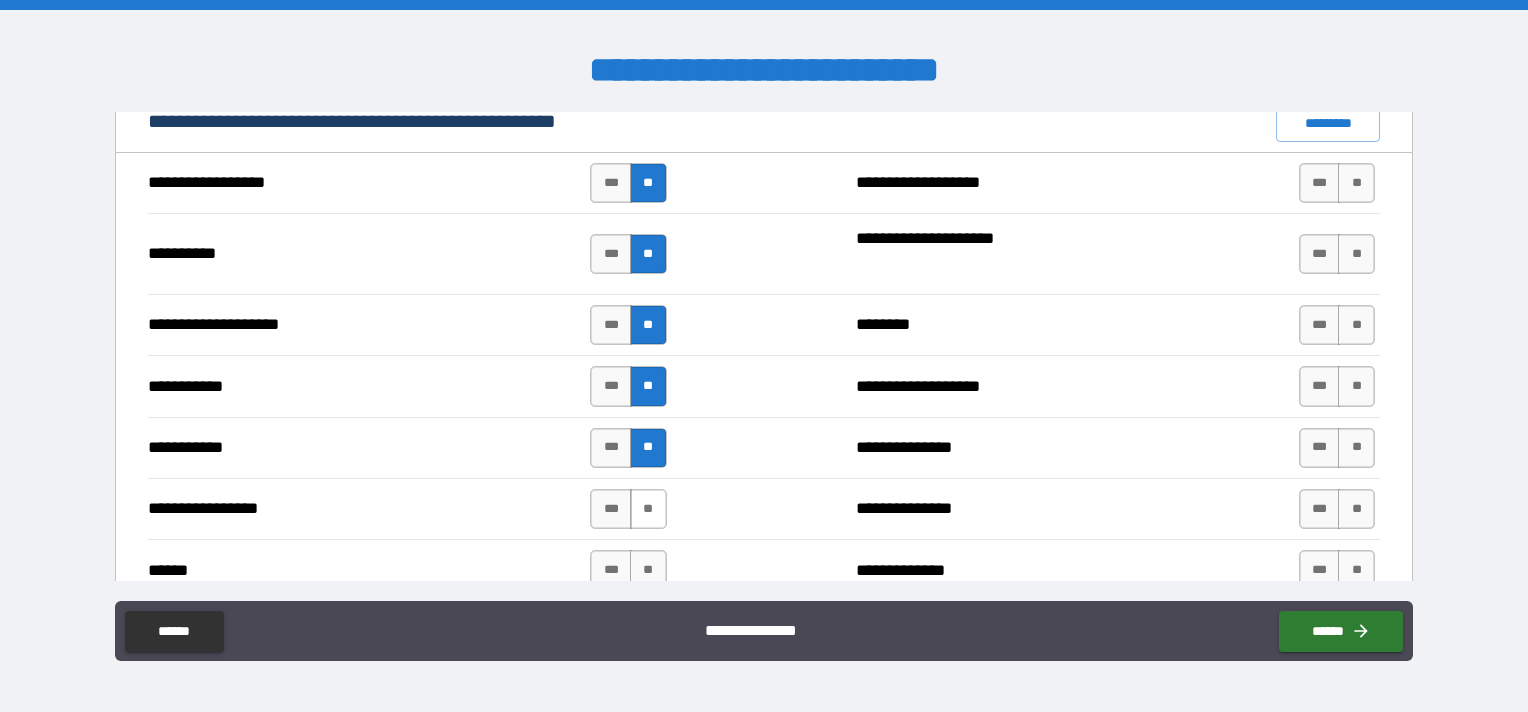 click on "**" at bounding box center (648, 509) 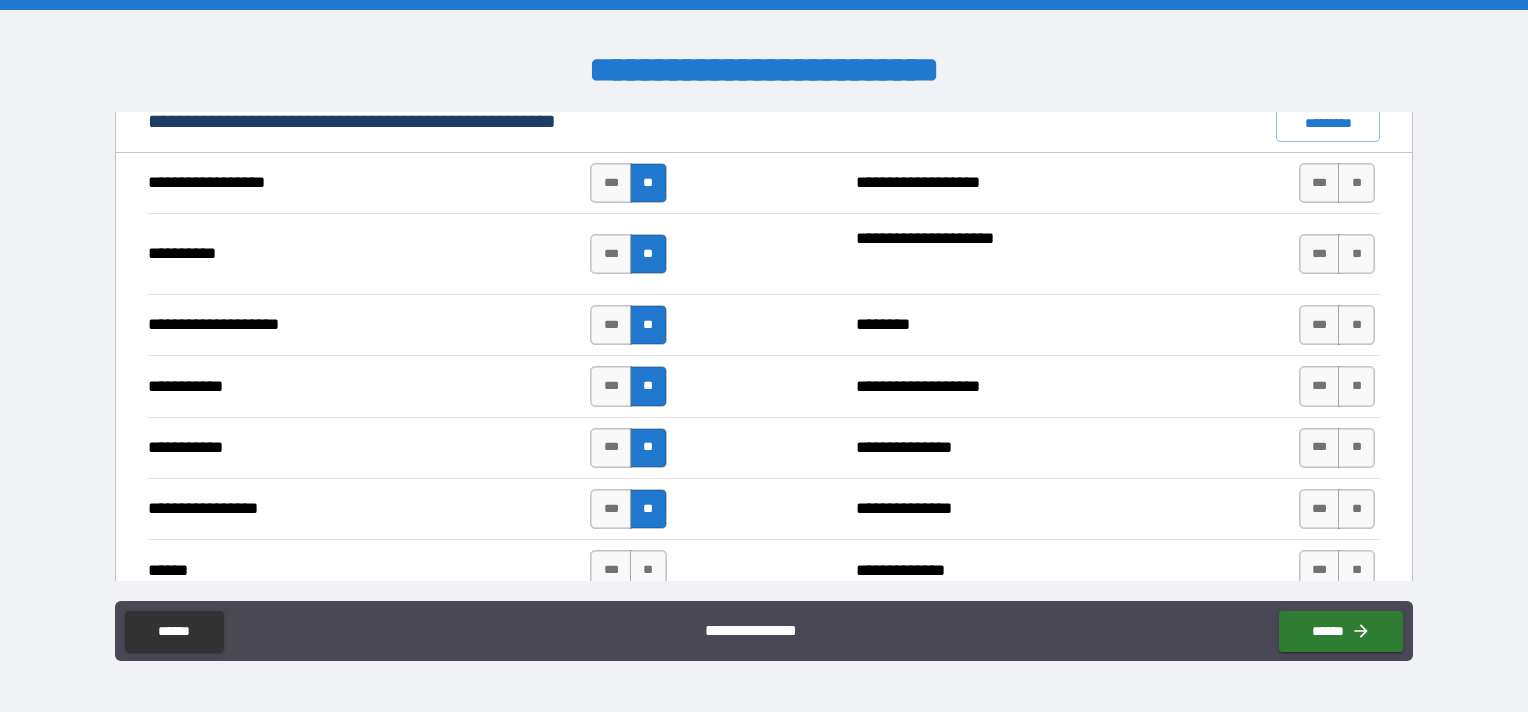 scroll, scrollTop: 2100, scrollLeft: 0, axis: vertical 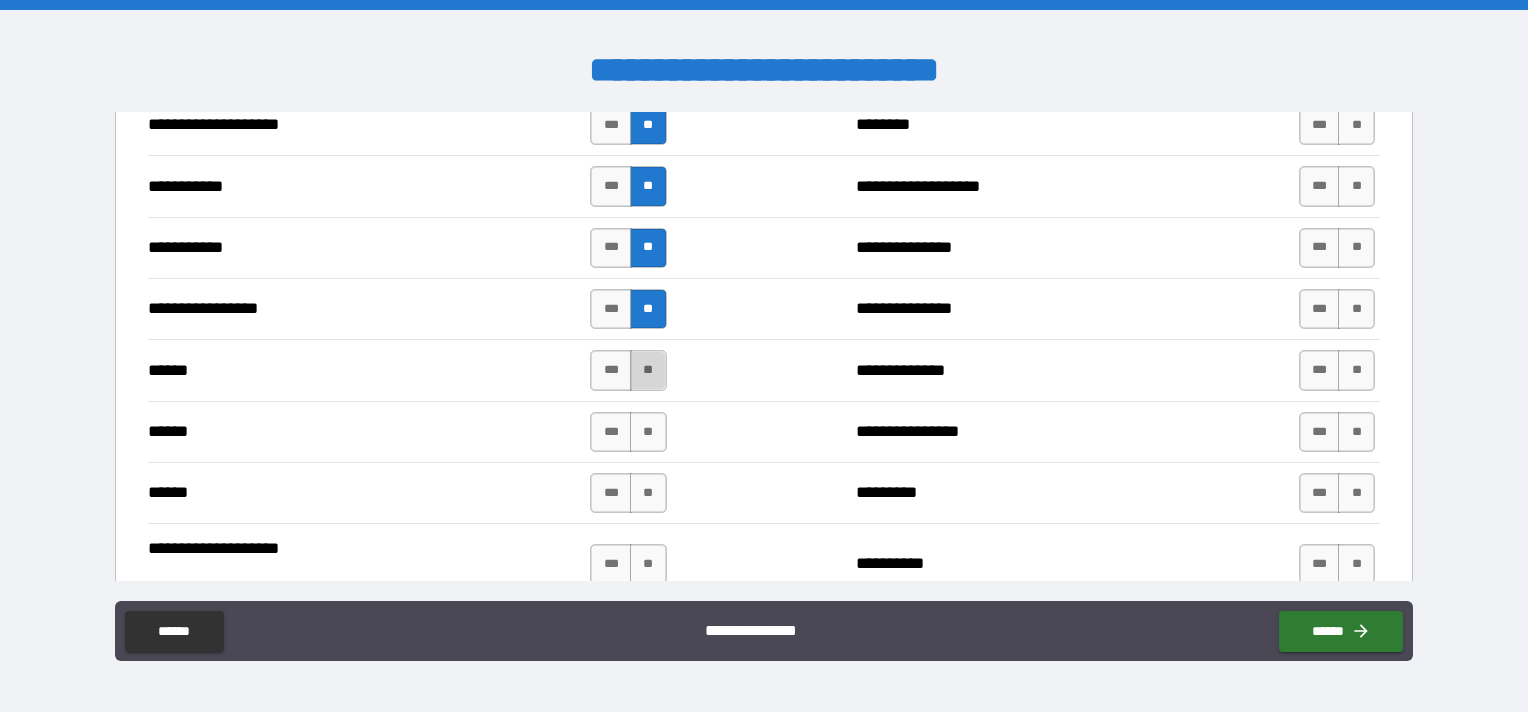 click on "**" at bounding box center (648, 370) 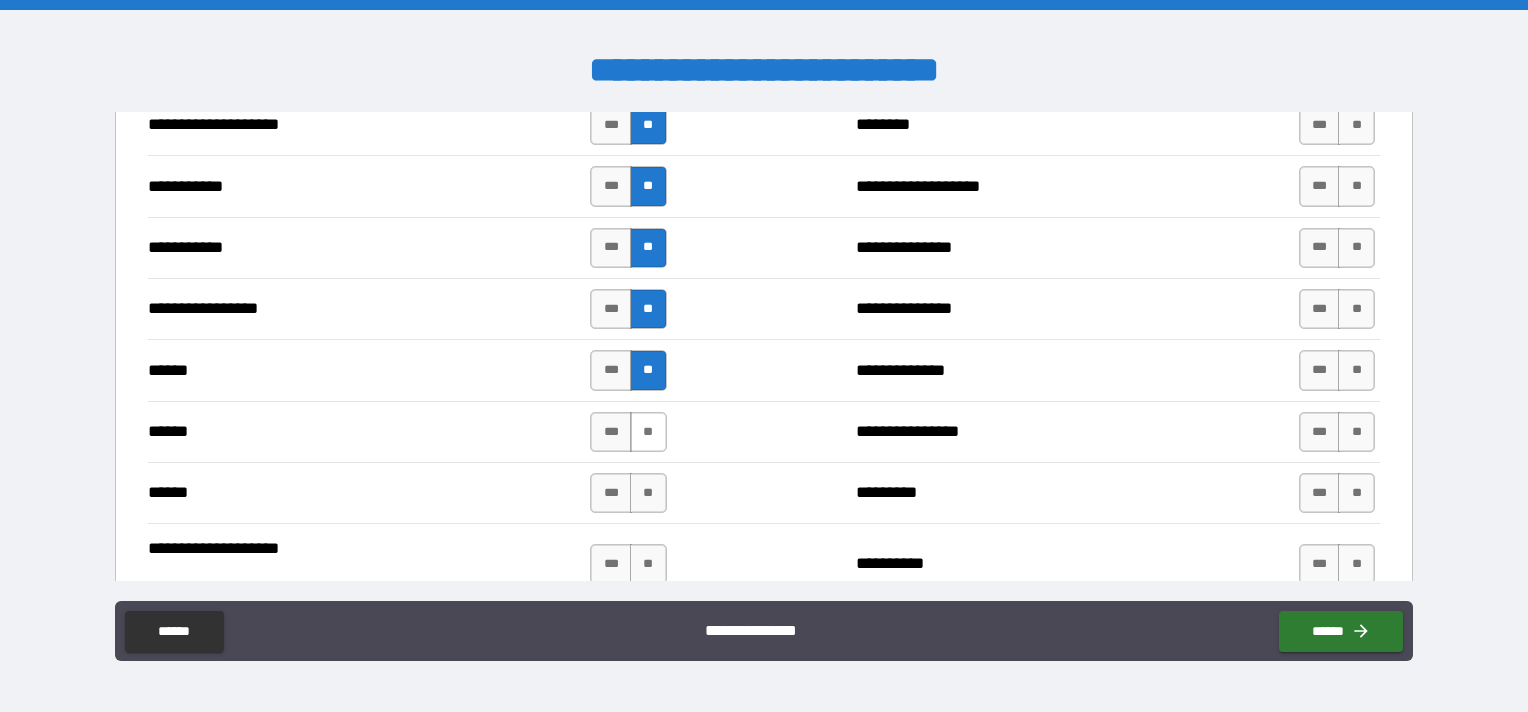 click on "**" at bounding box center [648, 432] 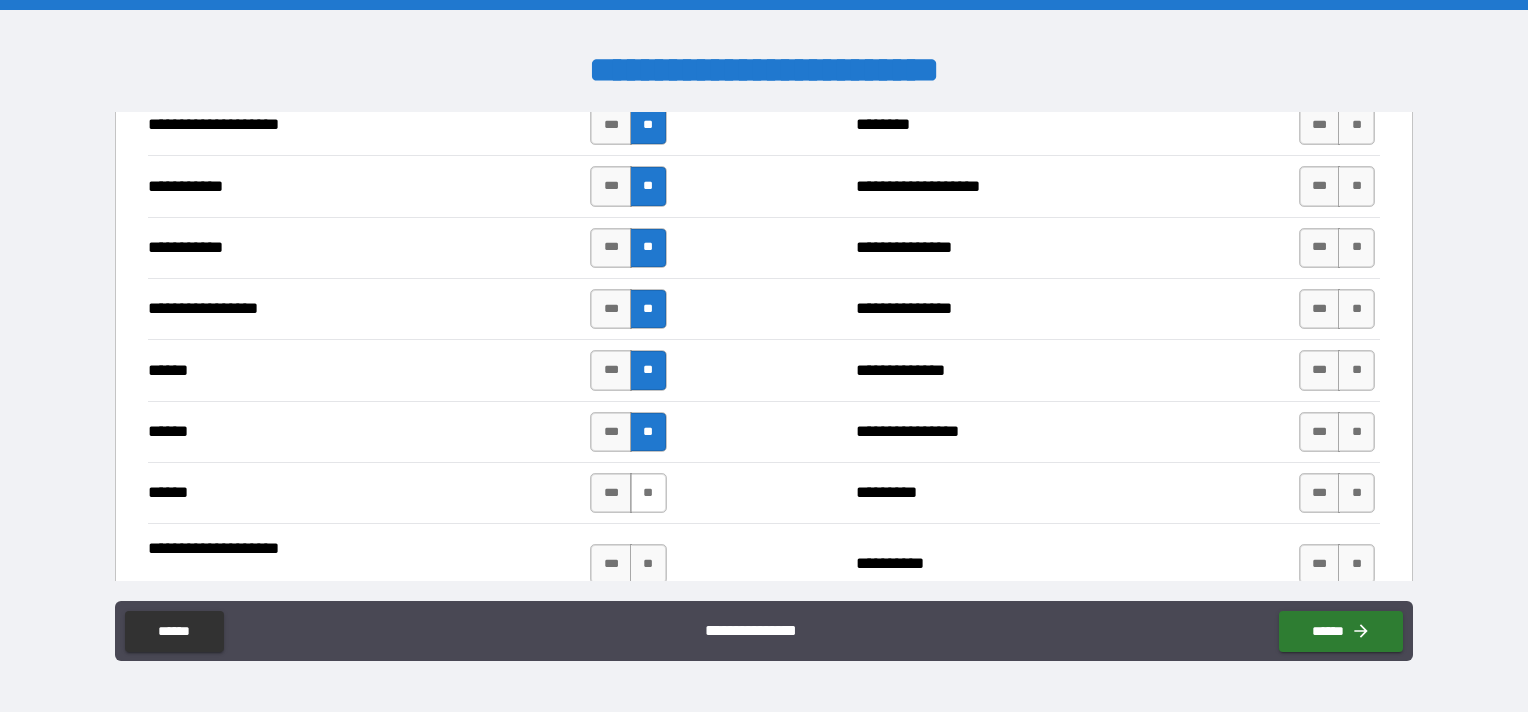click on "**" at bounding box center [648, 493] 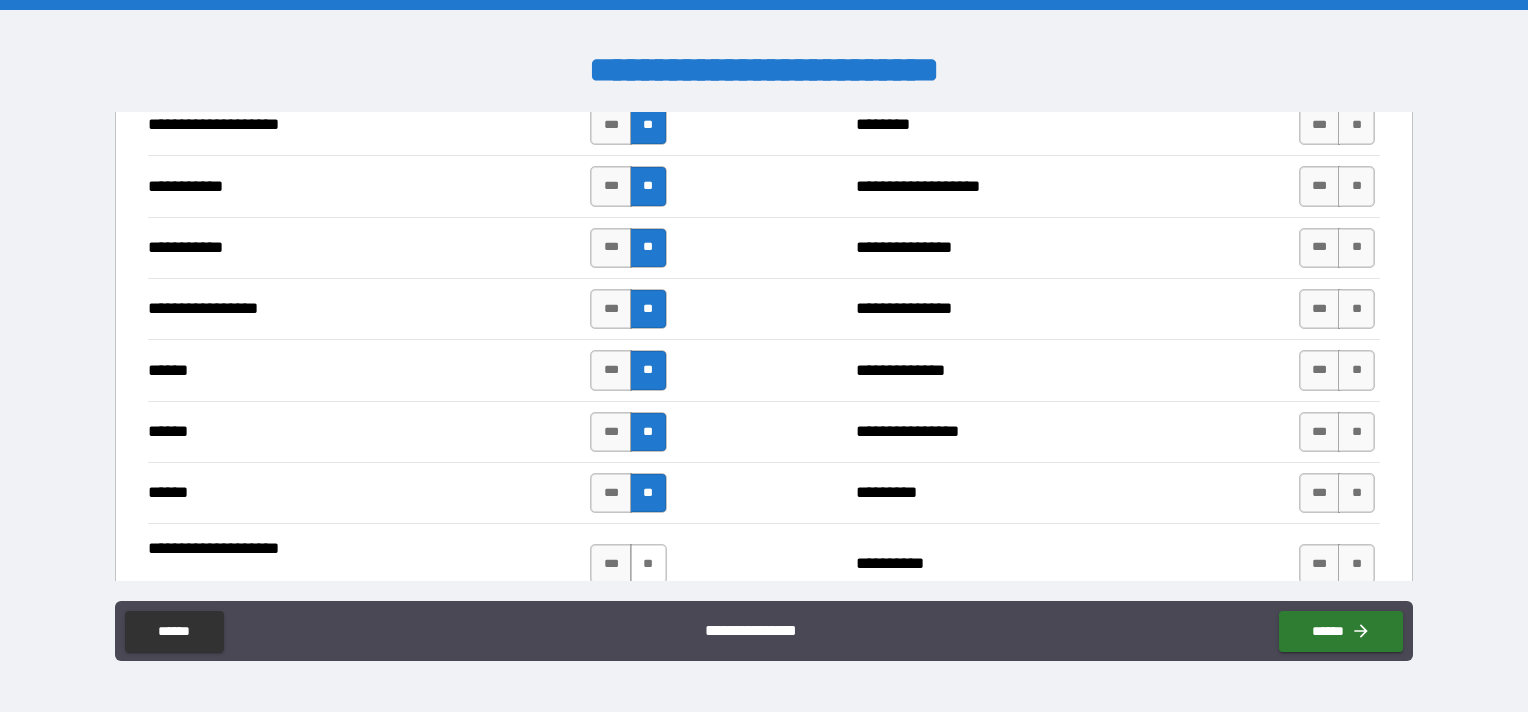 click on "**" at bounding box center (648, 564) 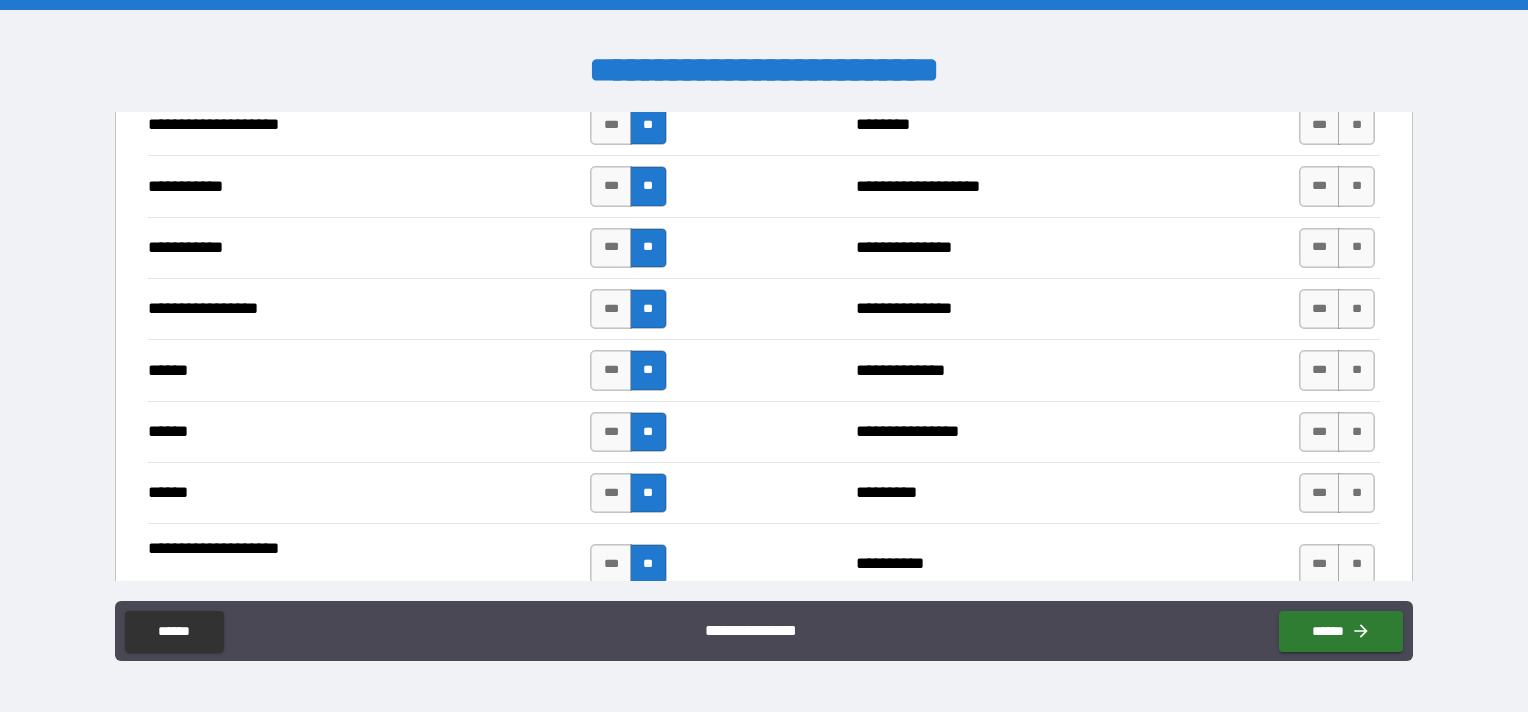 scroll, scrollTop: 2400, scrollLeft: 0, axis: vertical 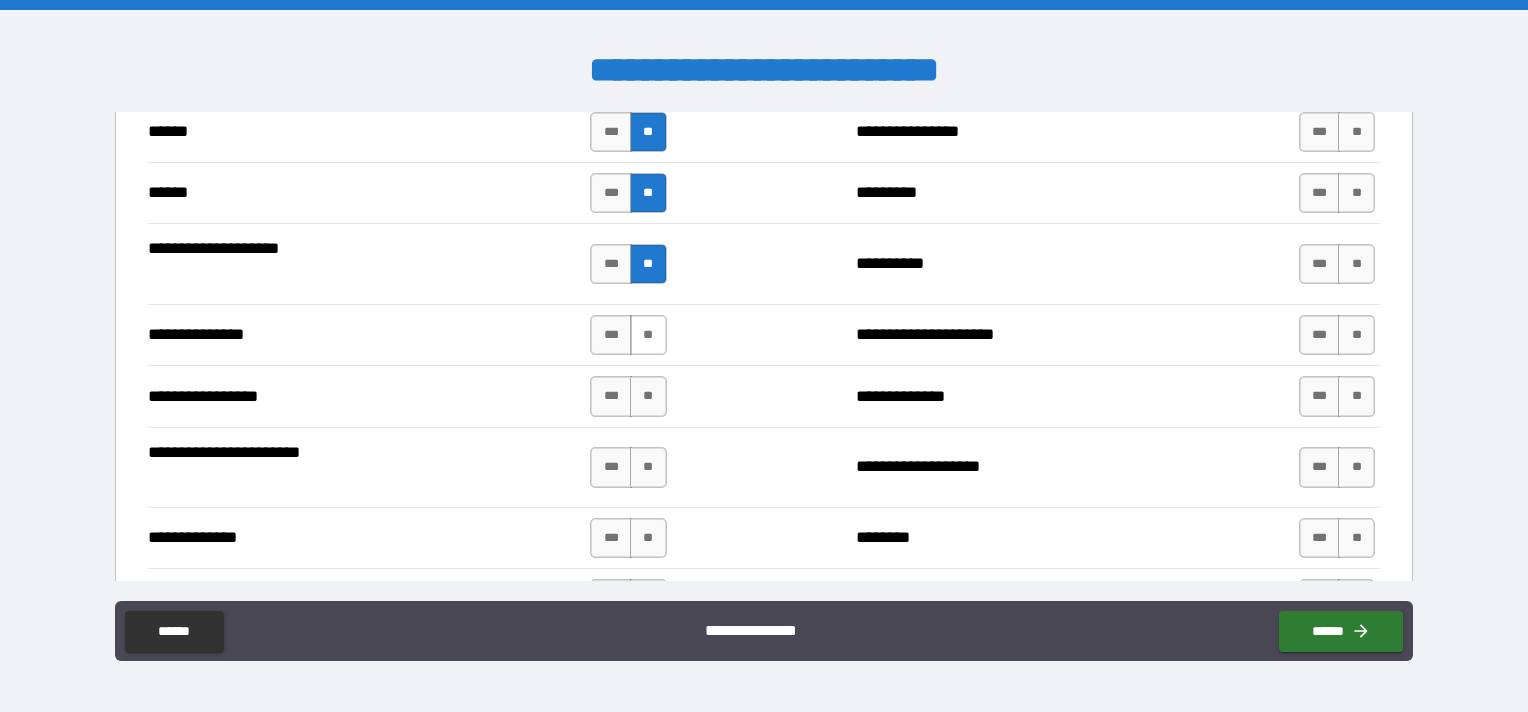 click on "**" at bounding box center (648, 335) 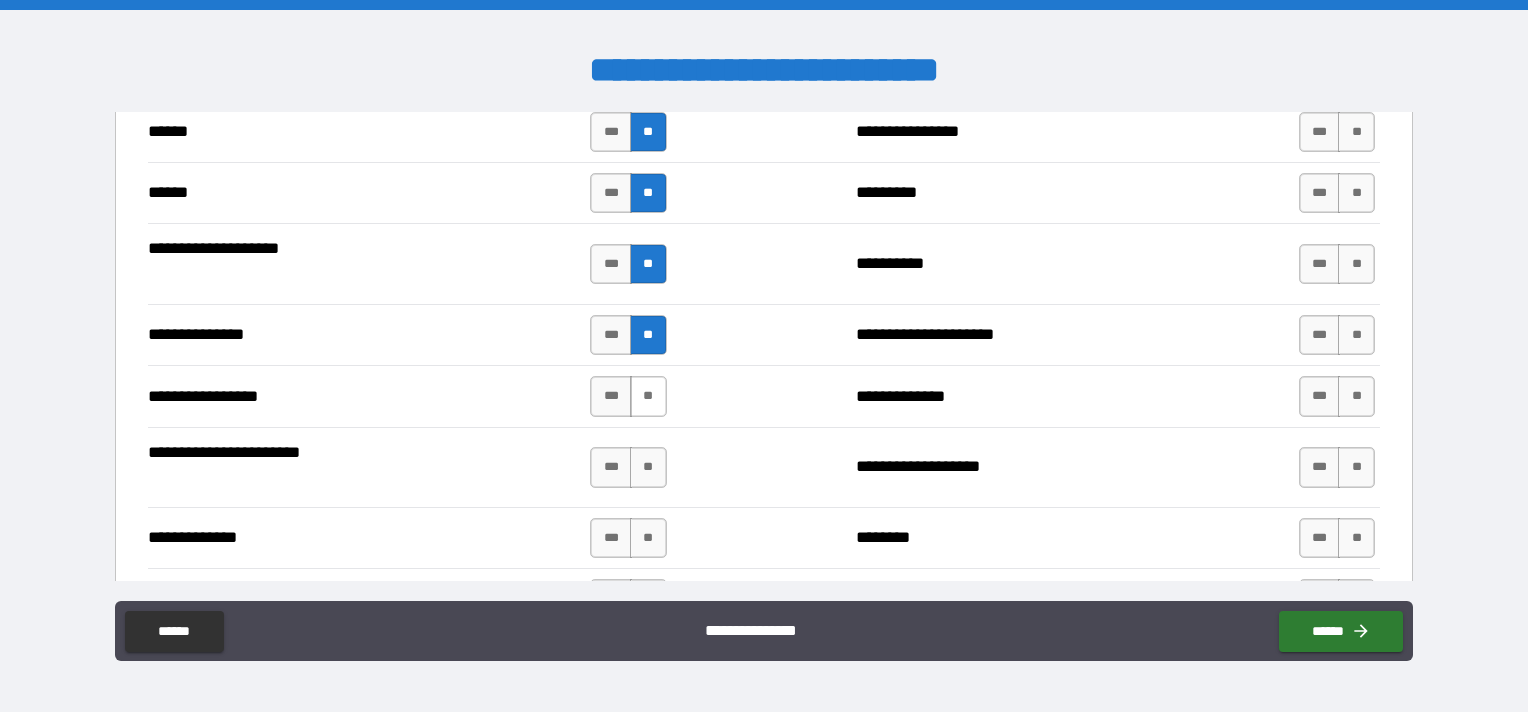 click on "**" at bounding box center [648, 396] 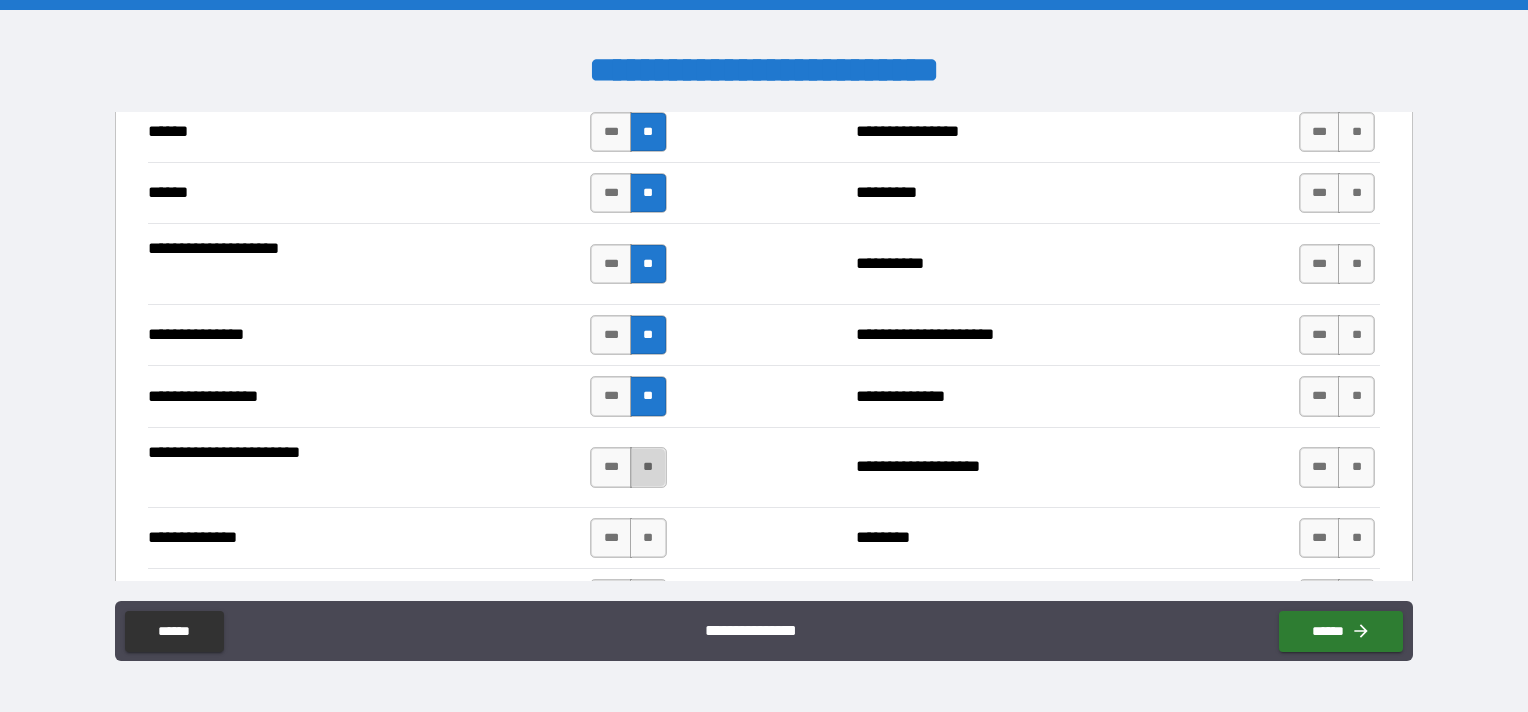 click on "**" at bounding box center (648, 467) 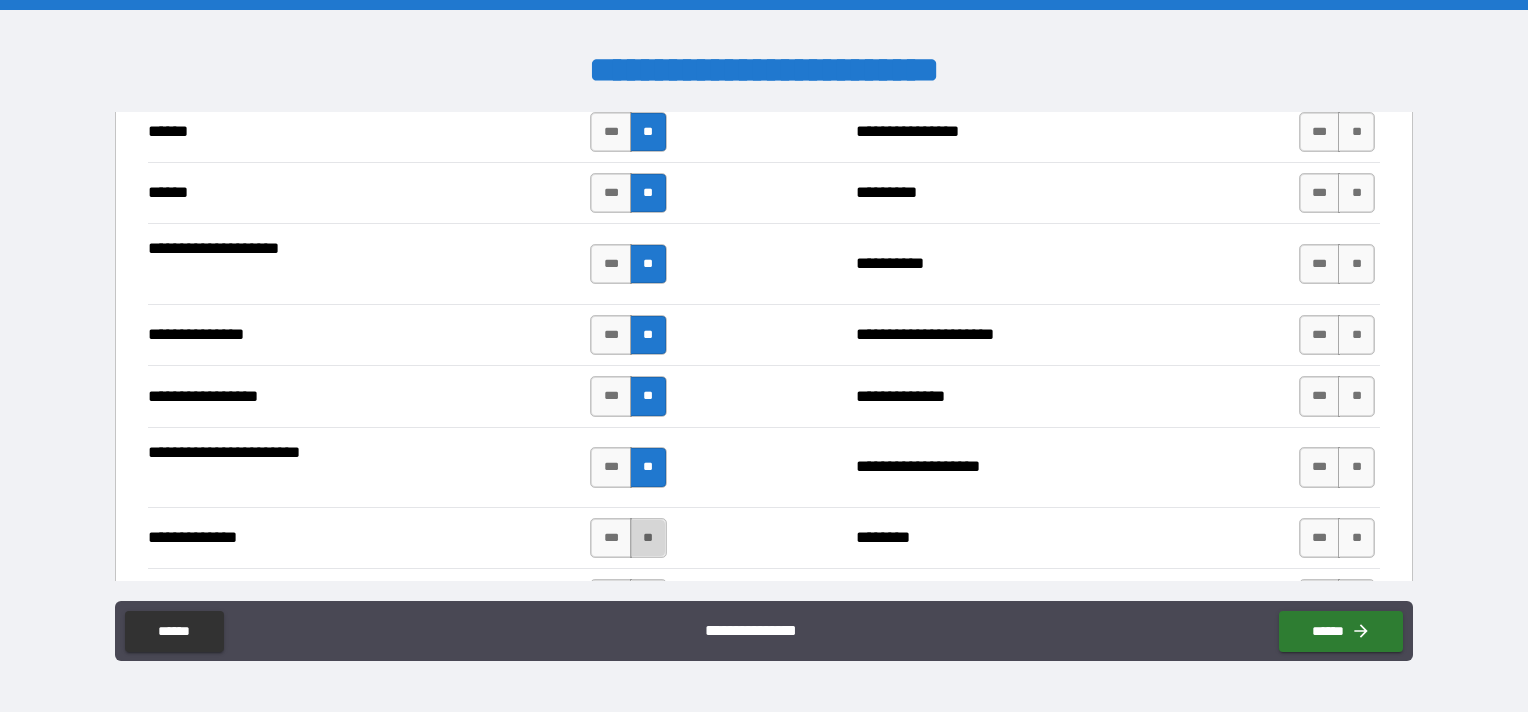 click on "**" at bounding box center (648, 538) 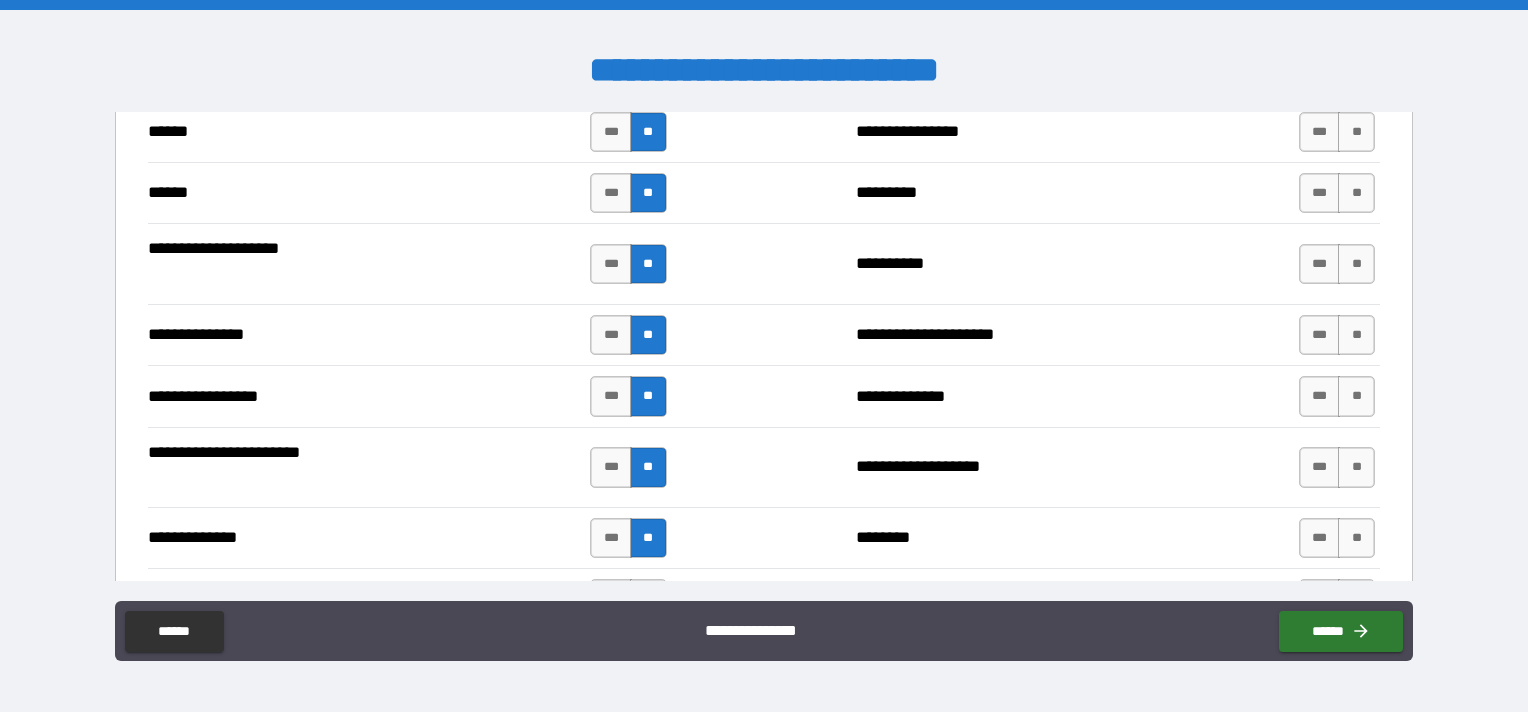 scroll, scrollTop: 2700, scrollLeft: 0, axis: vertical 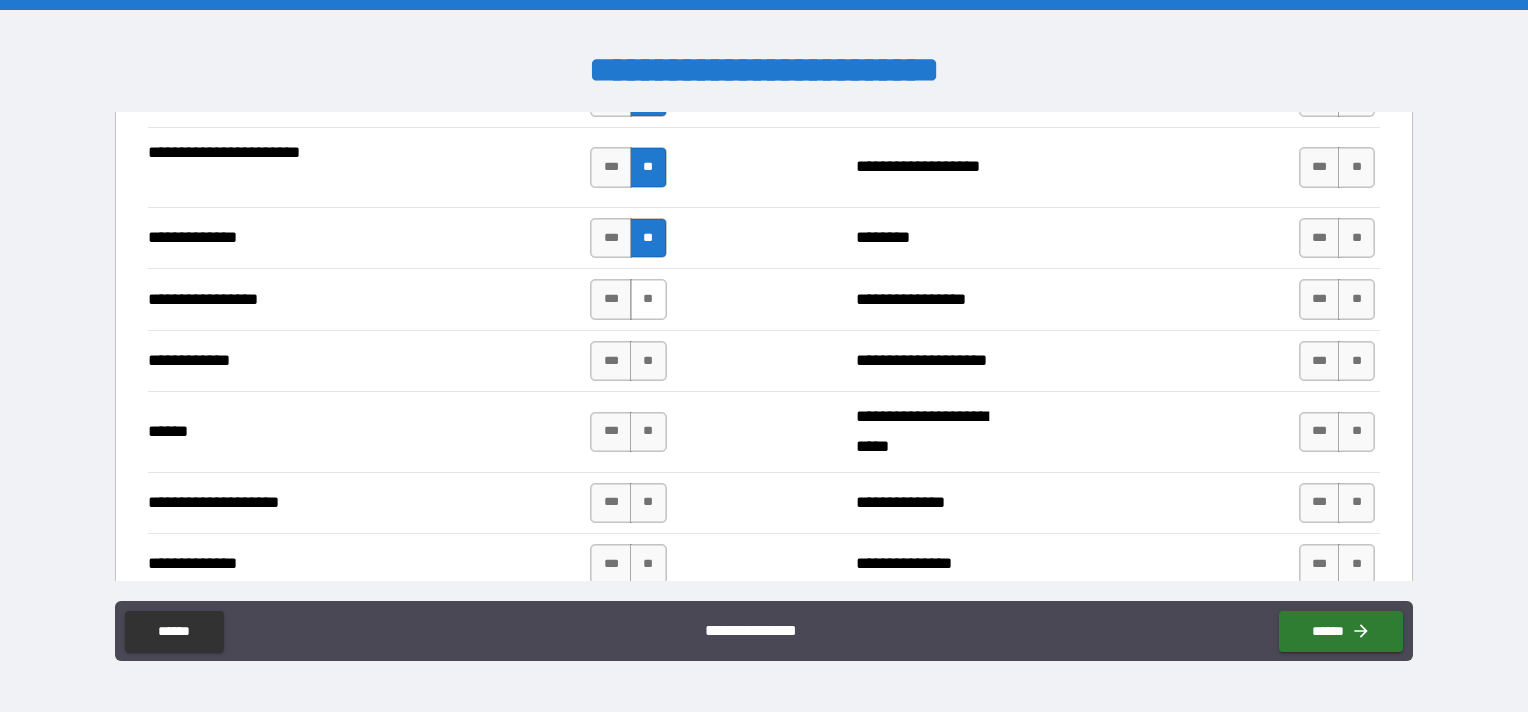 click on "**" at bounding box center [648, 299] 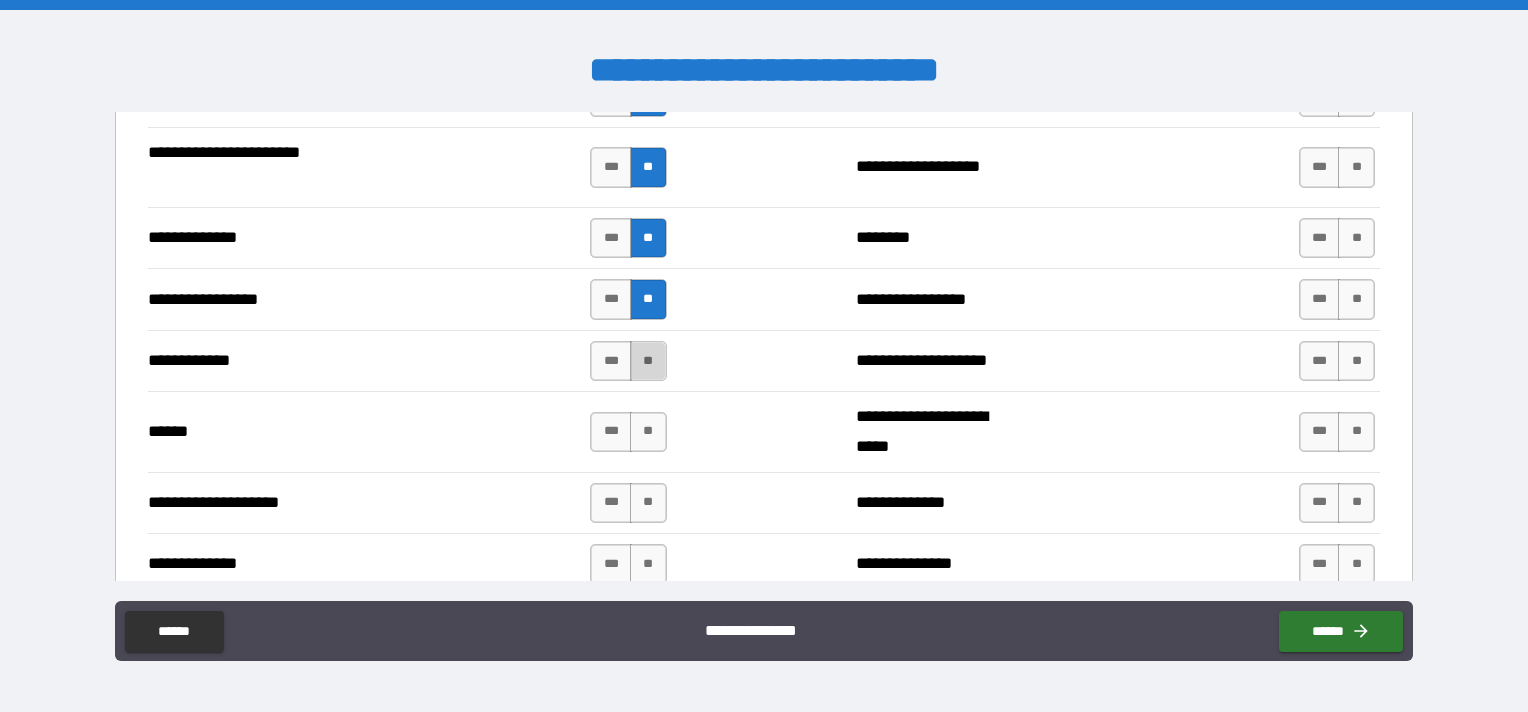 click on "**" at bounding box center [648, 361] 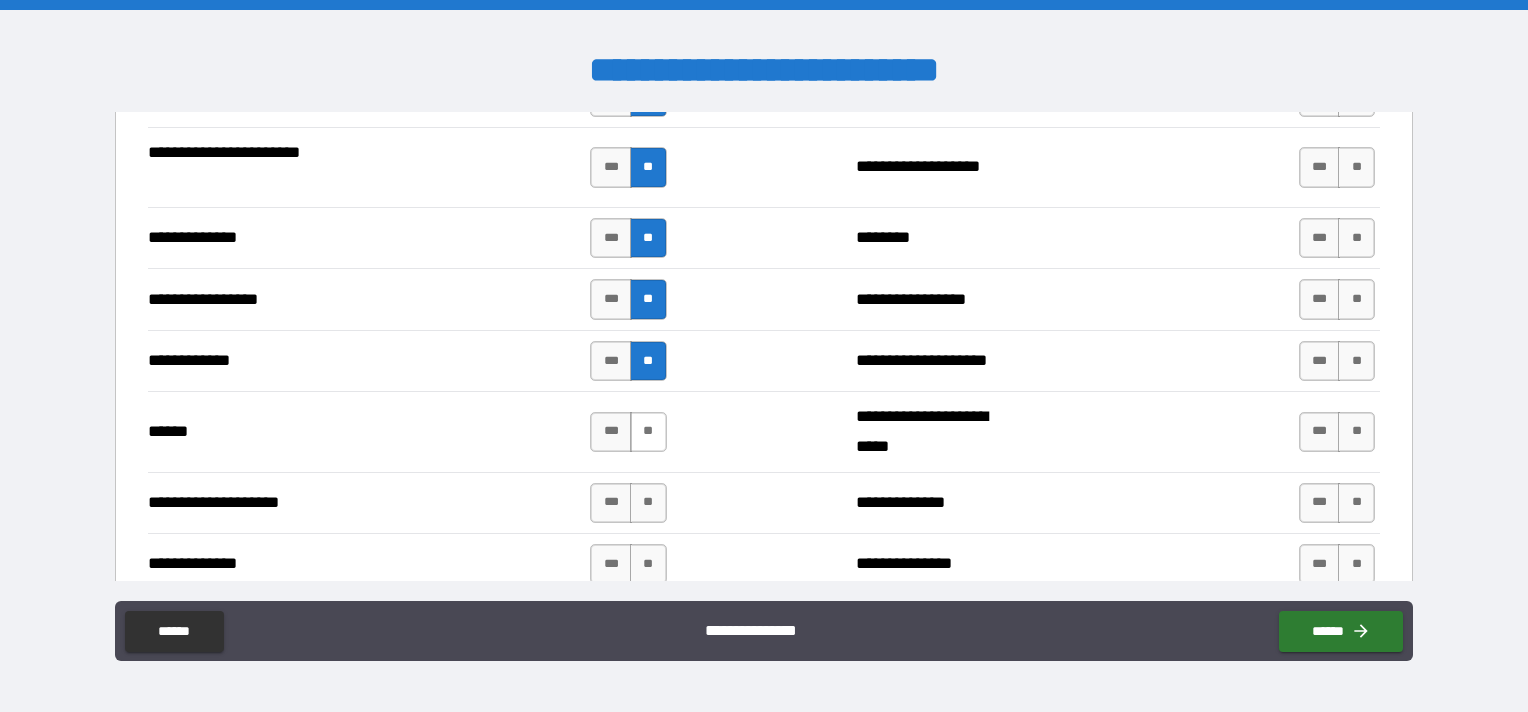 click on "**" at bounding box center (648, 432) 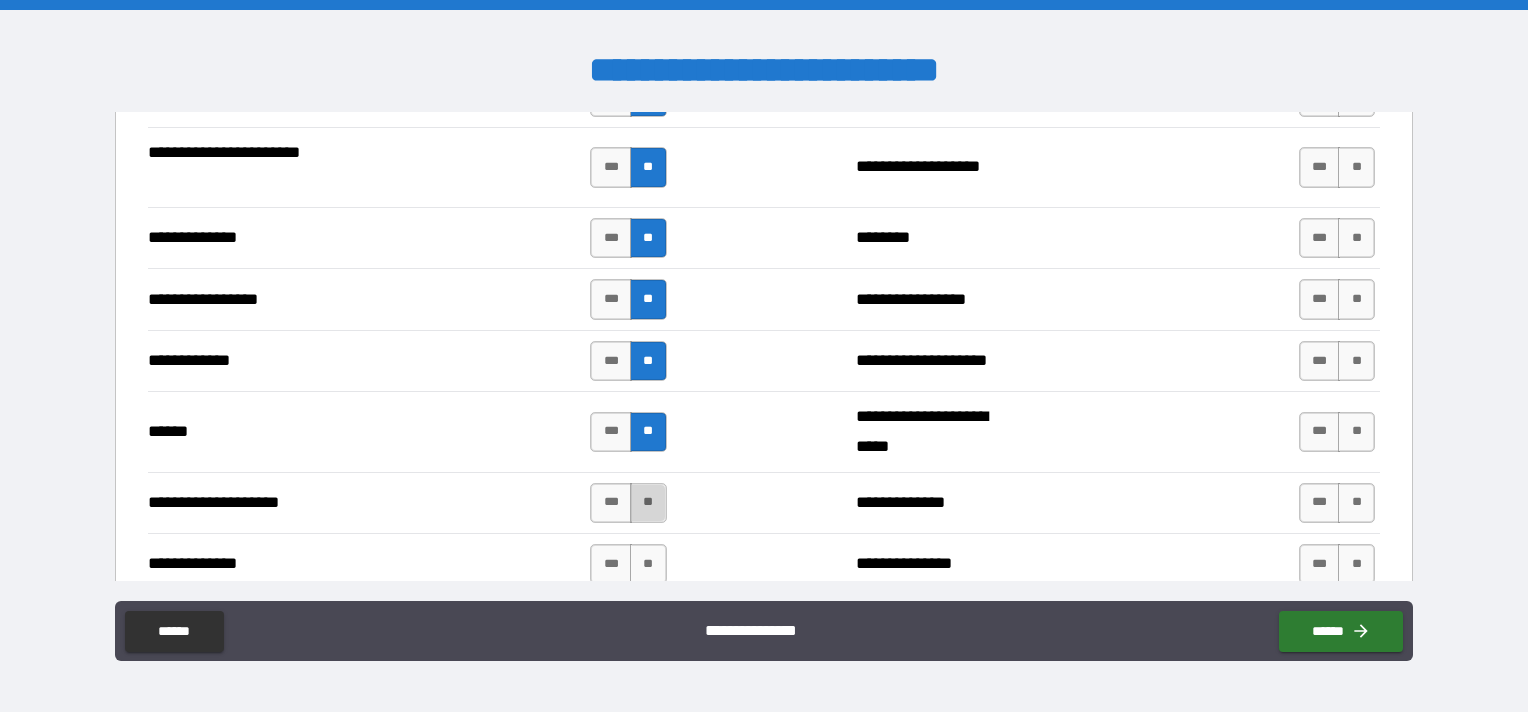click on "**" at bounding box center (648, 503) 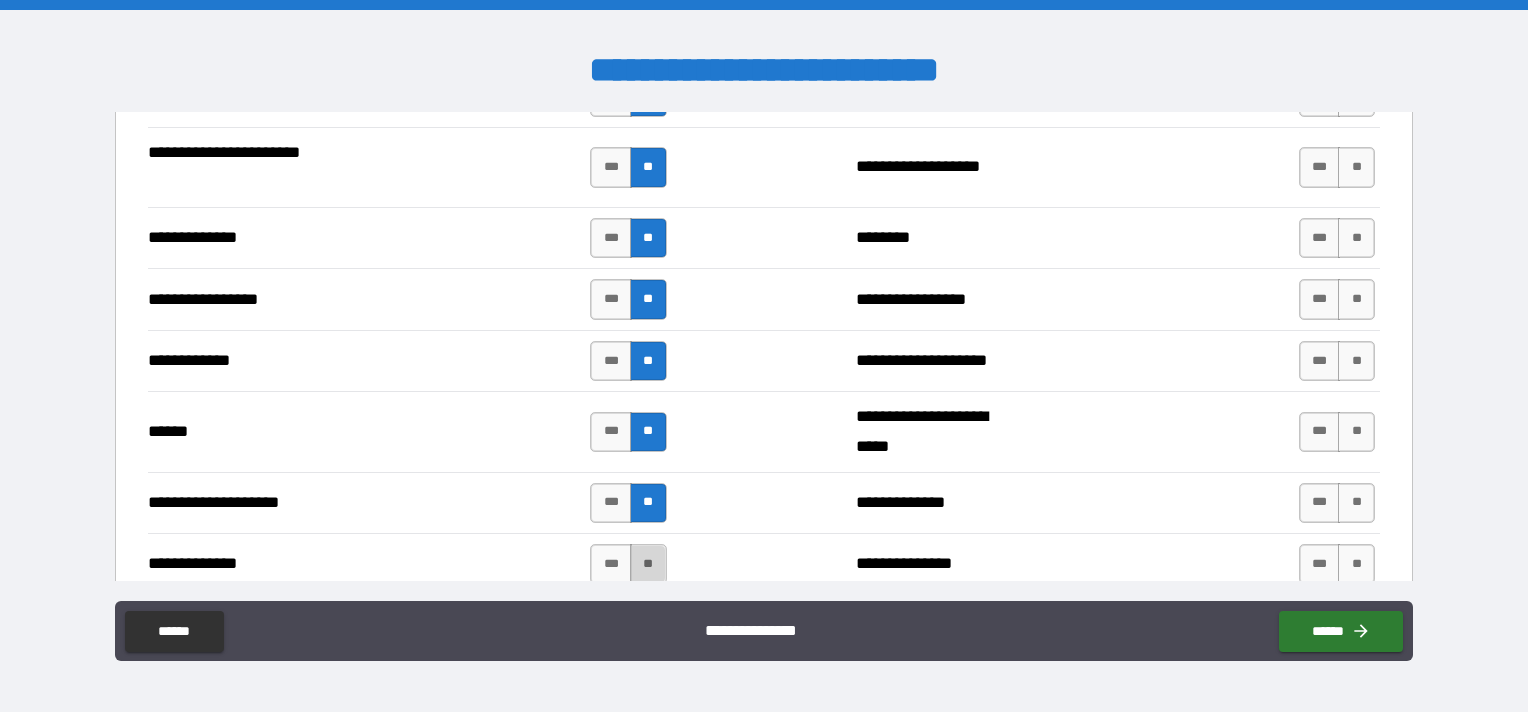 click on "**" at bounding box center (648, 564) 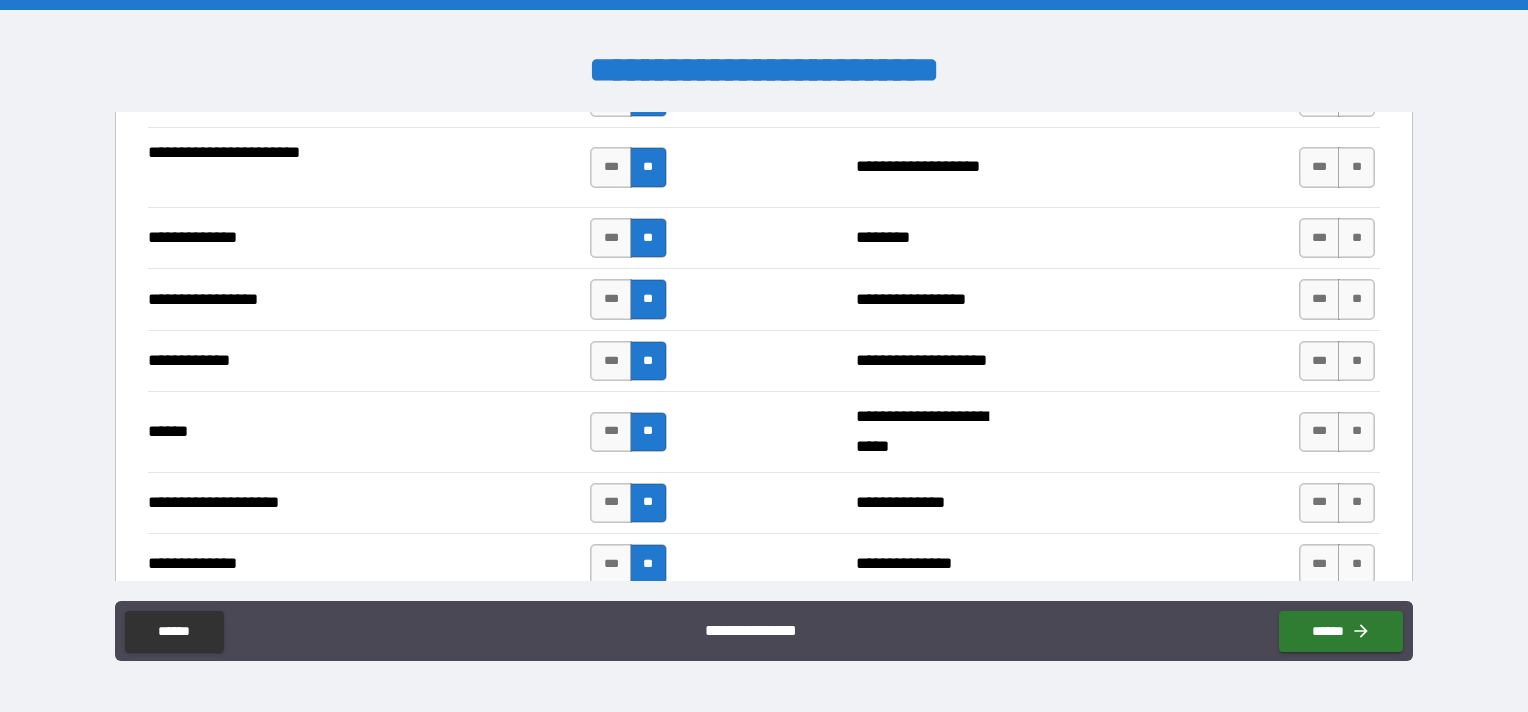 scroll, scrollTop: 3000, scrollLeft: 0, axis: vertical 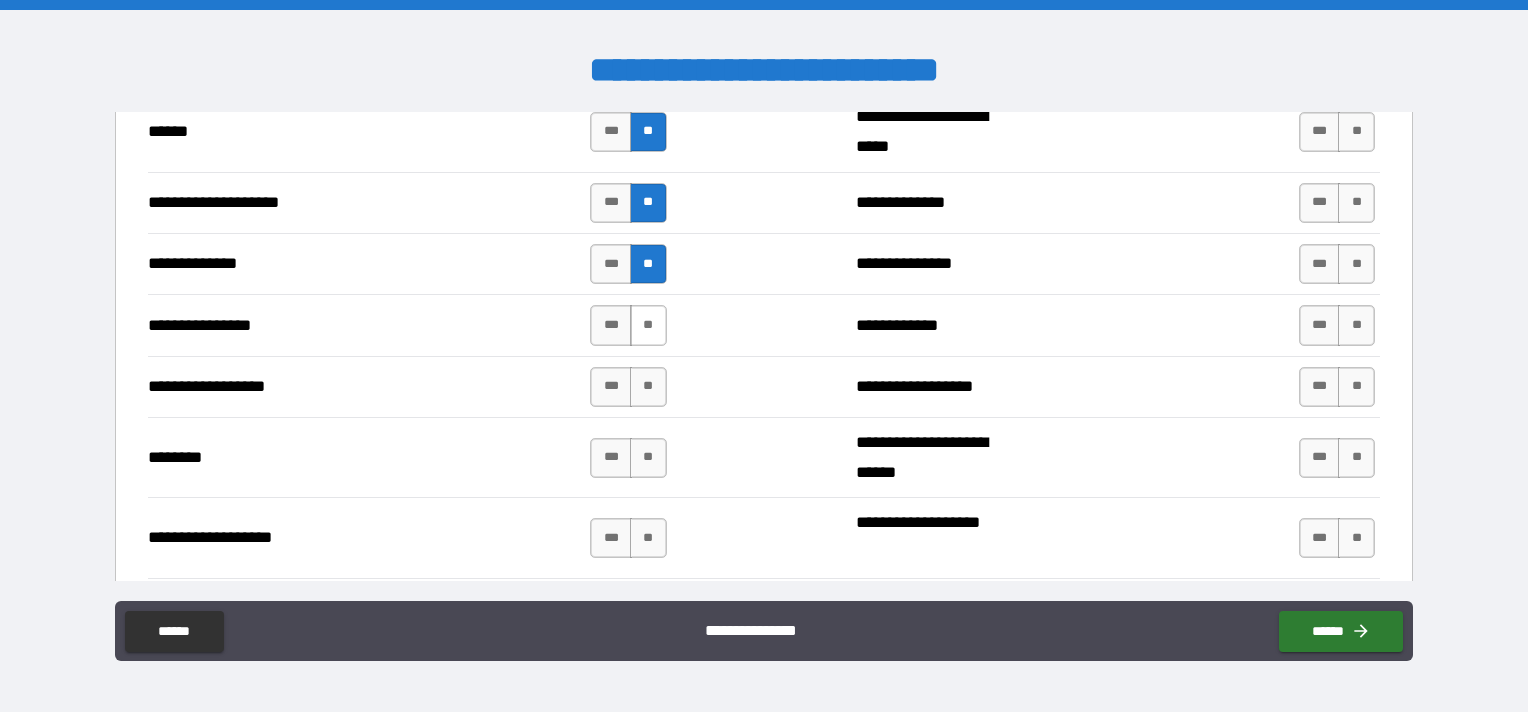 click on "**" at bounding box center [648, 325] 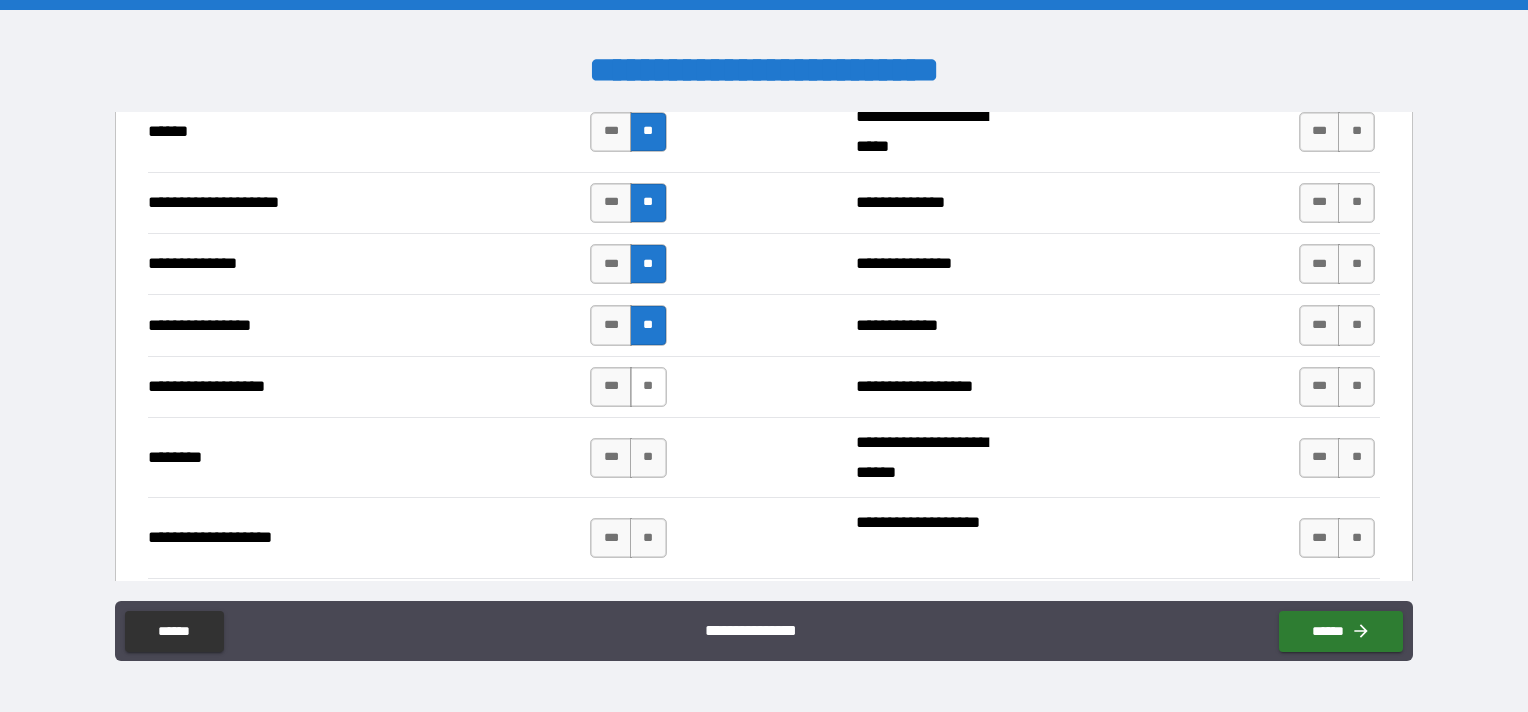 click on "**" at bounding box center [648, 387] 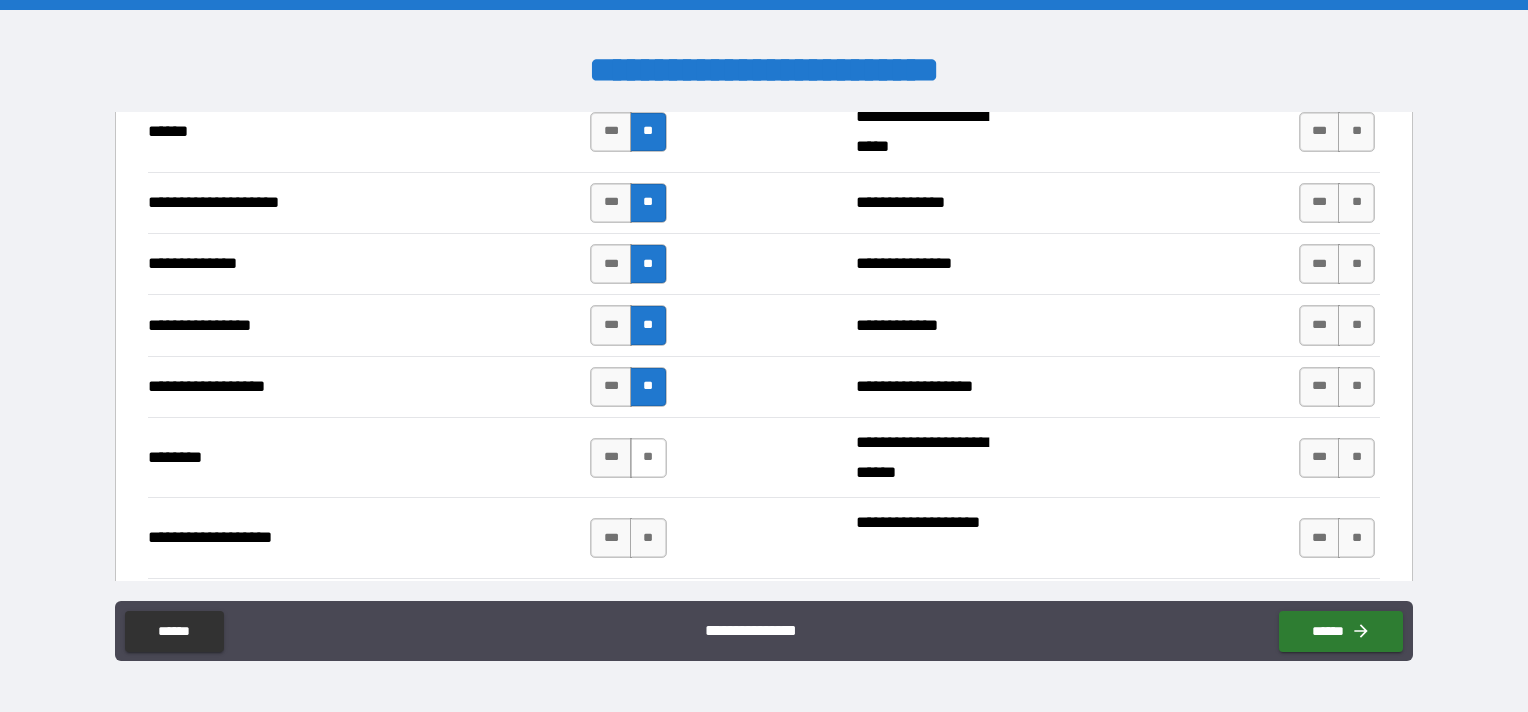 click on "**" at bounding box center [648, 458] 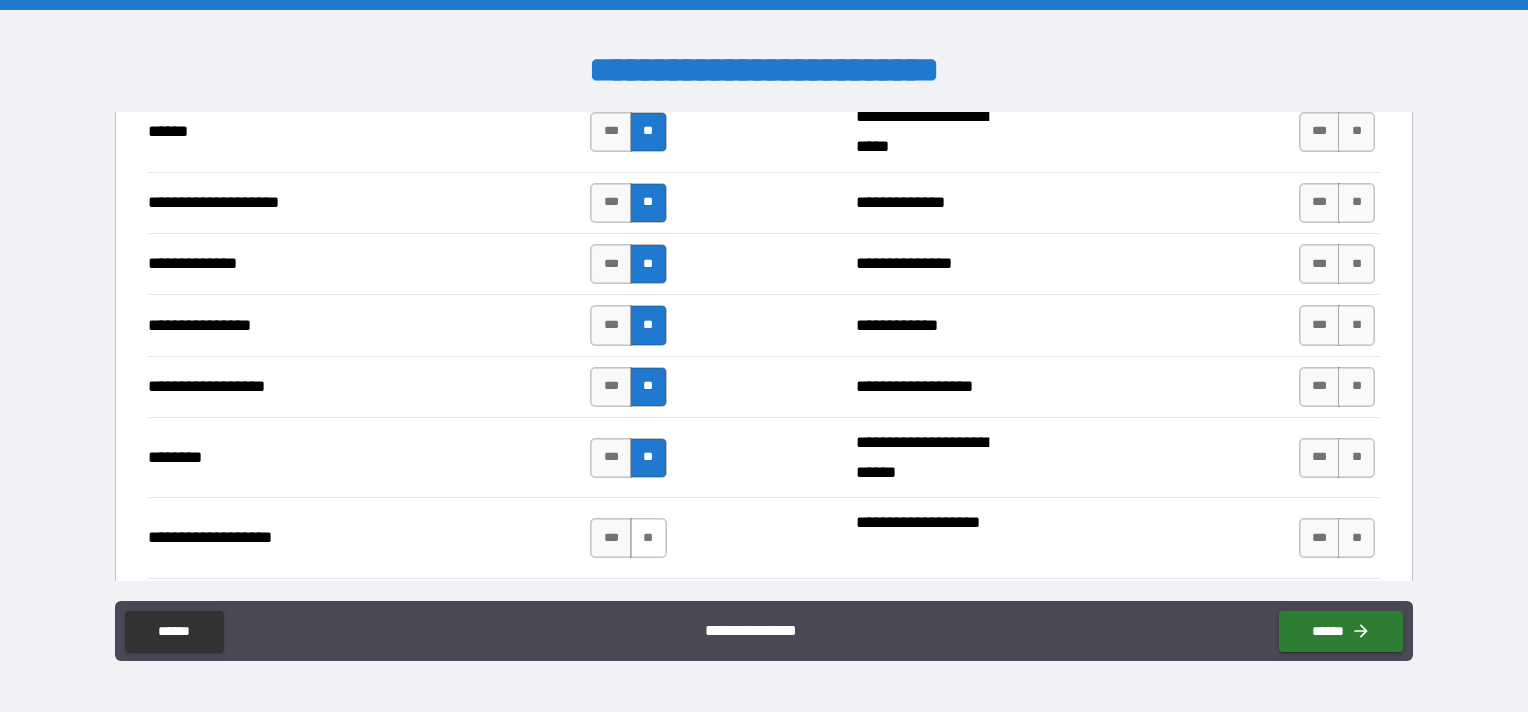 click on "**" at bounding box center (648, 538) 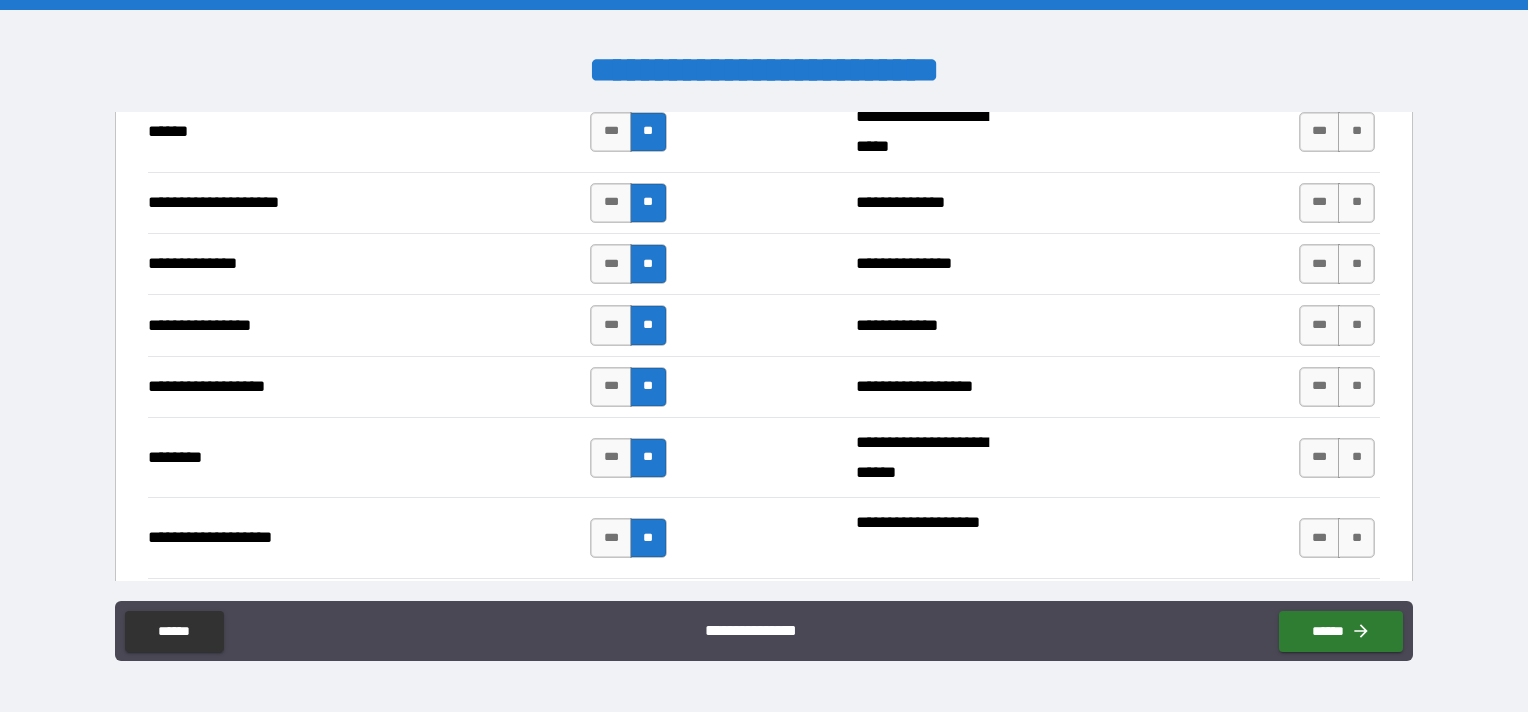 scroll, scrollTop: 3200, scrollLeft: 0, axis: vertical 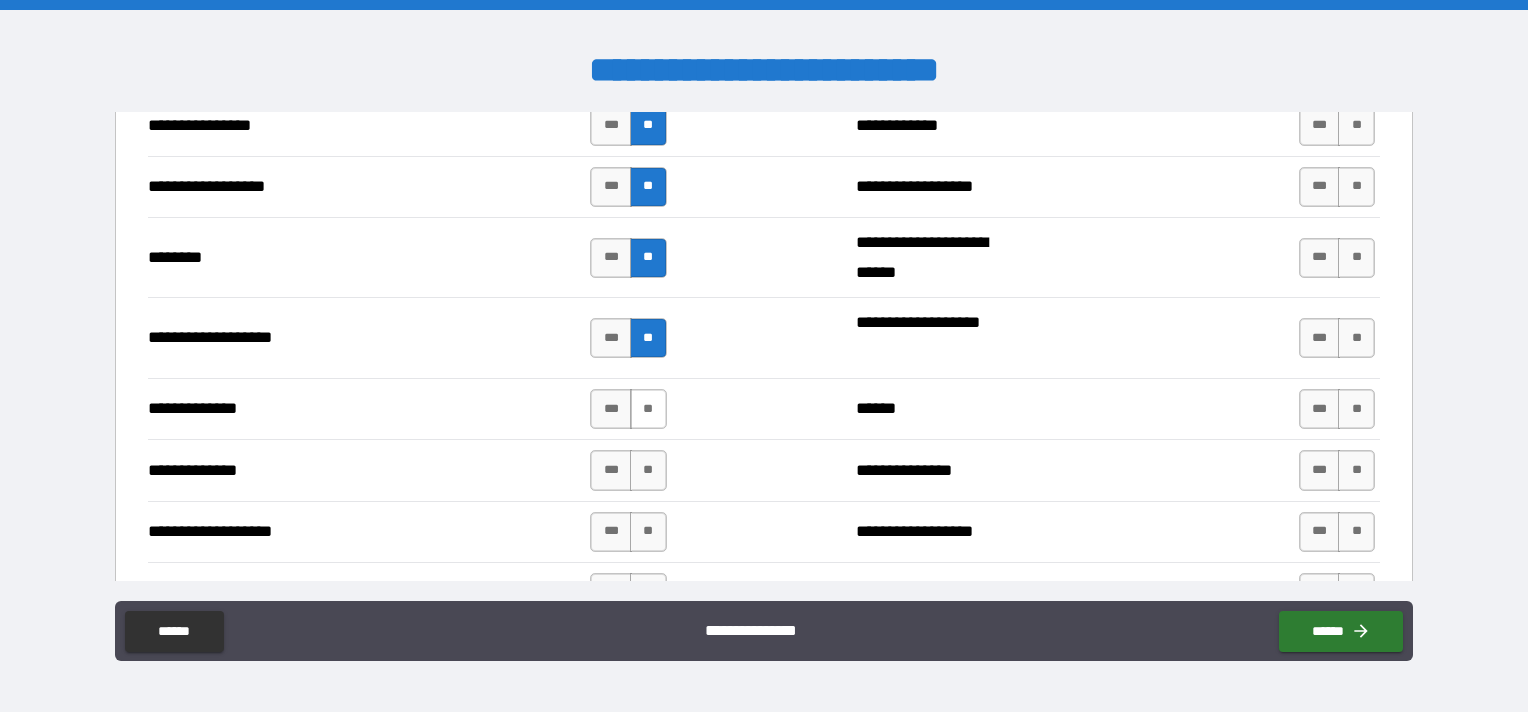 click on "**" at bounding box center (648, 409) 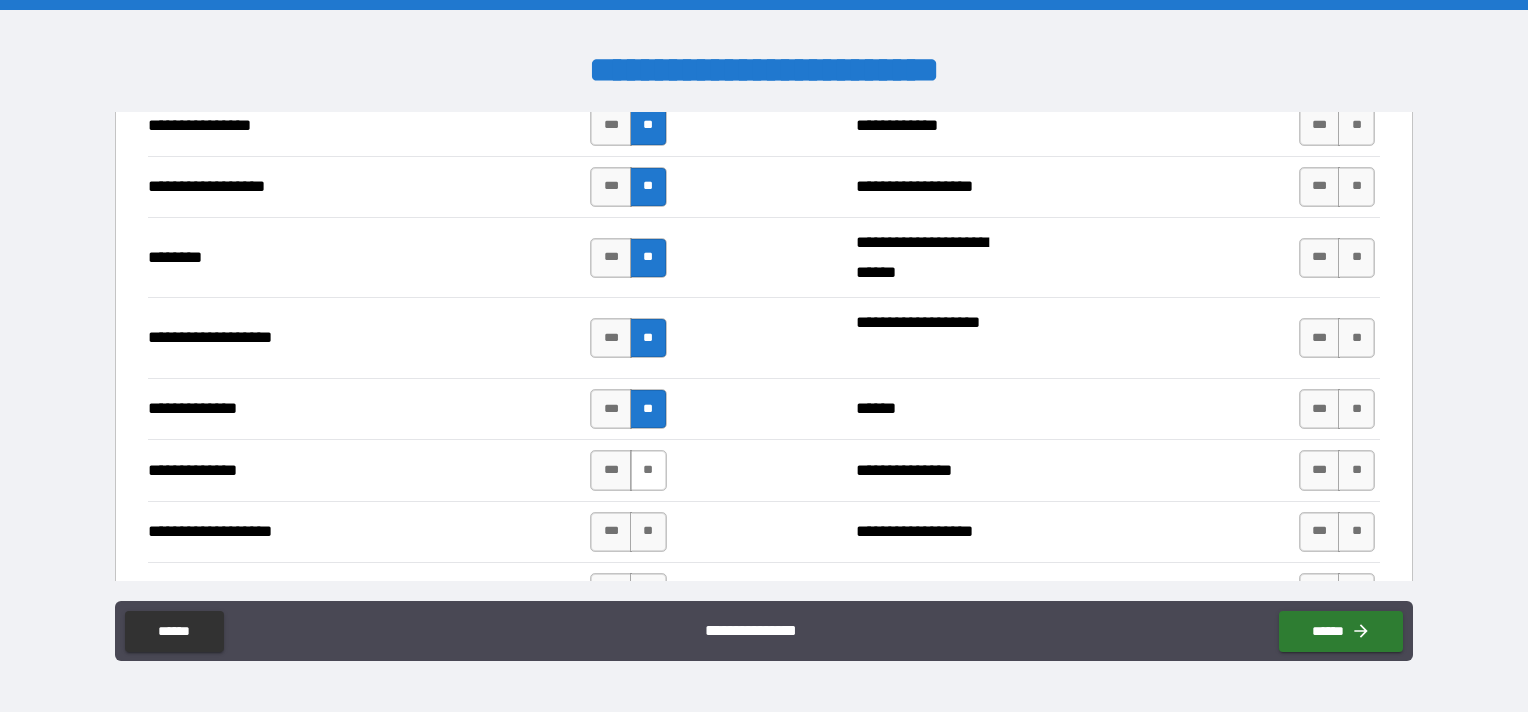click on "**" at bounding box center (648, 470) 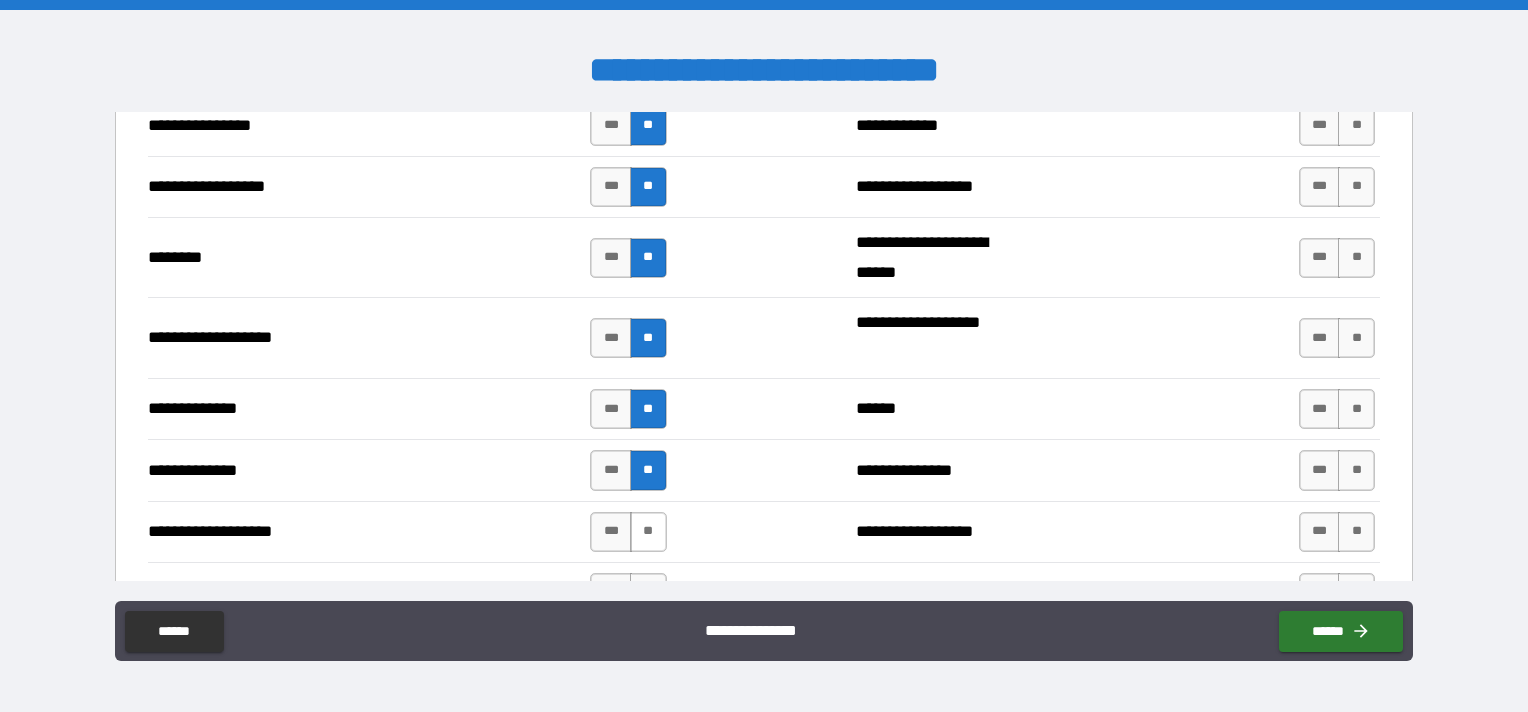 click on "**" at bounding box center [648, 532] 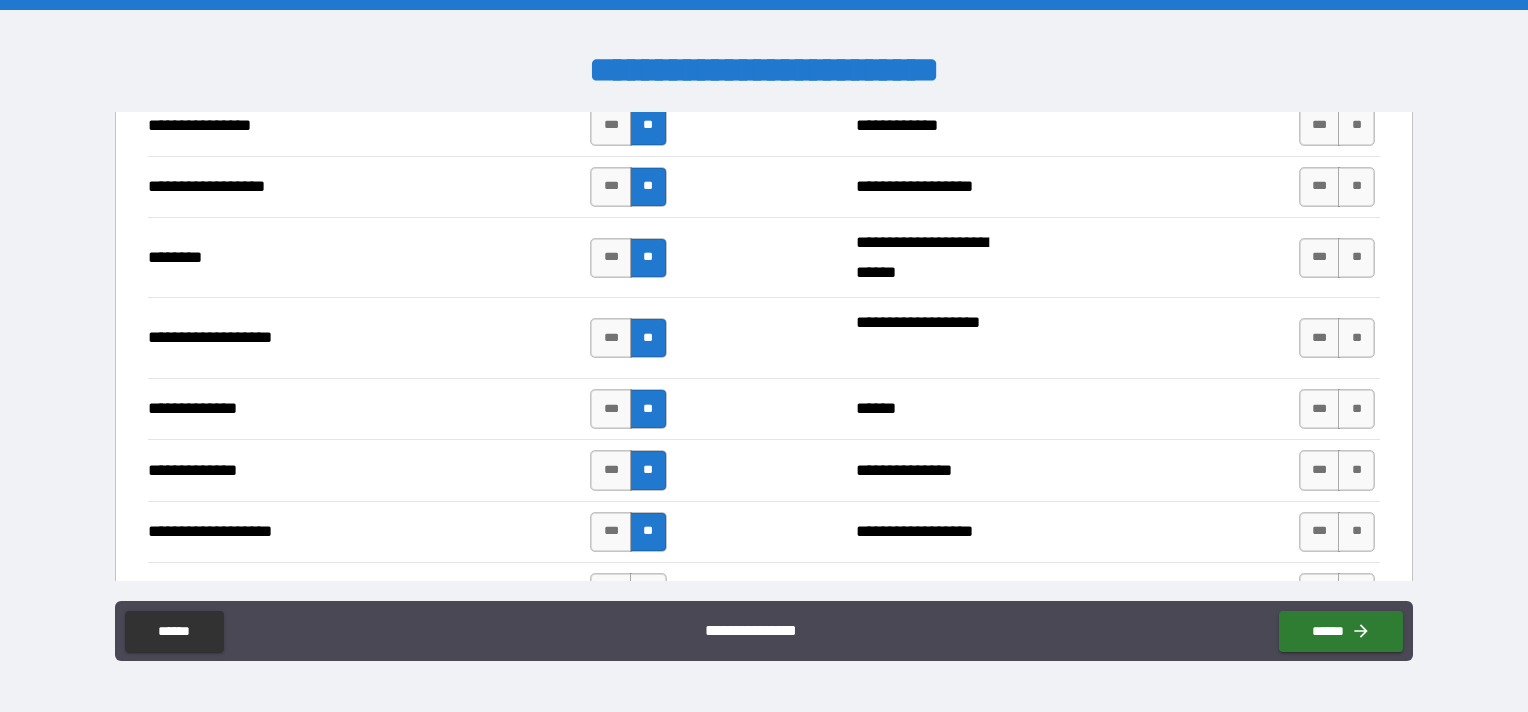 scroll, scrollTop: 3400, scrollLeft: 0, axis: vertical 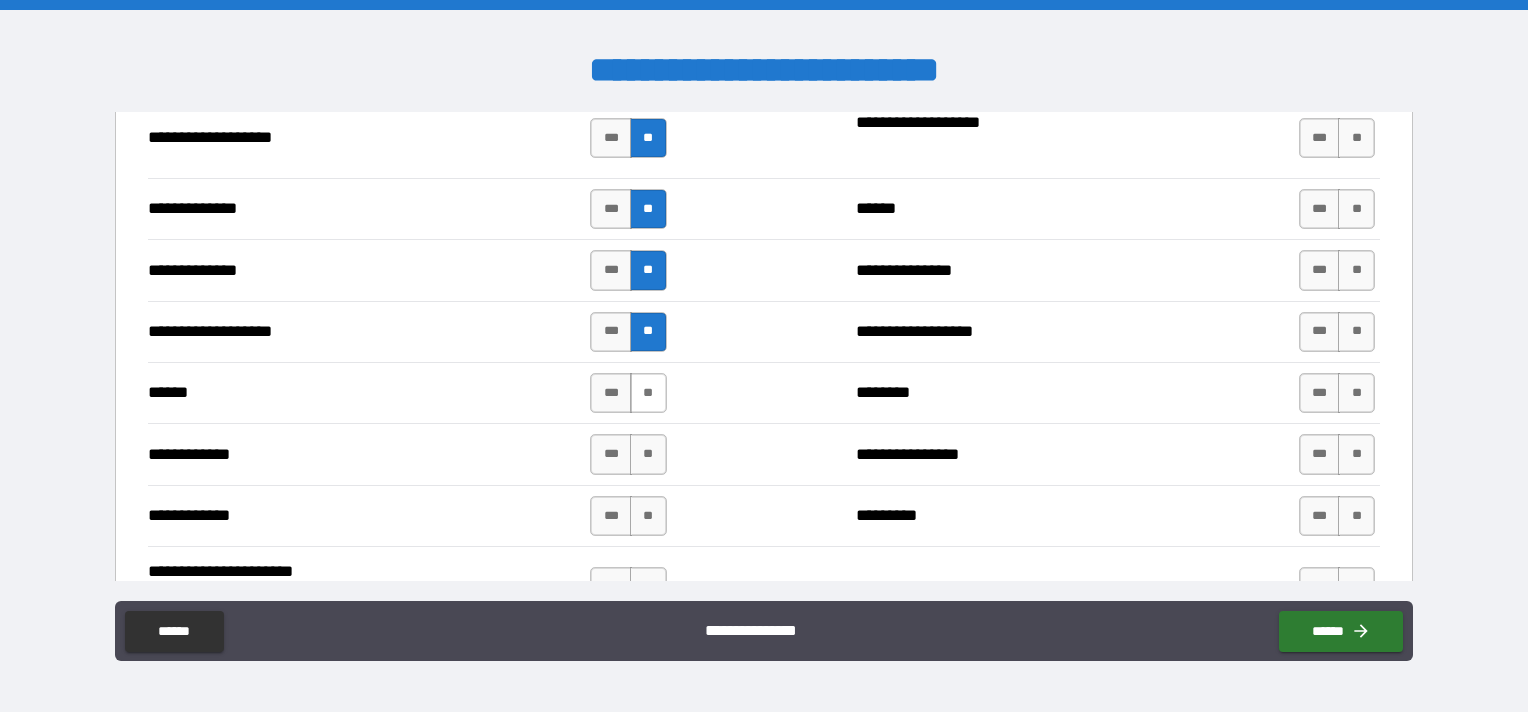 click on "**" at bounding box center [648, 393] 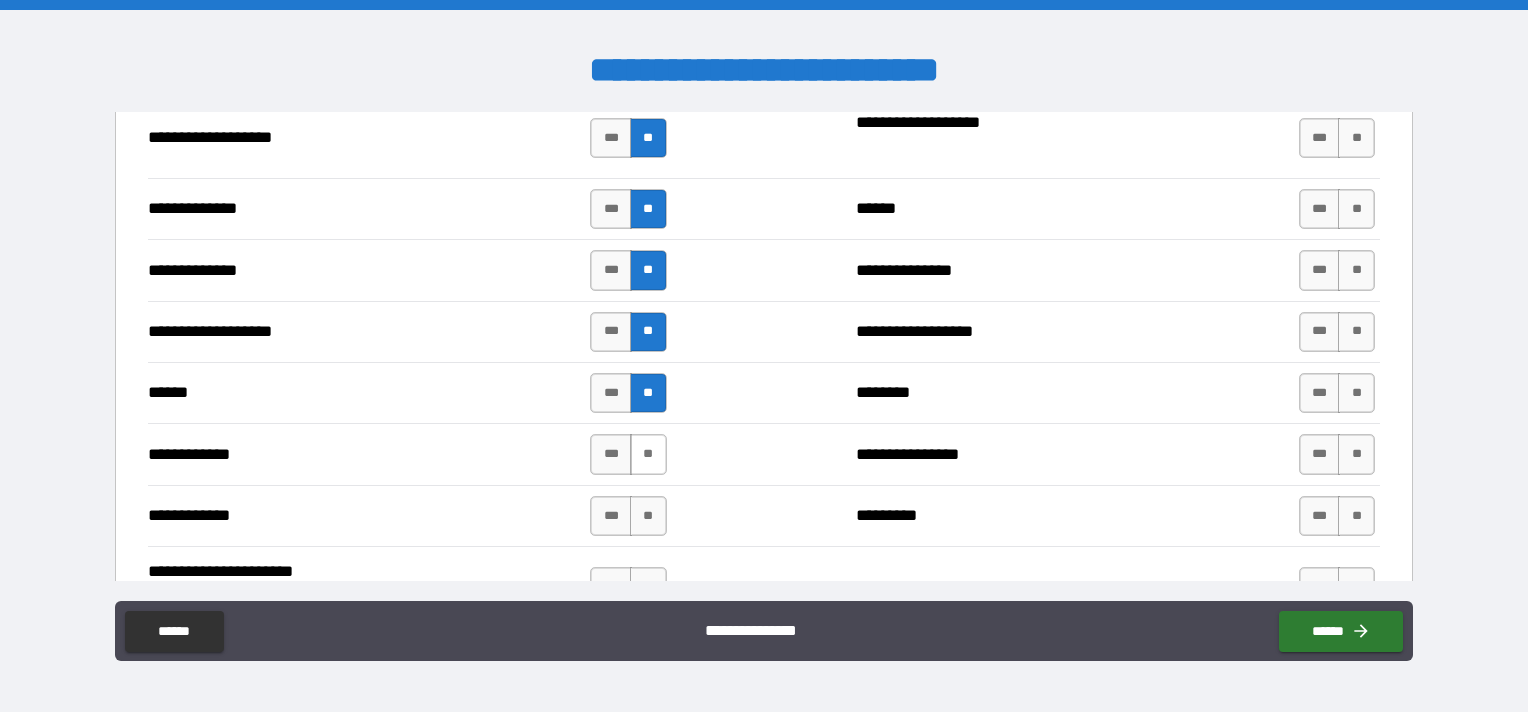 click on "**" at bounding box center (648, 454) 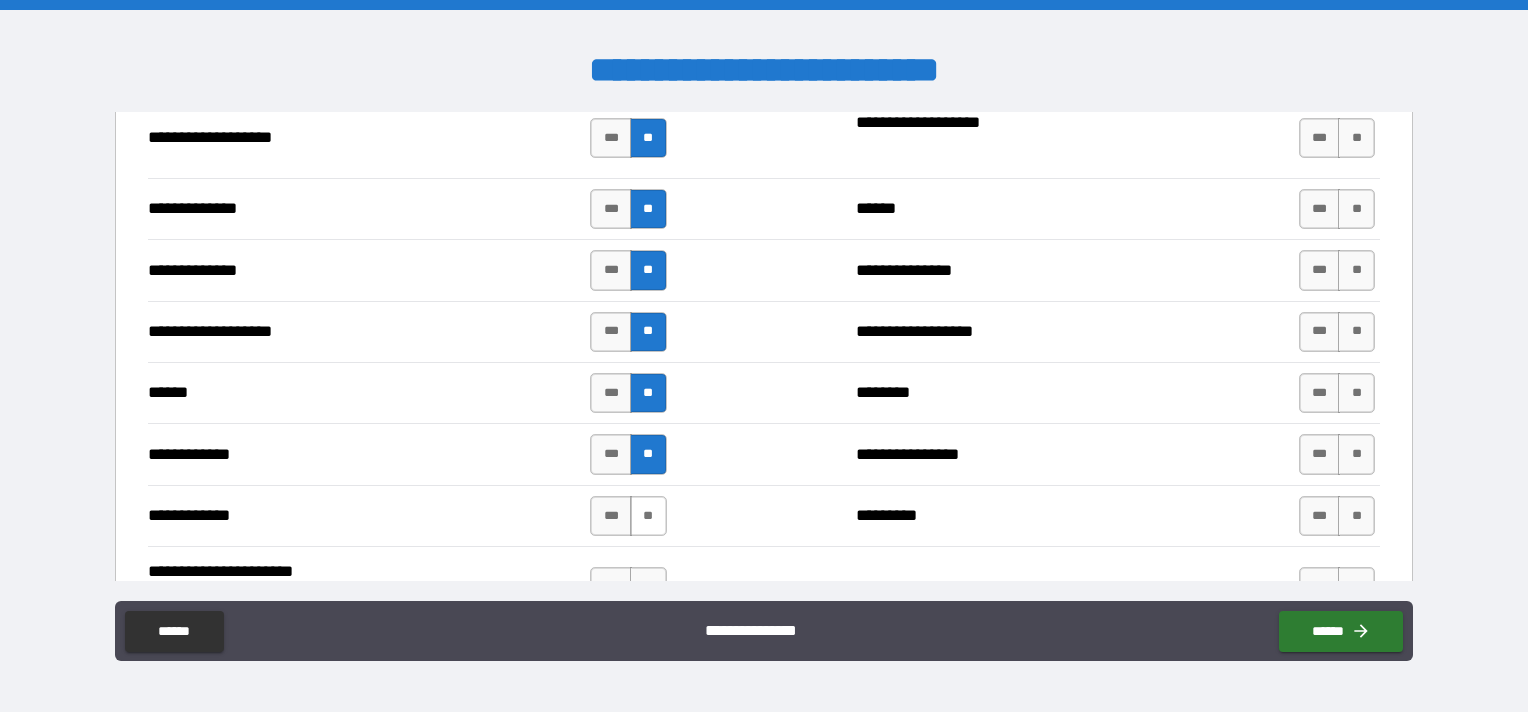 click on "**" at bounding box center (648, 516) 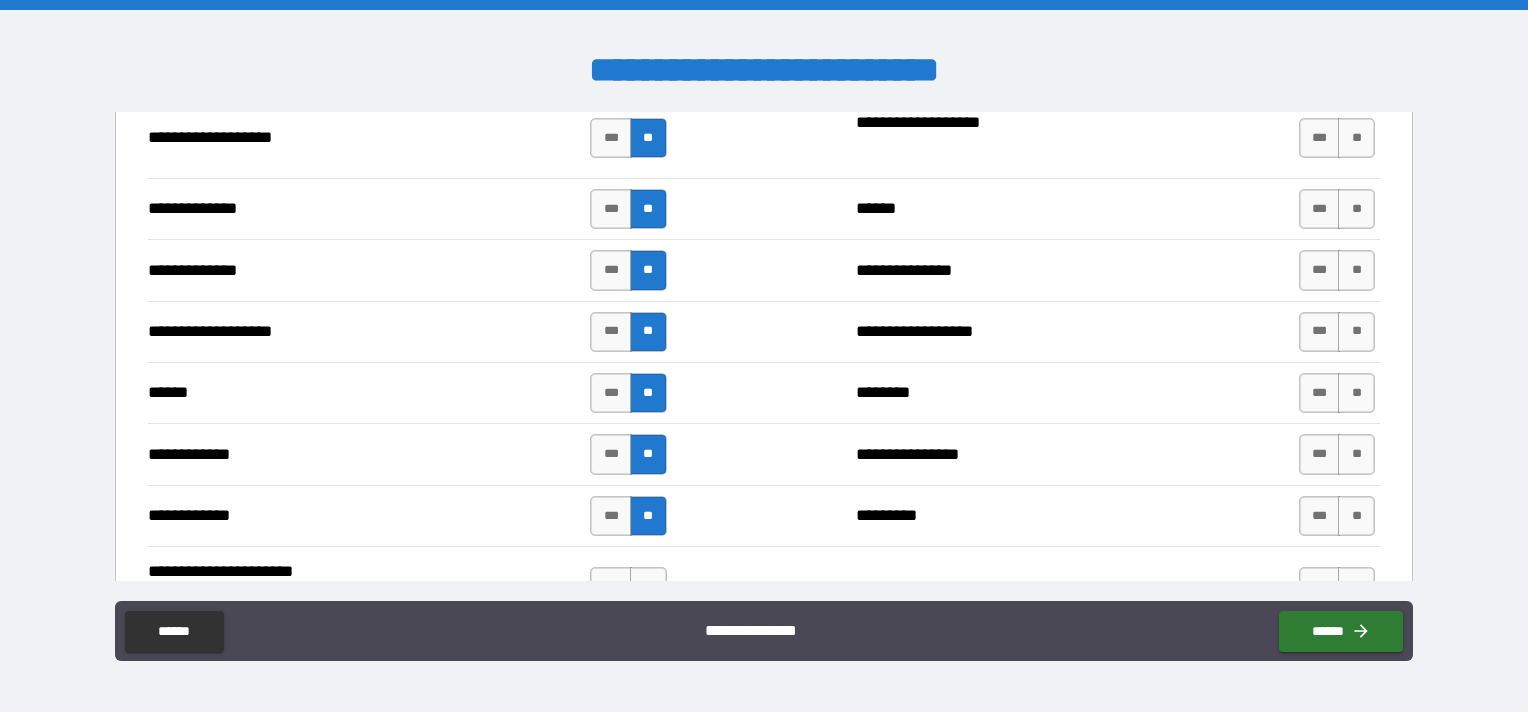 scroll, scrollTop: 3600, scrollLeft: 0, axis: vertical 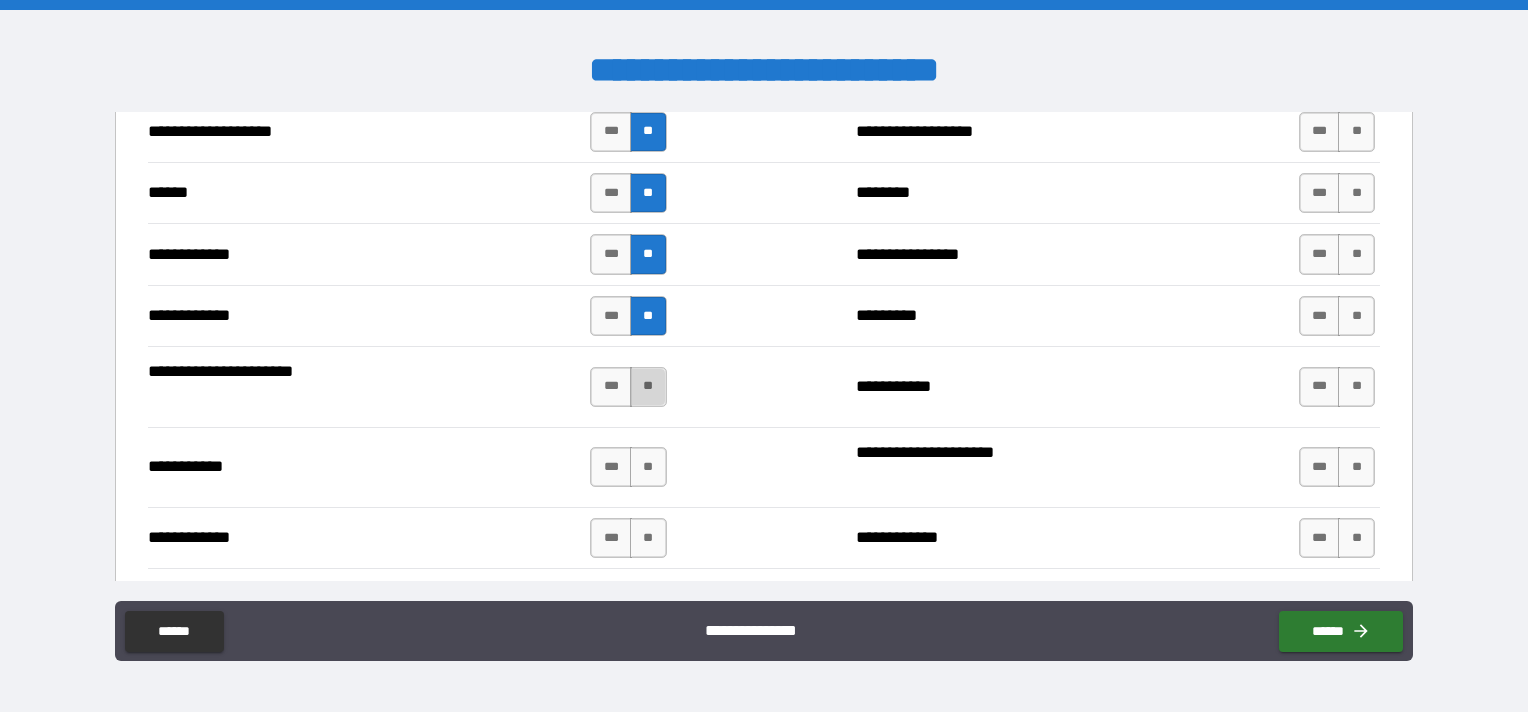 click on "**" at bounding box center (648, 387) 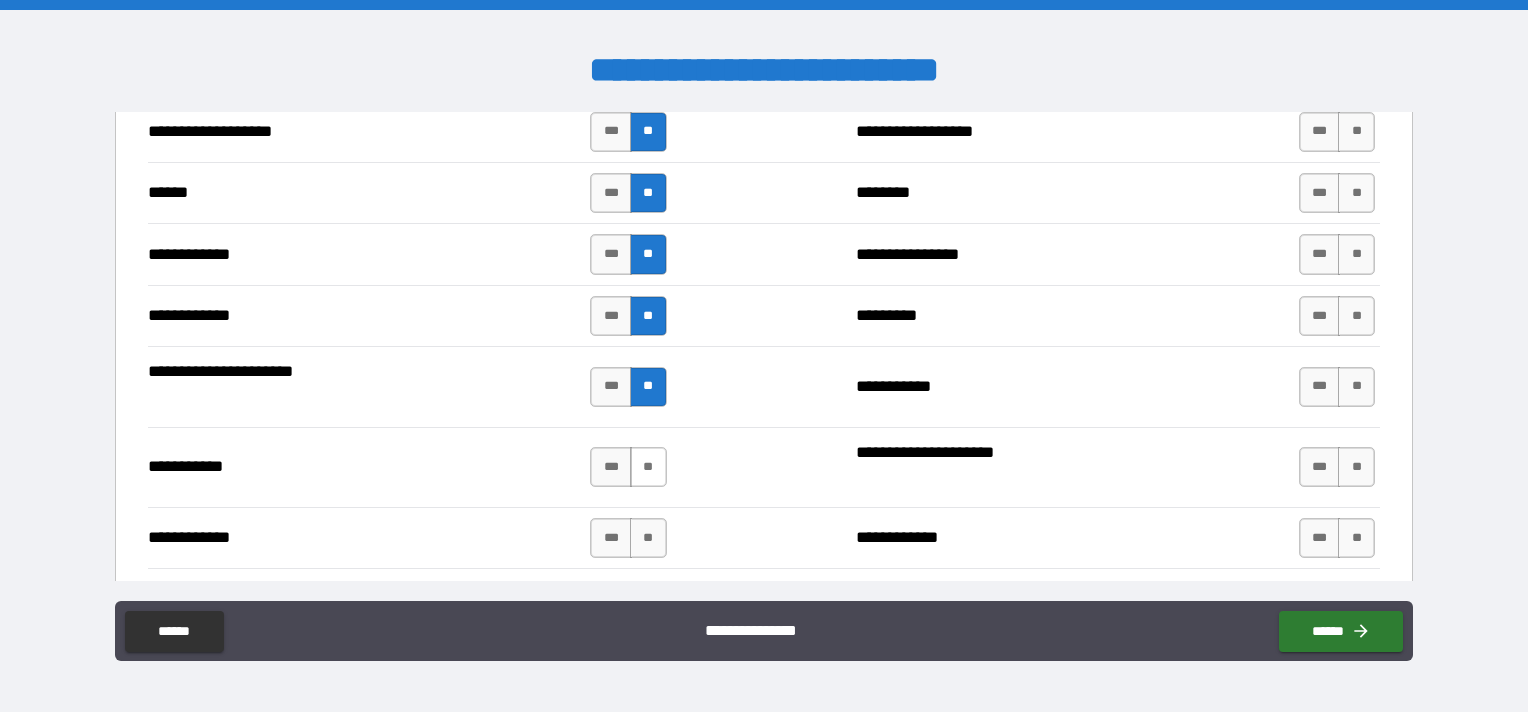 click on "**" at bounding box center [648, 467] 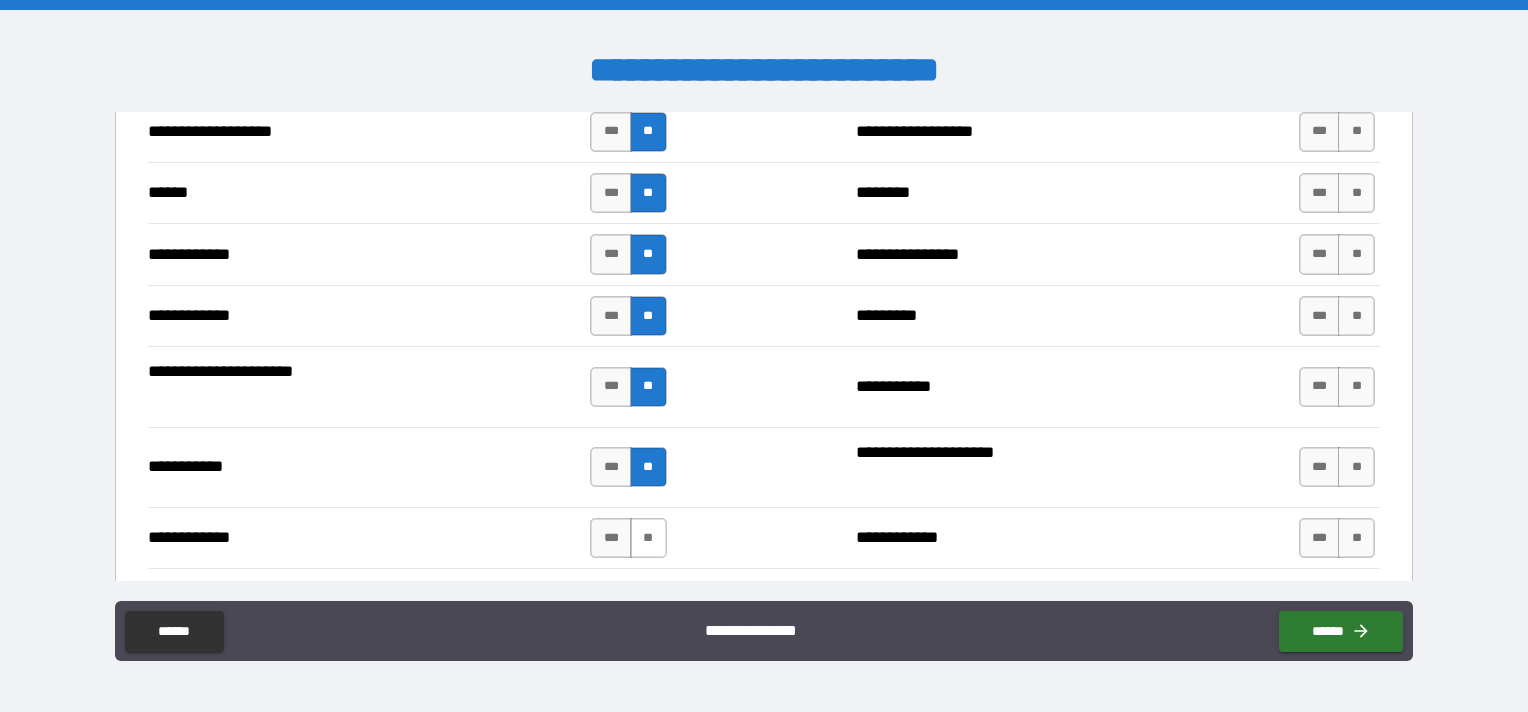 click on "**" at bounding box center [648, 538] 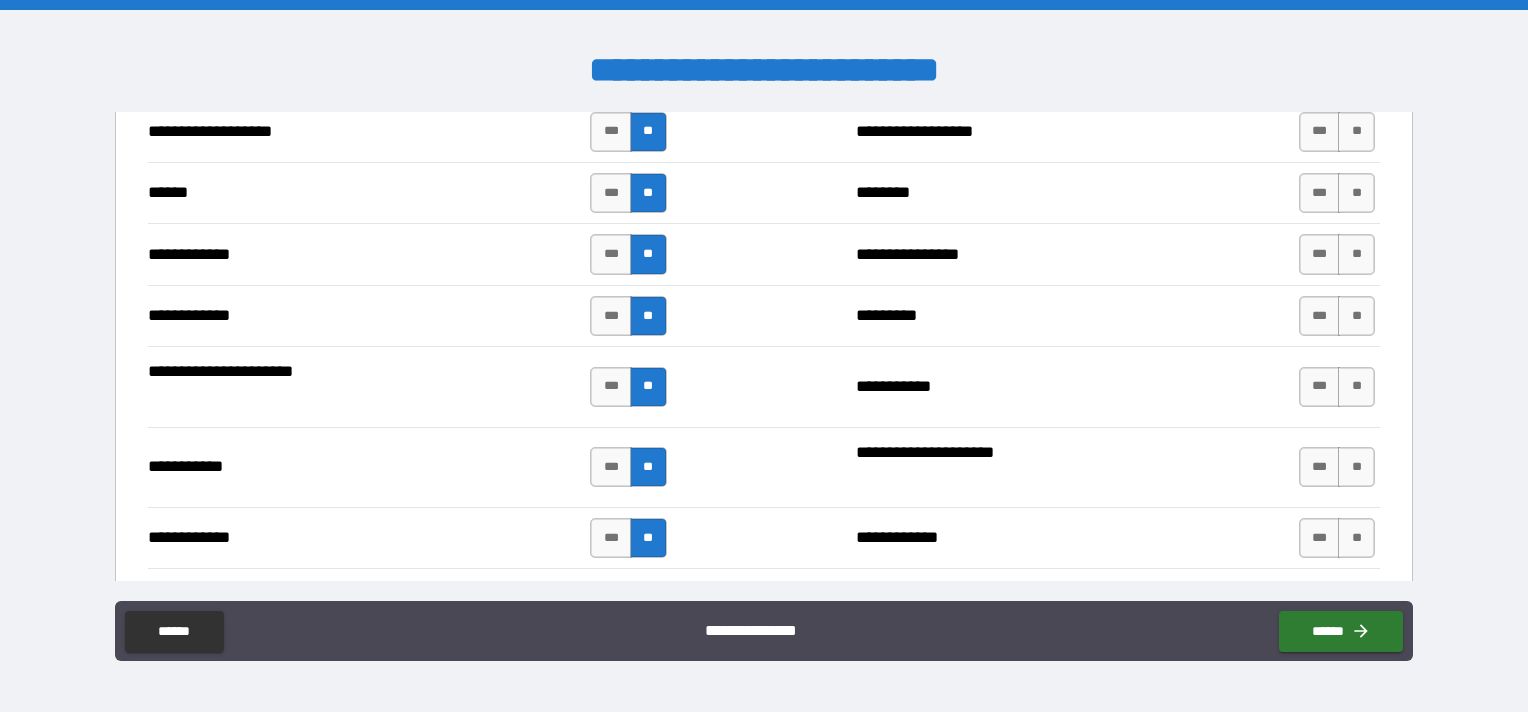 scroll, scrollTop: 3900, scrollLeft: 0, axis: vertical 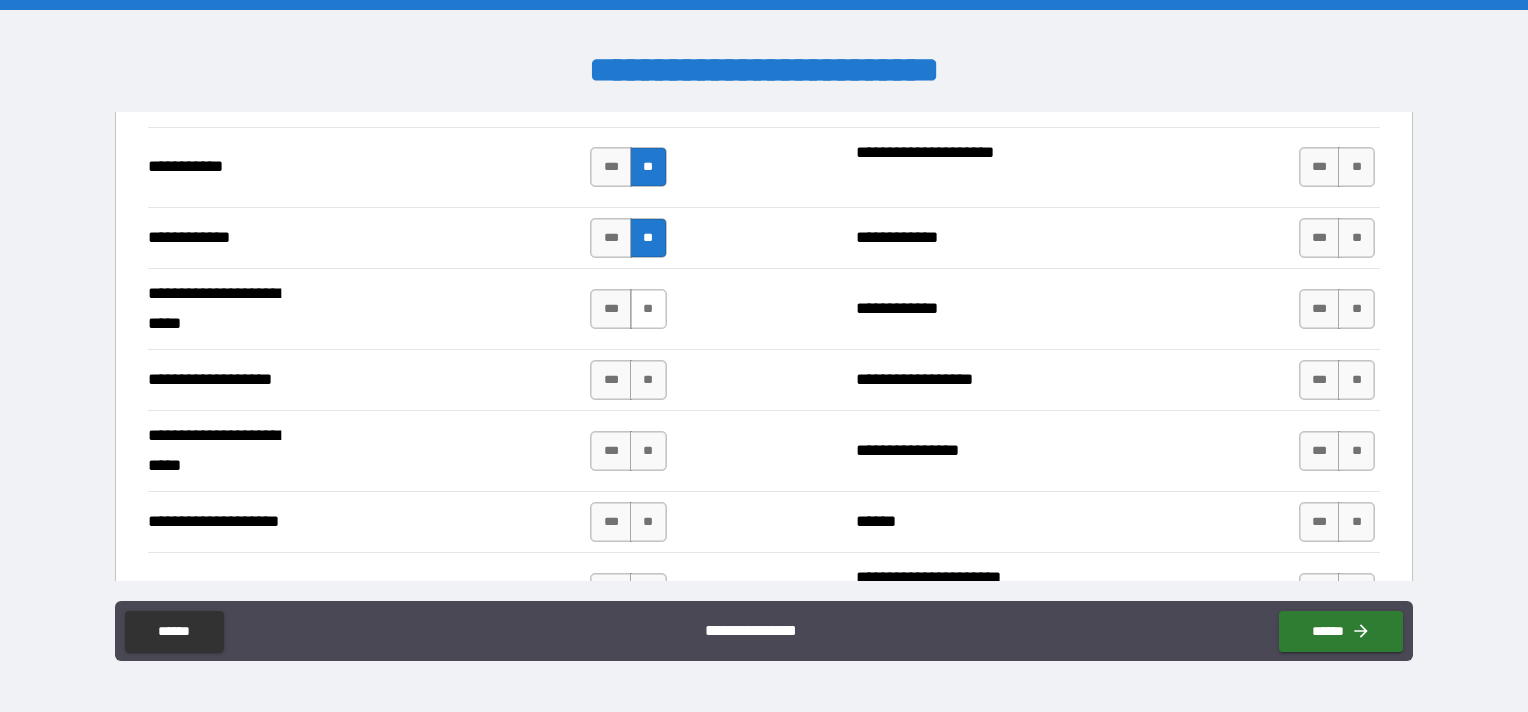 click on "**" at bounding box center (648, 309) 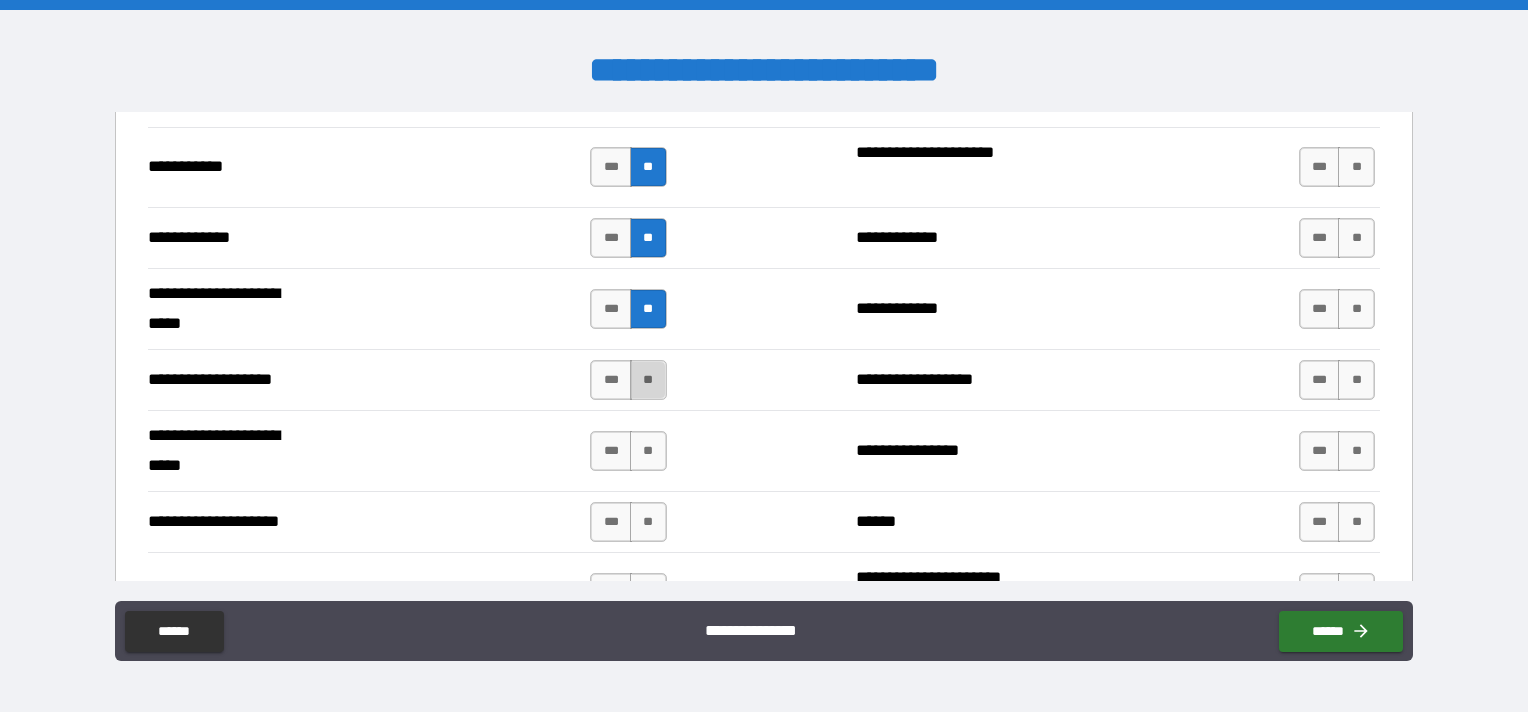 click on "**" at bounding box center (648, 380) 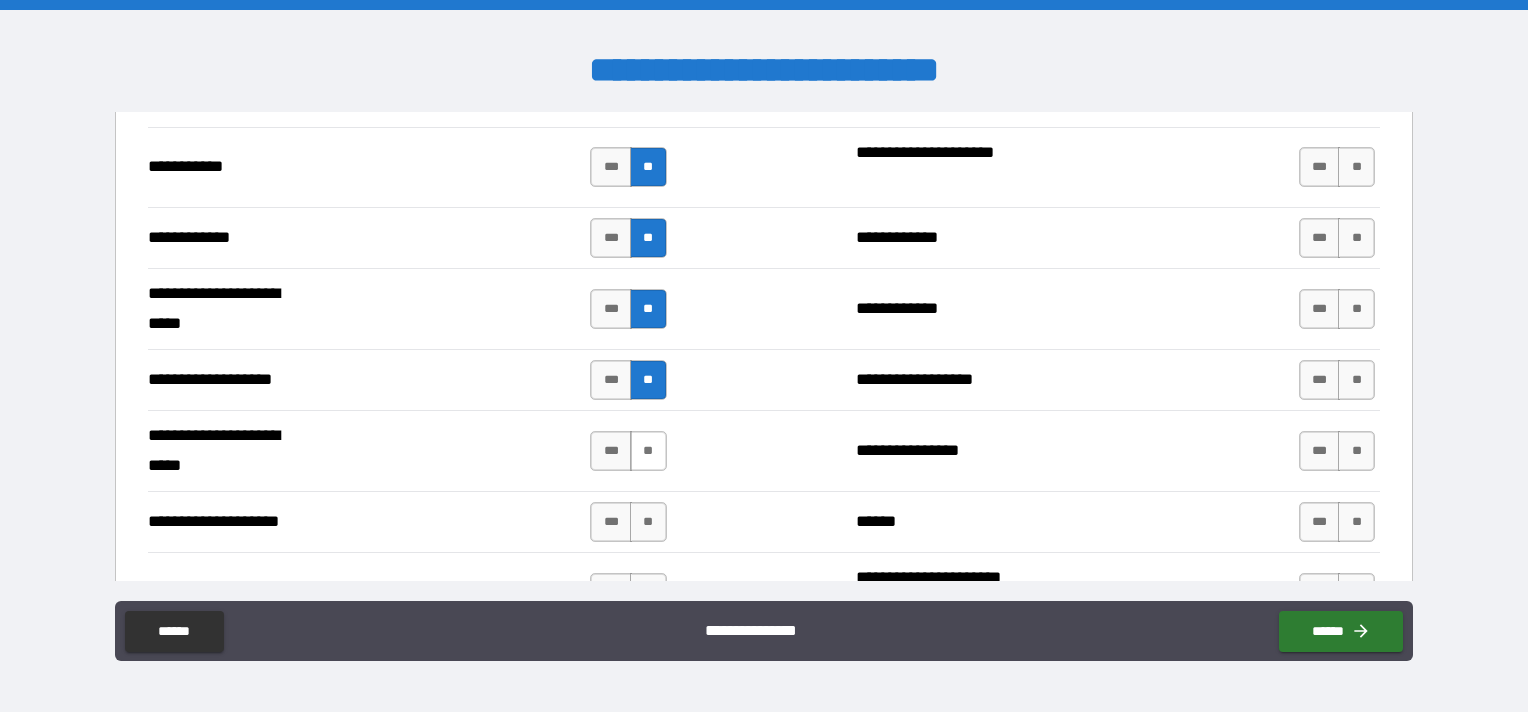 click on "**" at bounding box center [648, 451] 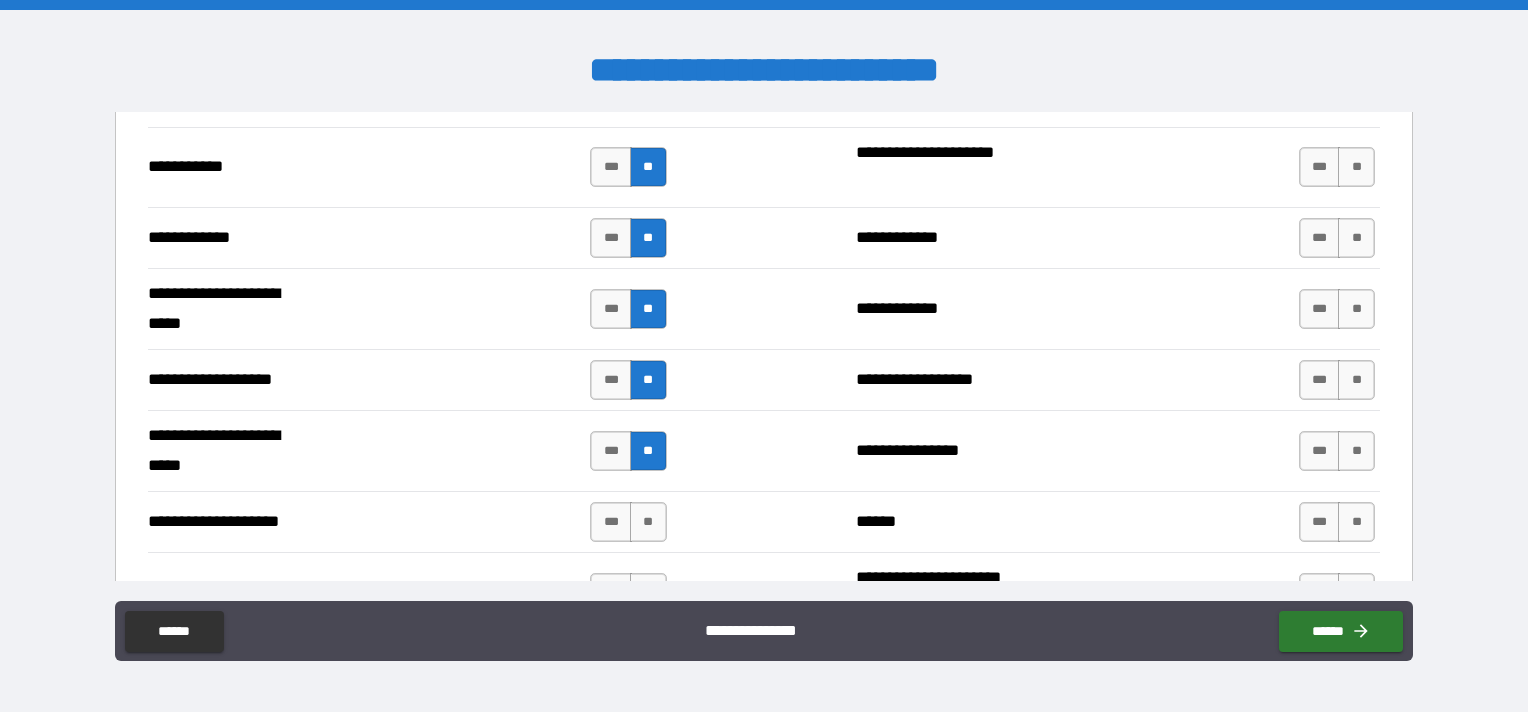 scroll, scrollTop: 4100, scrollLeft: 0, axis: vertical 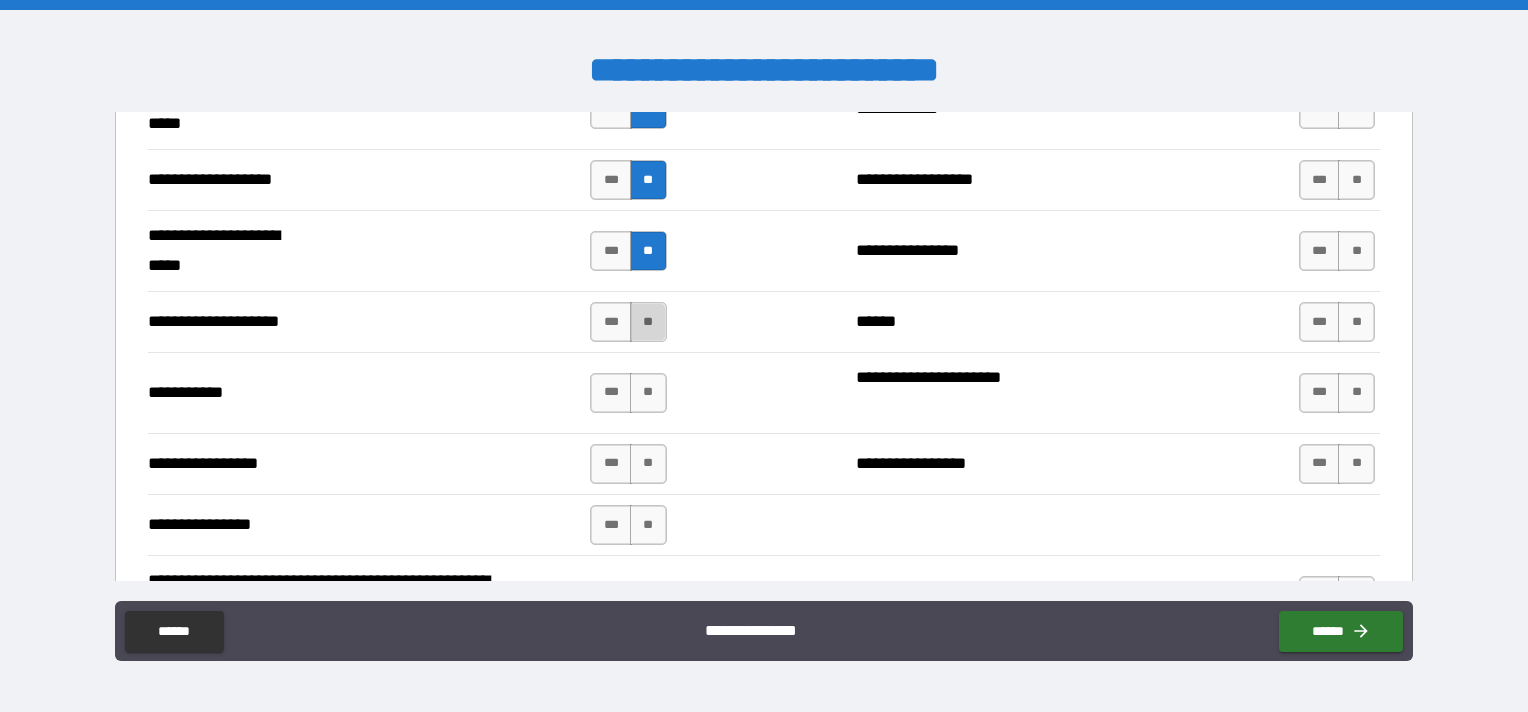 click on "**" at bounding box center (648, 322) 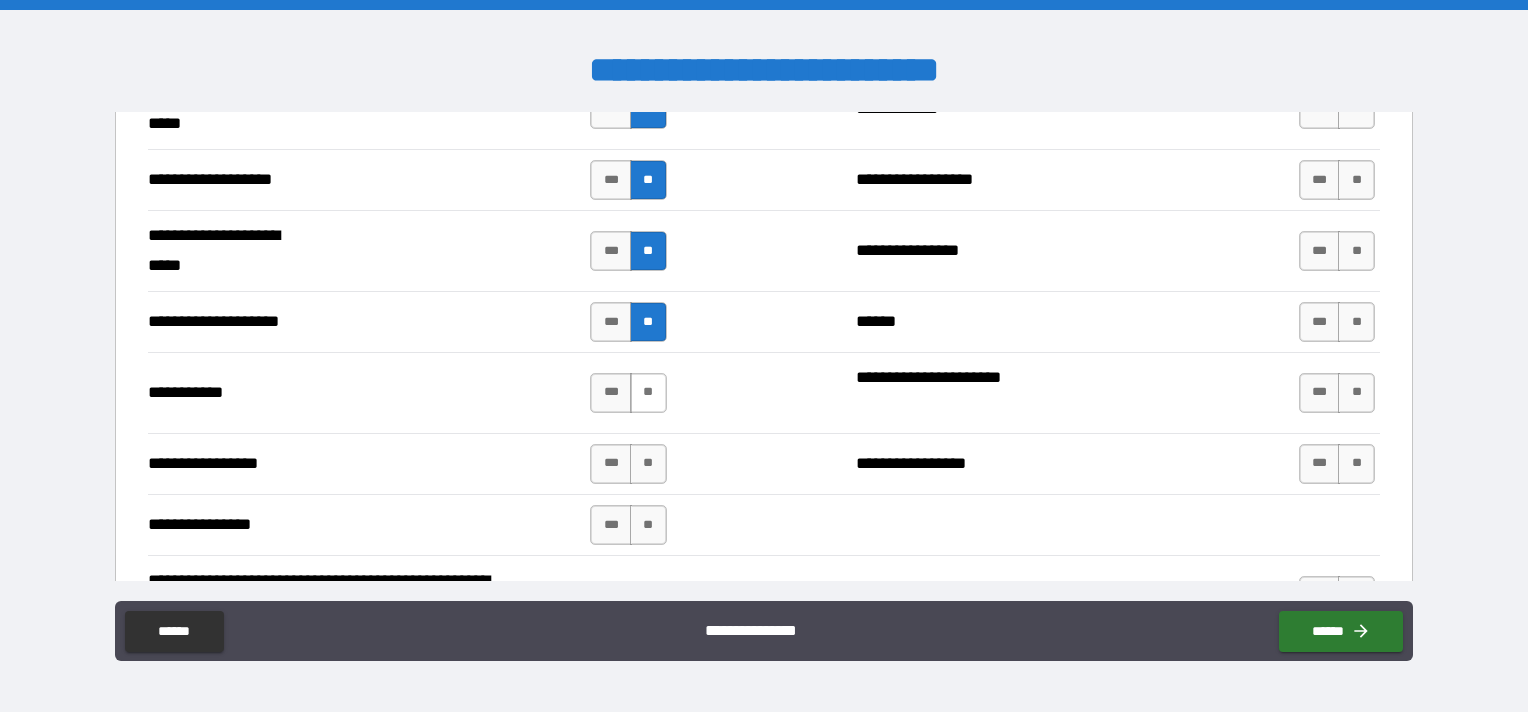 click on "**" at bounding box center [648, 393] 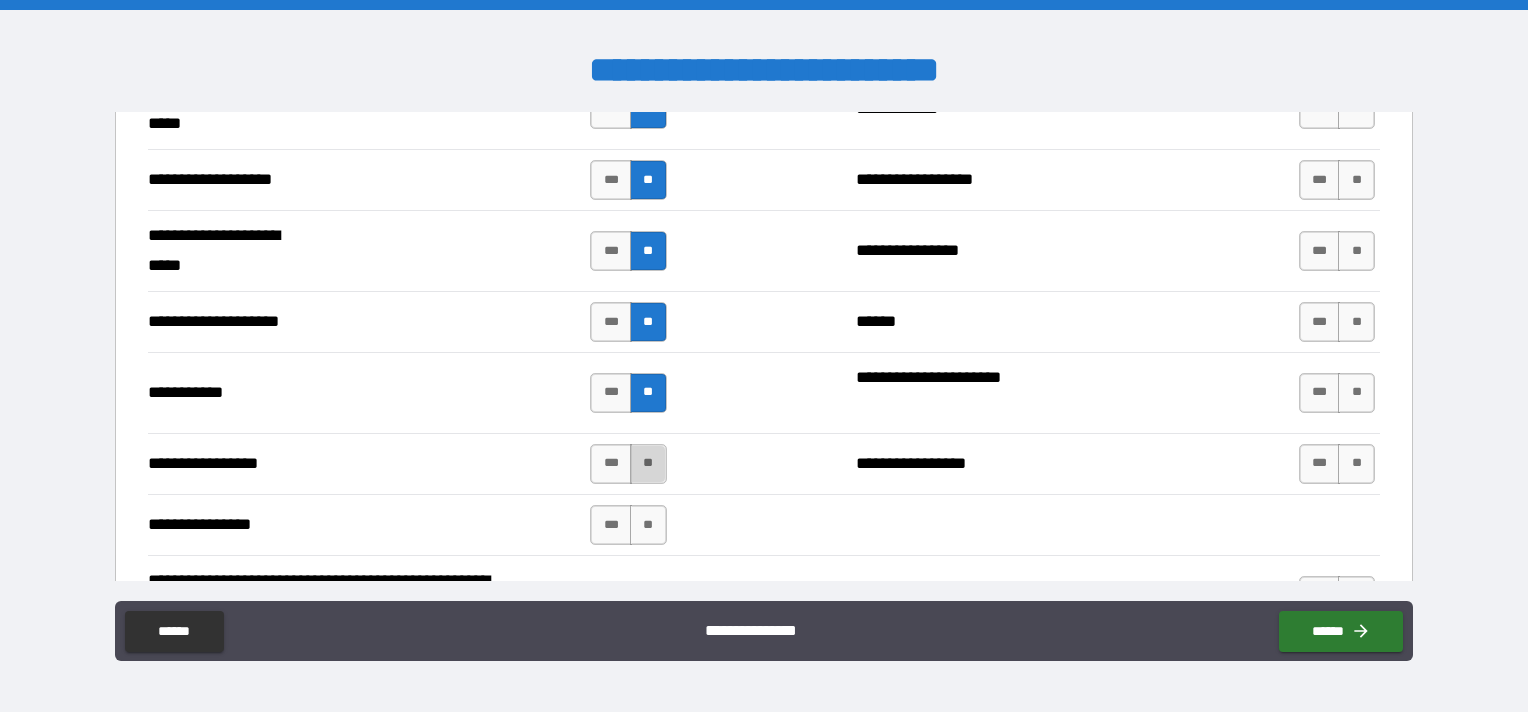 click on "**" at bounding box center (648, 464) 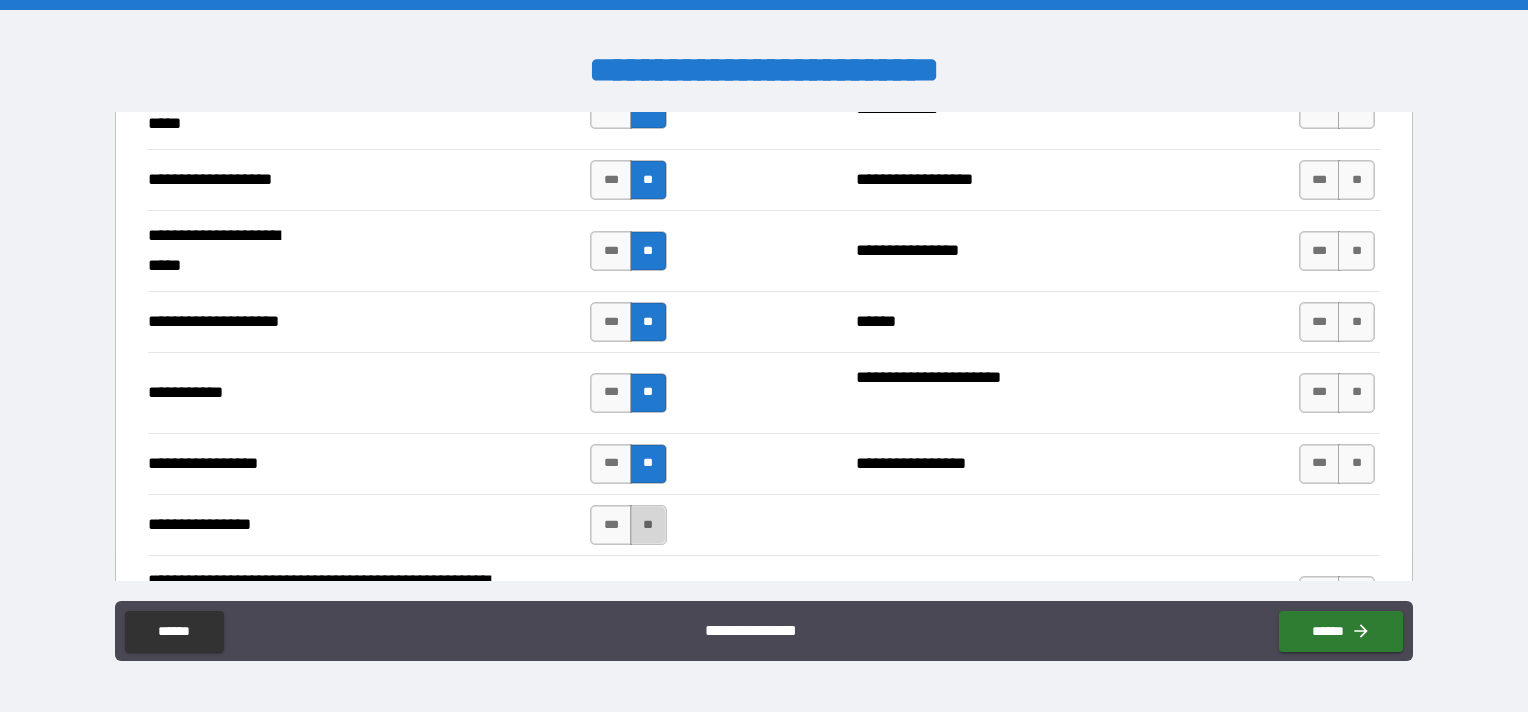 click on "**" at bounding box center [648, 525] 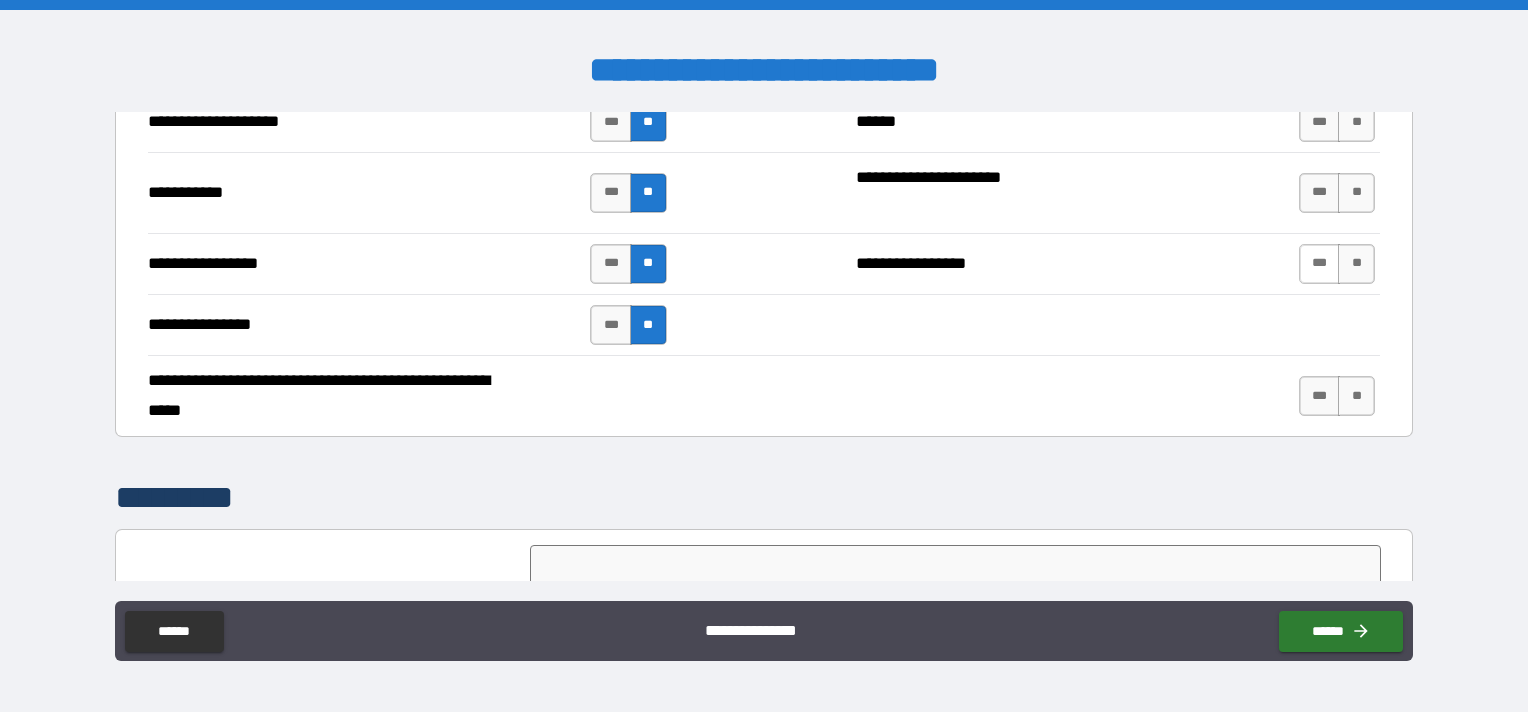 scroll, scrollTop: 4200, scrollLeft: 0, axis: vertical 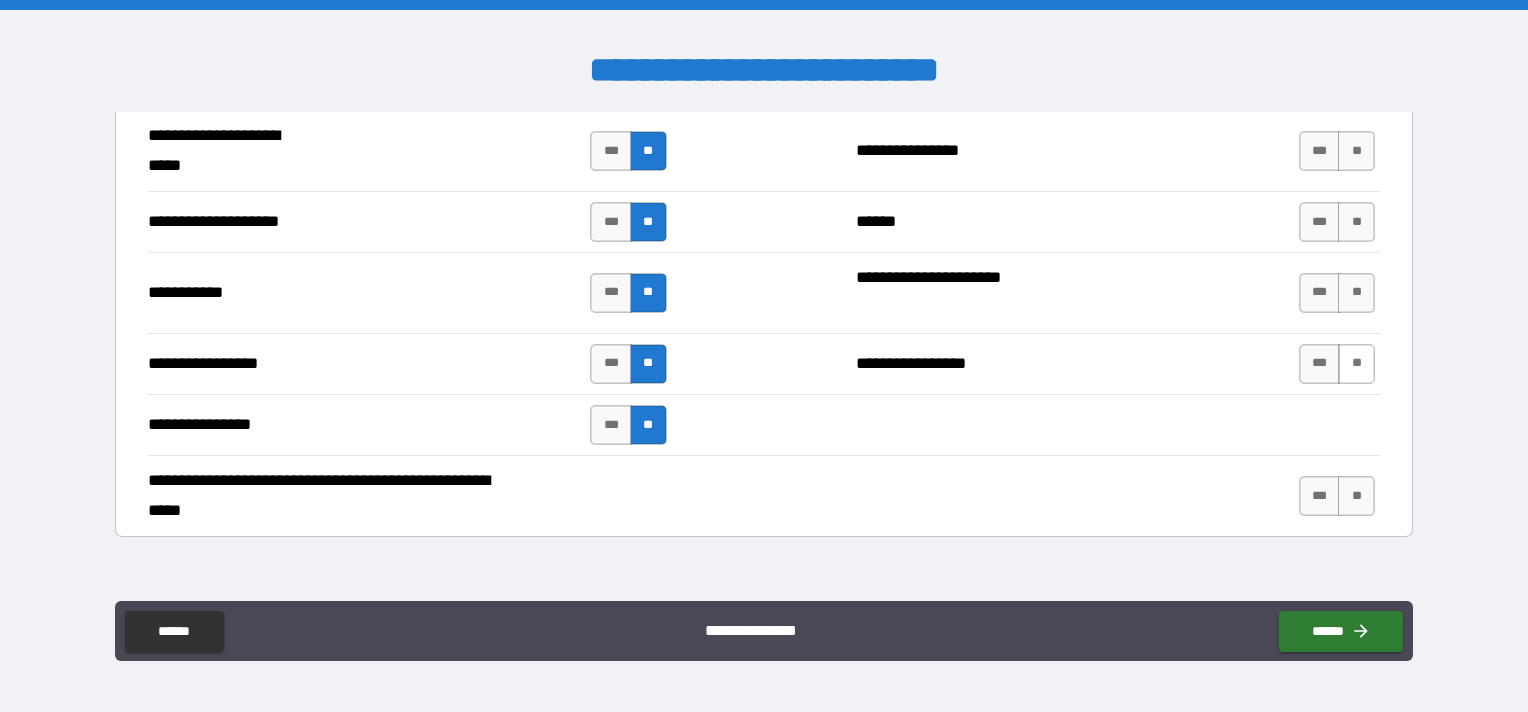click on "**" at bounding box center (1356, 364) 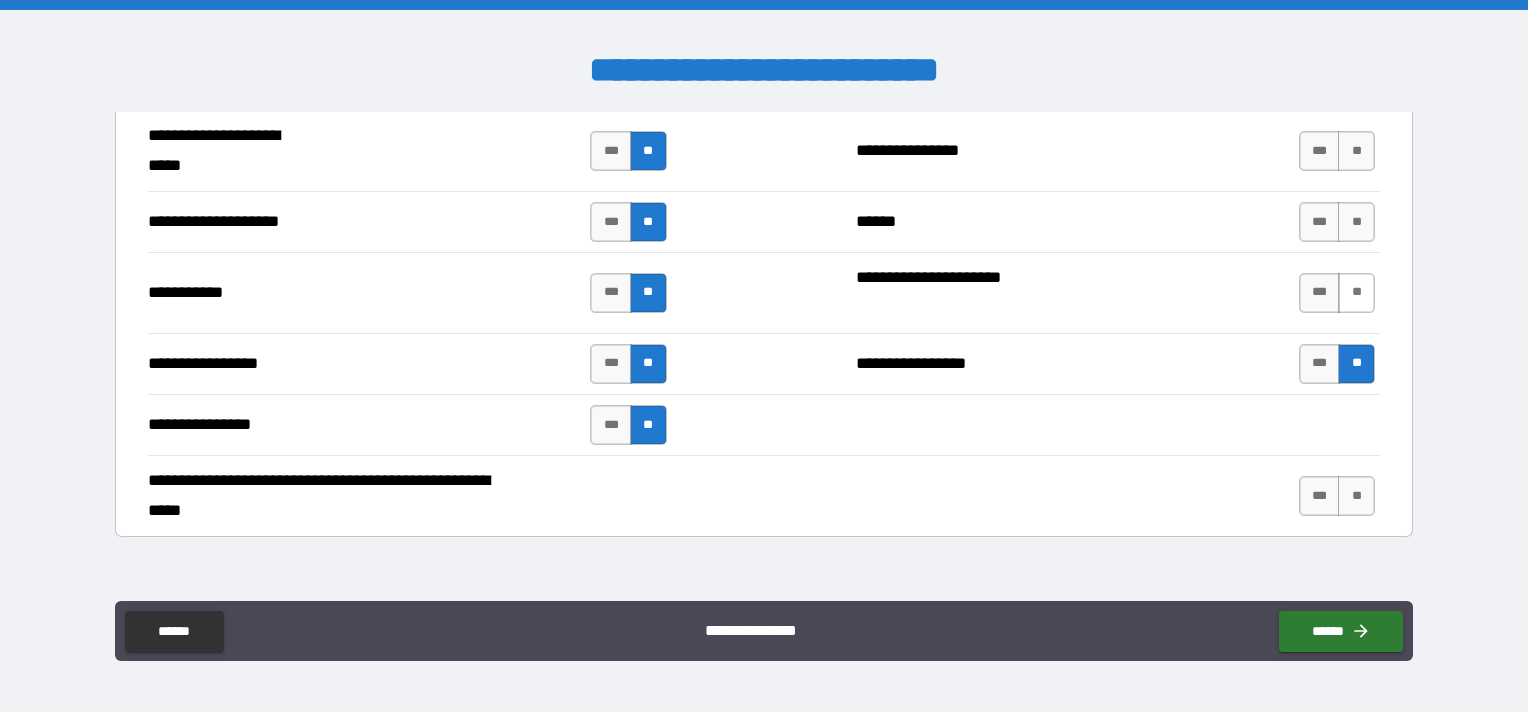 click on "**" at bounding box center [1356, 293] 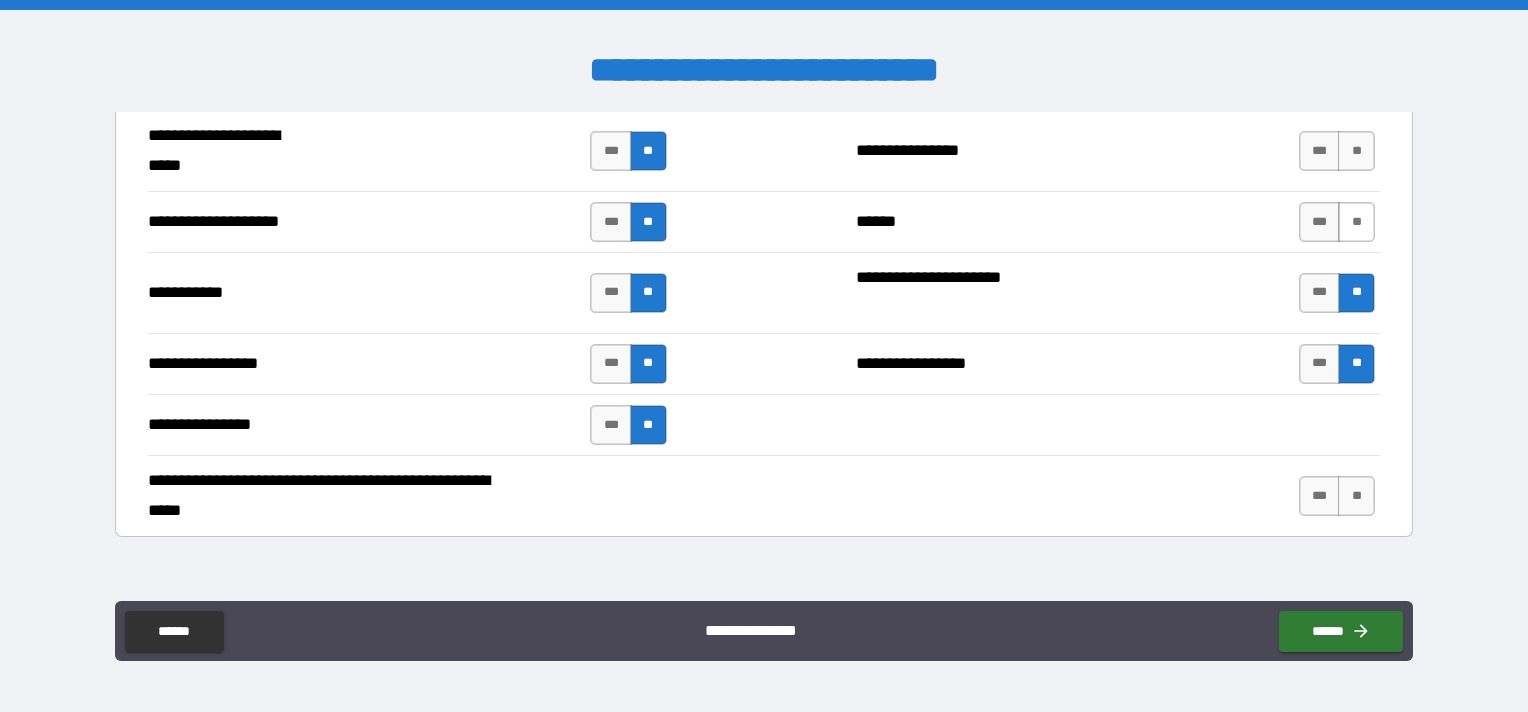 click on "**" at bounding box center [1356, 222] 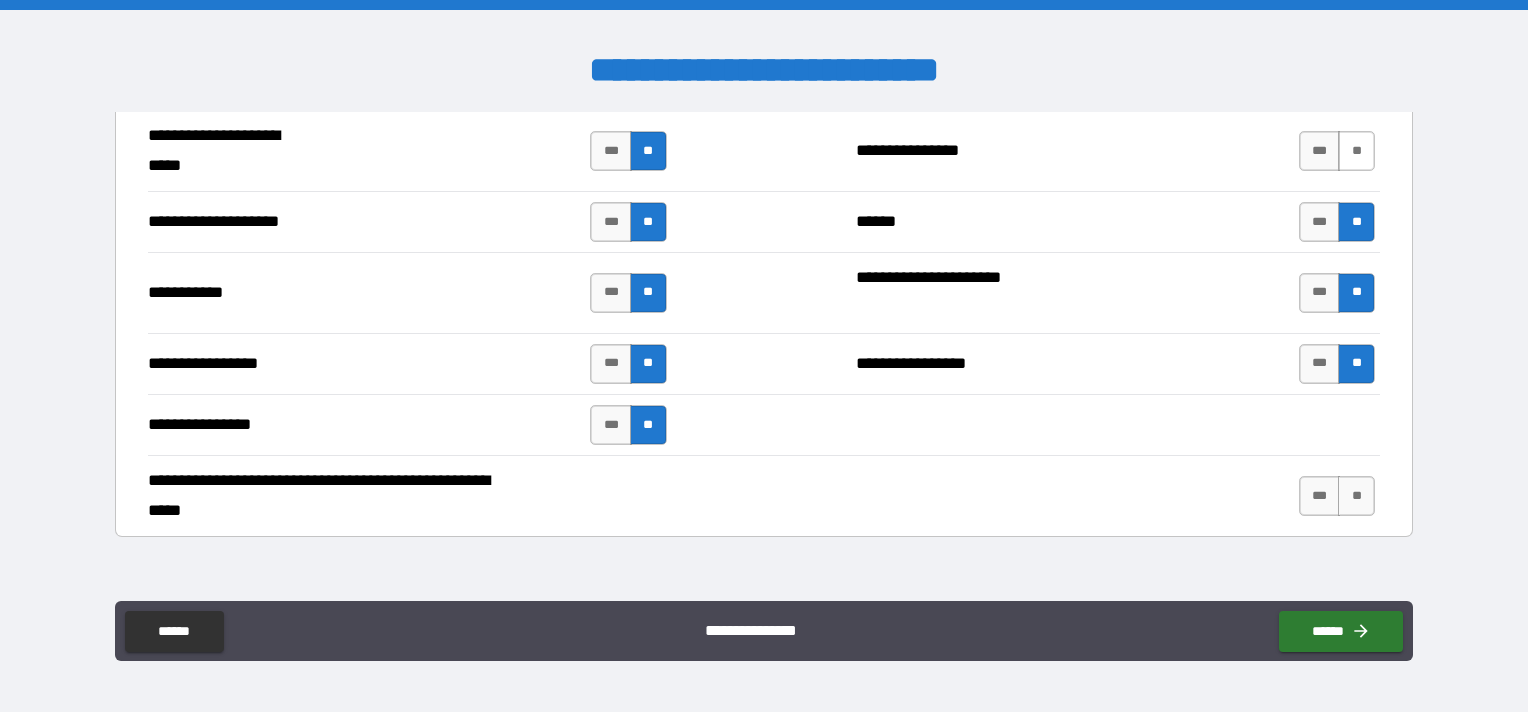 click on "**" at bounding box center (1356, 151) 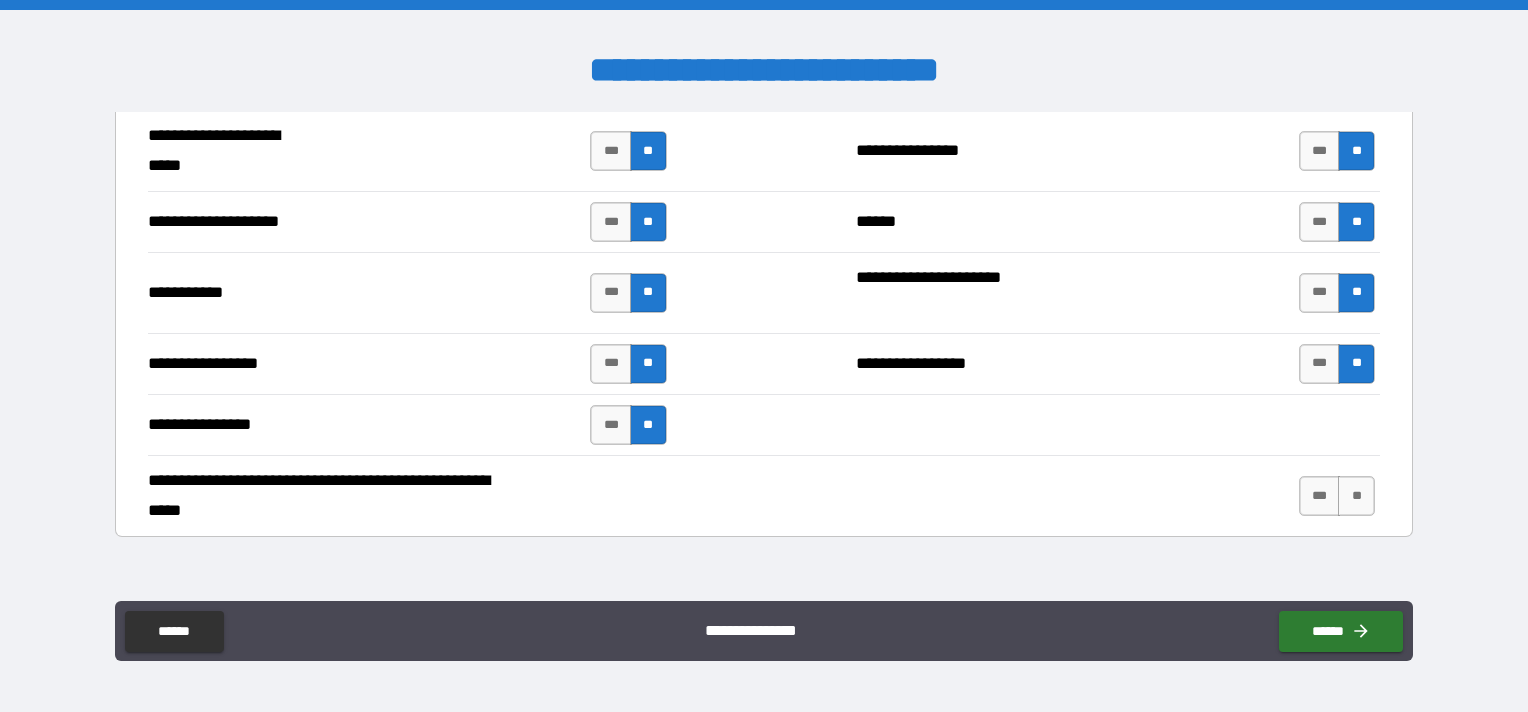 scroll, scrollTop: 3900, scrollLeft: 0, axis: vertical 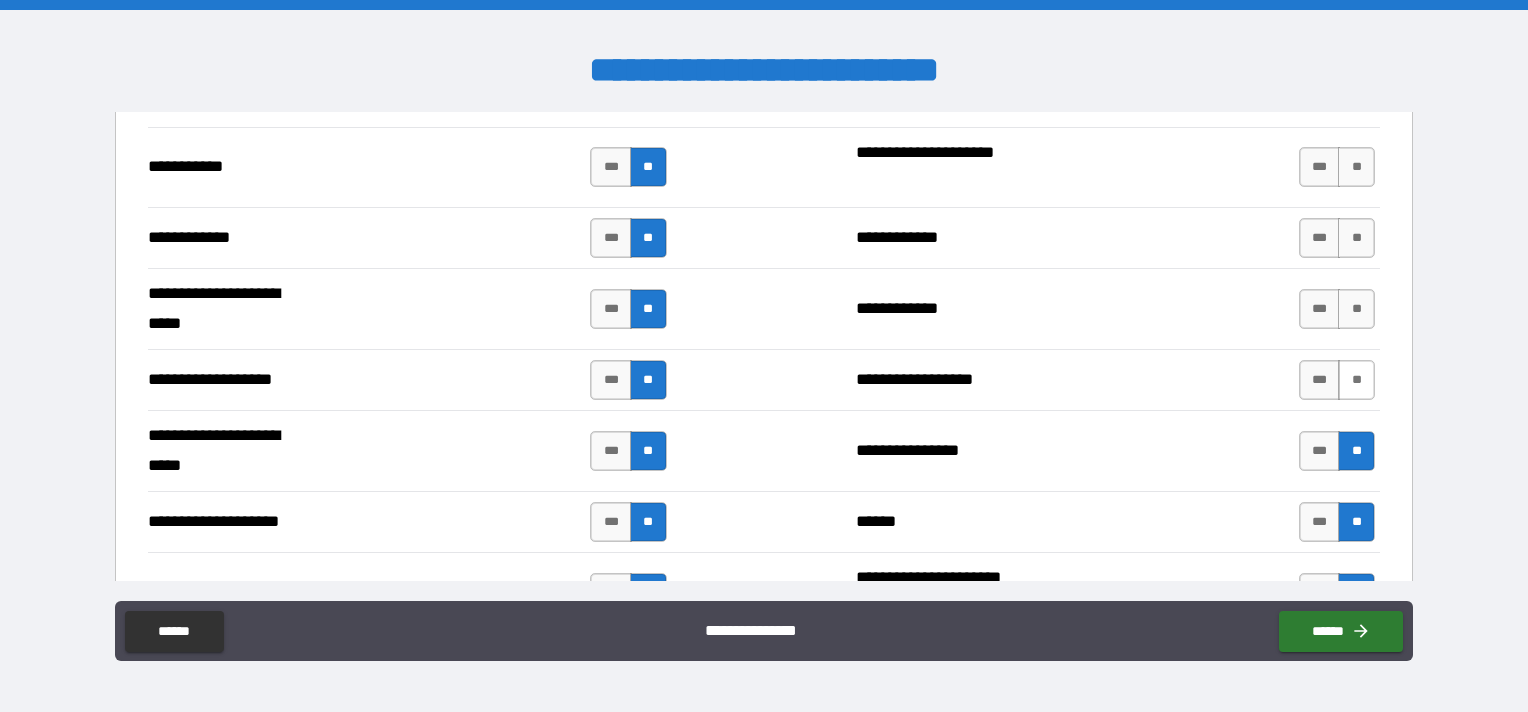 click on "**" at bounding box center (1356, 380) 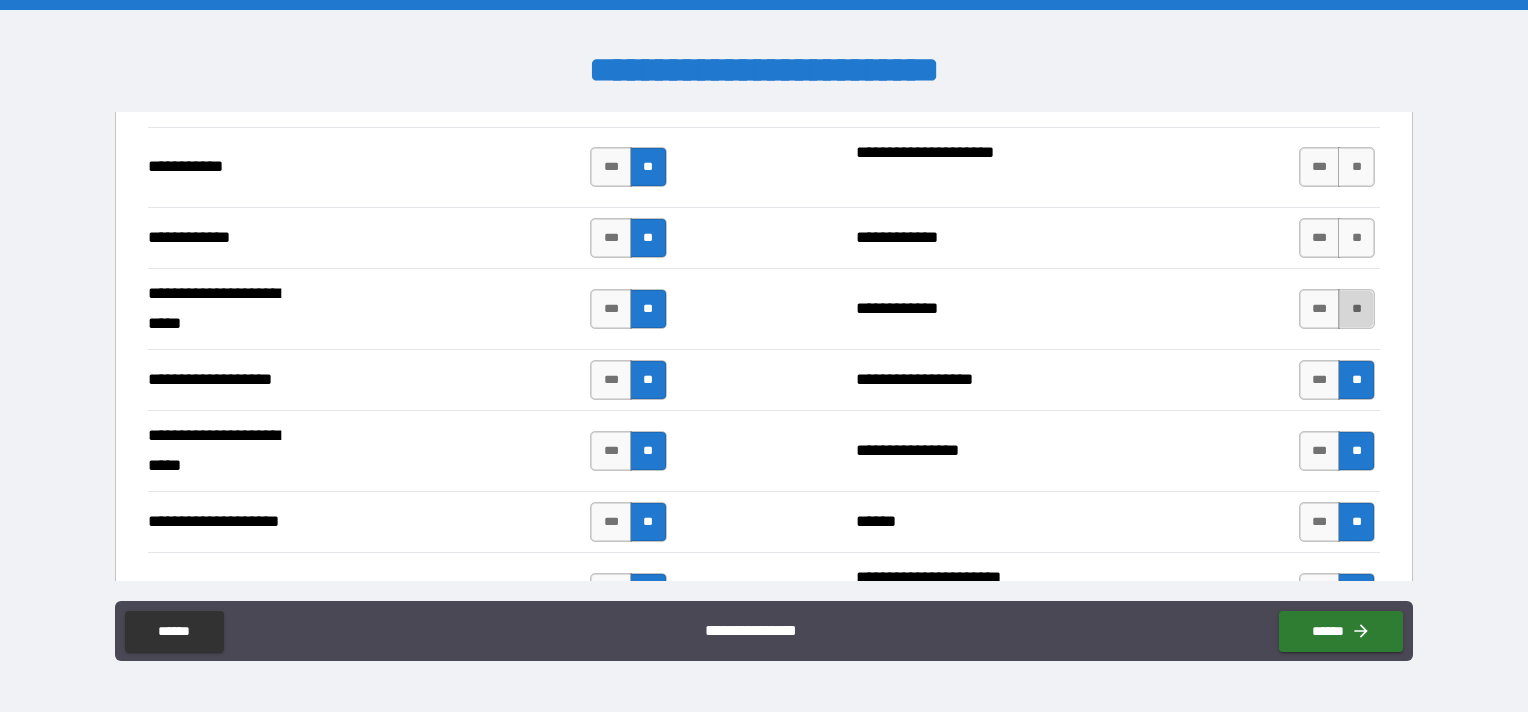 click on "**" at bounding box center (1356, 309) 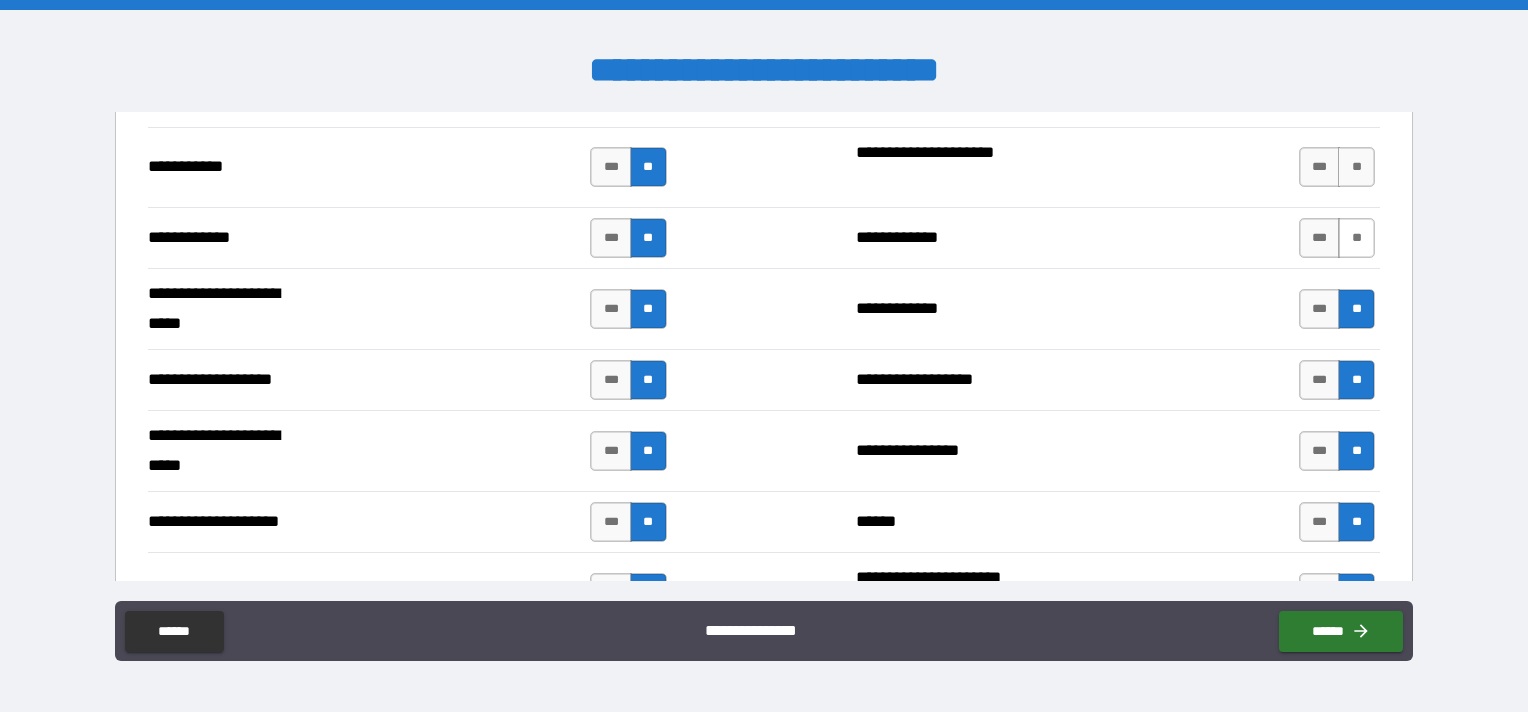 click on "**" at bounding box center (1356, 238) 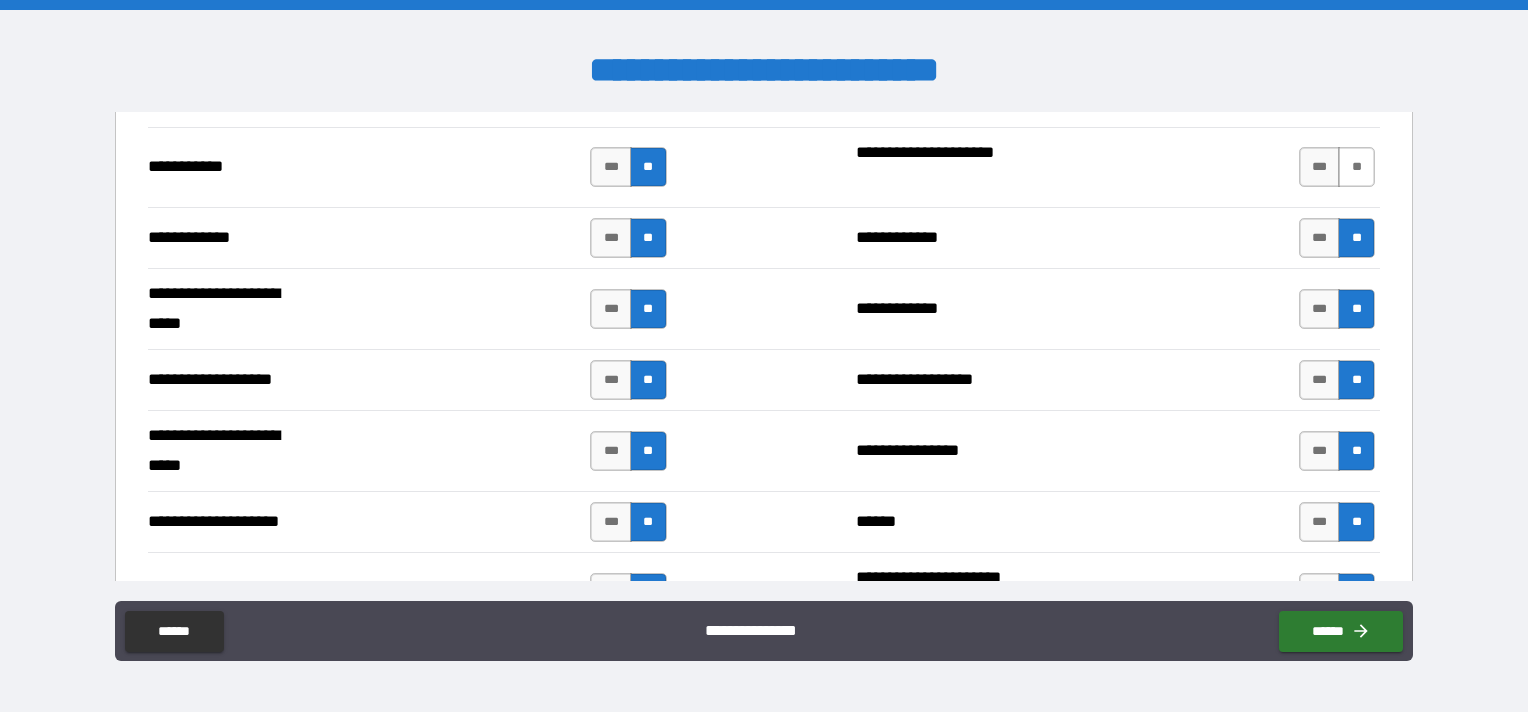 click on "**" at bounding box center (1356, 167) 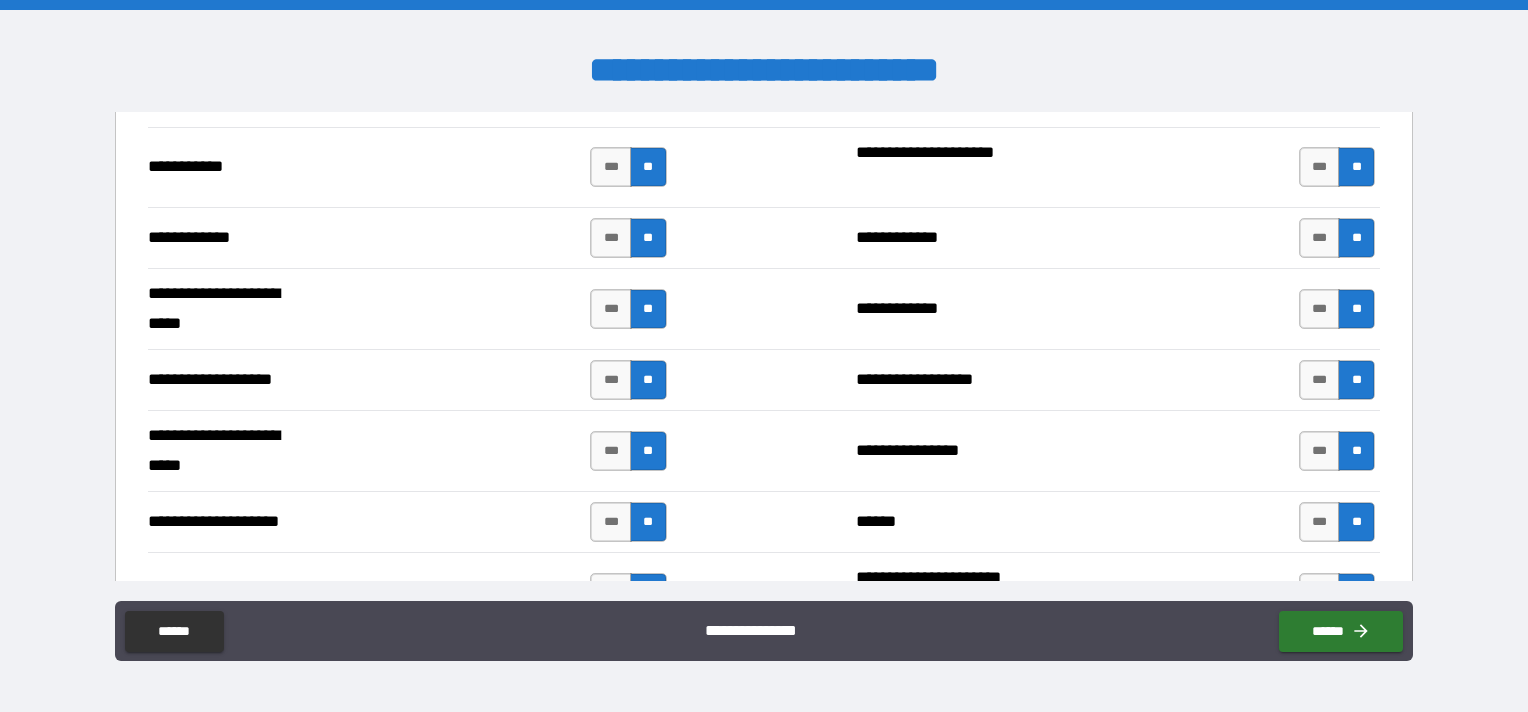 scroll, scrollTop: 3600, scrollLeft: 0, axis: vertical 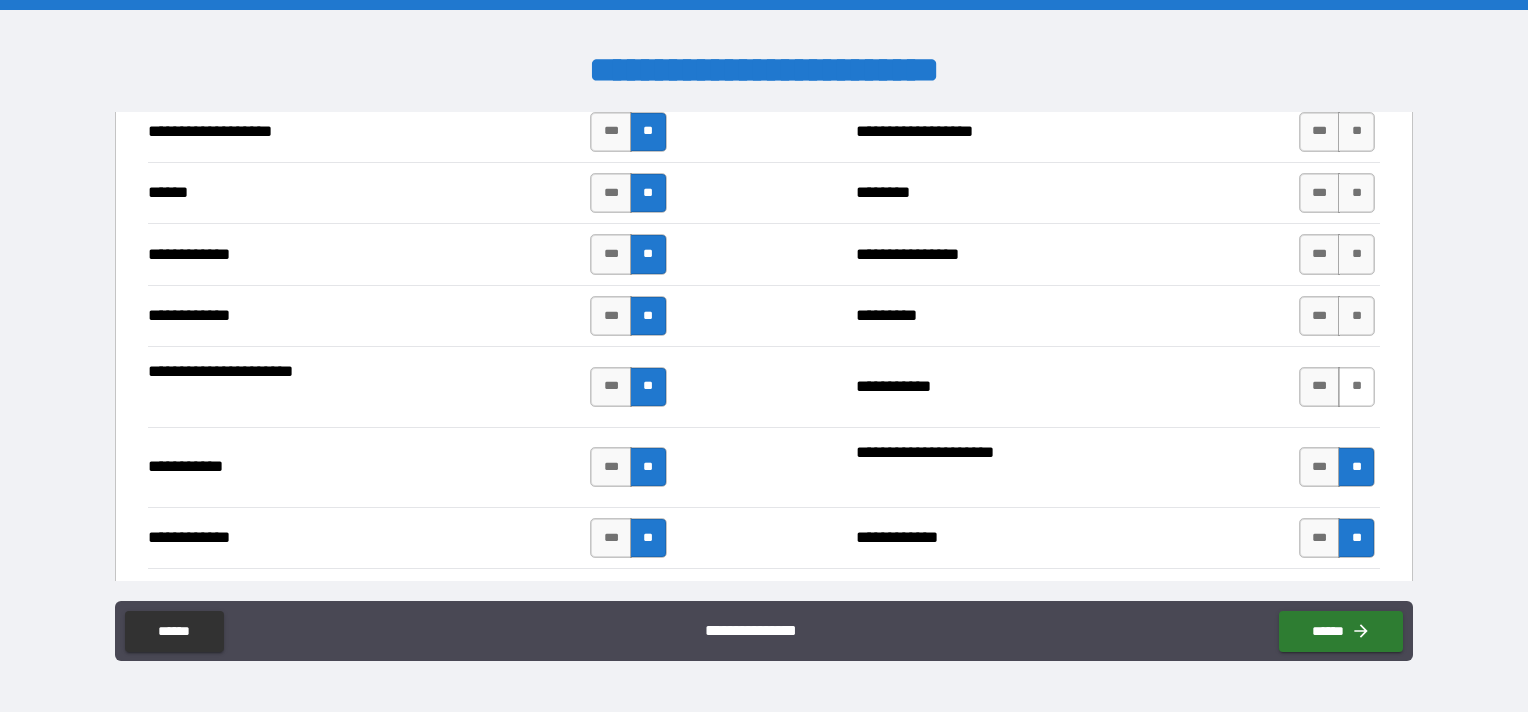 click on "**" at bounding box center (1356, 387) 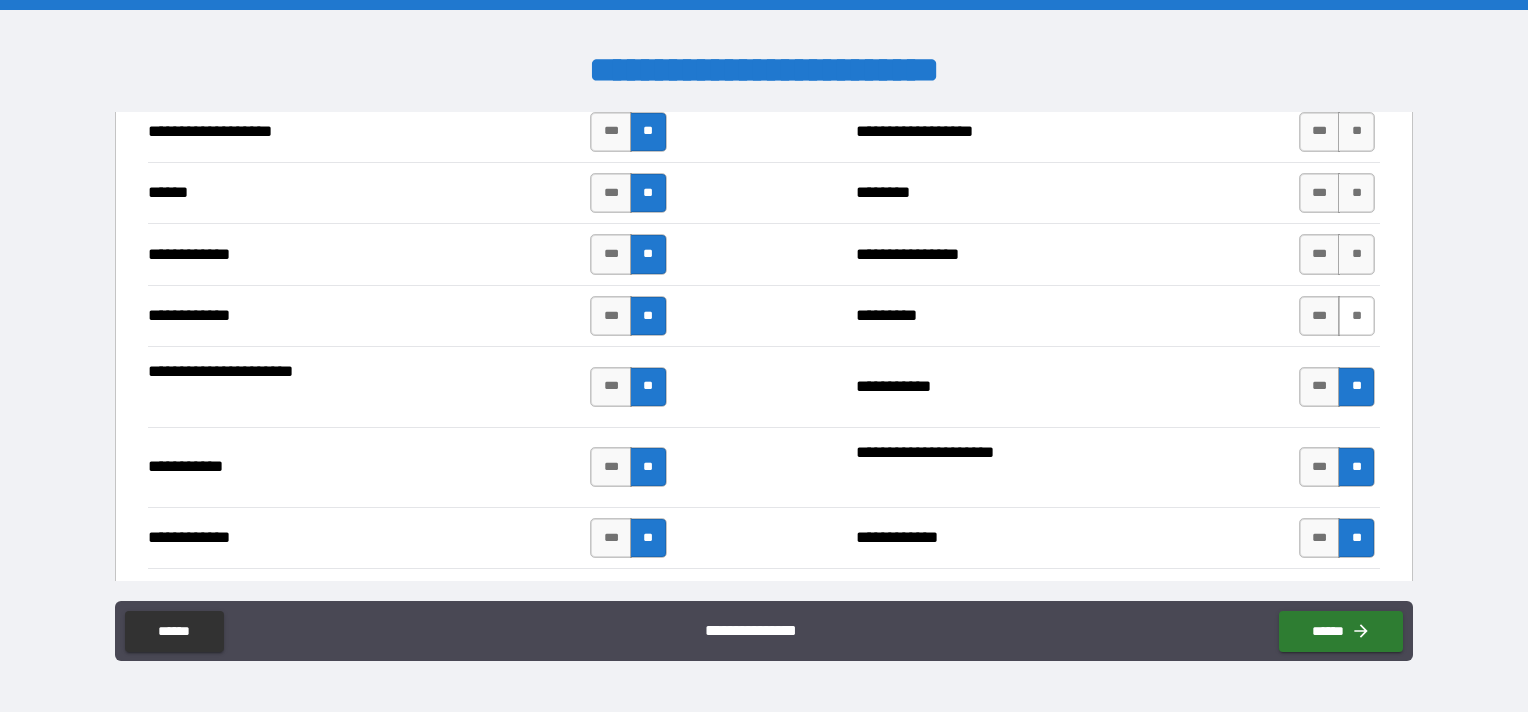 click on "**" at bounding box center (1356, 316) 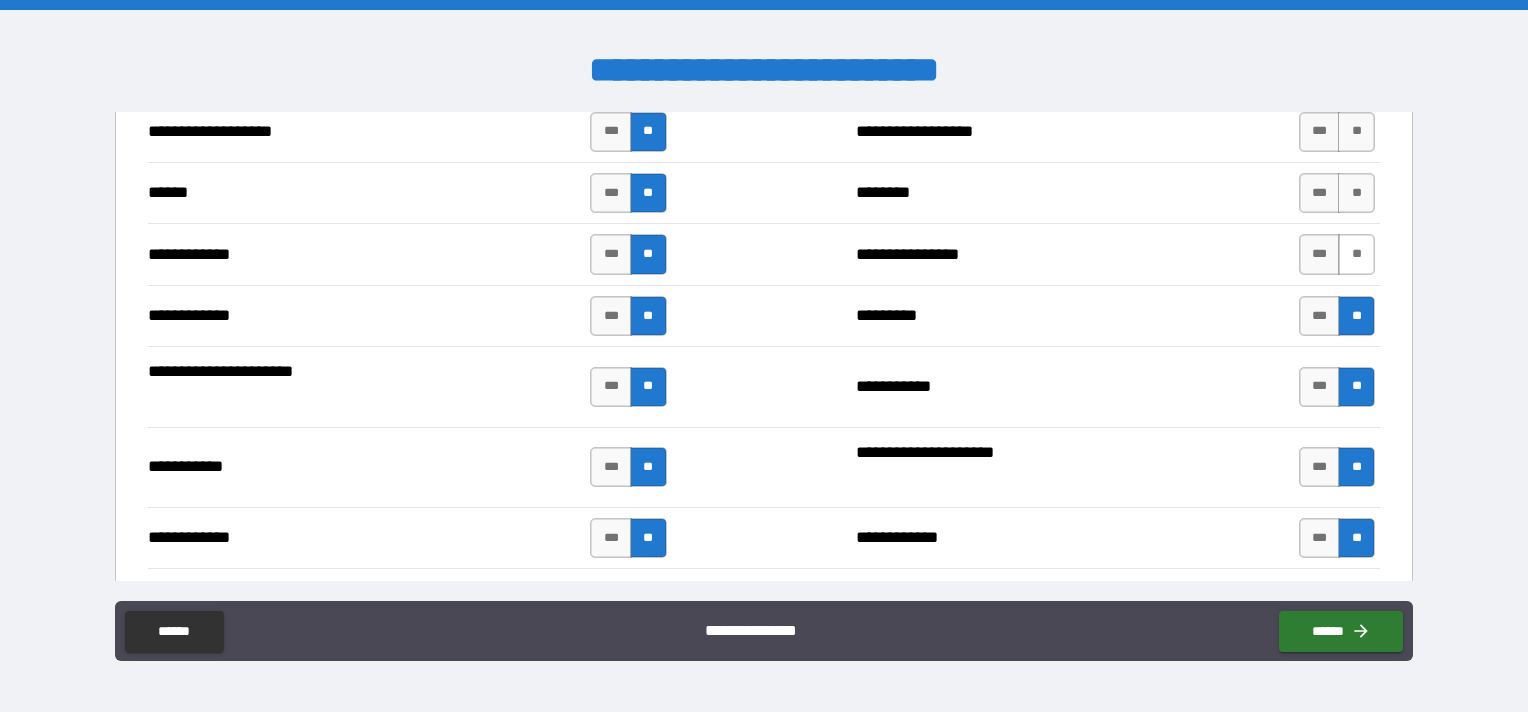 click on "**" at bounding box center [1356, 254] 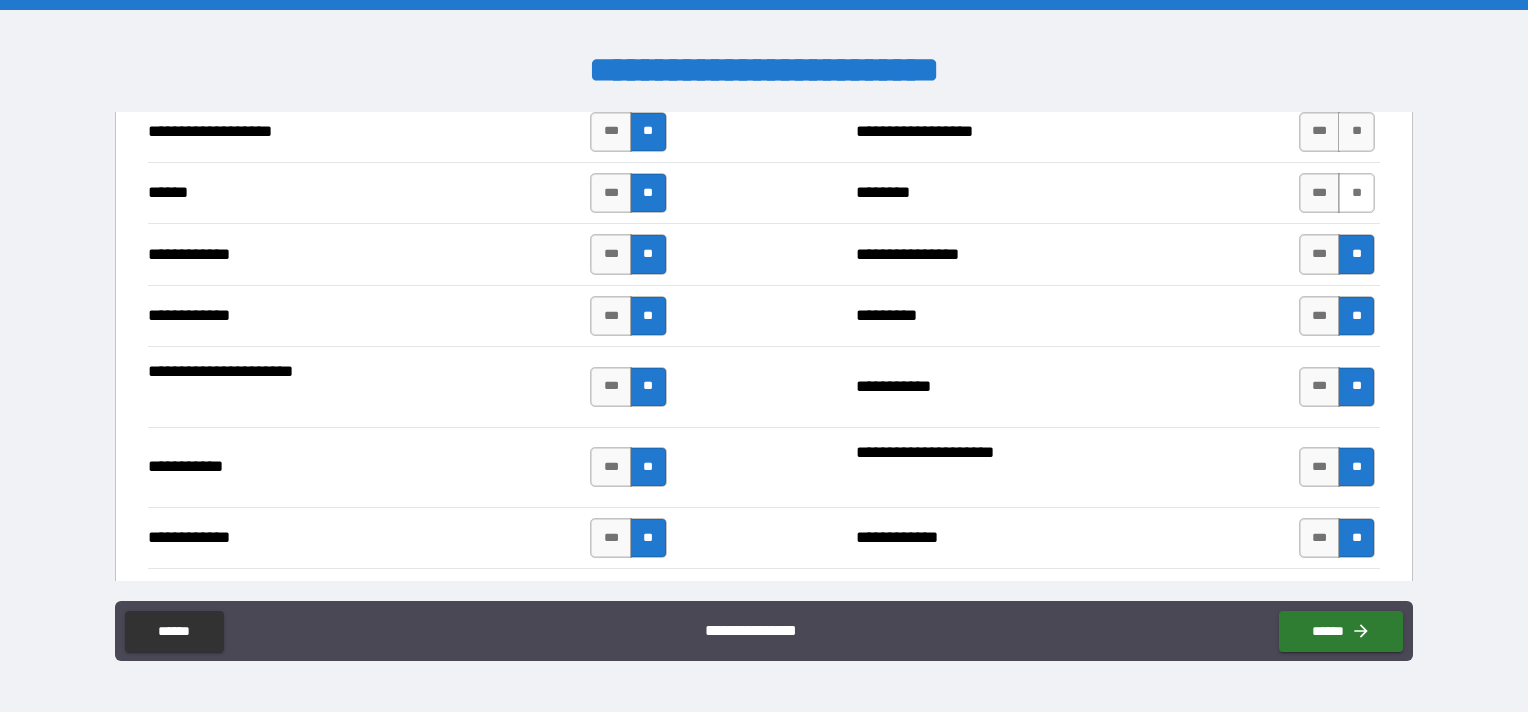 click on "**" at bounding box center [1356, 193] 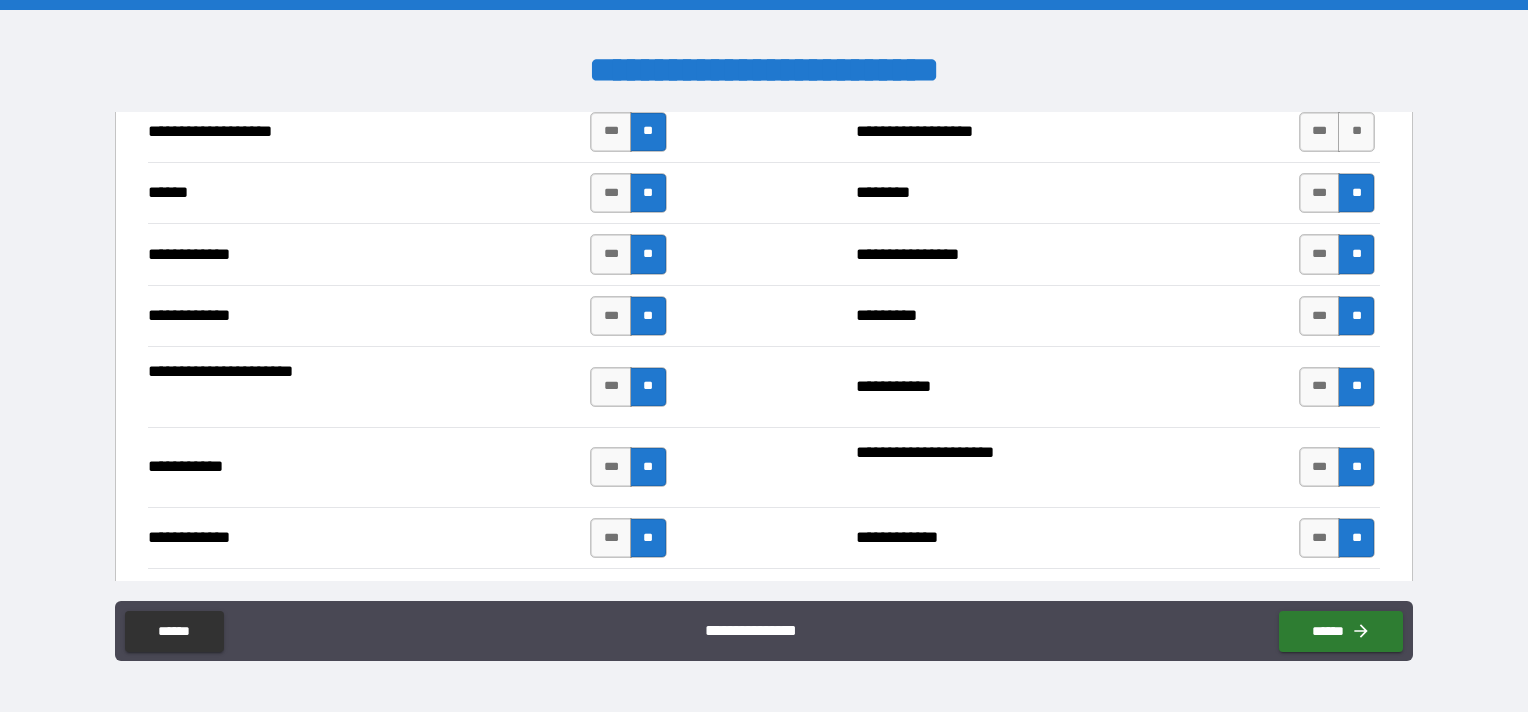 scroll, scrollTop: 3300, scrollLeft: 0, axis: vertical 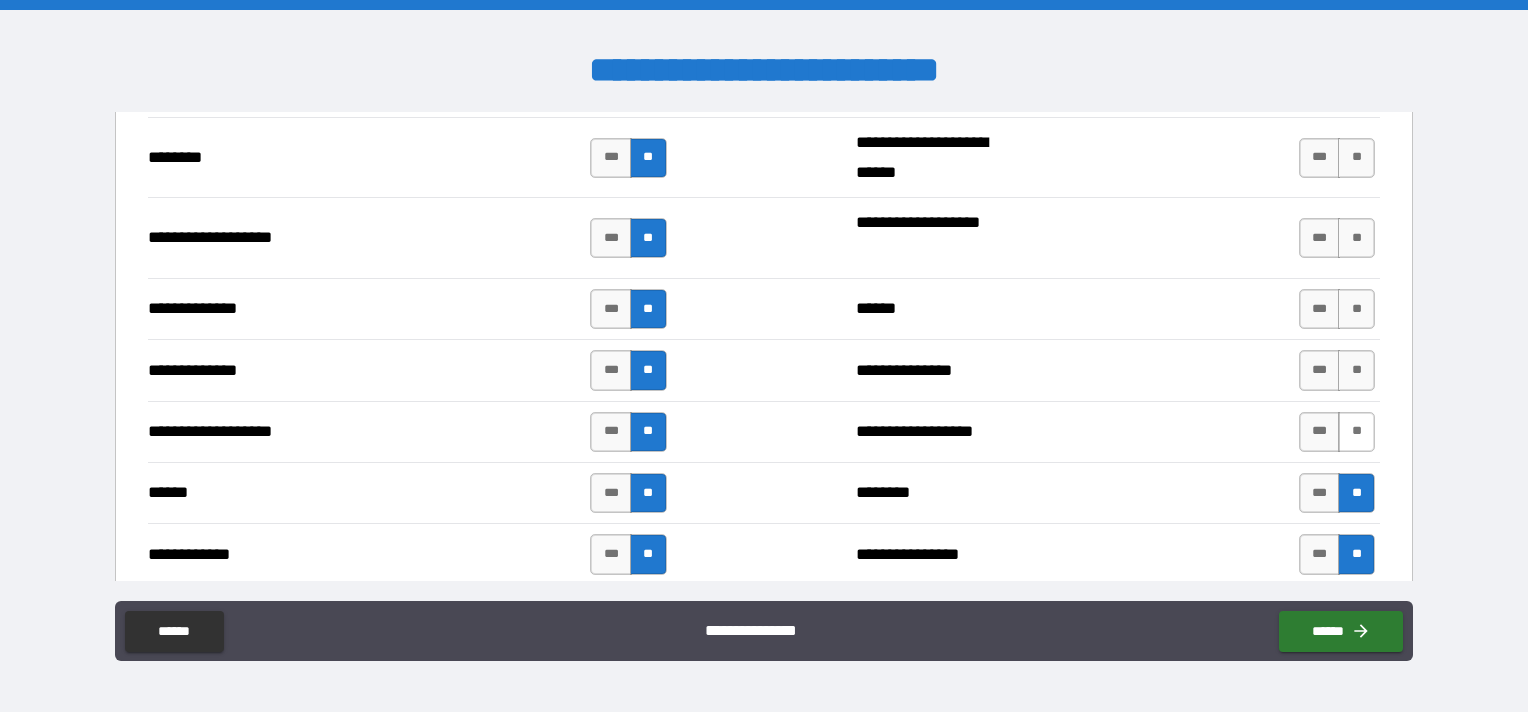 click on "**" at bounding box center (1356, 432) 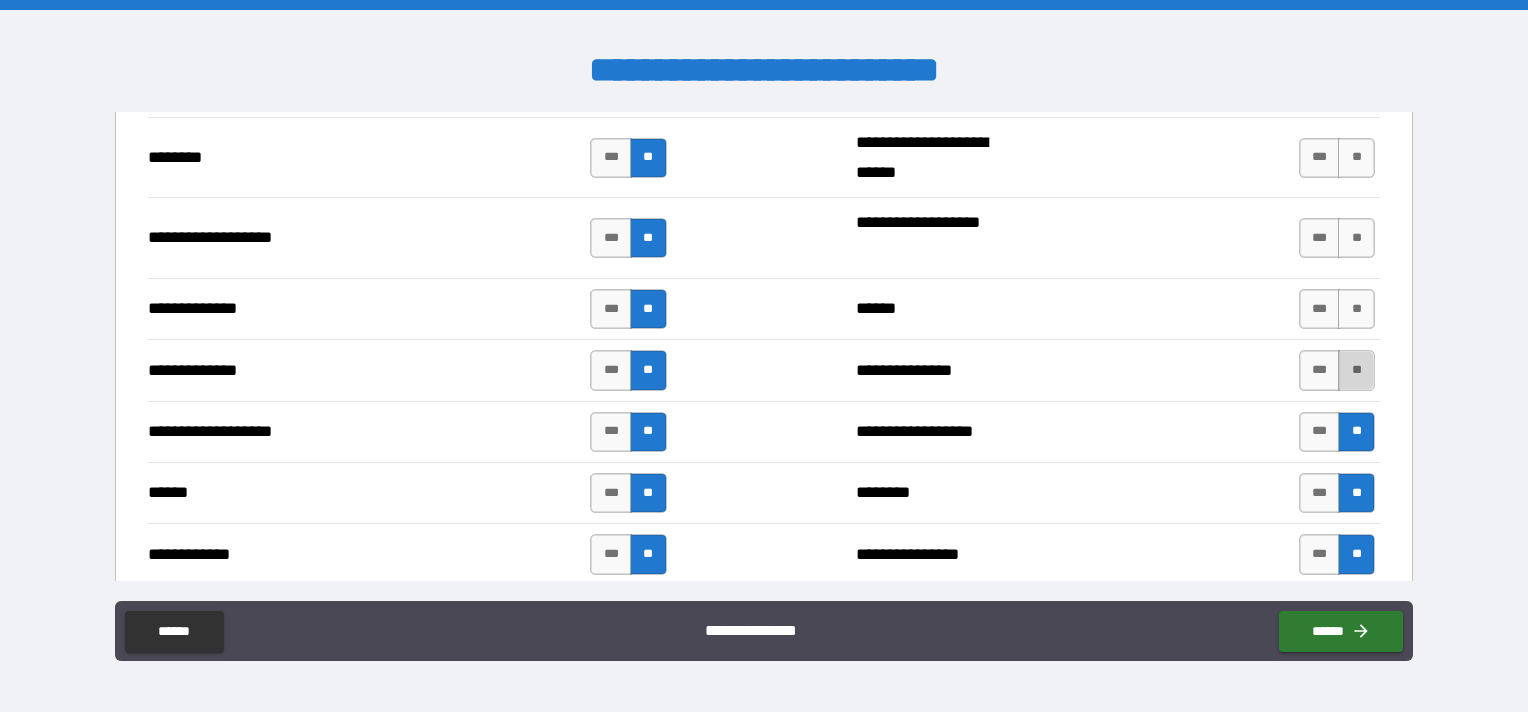 click on "**" at bounding box center [1356, 370] 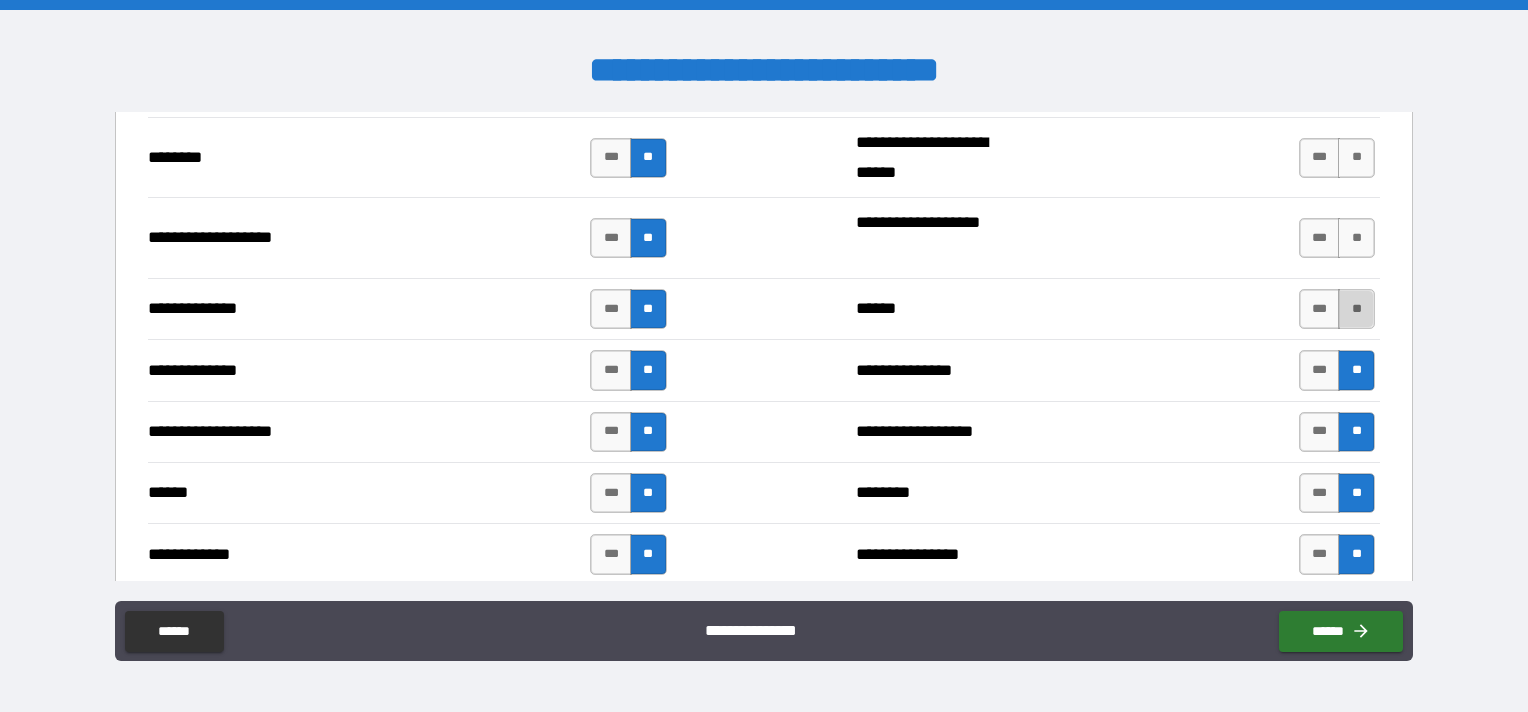 click on "**" at bounding box center (1356, 309) 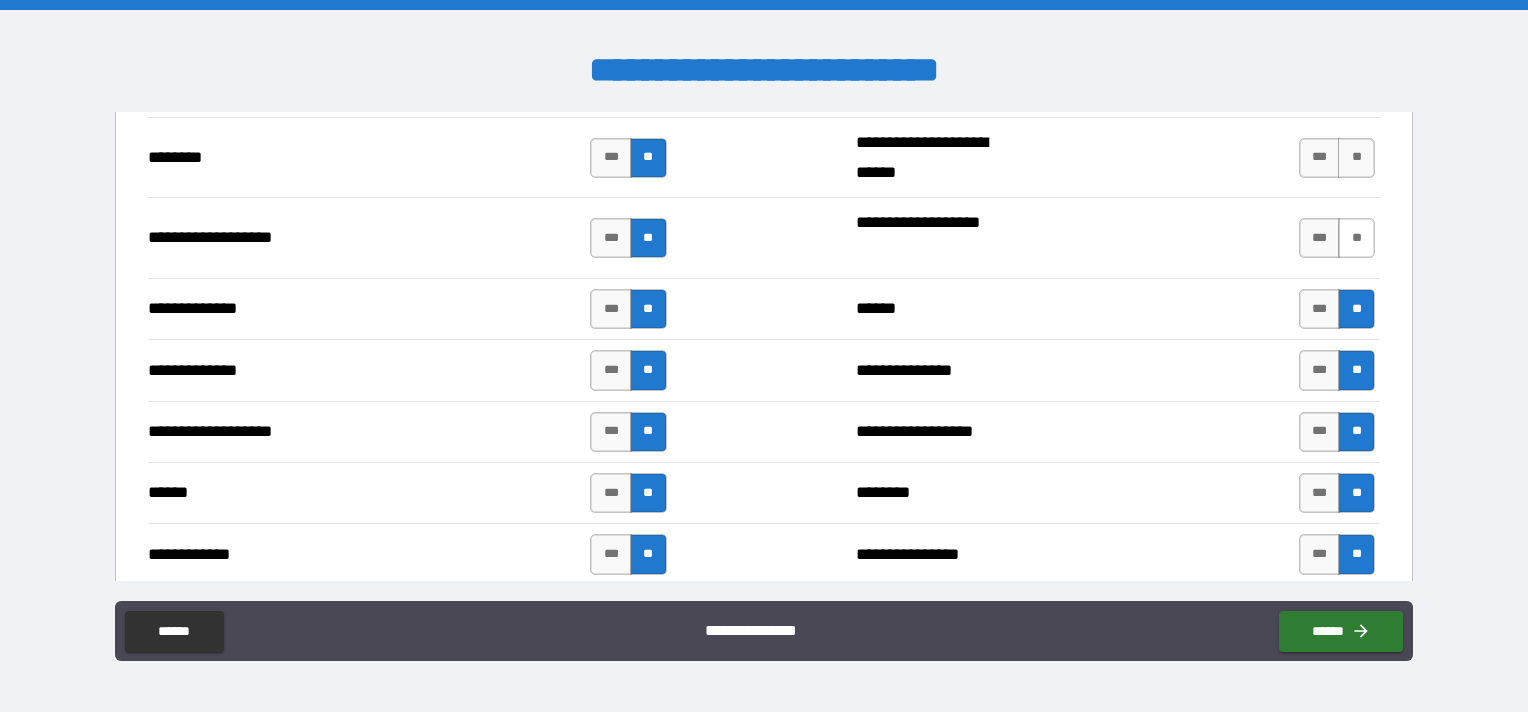 click on "**" at bounding box center [1356, 238] 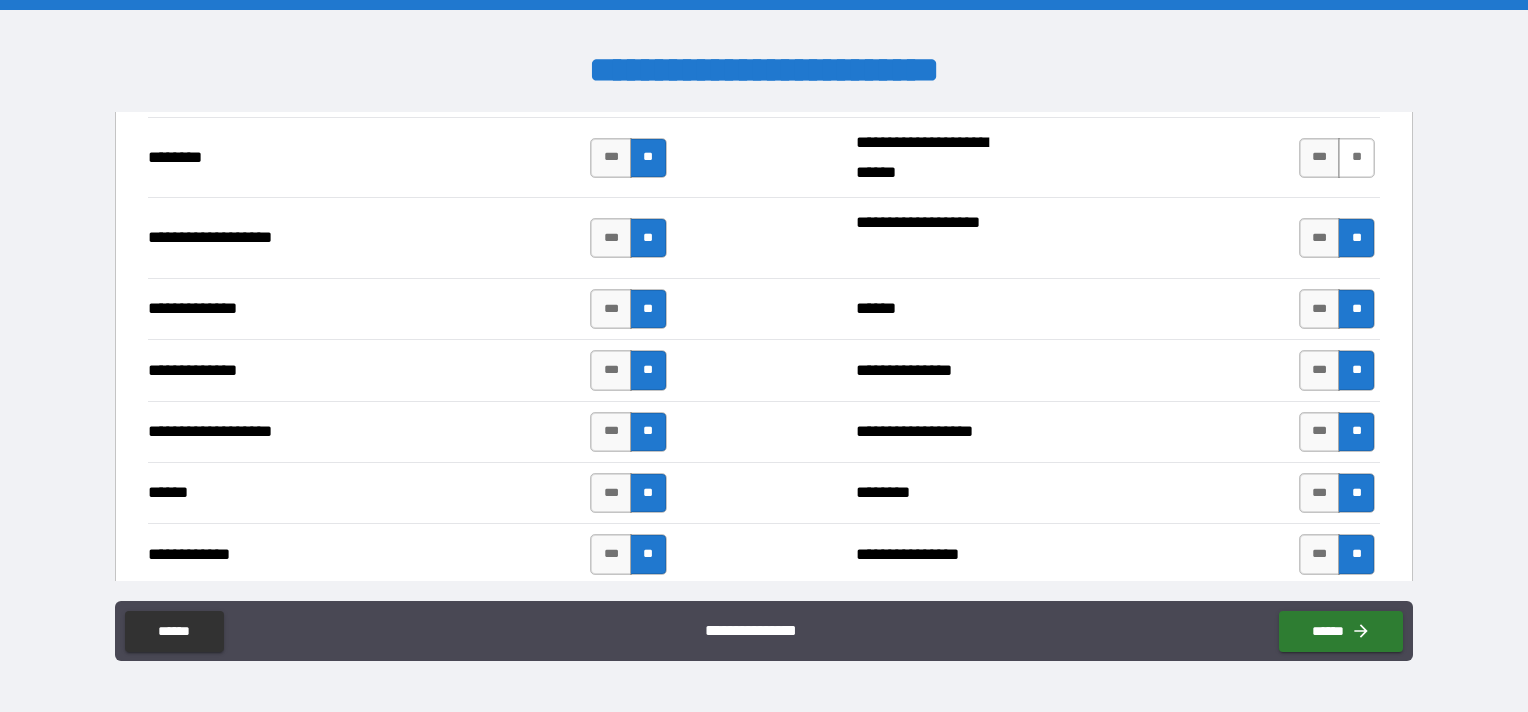 click on "**" at bounding box center (1356, 158) 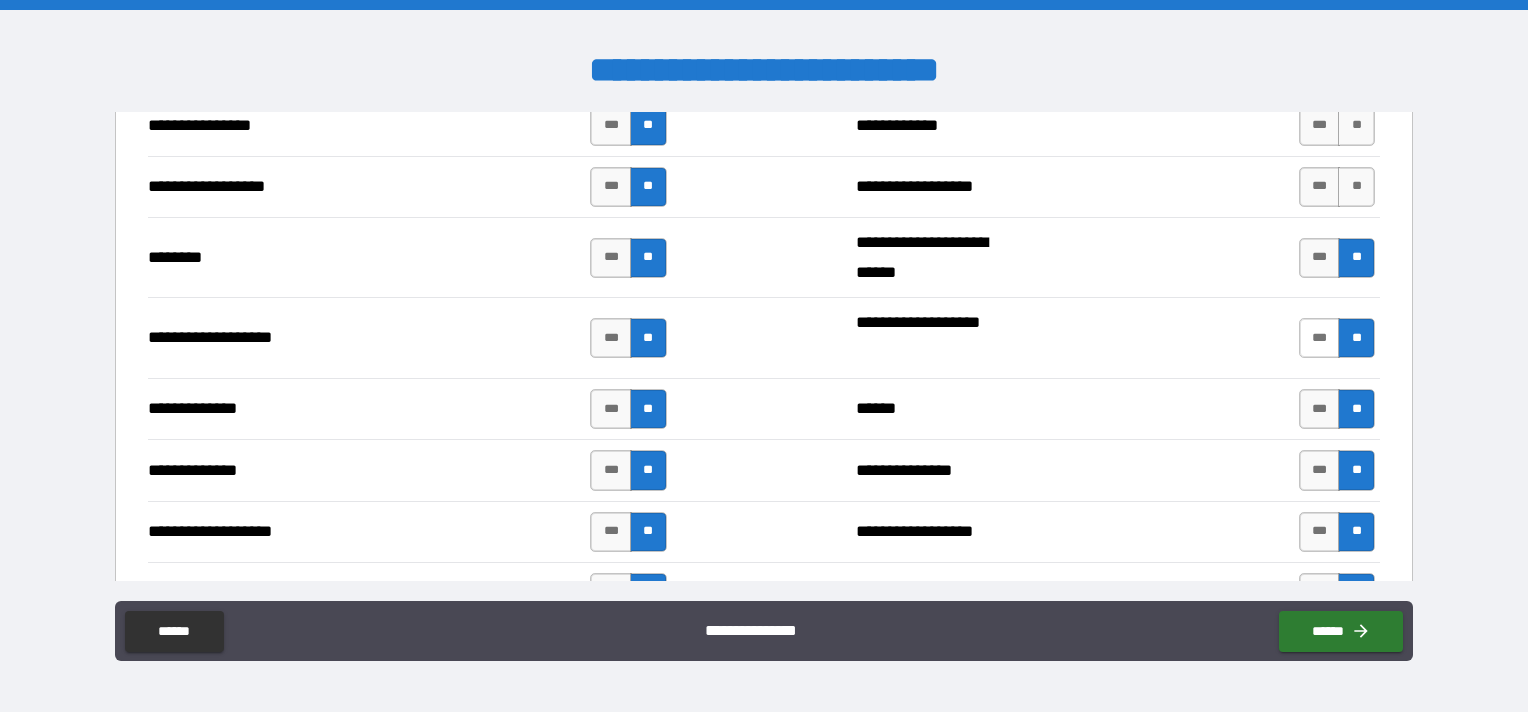 scroll, scrollTop: 3000, scrollLeft: 0, axis: vertical 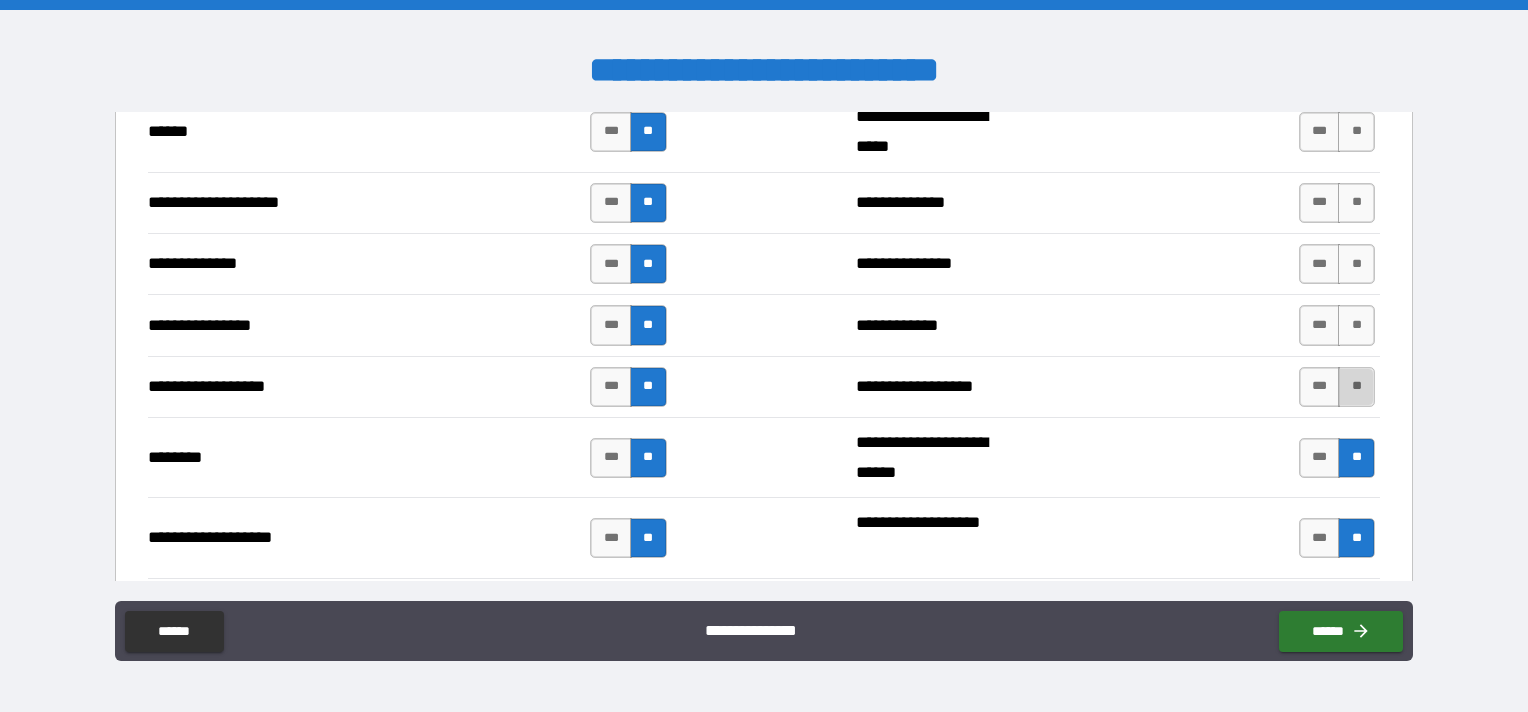 click on "**" at bounding box center (1356, 387) 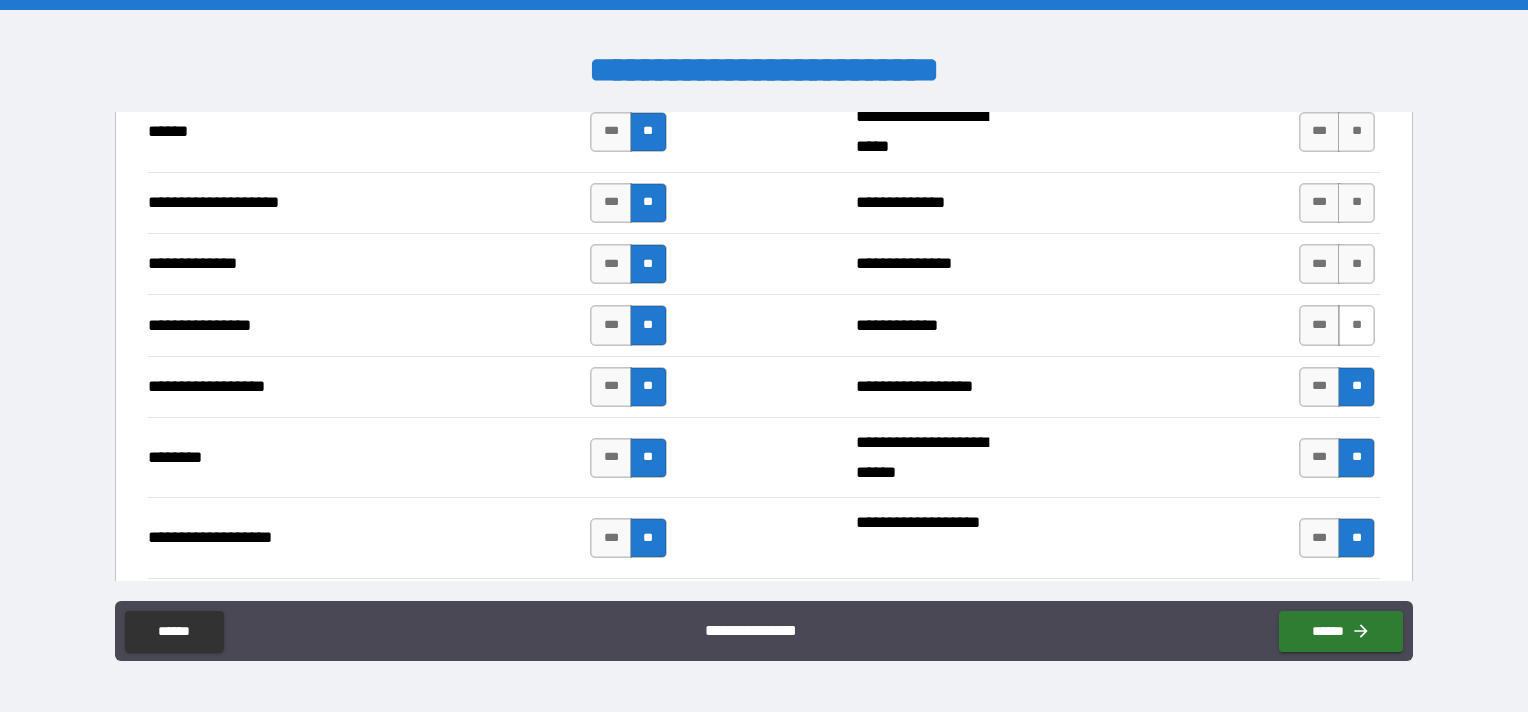 click on "**" at bounding box center (1356, 325) 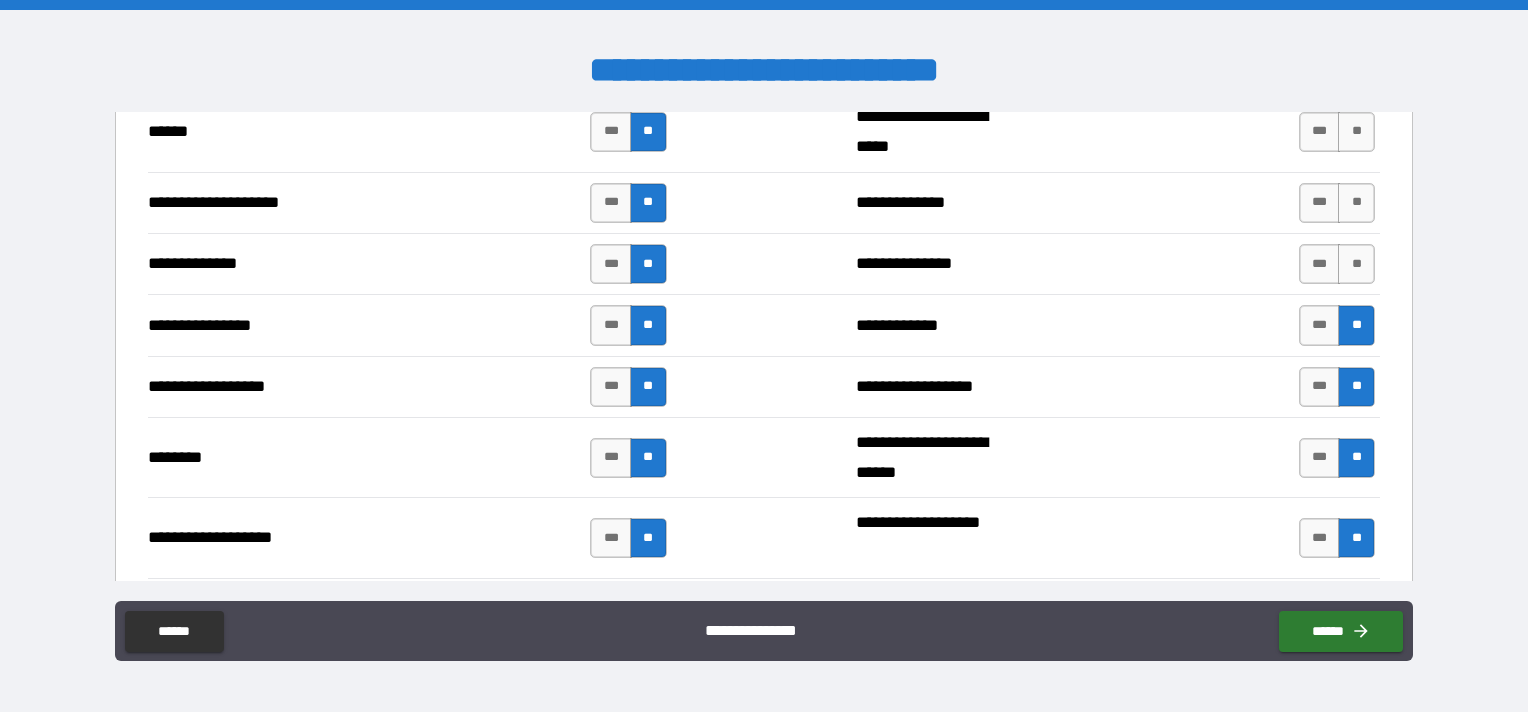 scroll, scrollTop: 2800, scrollLeft: 0, axis: vertical 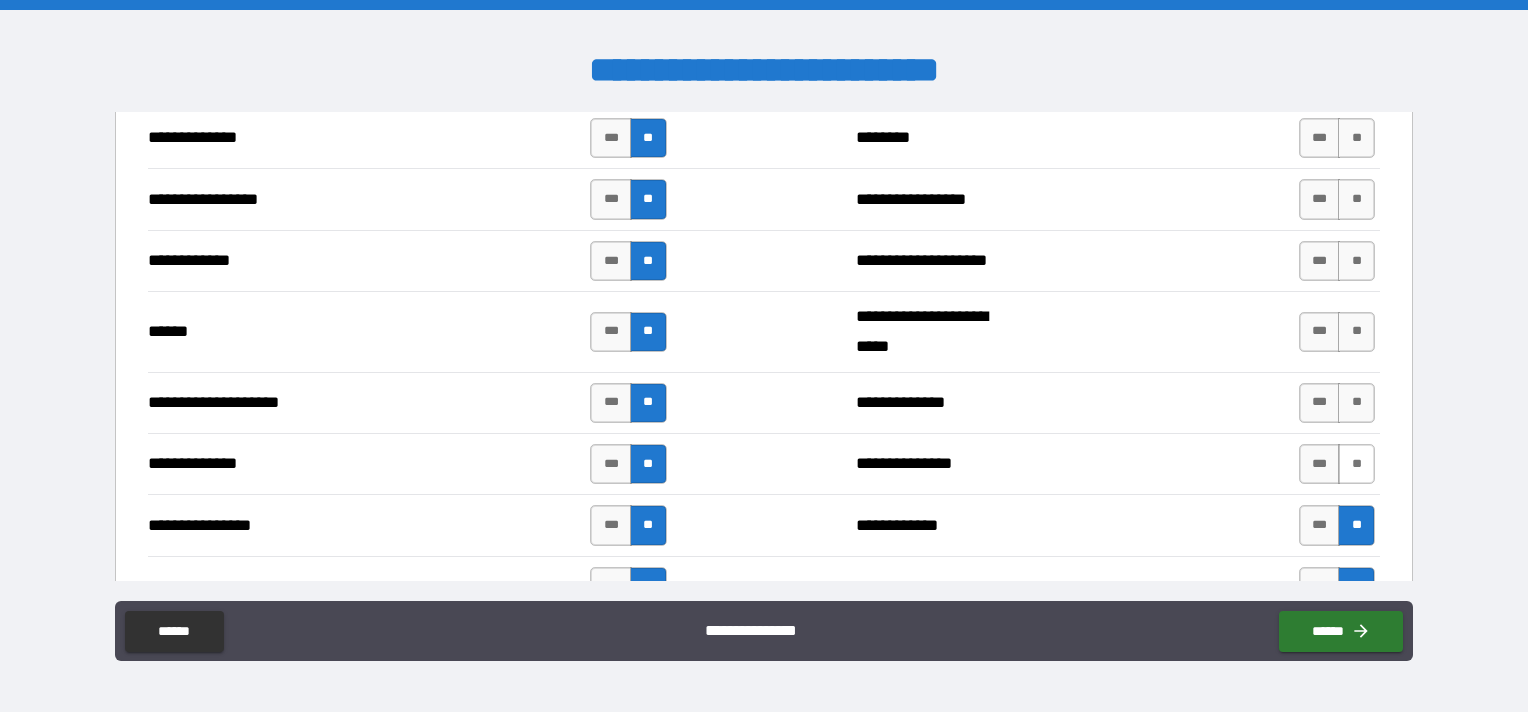 click on "**" at bounding box center (1356, 464) 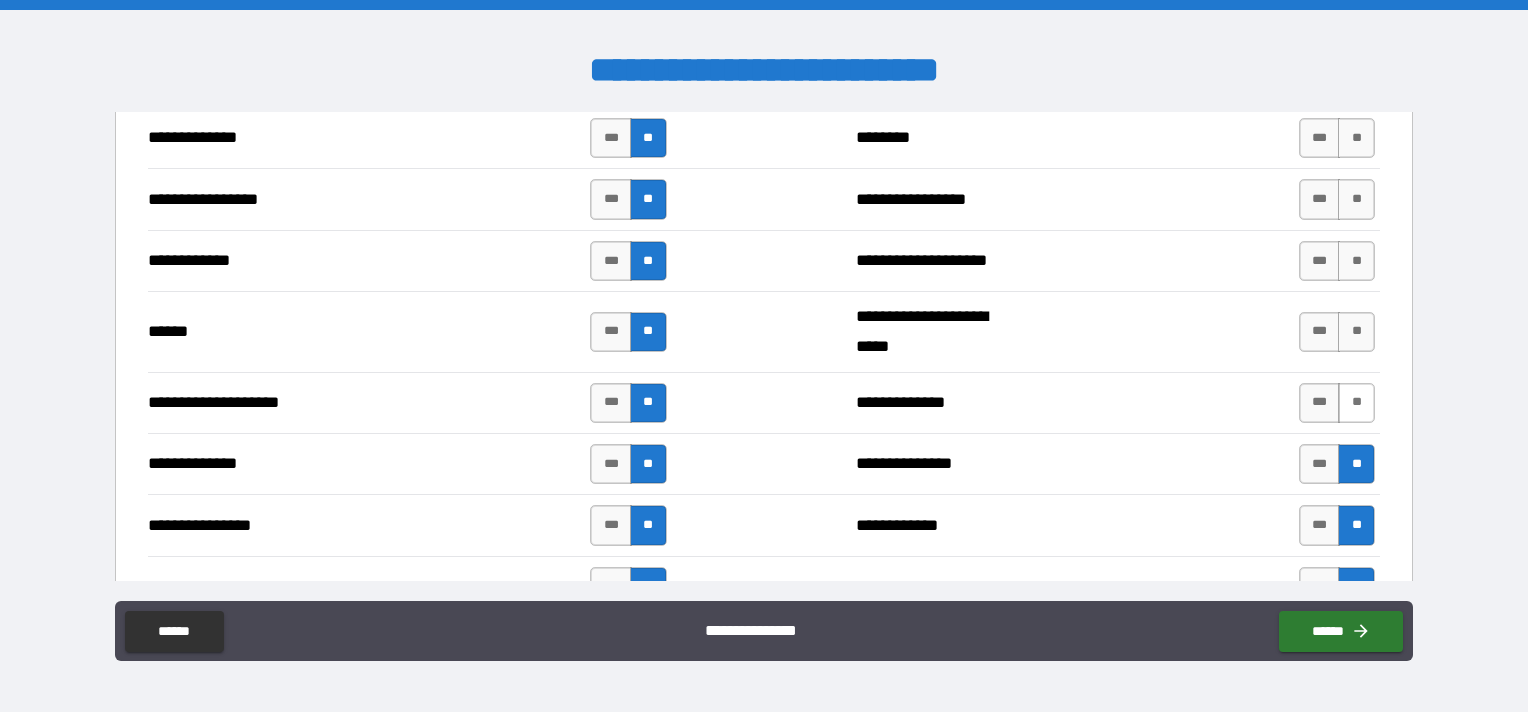 click on "**" at bounding box center (1356, 403) 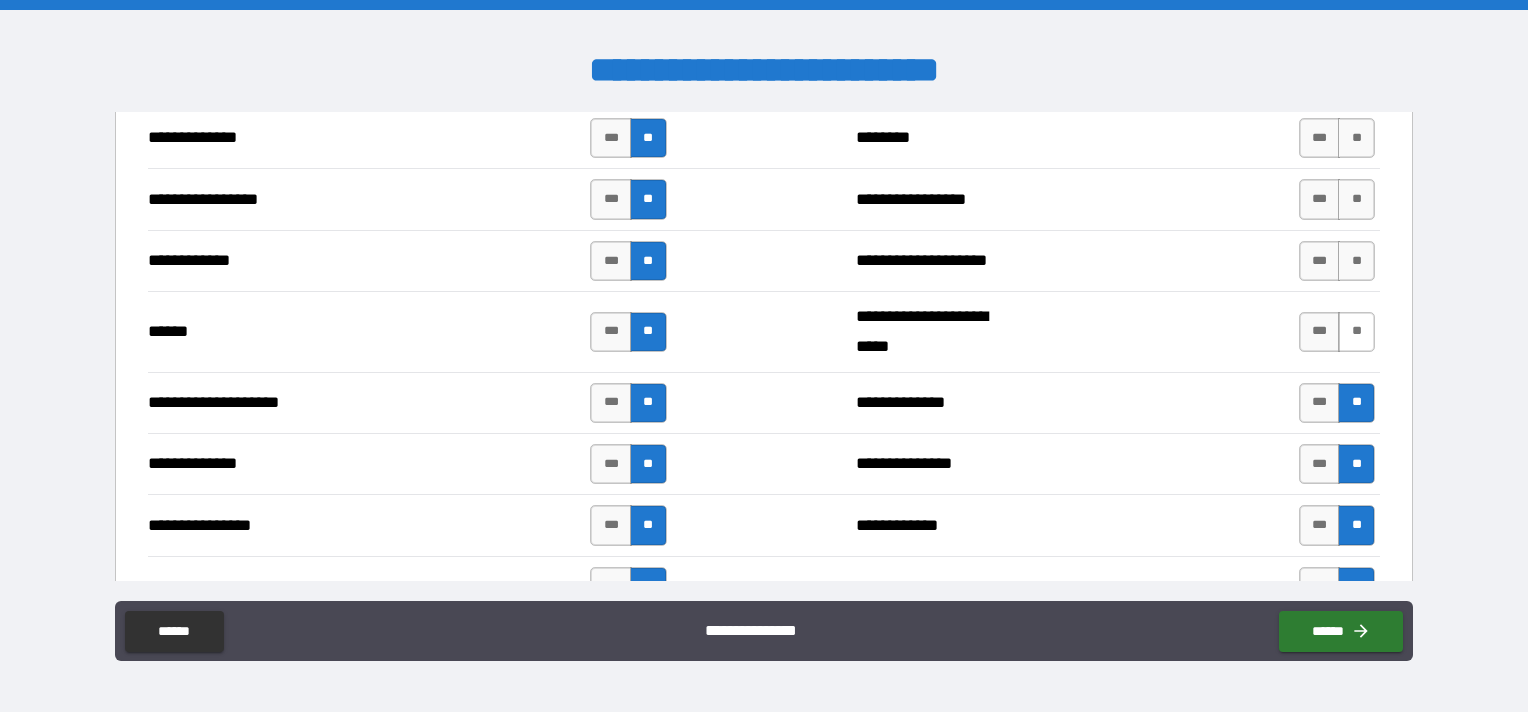 click on "**" at bounding box center (1356, 332) 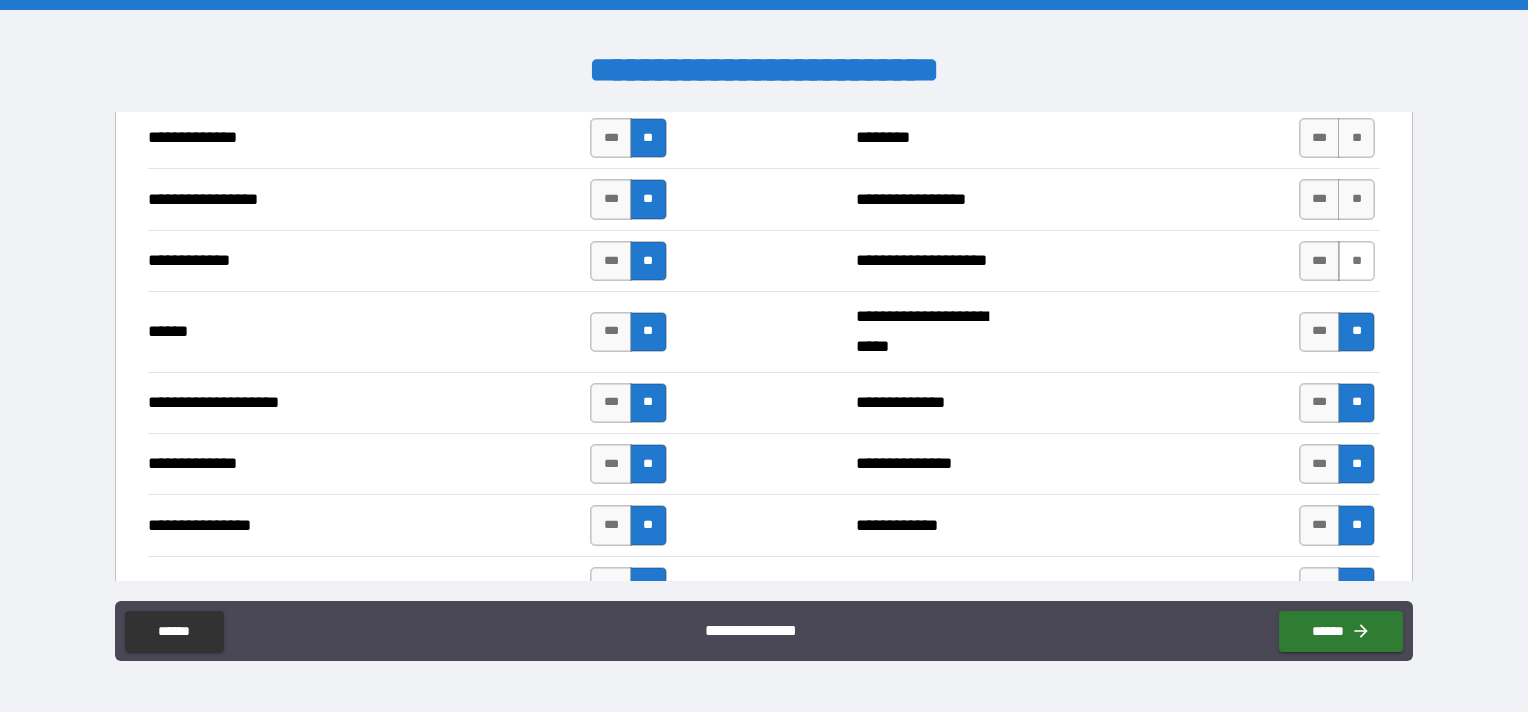 click on "**" at bounding box center [1356, 261] 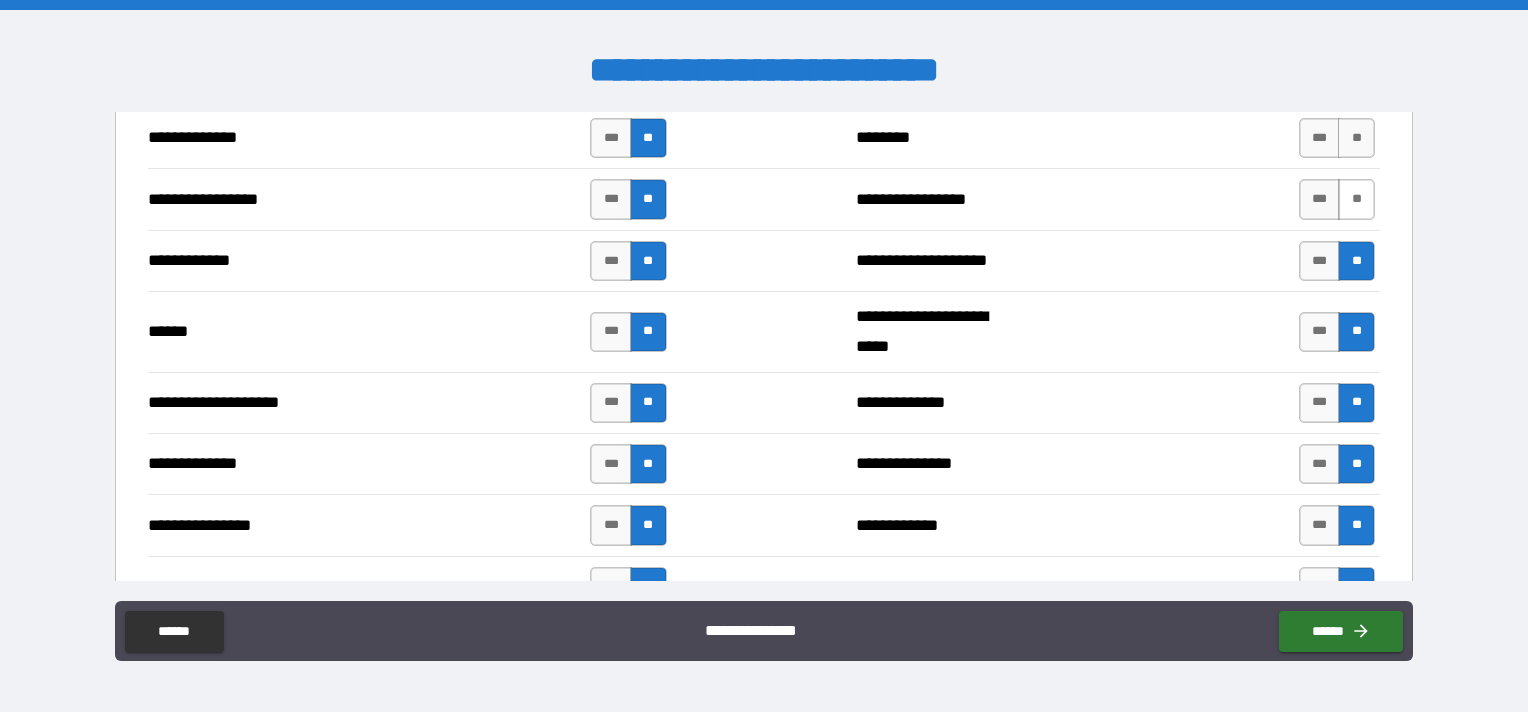 click on "**" at bounding box center (1356, 199) 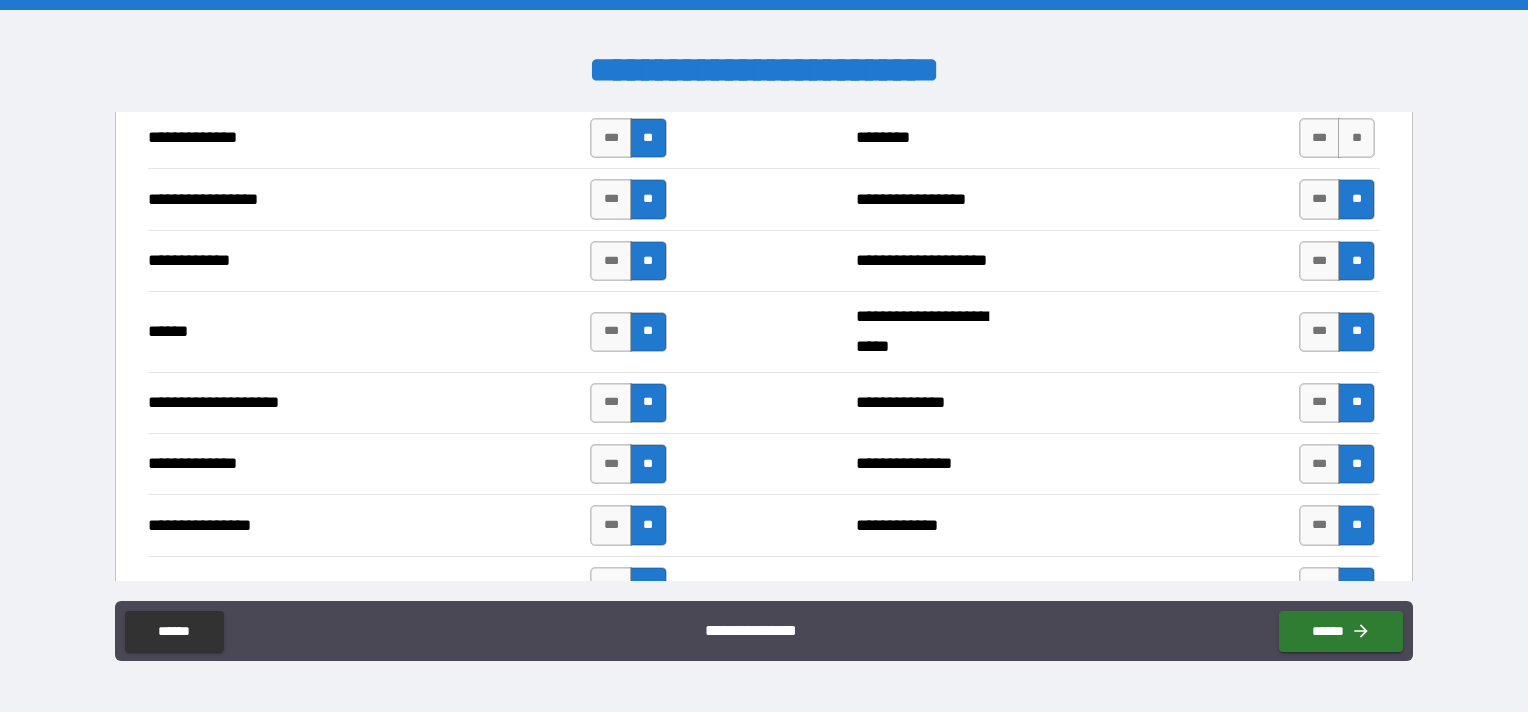 scroll, scrollTop: 2600, scrollLeft: 0, axis: vertical 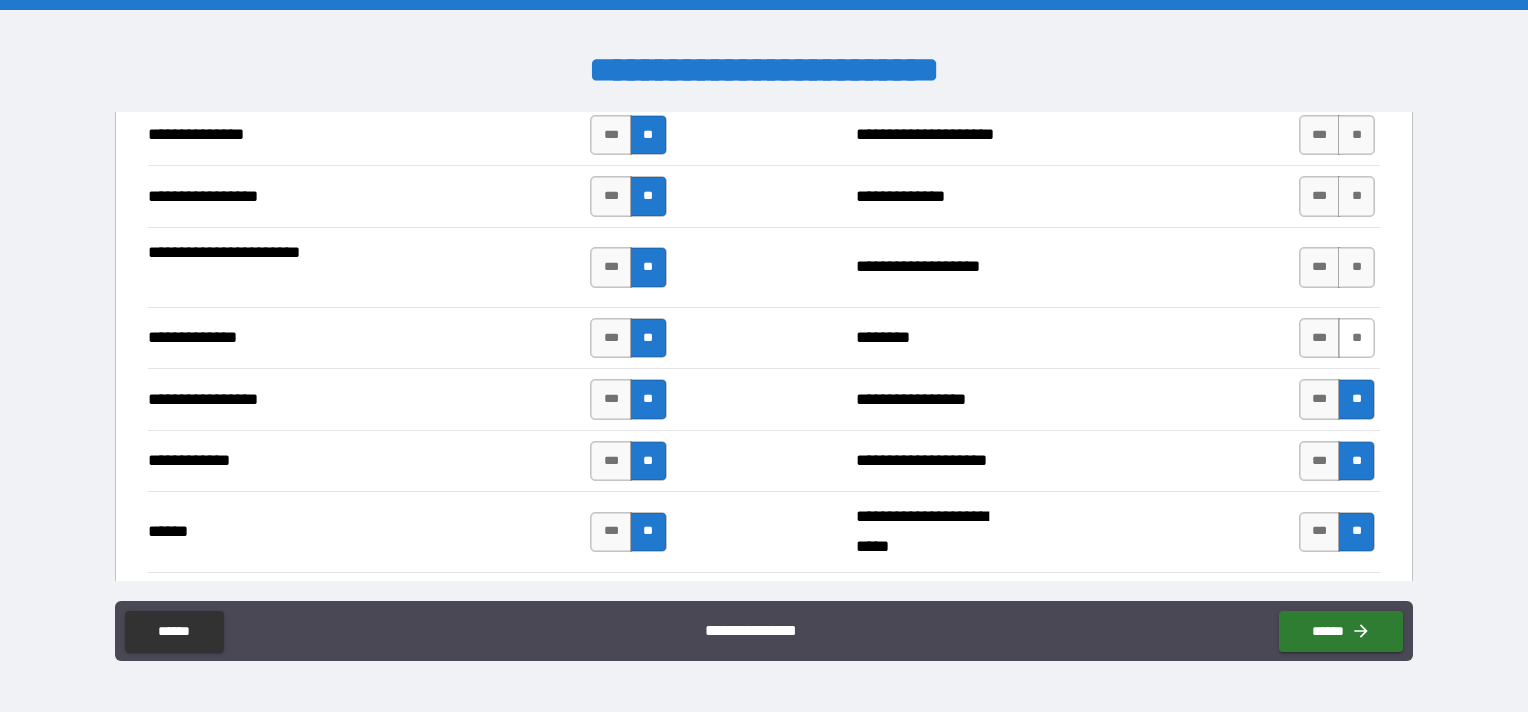 click on "**" at bounding box center (1356, 338) 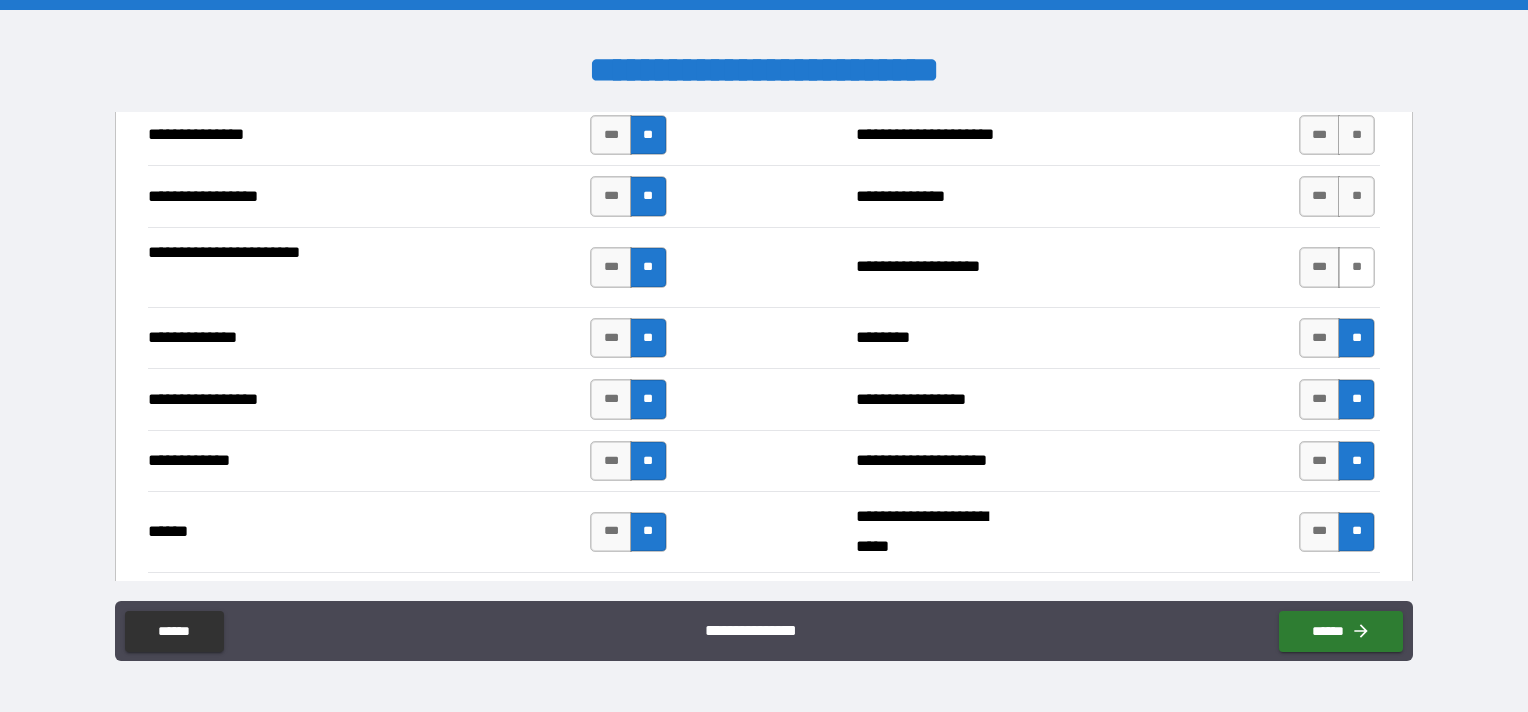 click on "**" at bounding box center [1356, 267] 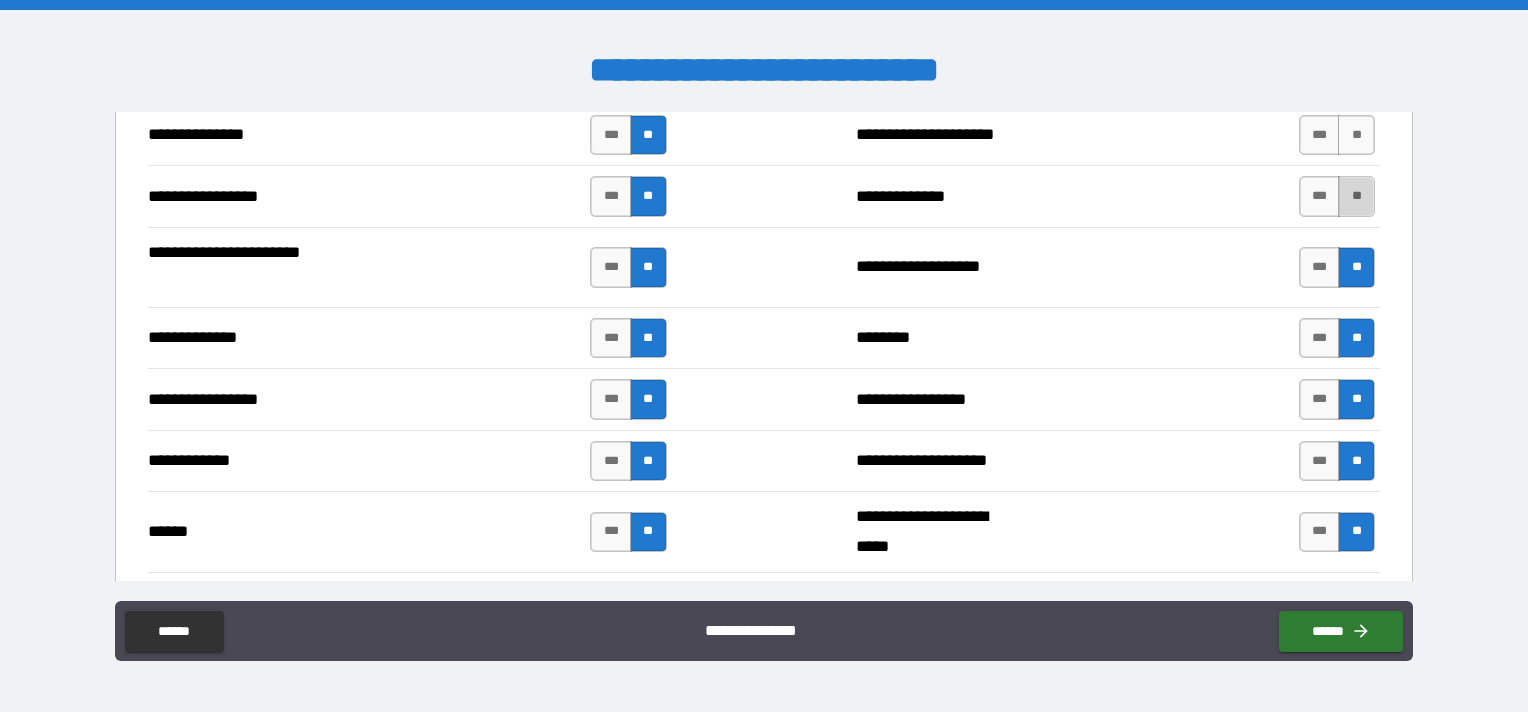 click on "**" at bounding box center (1356, 196) 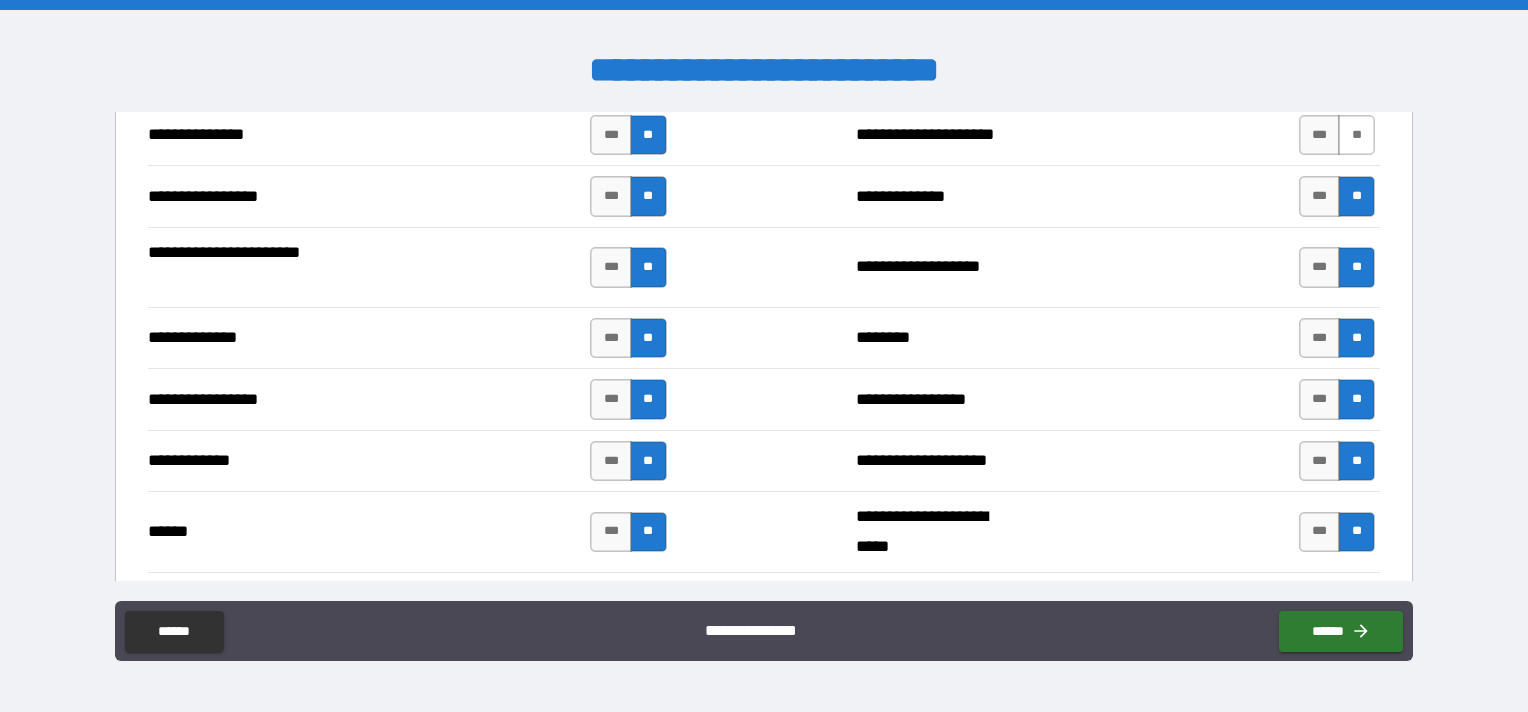 click on "**" at bounding box center (1356, 135) 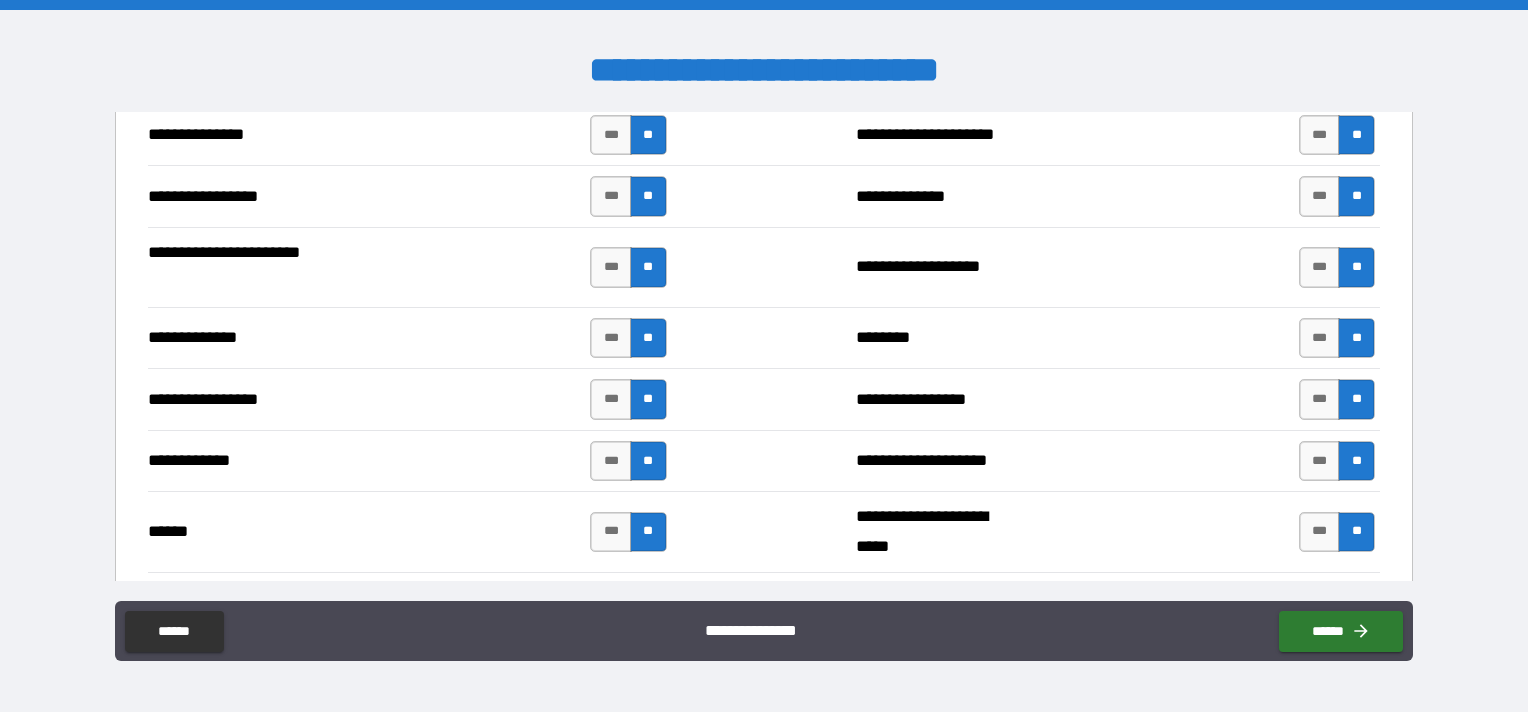 scroll, scrollTop: 2300, scrollLeft: 0, axis: vertical 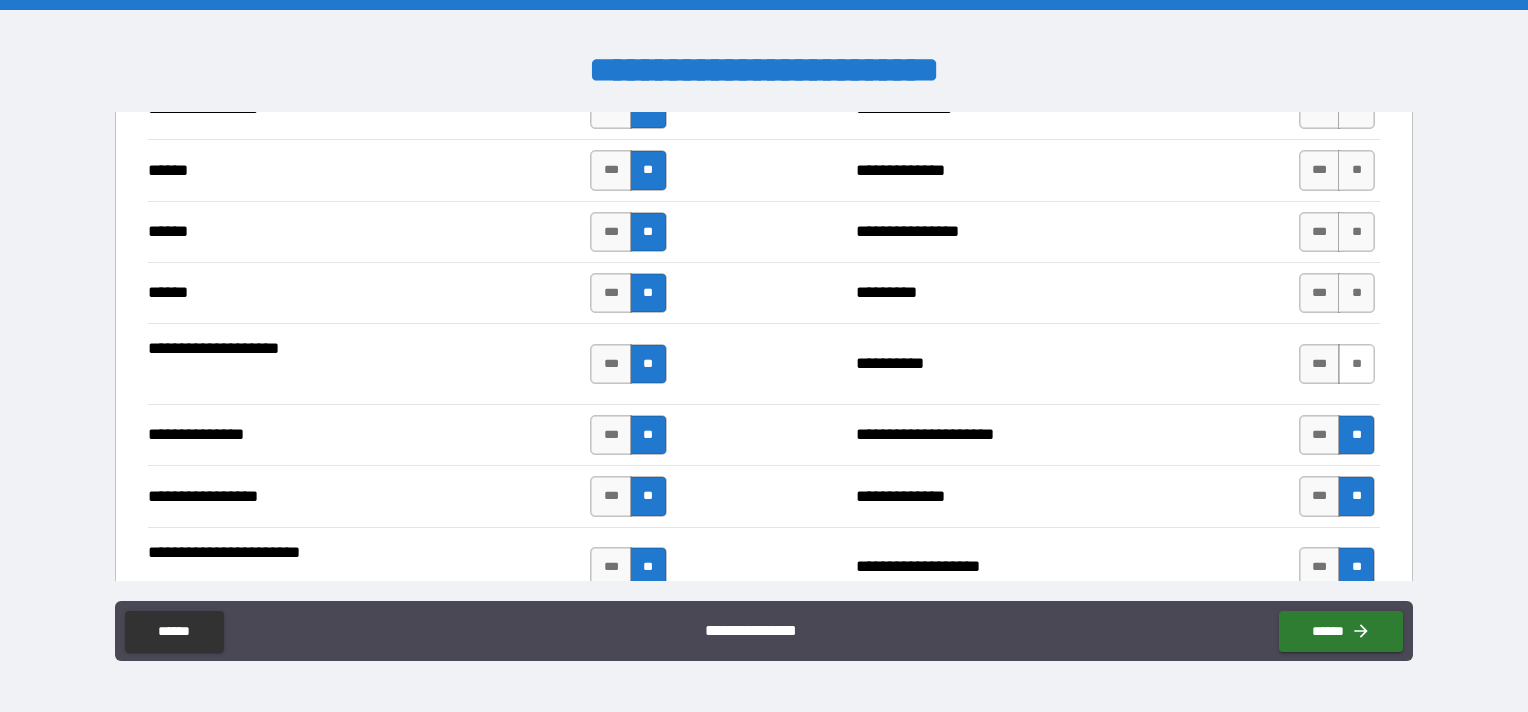 click on "**" at bounding box center [1356, 364] 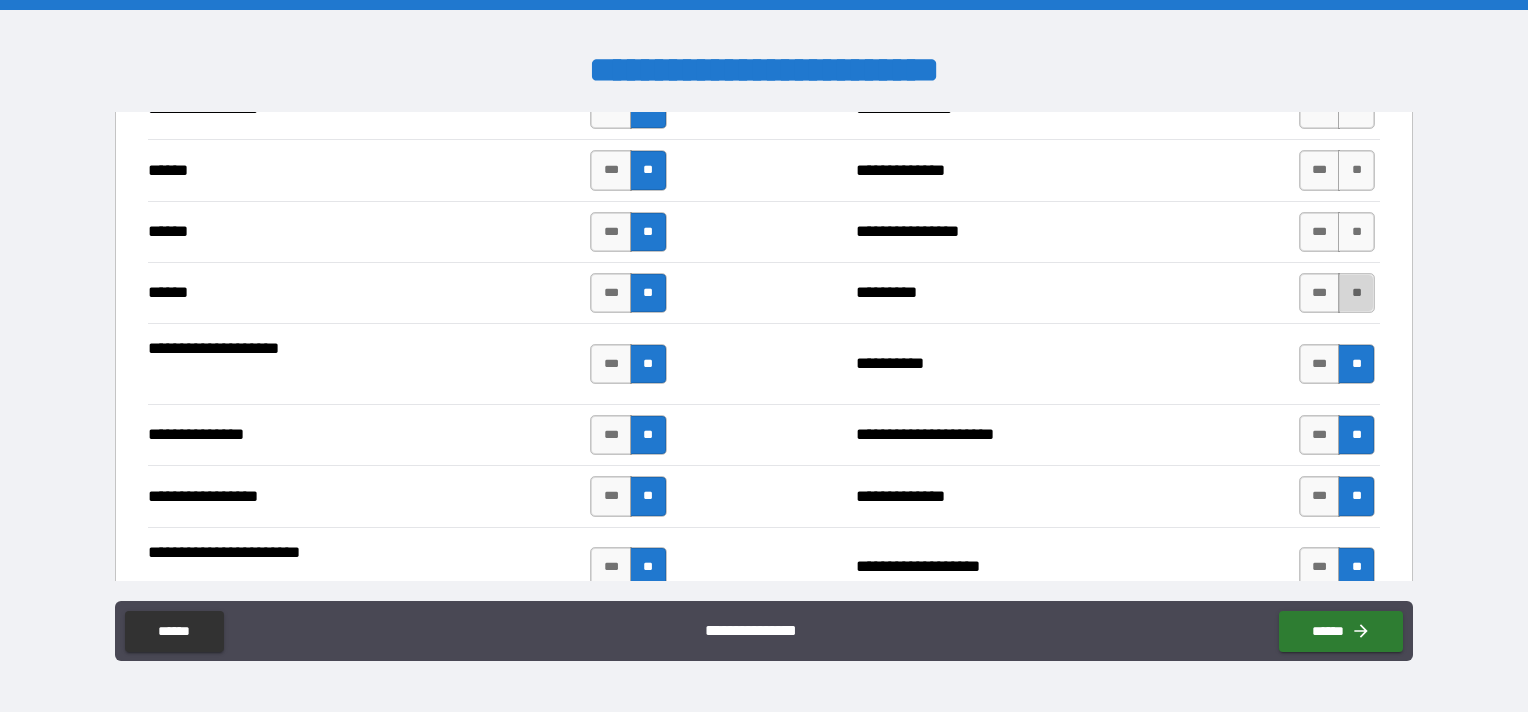 click on "**" at bounding box center [1356, 293] 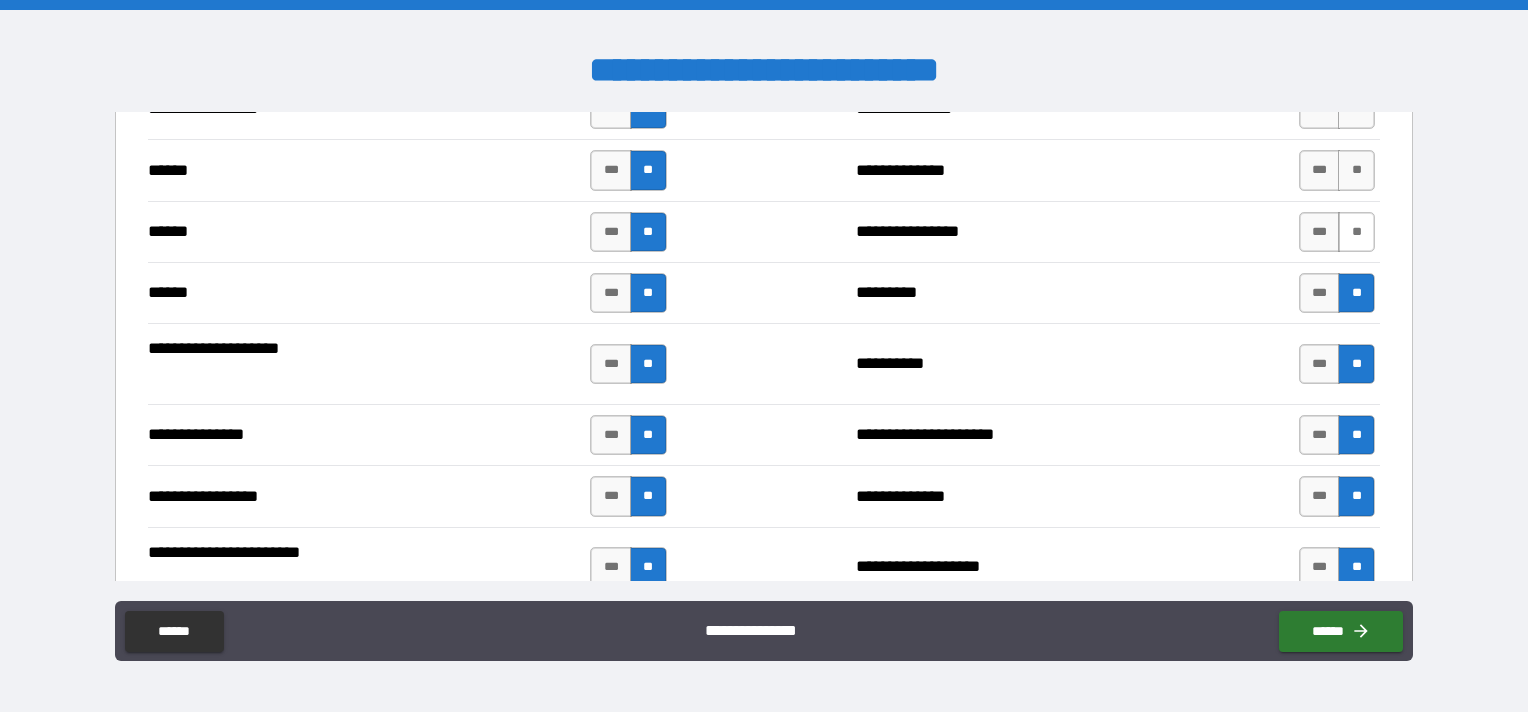 click on "**" at bounding box center [1356, 232] 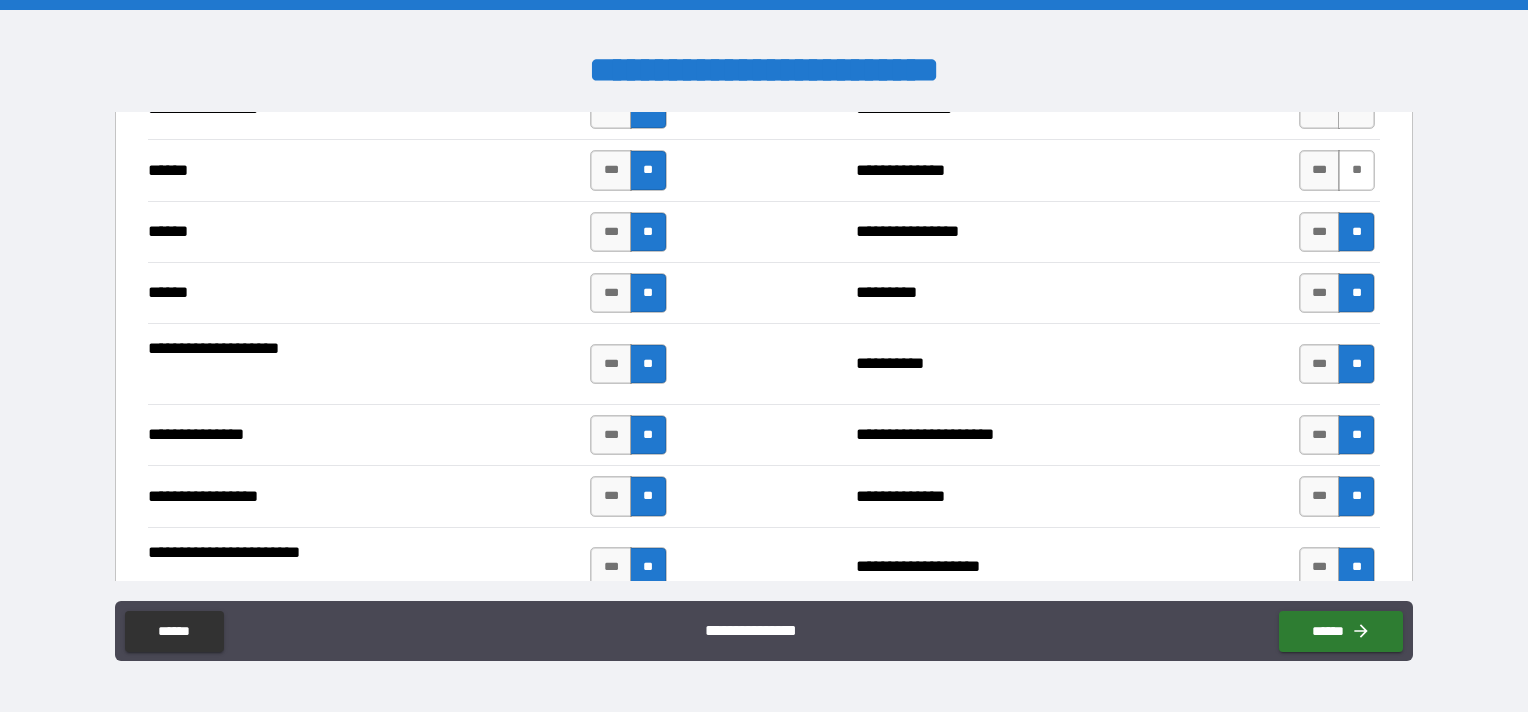 click on "**" at bounding box center (1356, 170) 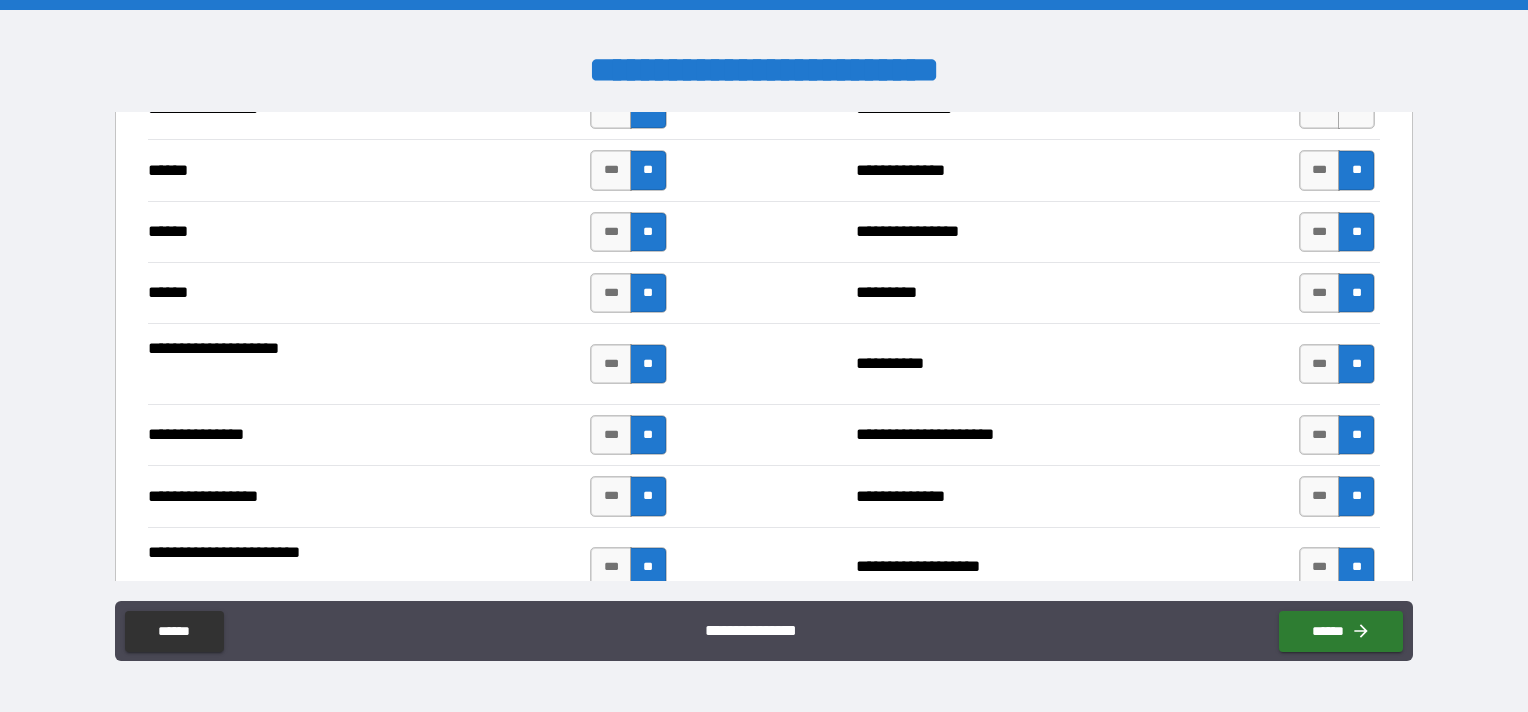 scroll, scrollTop: 2000, scrollLeft: 0, axis: vertical 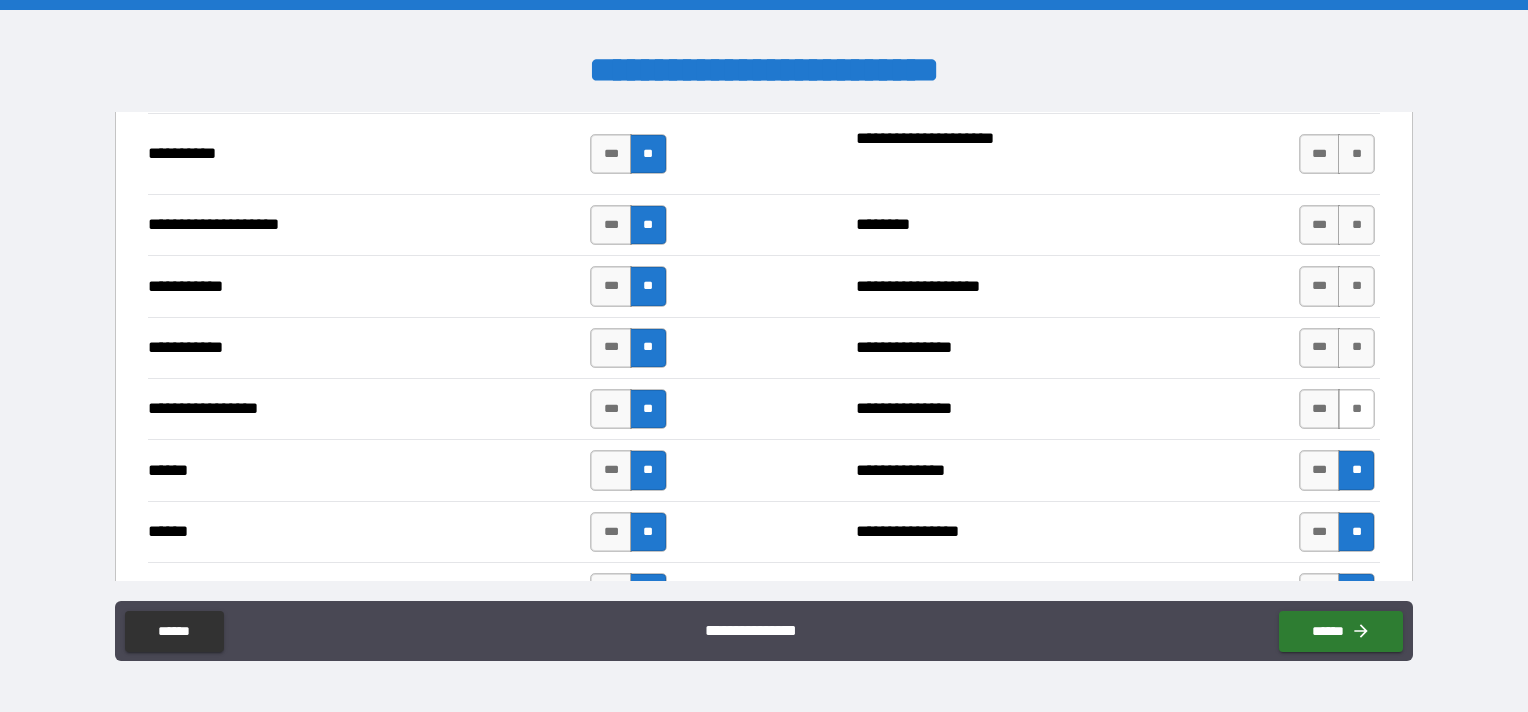 click on "**" at bounding box center [1356, 409] 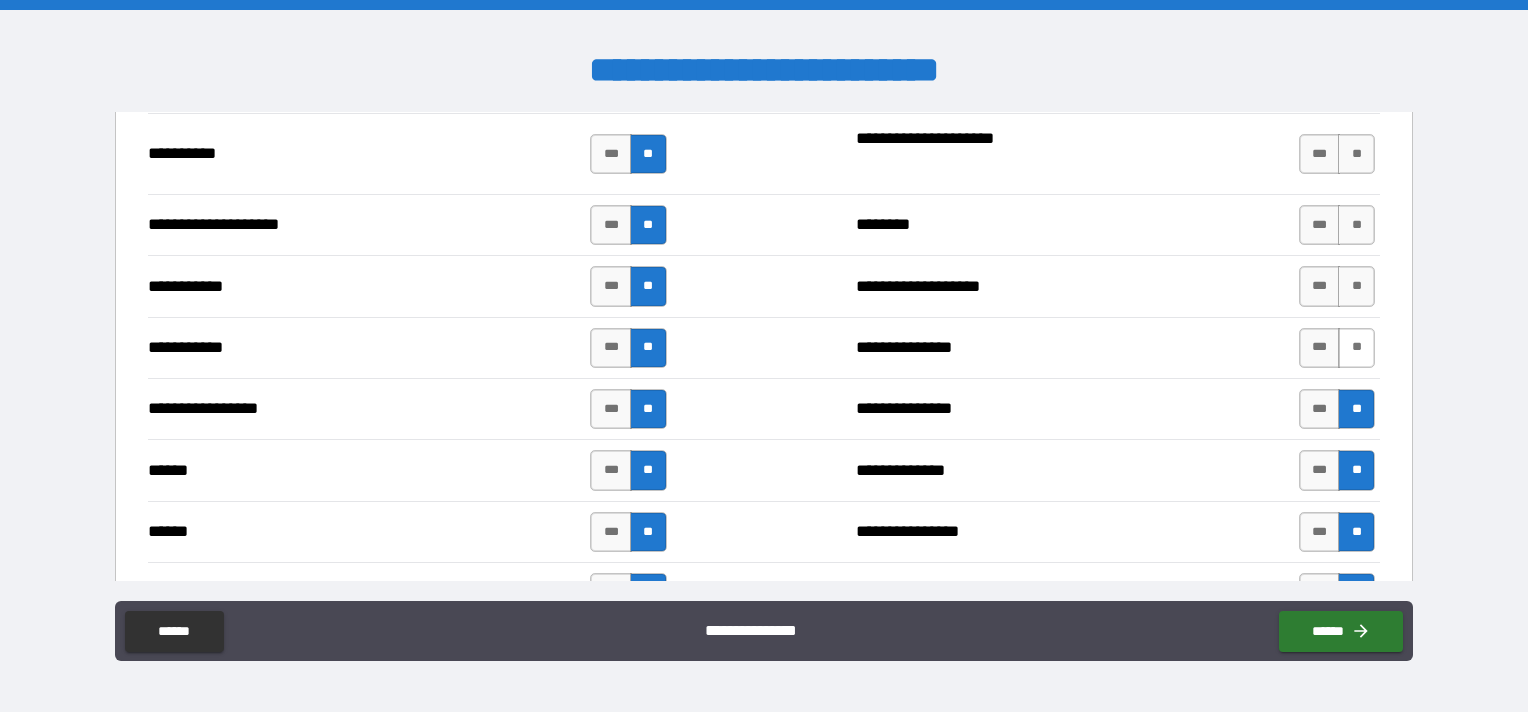 click on "**" at bounding box center (1356, 348) 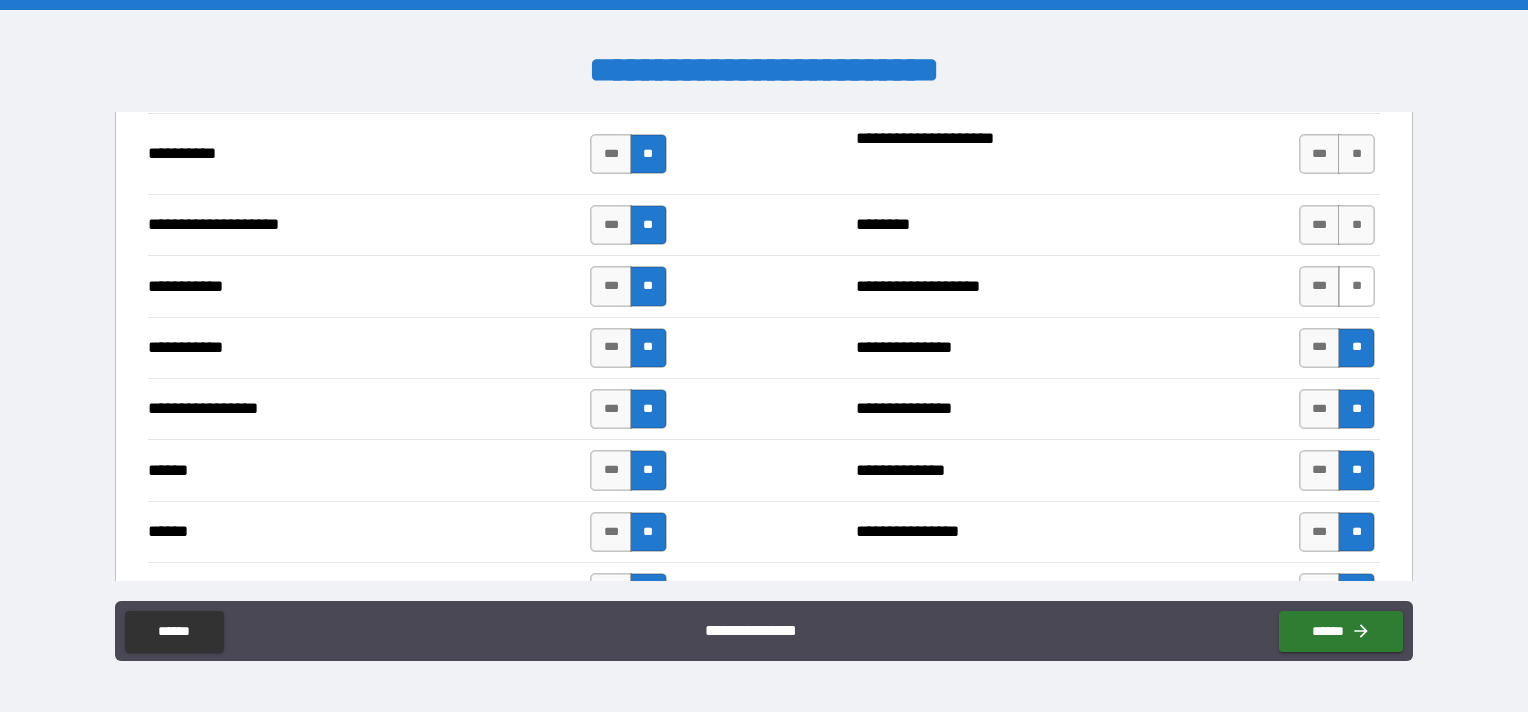 click on "**" at bounding box center (1356, 286) 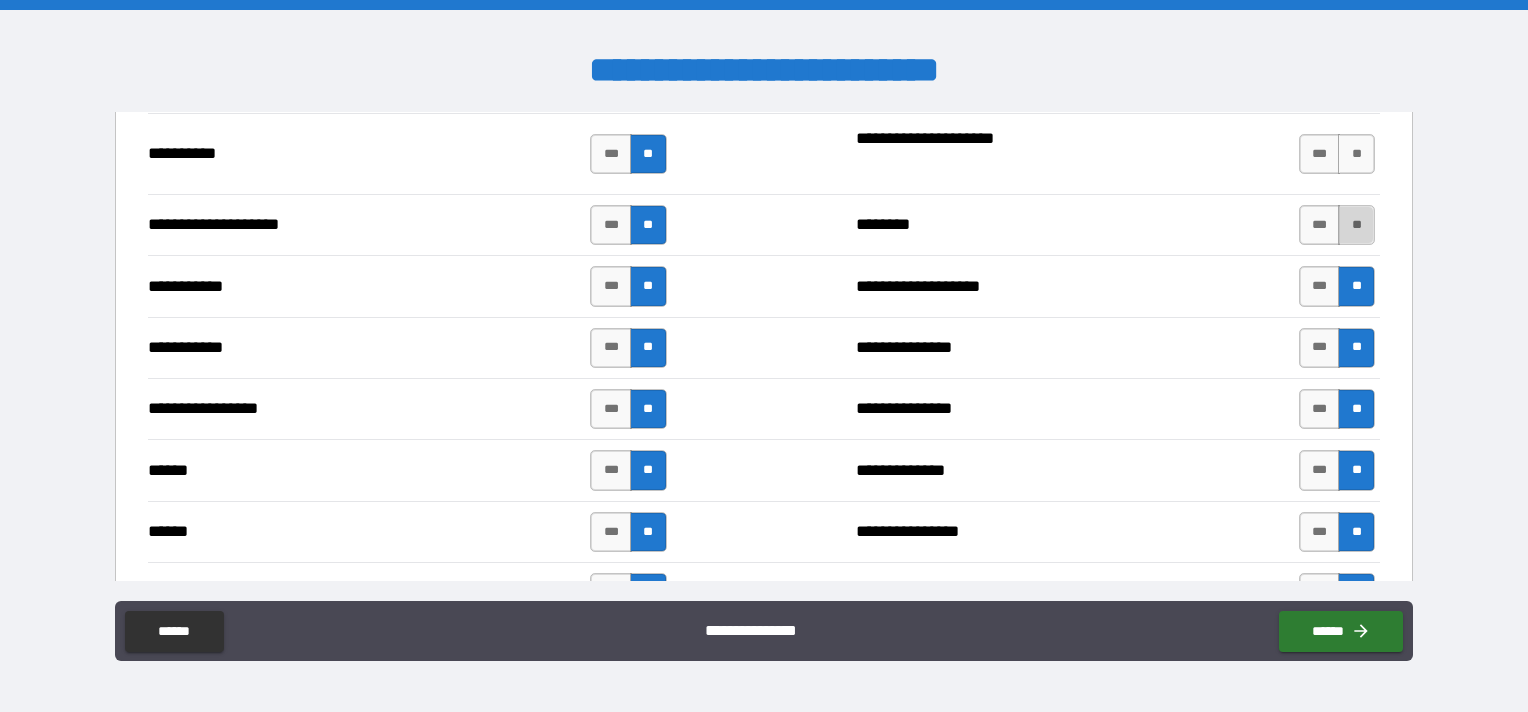 click on "**" at bounding box center (1356, 225) 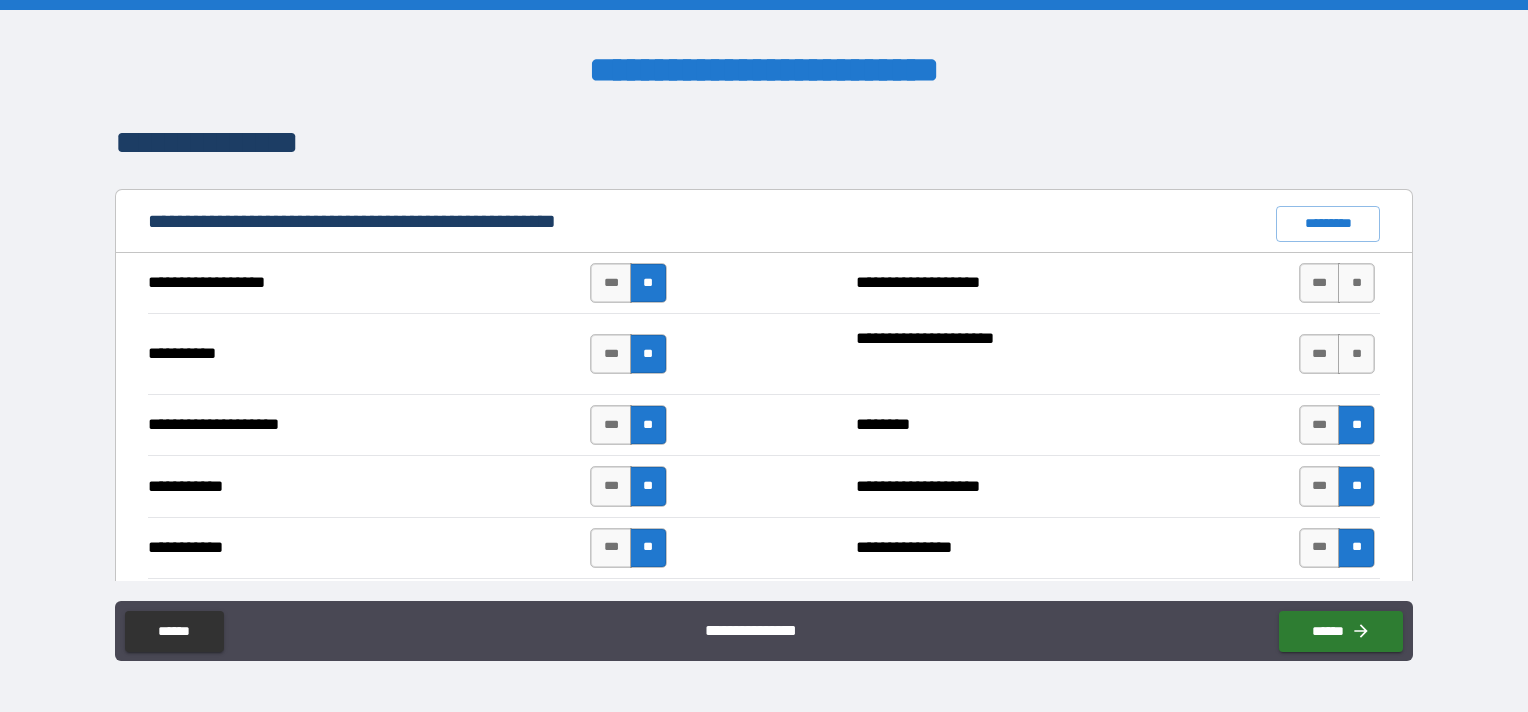 scroll, scrollTop: 1700, scrollLeft: 0, axis: vertical 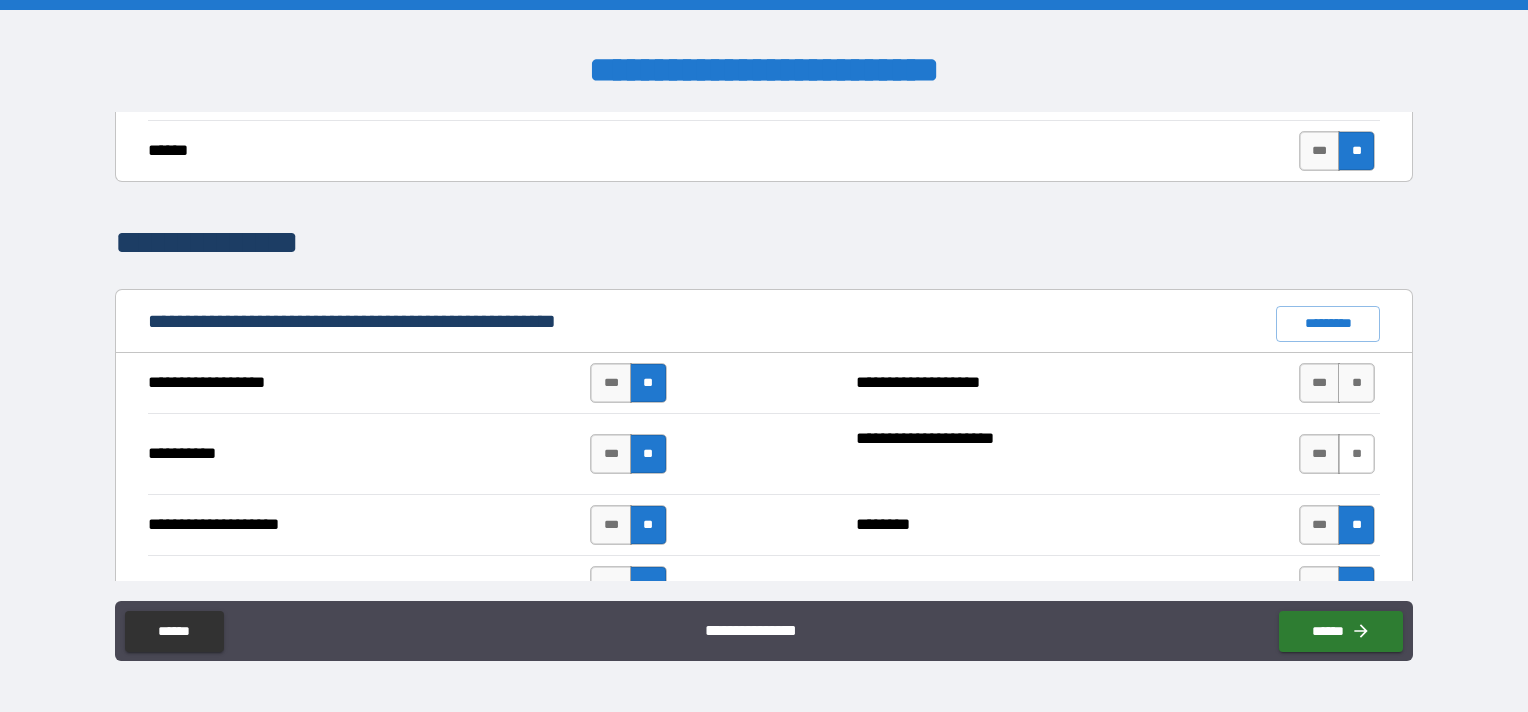 click on "**" at bounding box center (1356, 454) 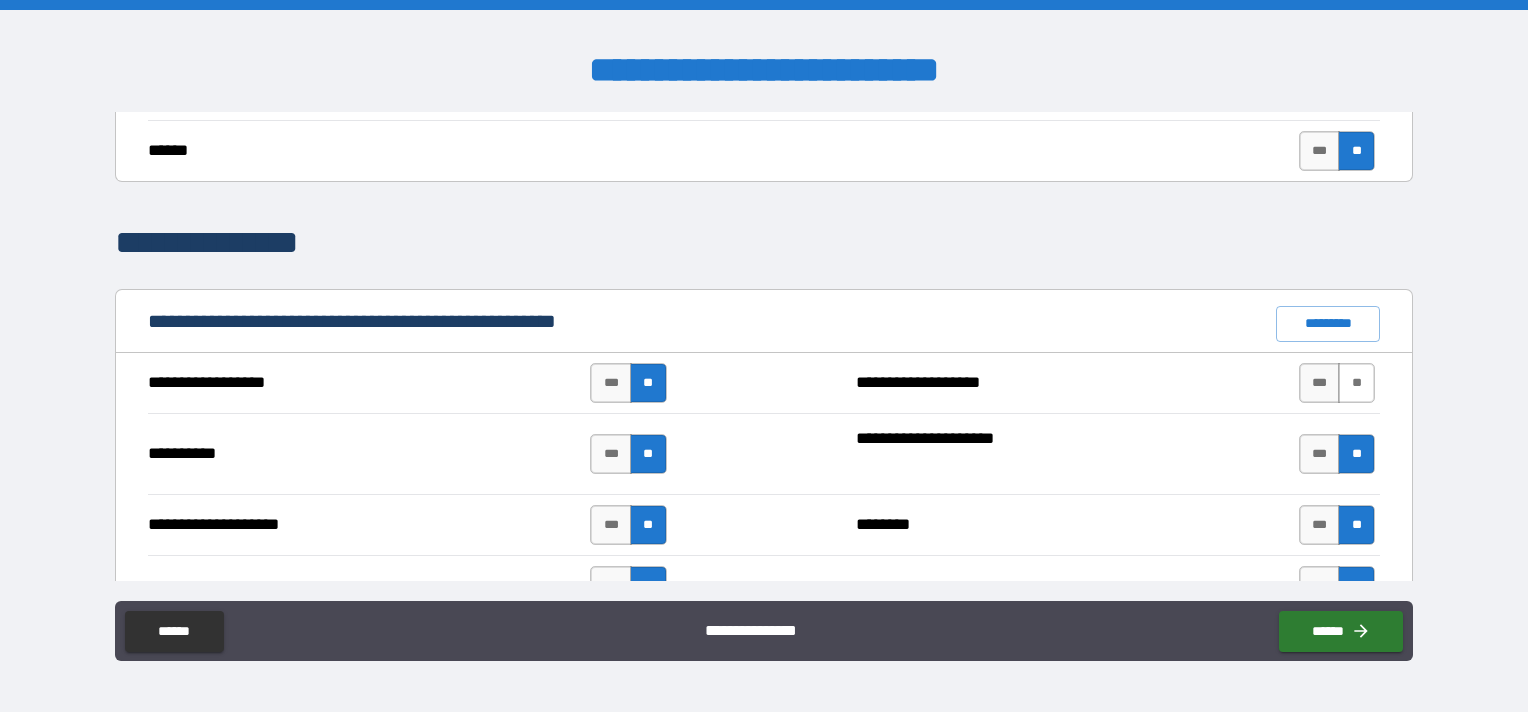 click on "**" at bounding box center (1356, 383) 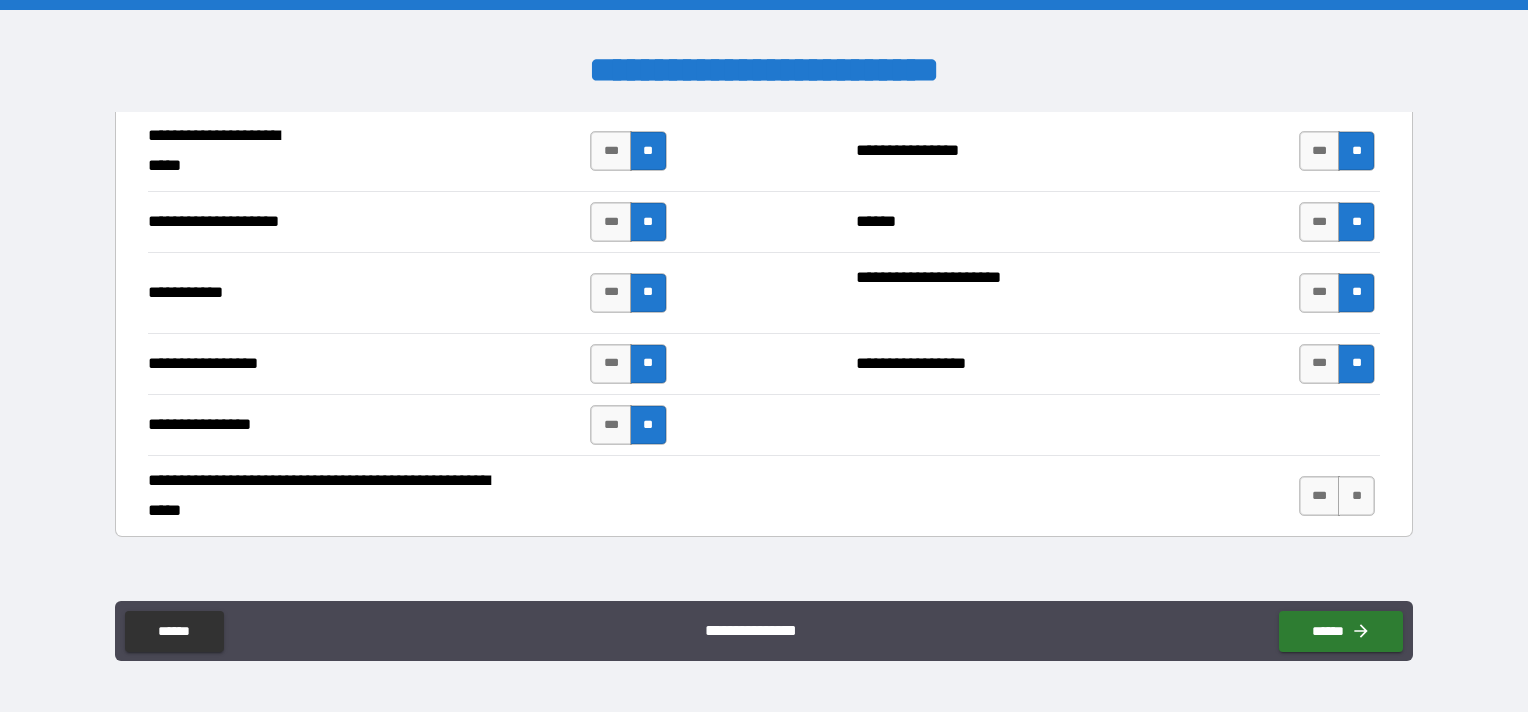 scroll, scrollTop: 4500, scrollLeft: 0, axis: vertical 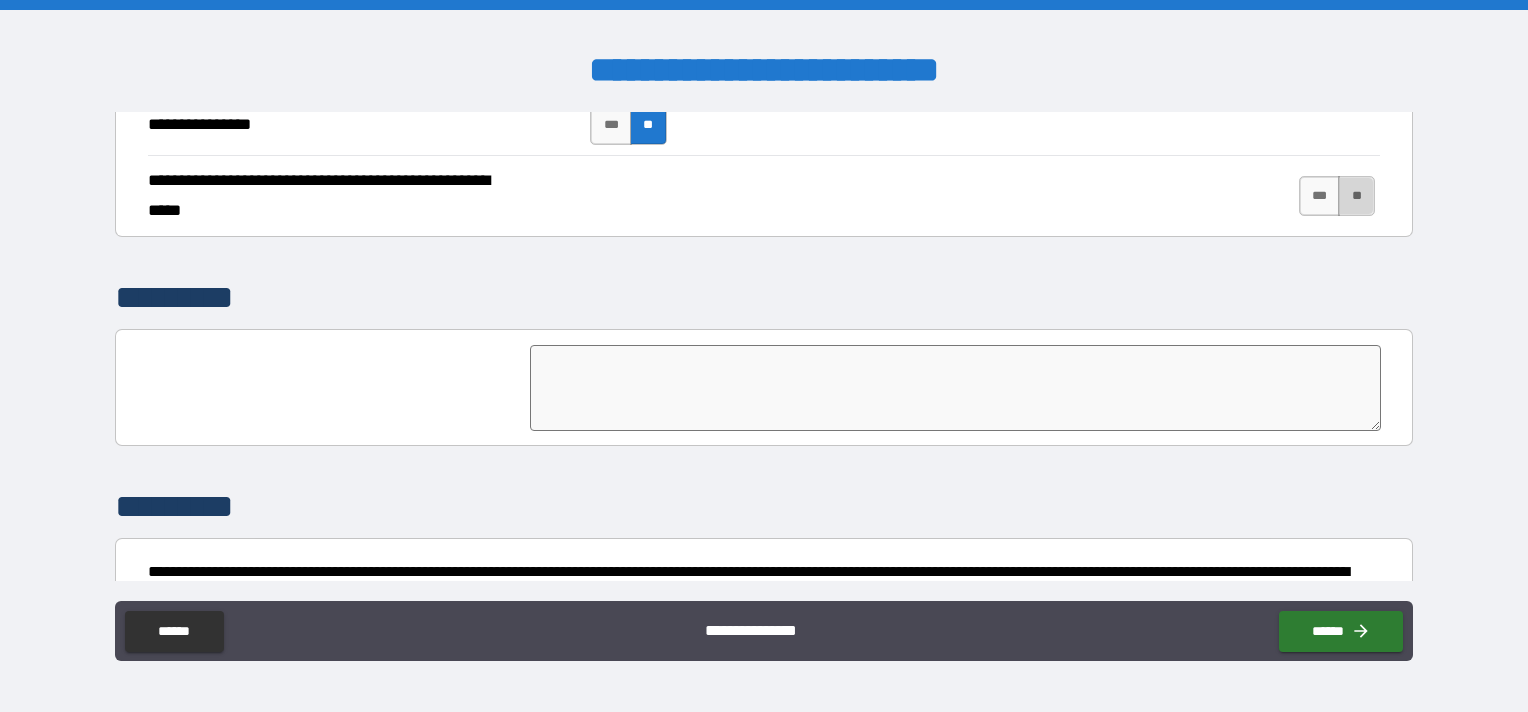 click on "**" at bounding box center (1356, 196) 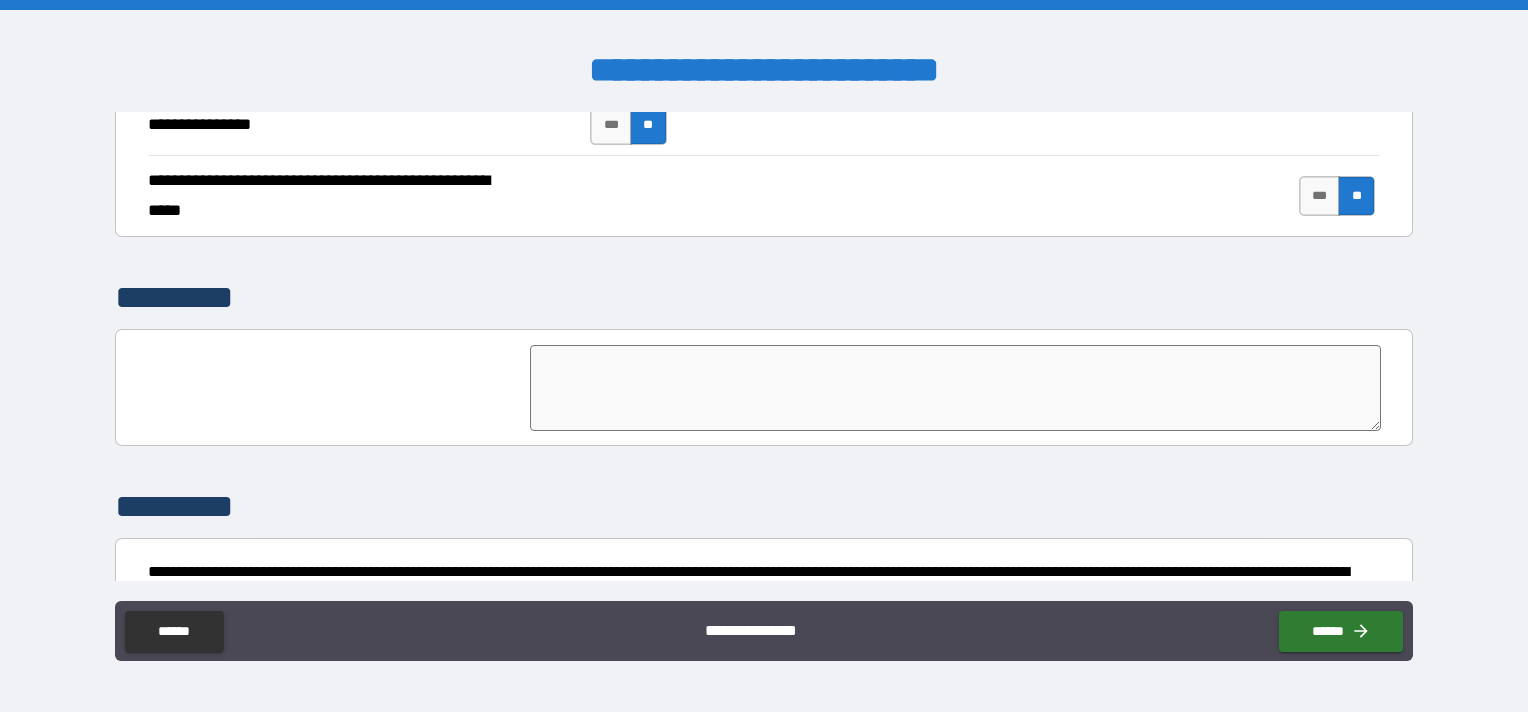 scroll, scrollTop: 4601, scrollLeft: 0, axis: vertical 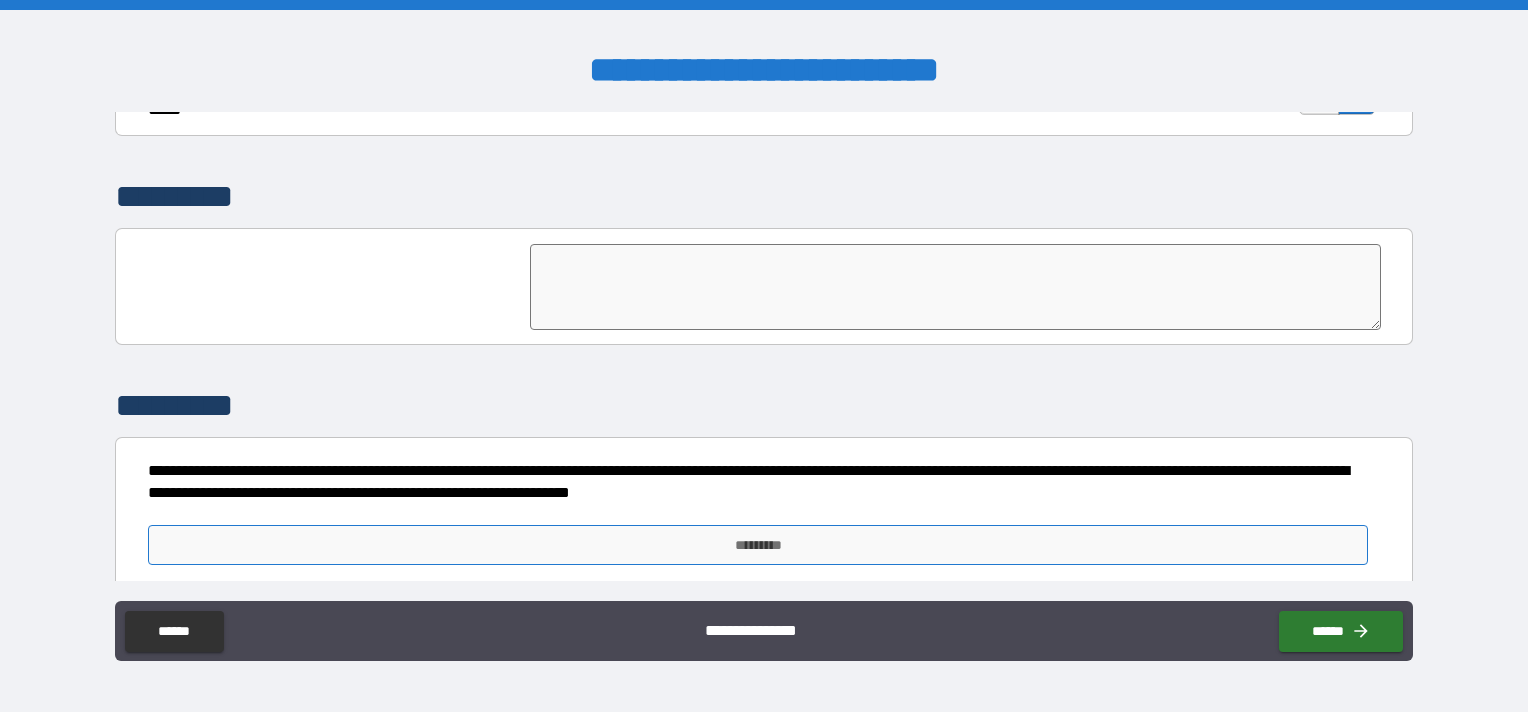 click on "*********" at bounding box center (758, 545) 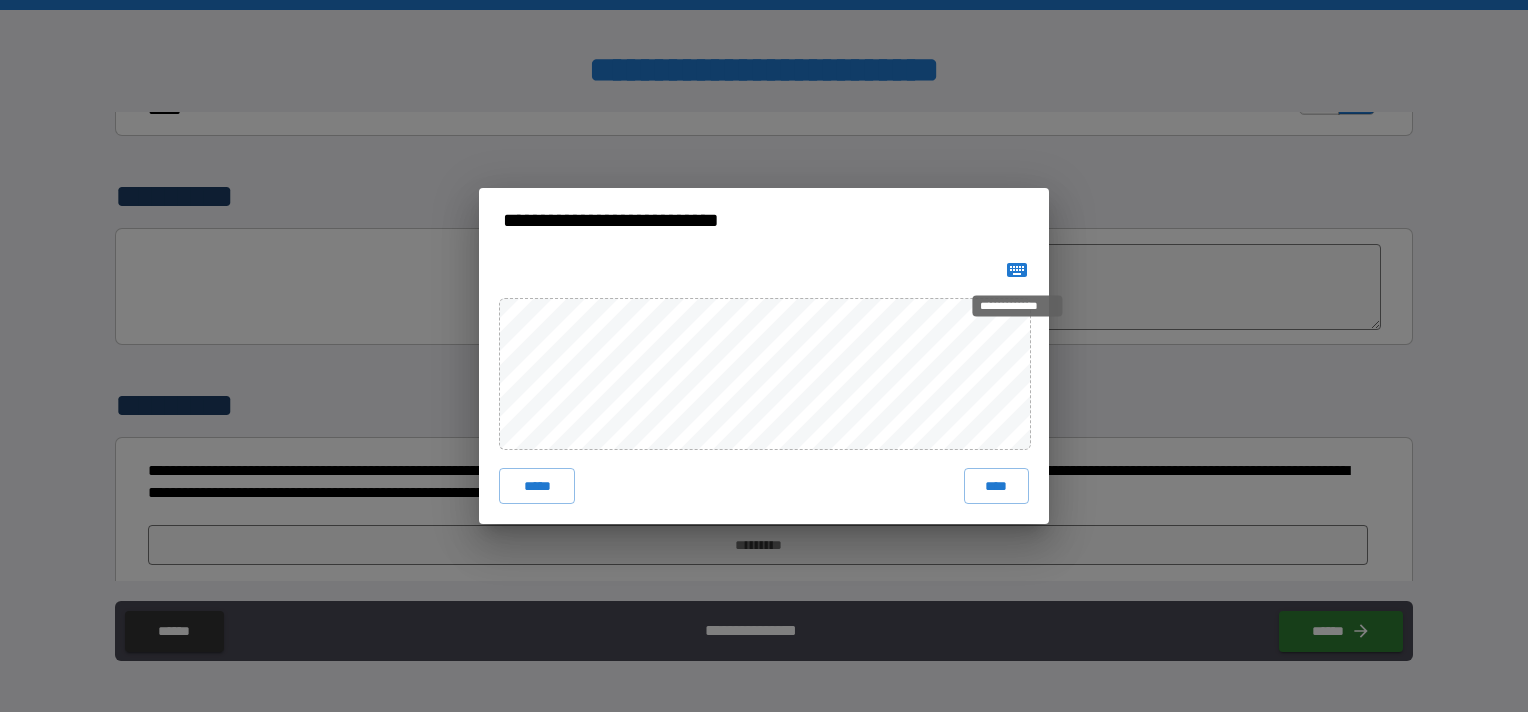 click 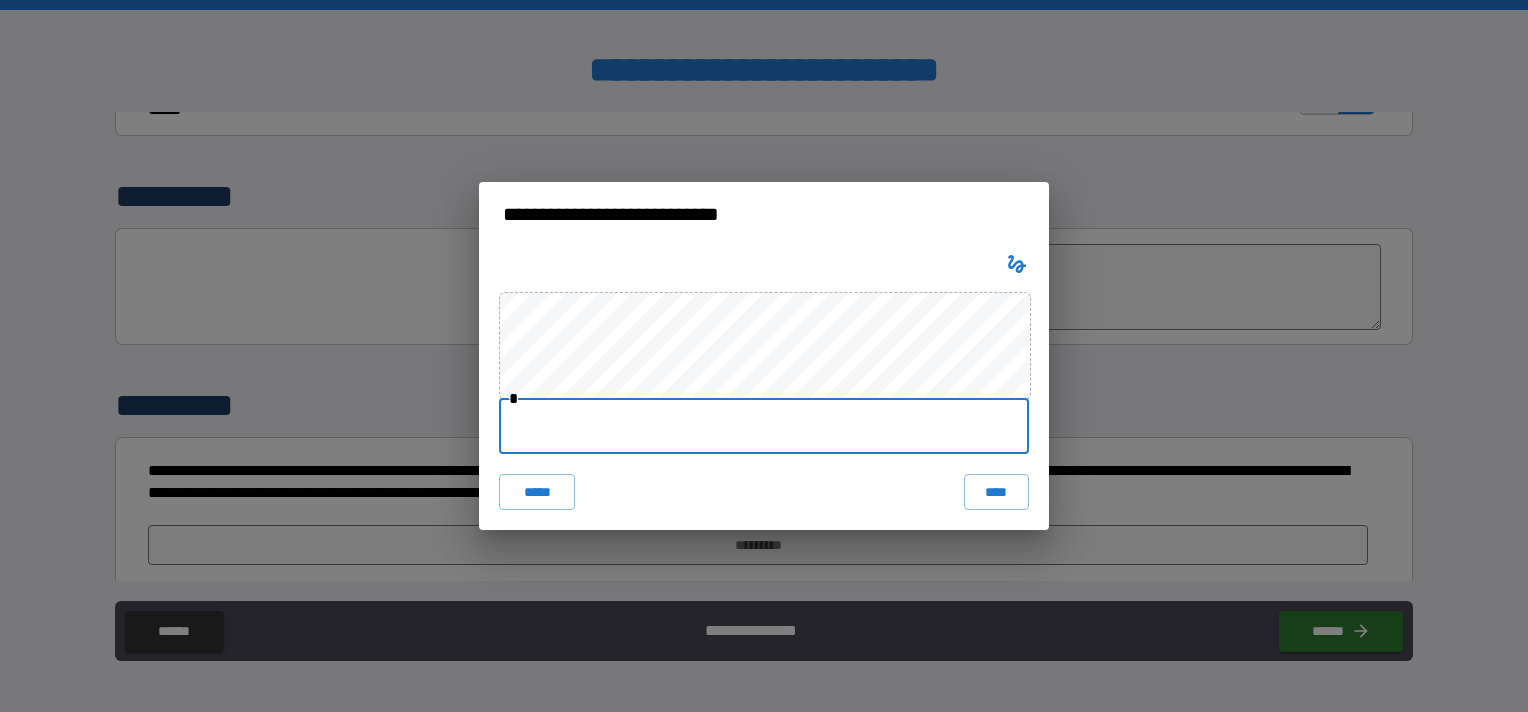 click at bounding box center (764, 426) 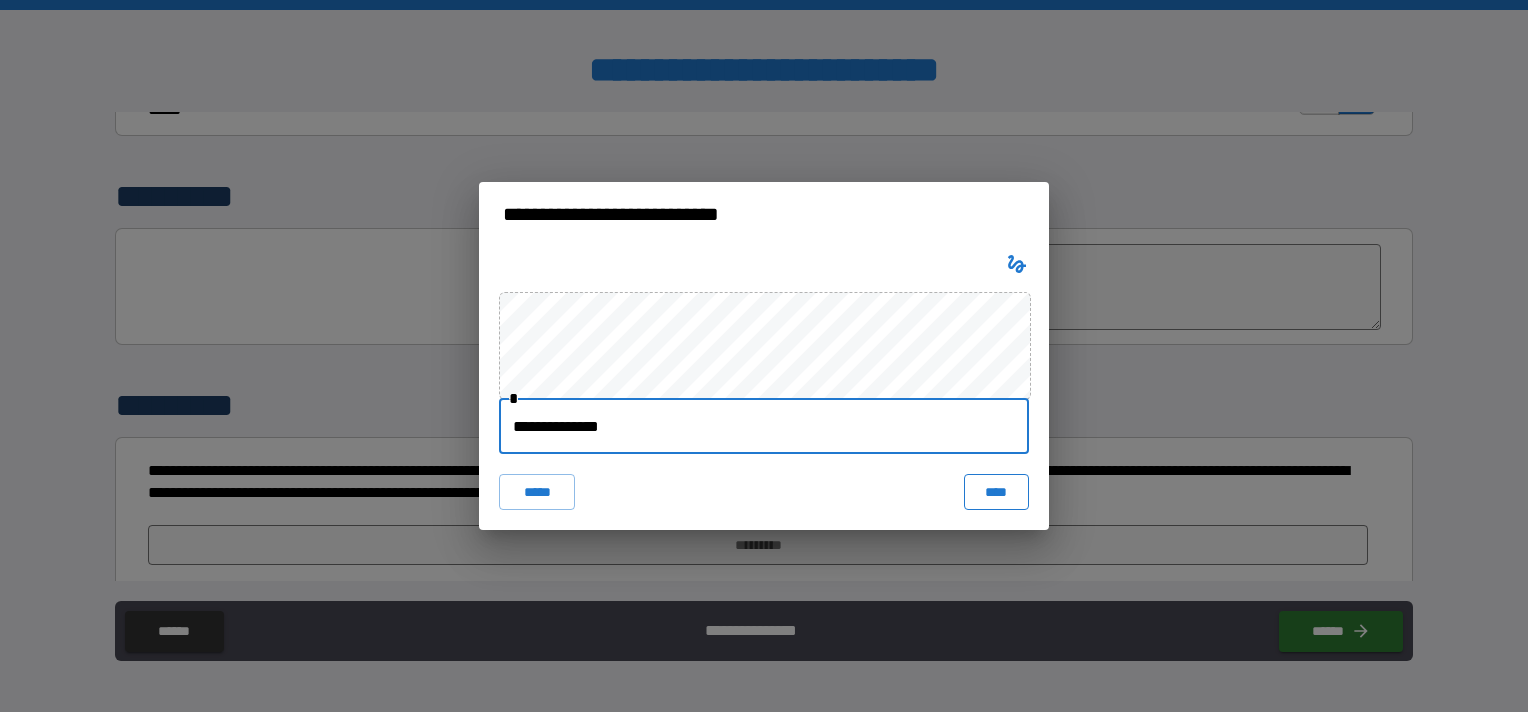 type on "**********" 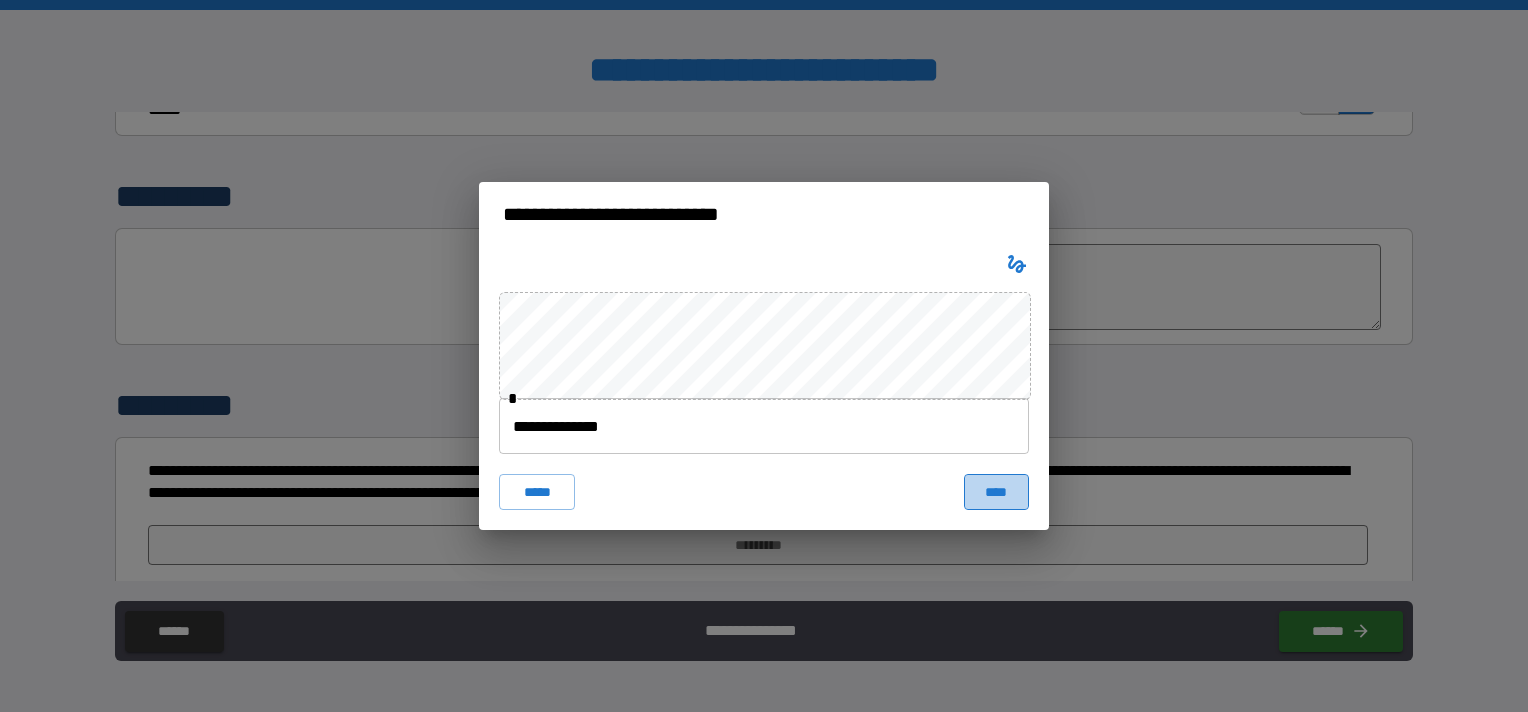 click on "****" at bounding box center [996, 492] 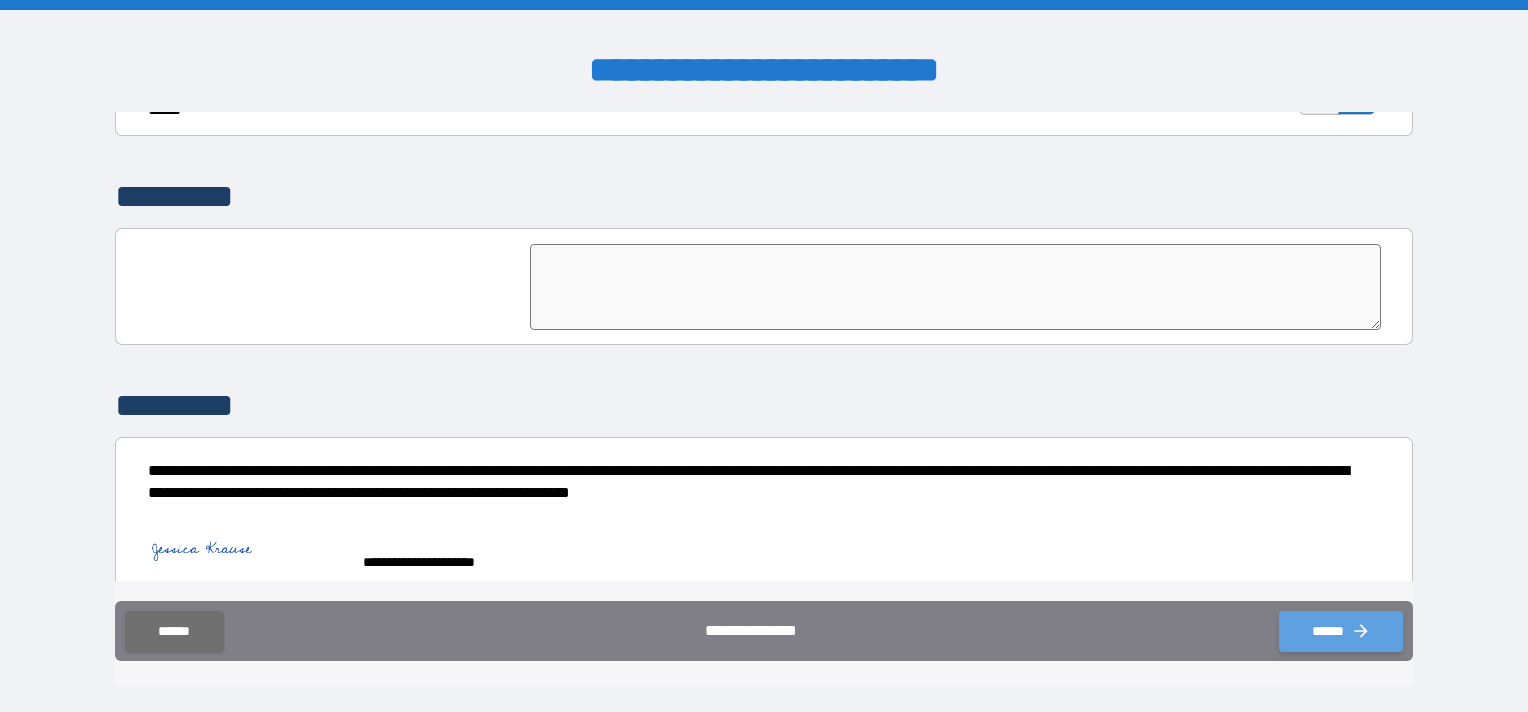 click on "******" at bounding box center [1341, 631] 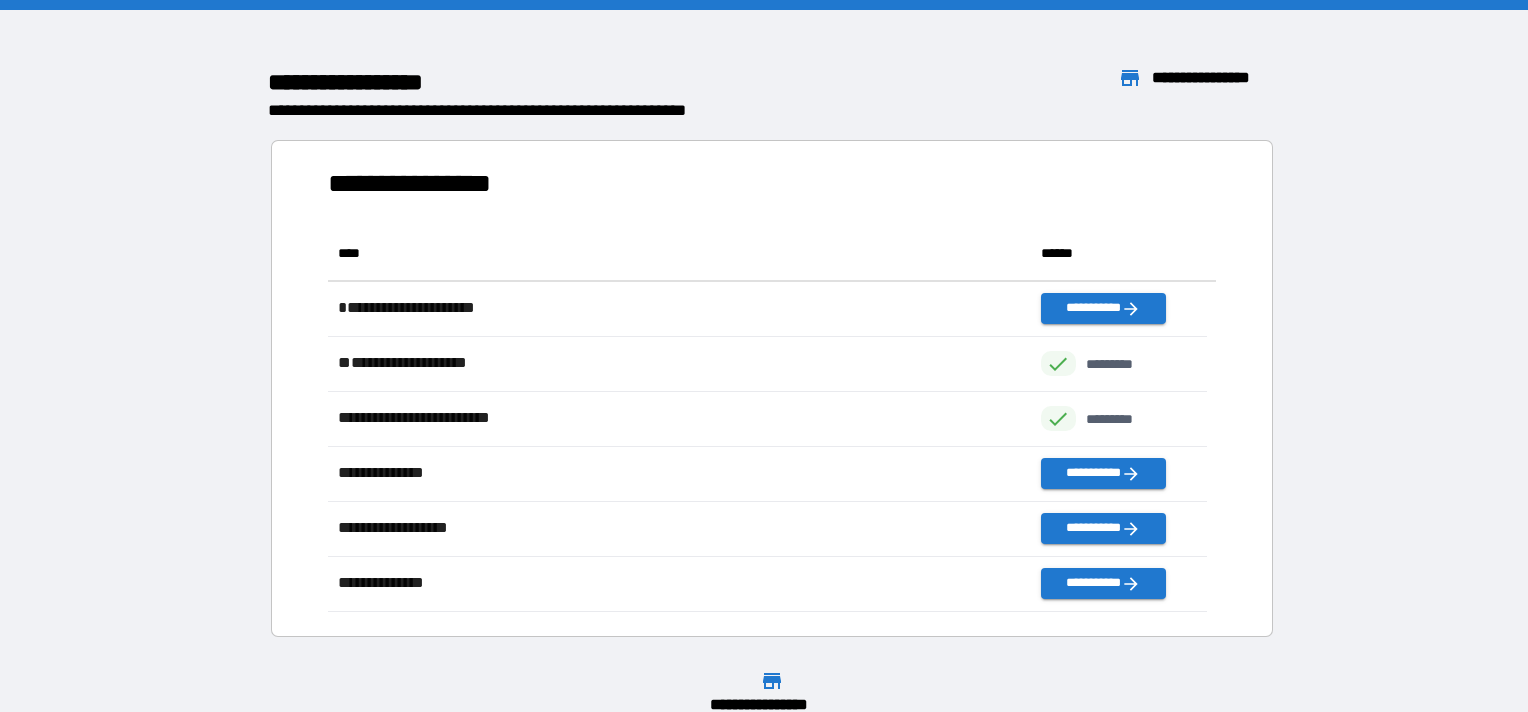 scroll, scrollTop: 16, scrollLeft: 16, axis: both 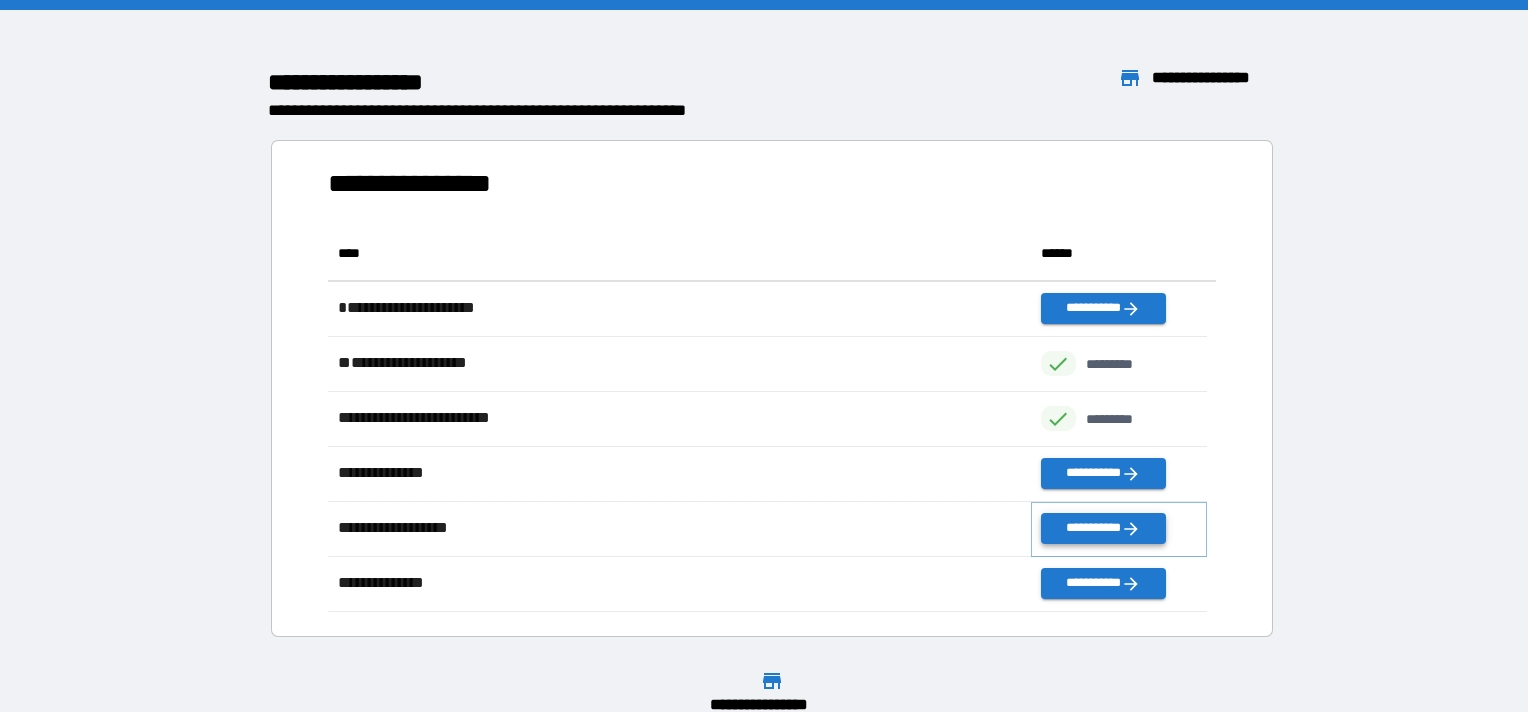 click on "**********" at bounding box center [1103, 528] 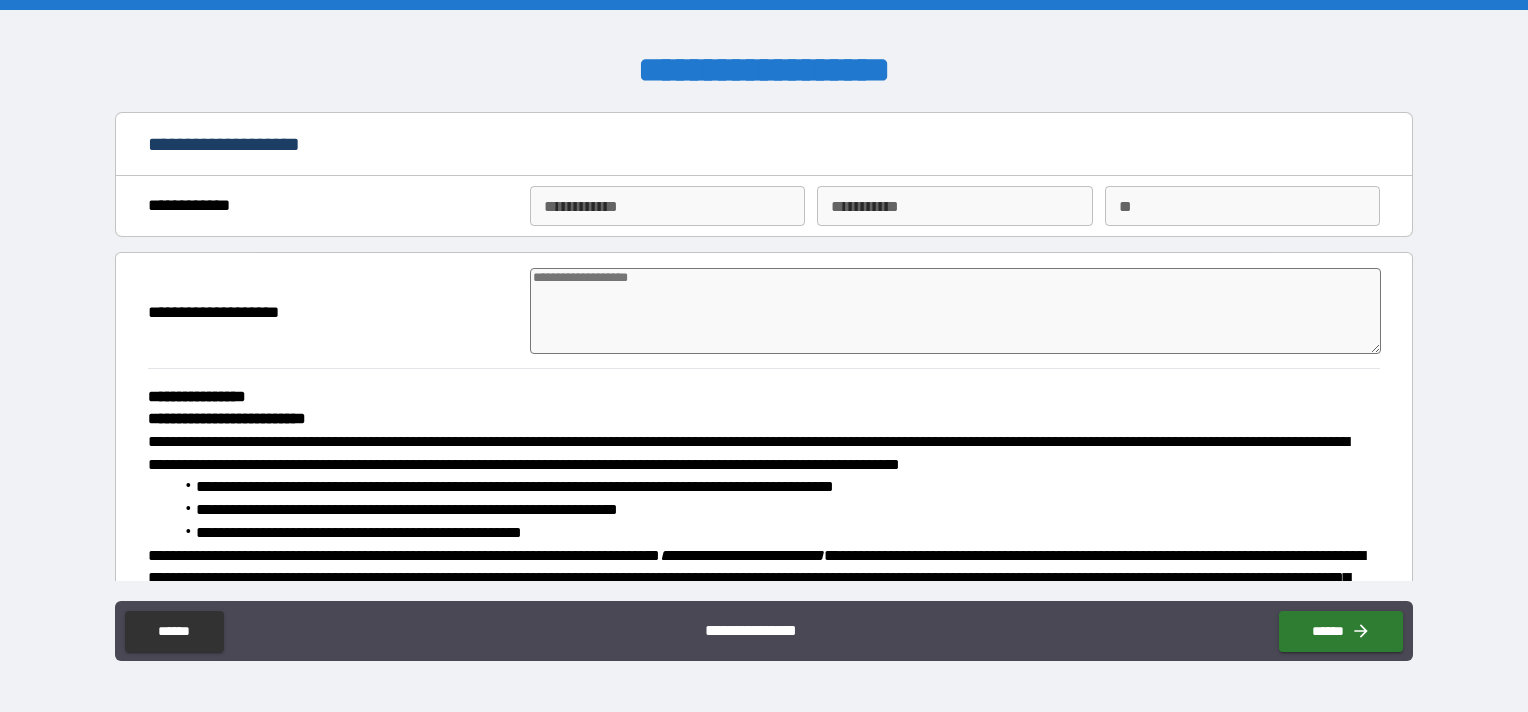type on "*" 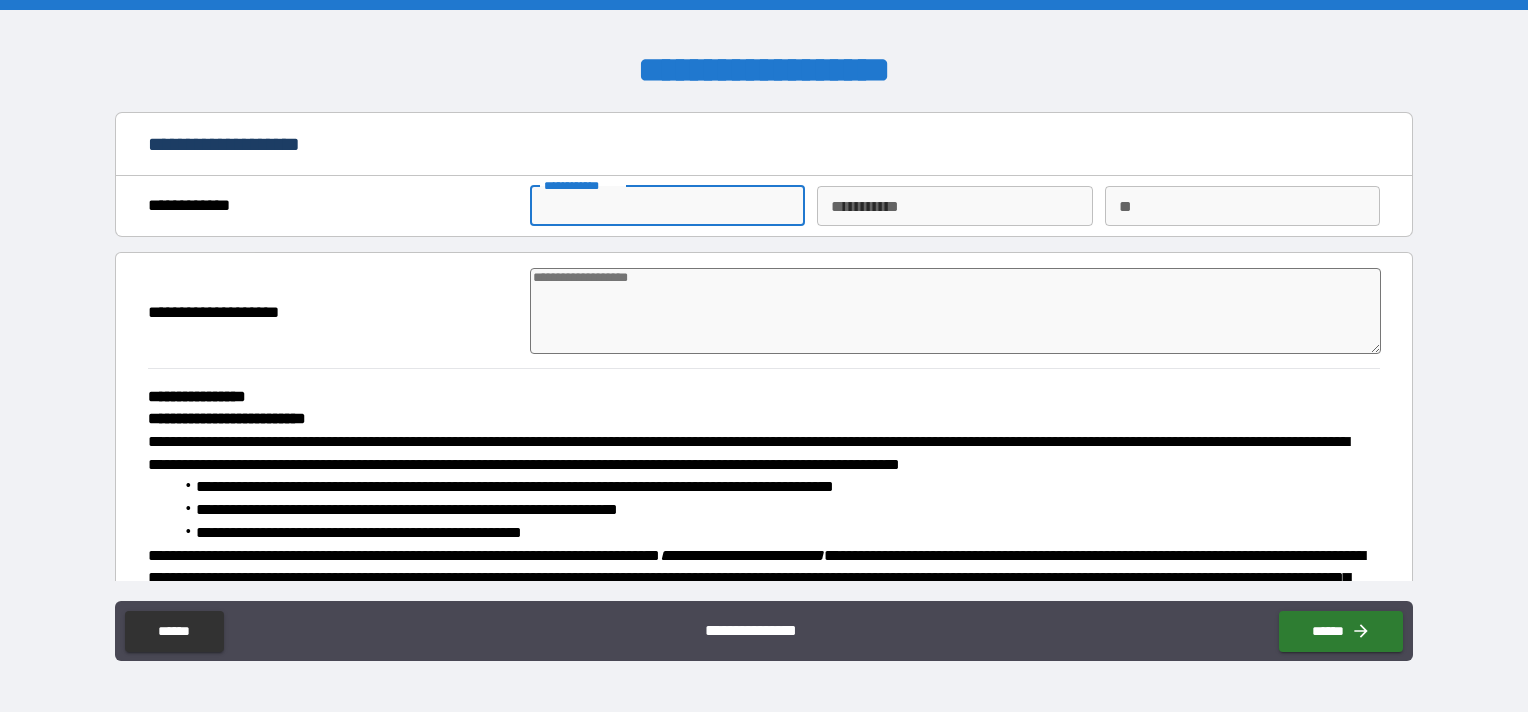 click on "**********" at bounding box center [667, 206] 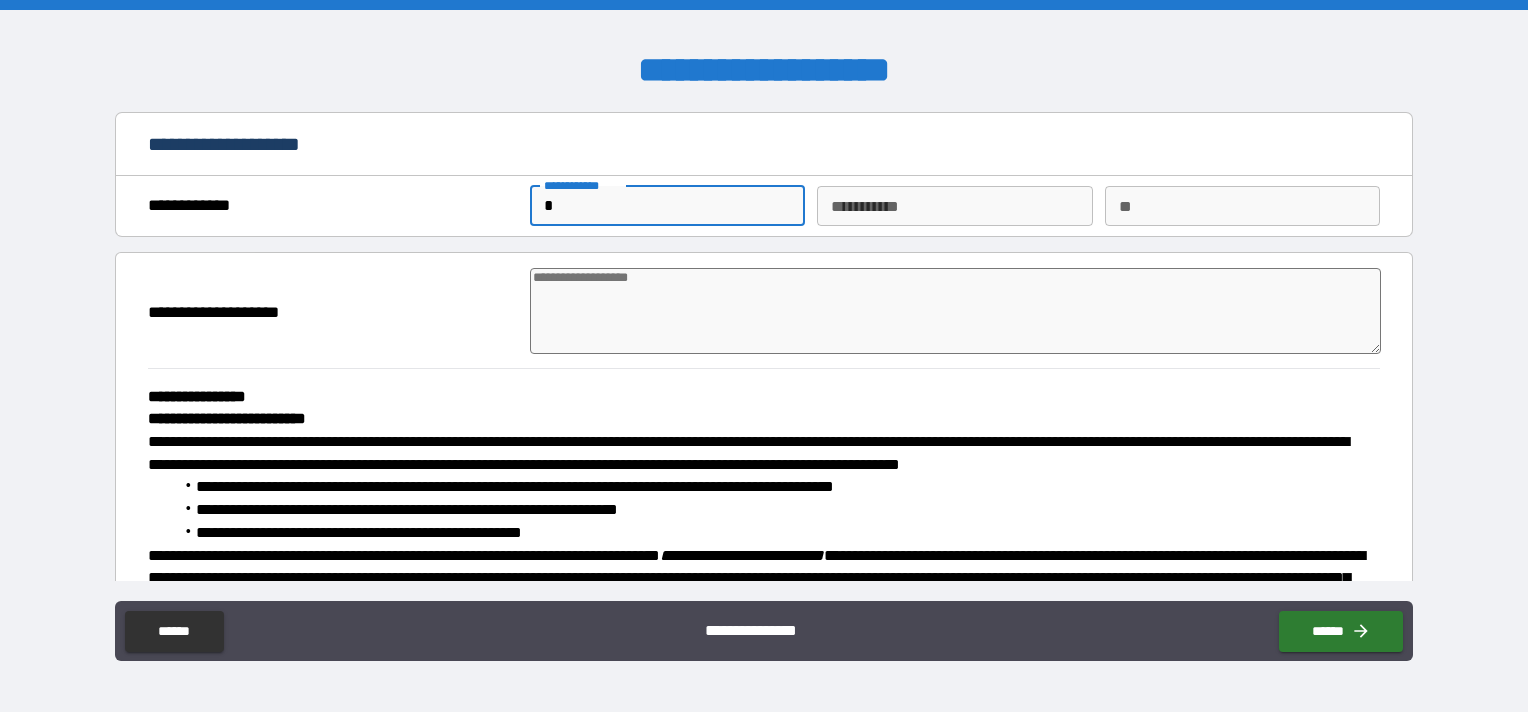 type on "*" 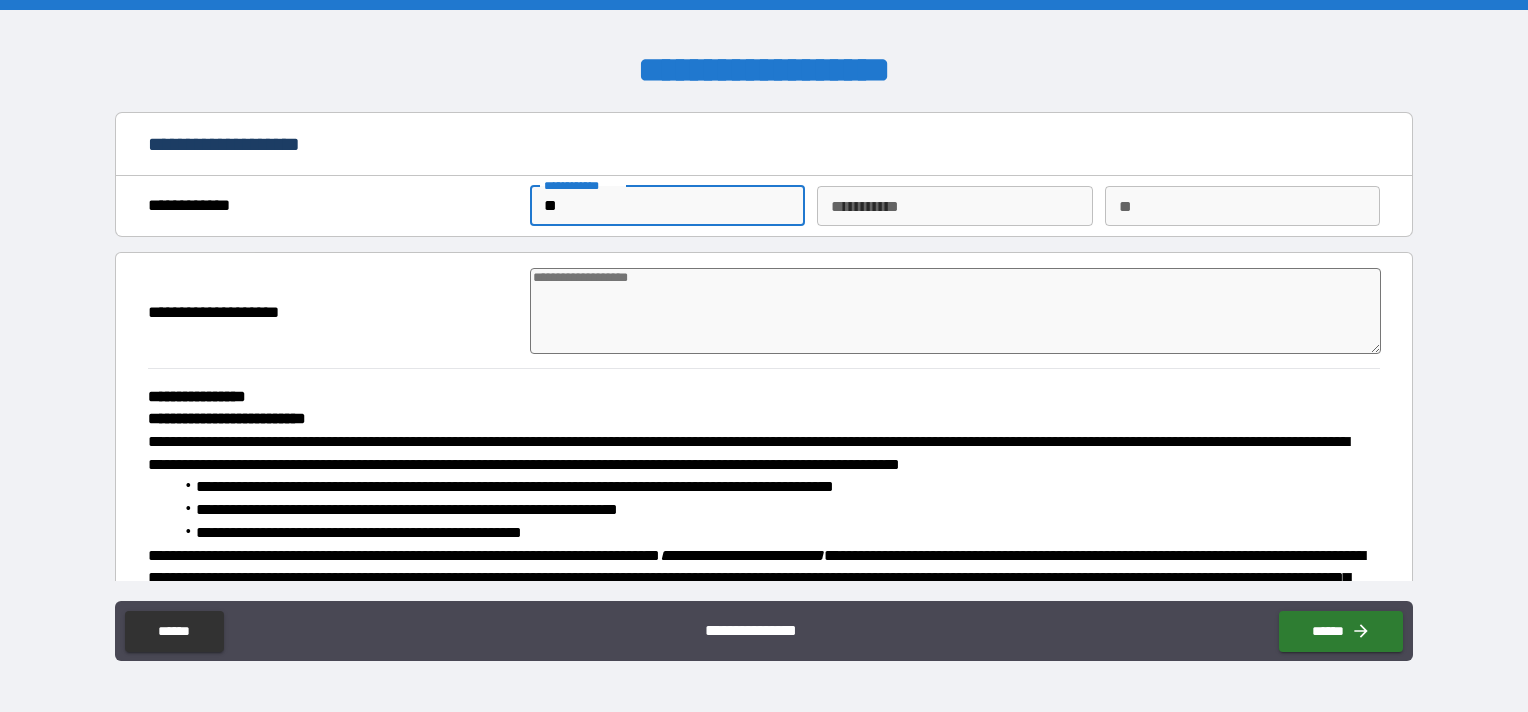 type on "*" 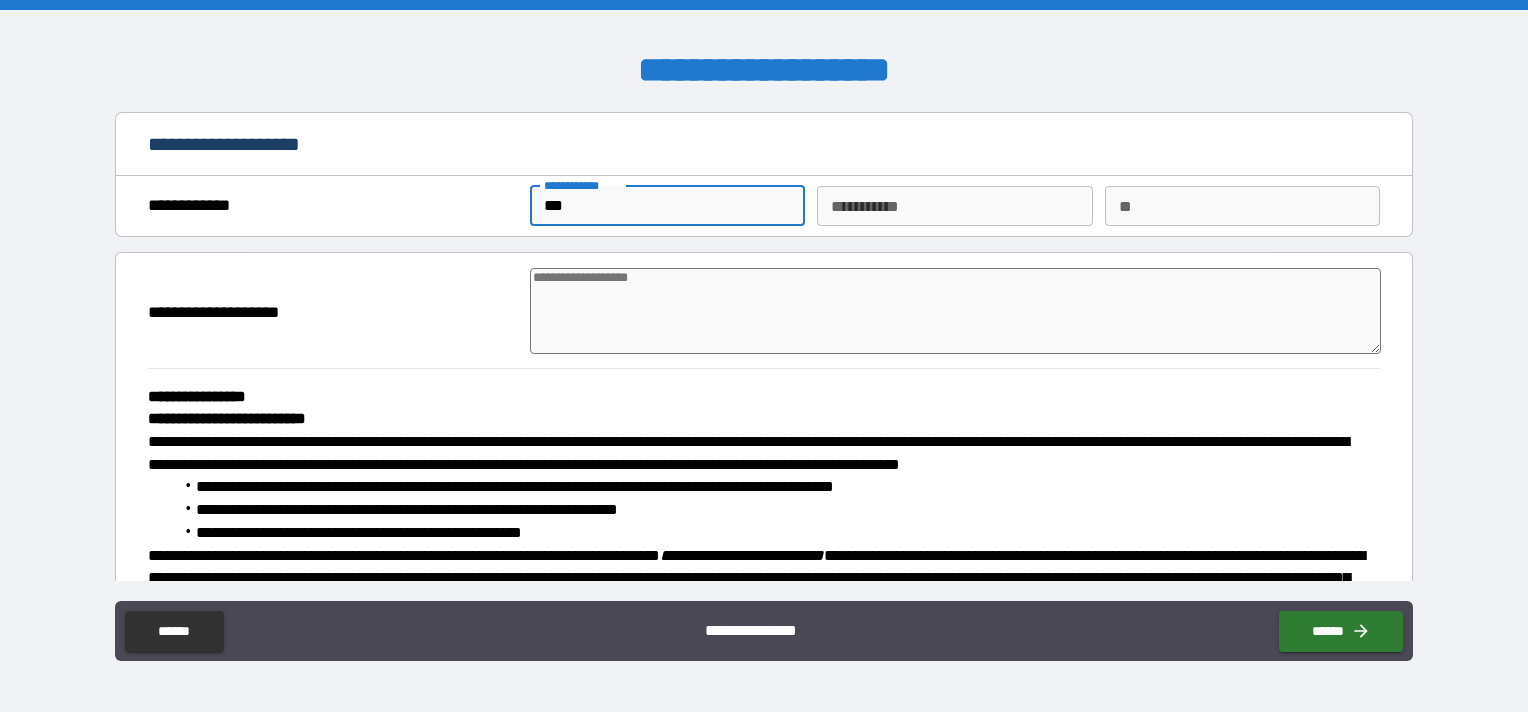 type on "****" 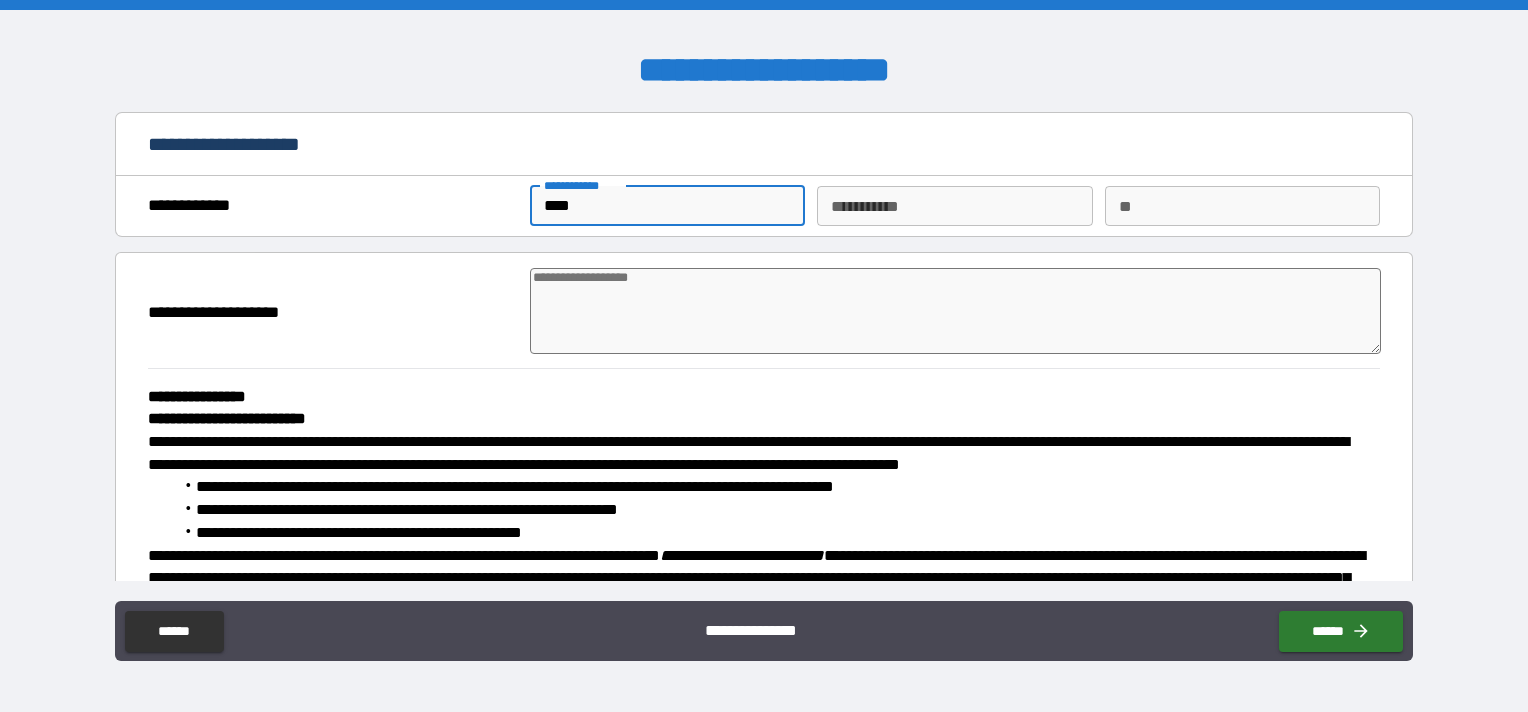 type on "*****" 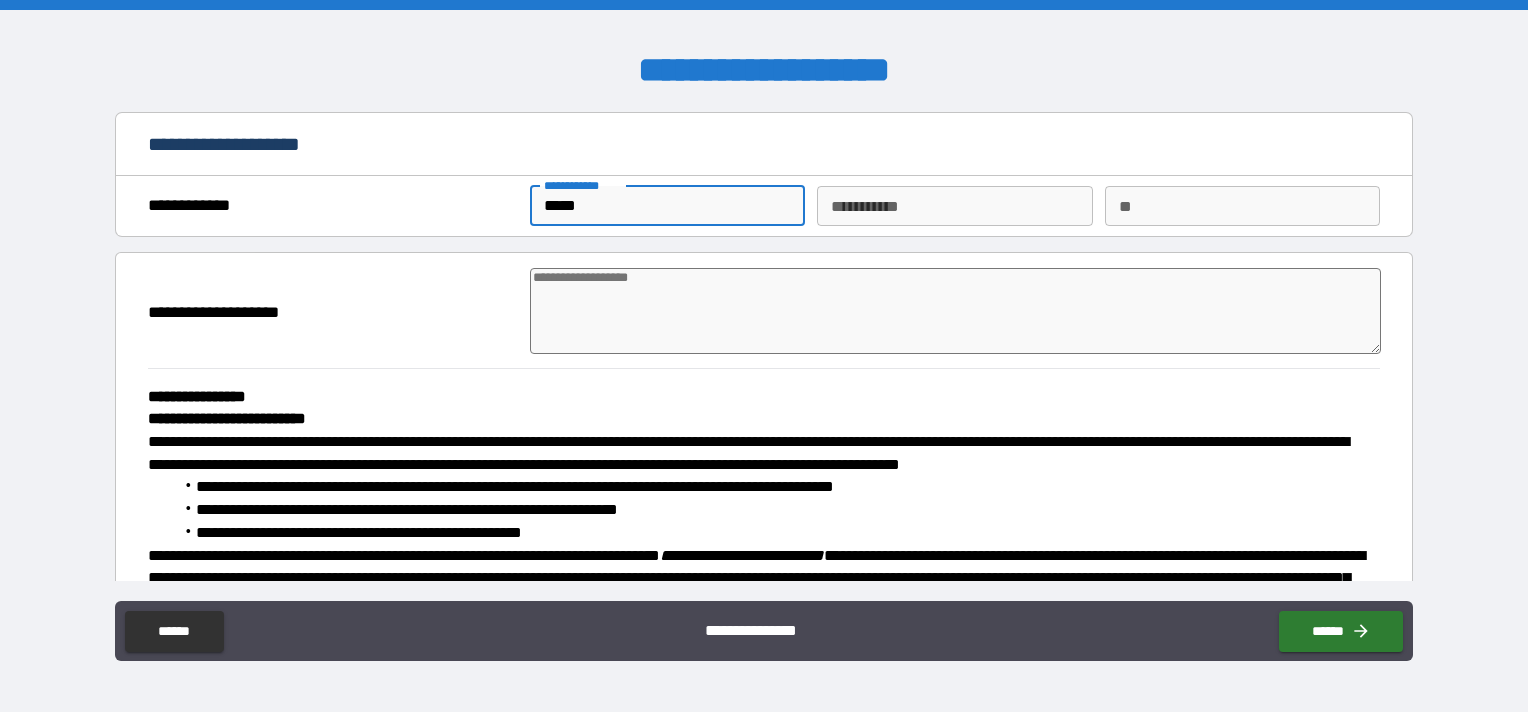 type on "*" 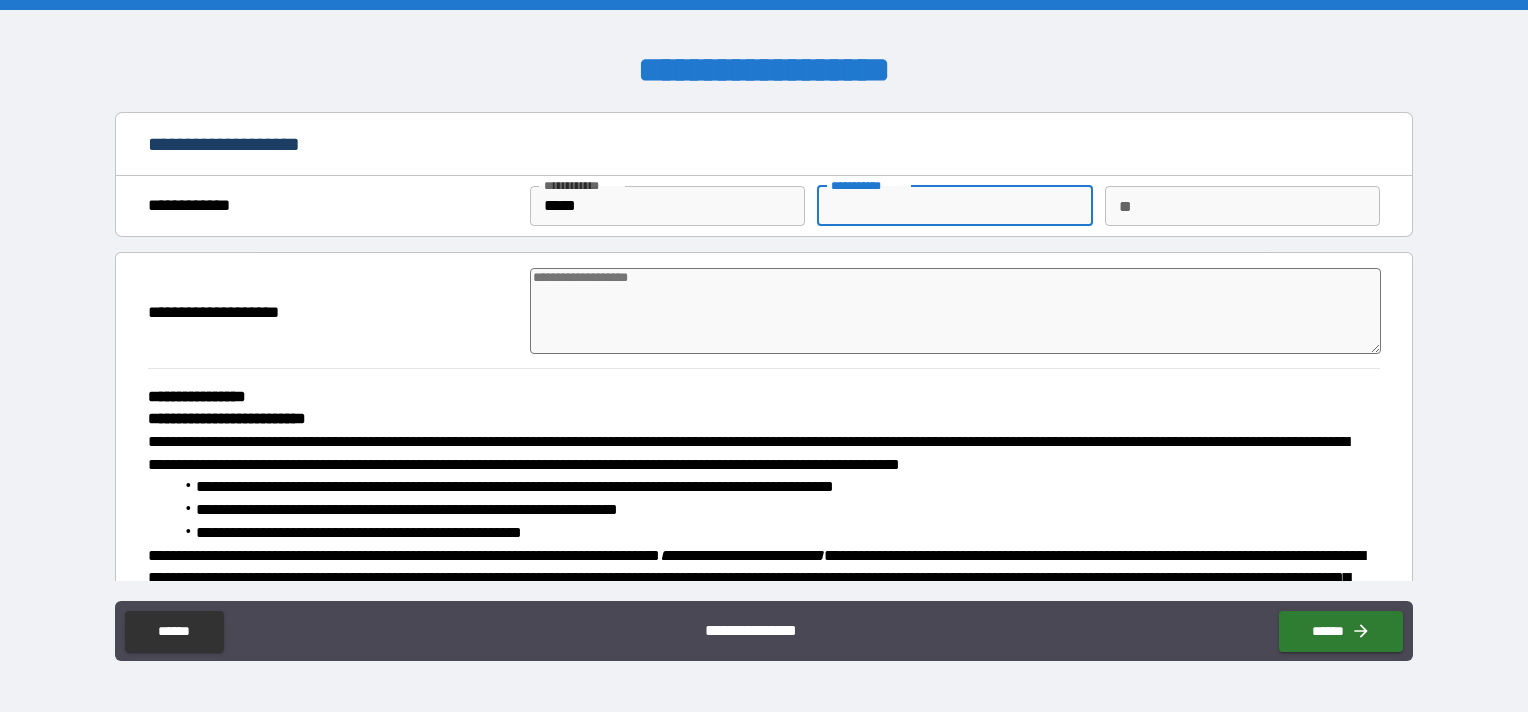 type on "*" 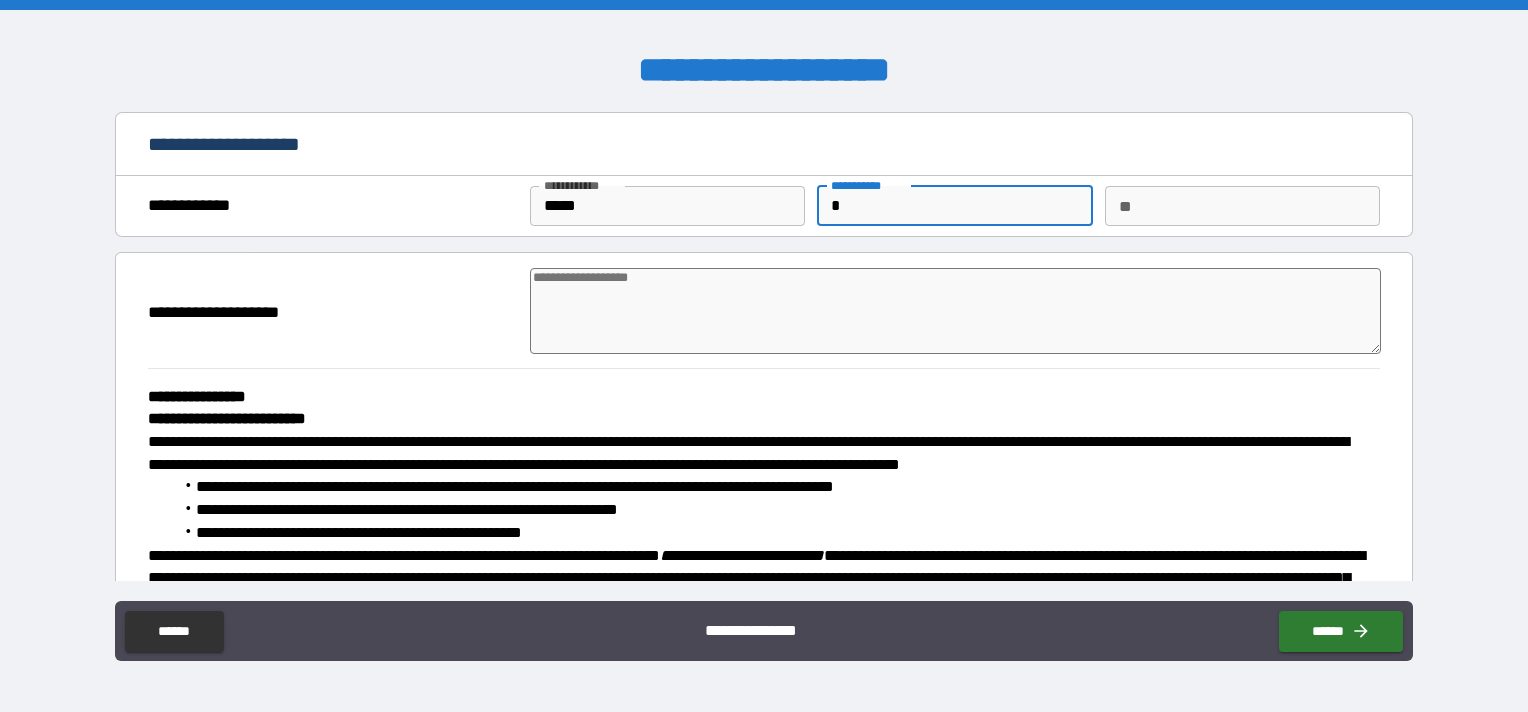 type on "*" 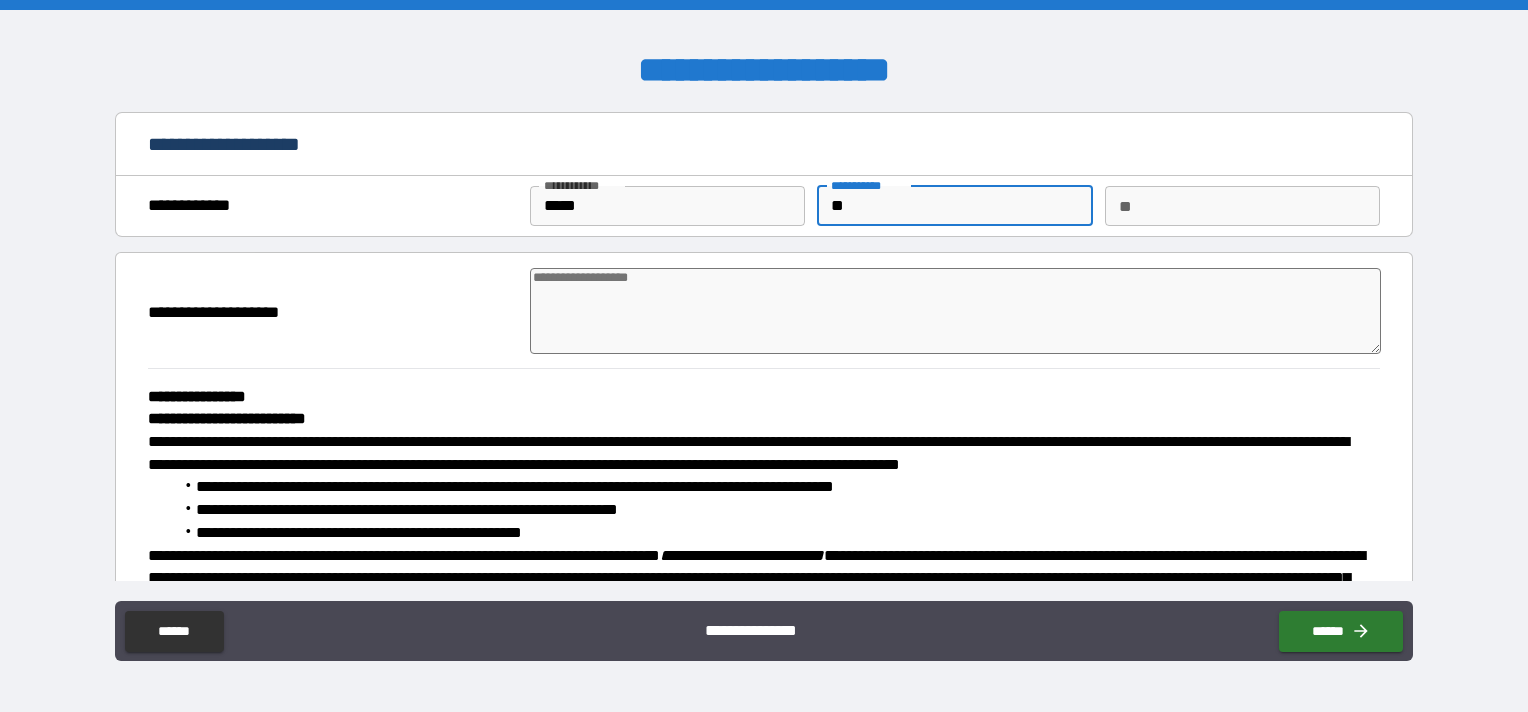 type on "***" 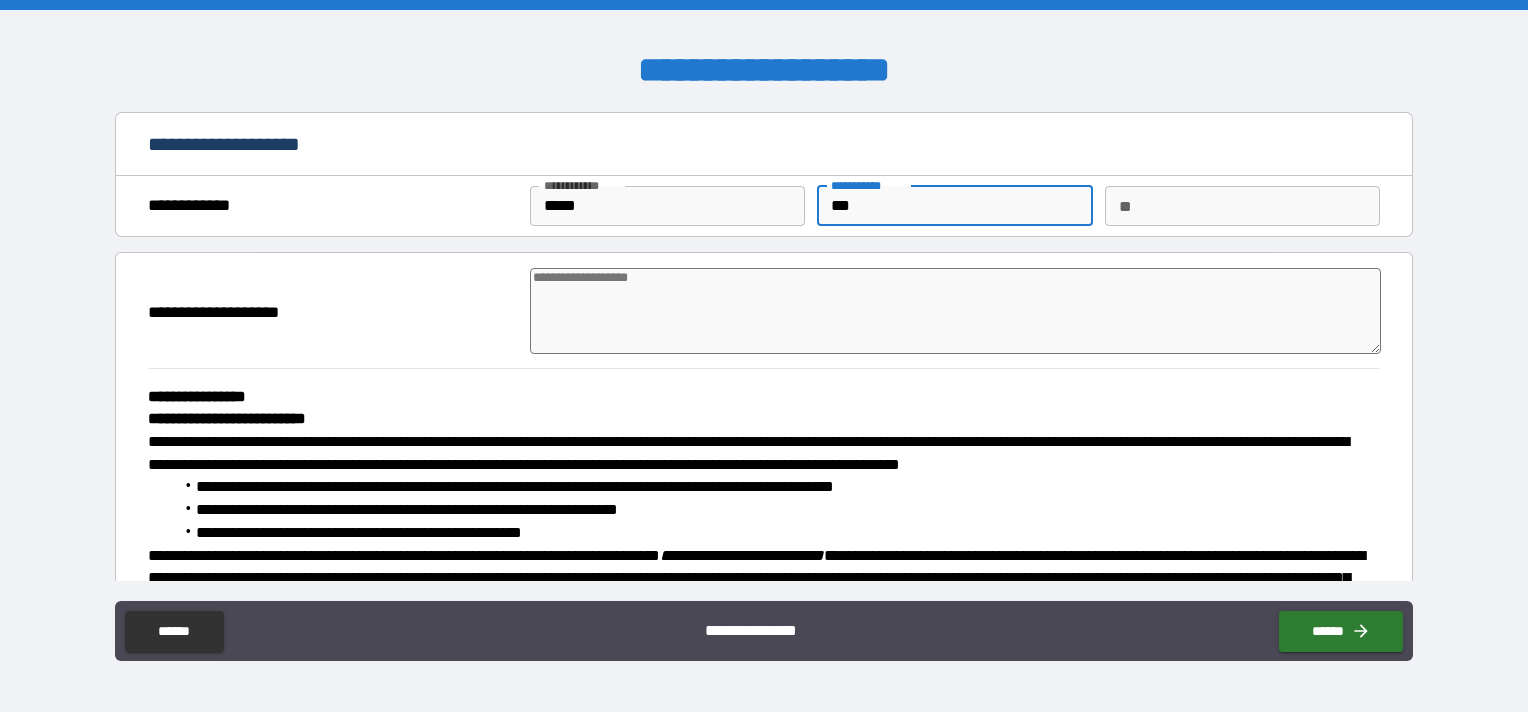 type on "****" 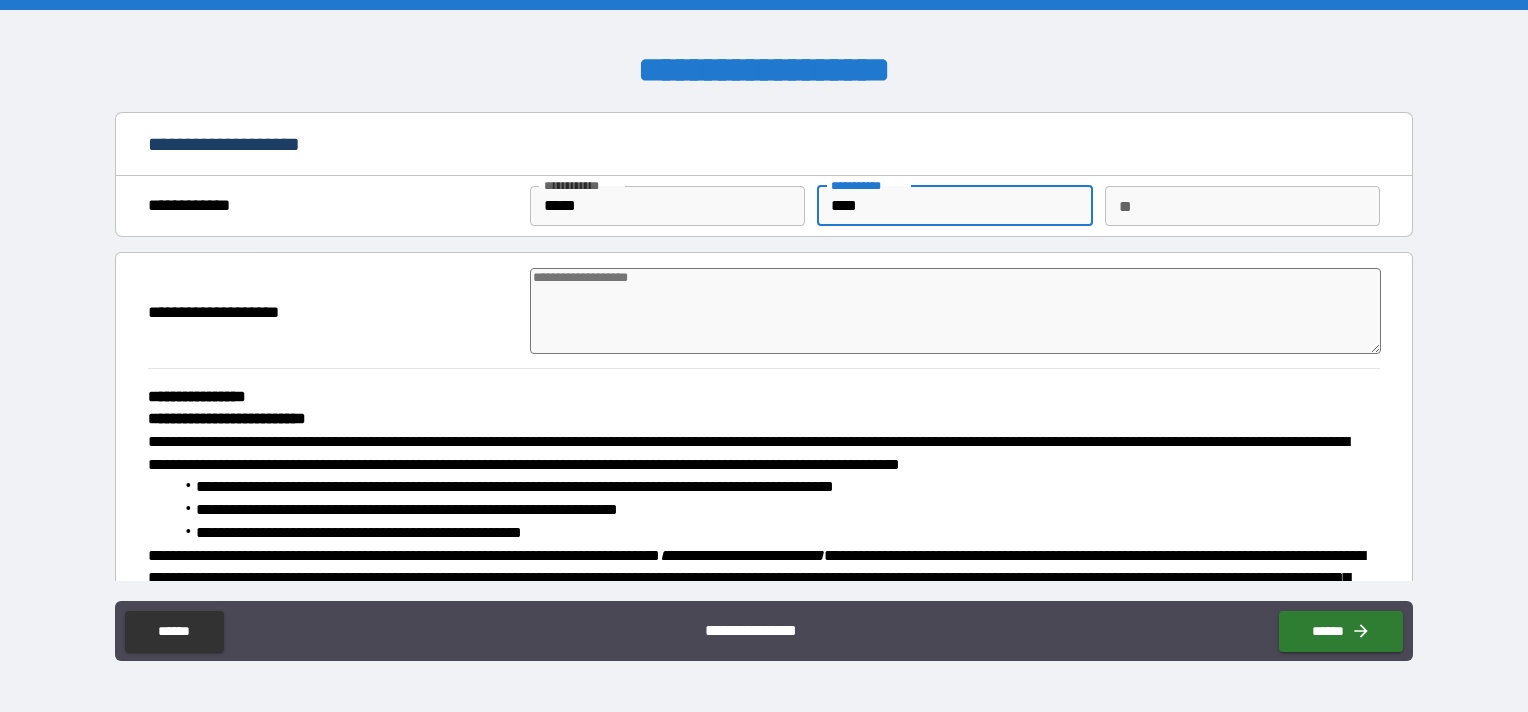 type on "*****" 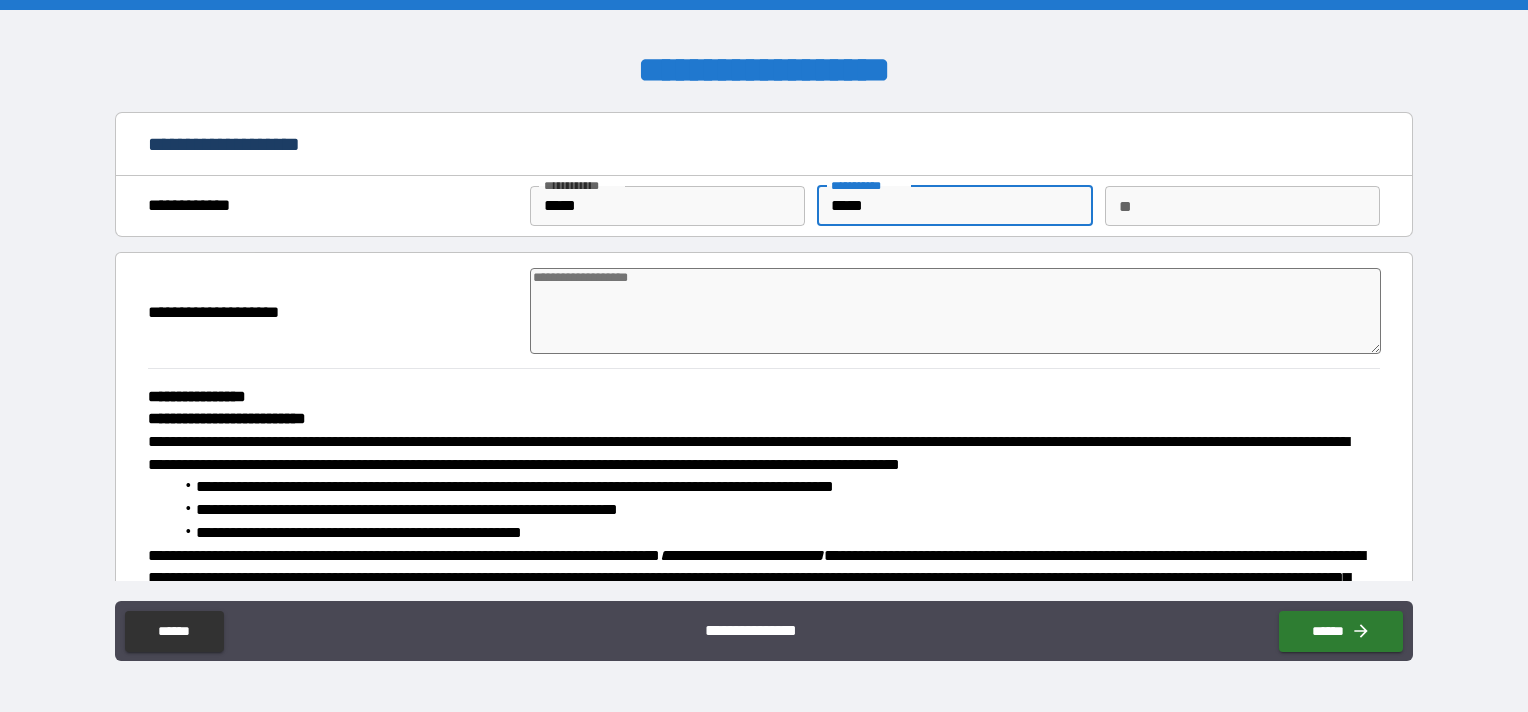 type on "*" 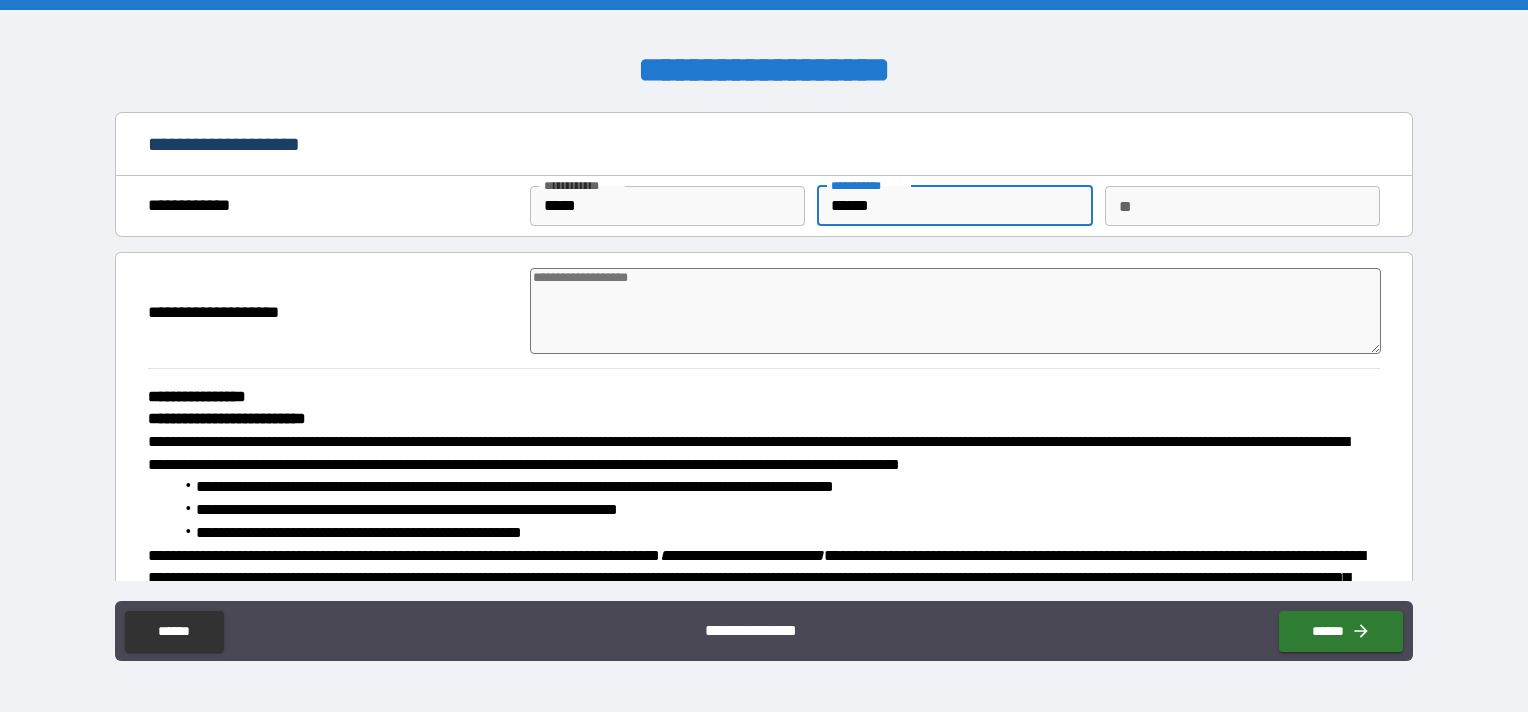 type on "*" 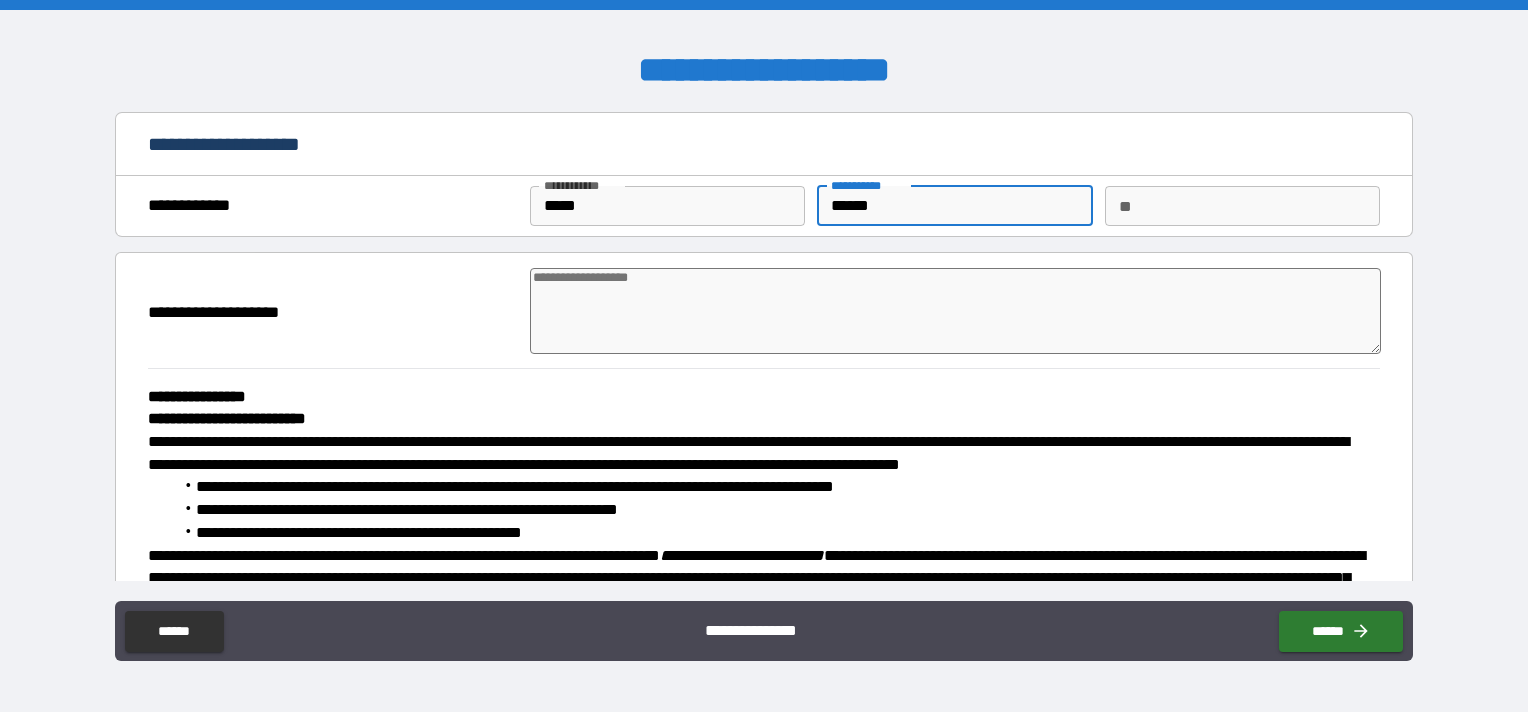 type on "******" 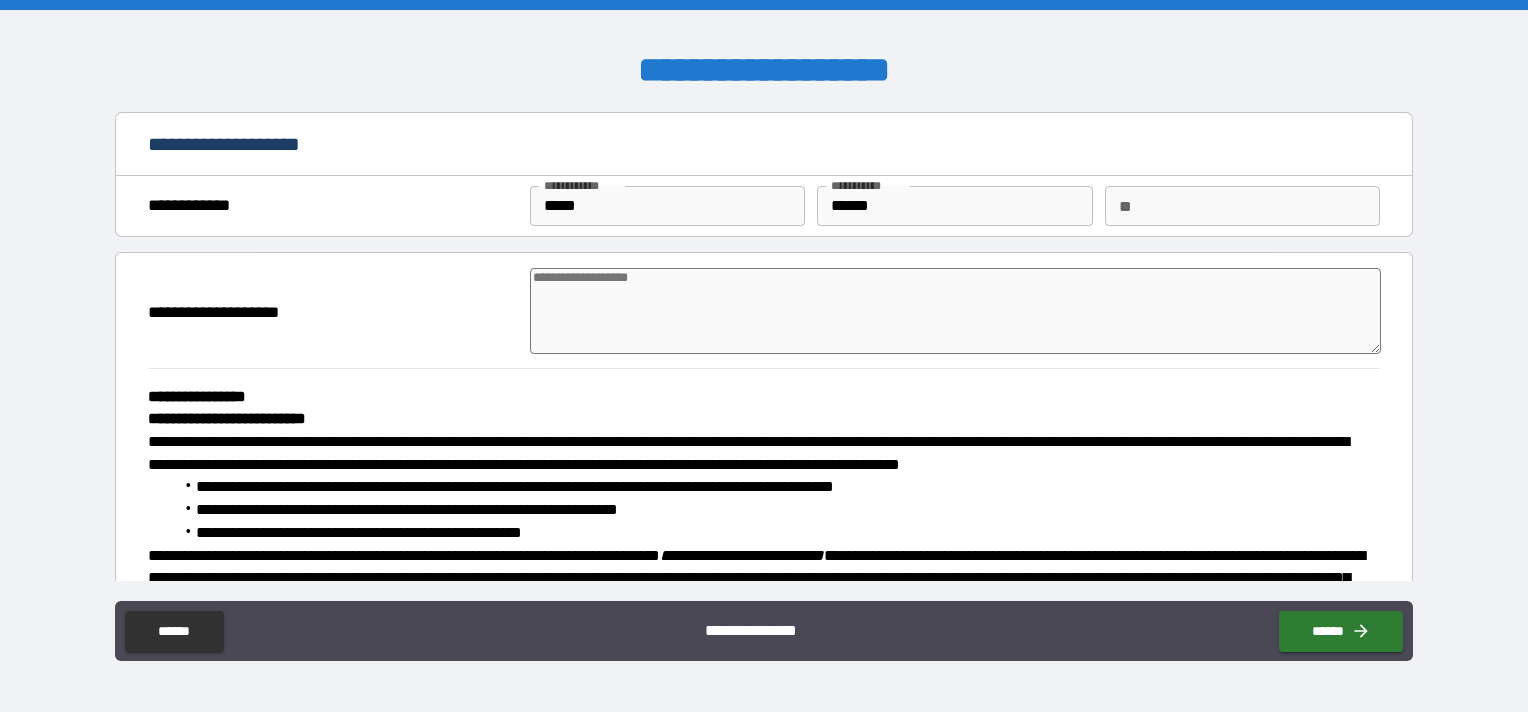 type on "*" 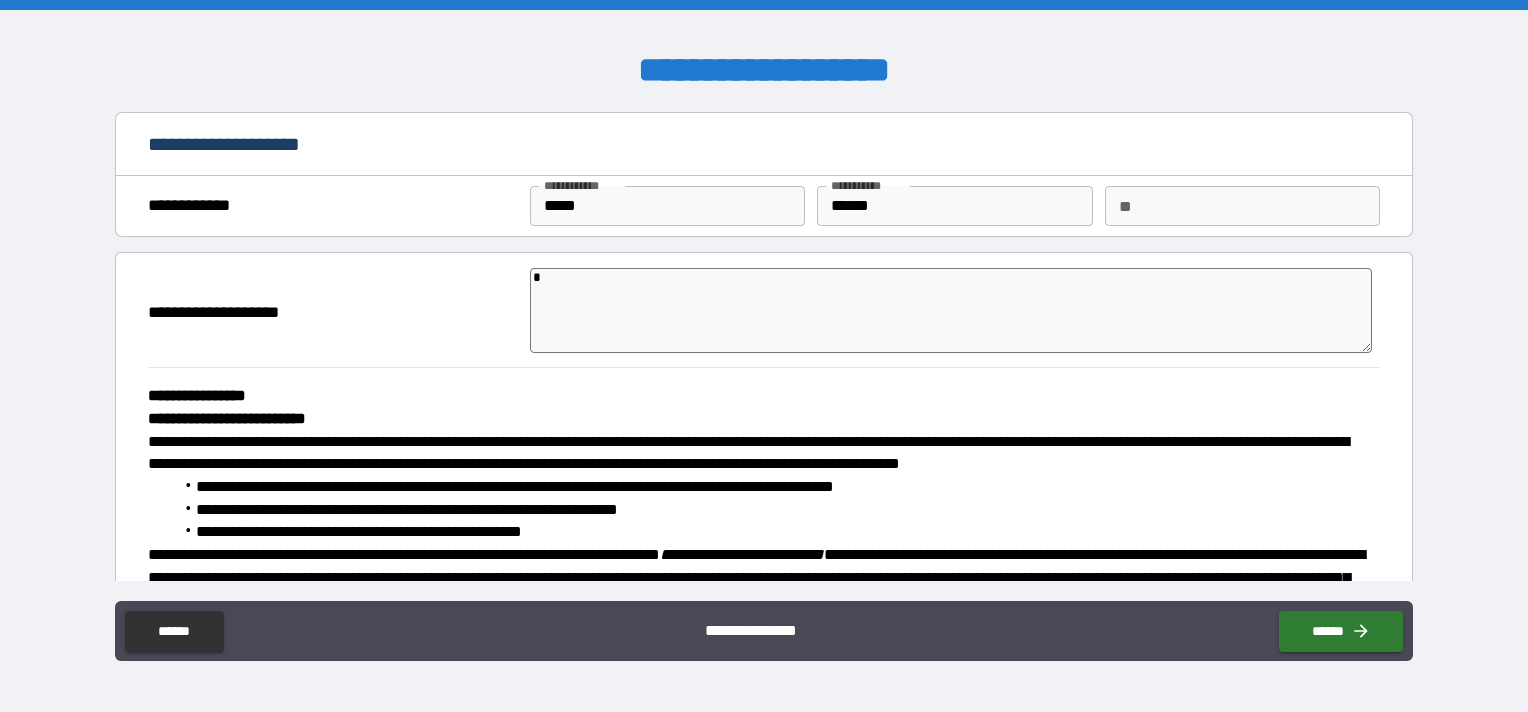 type on "*" 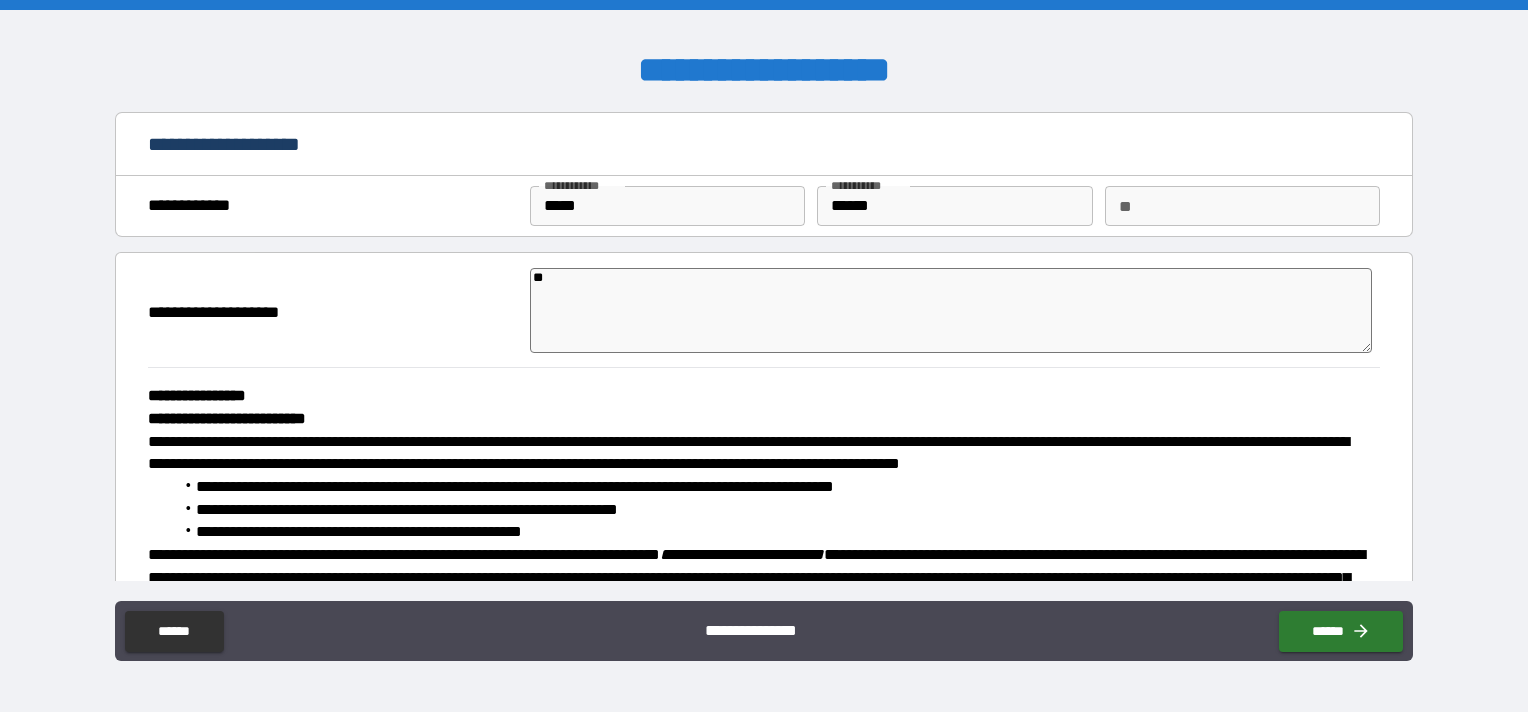 type on "*" 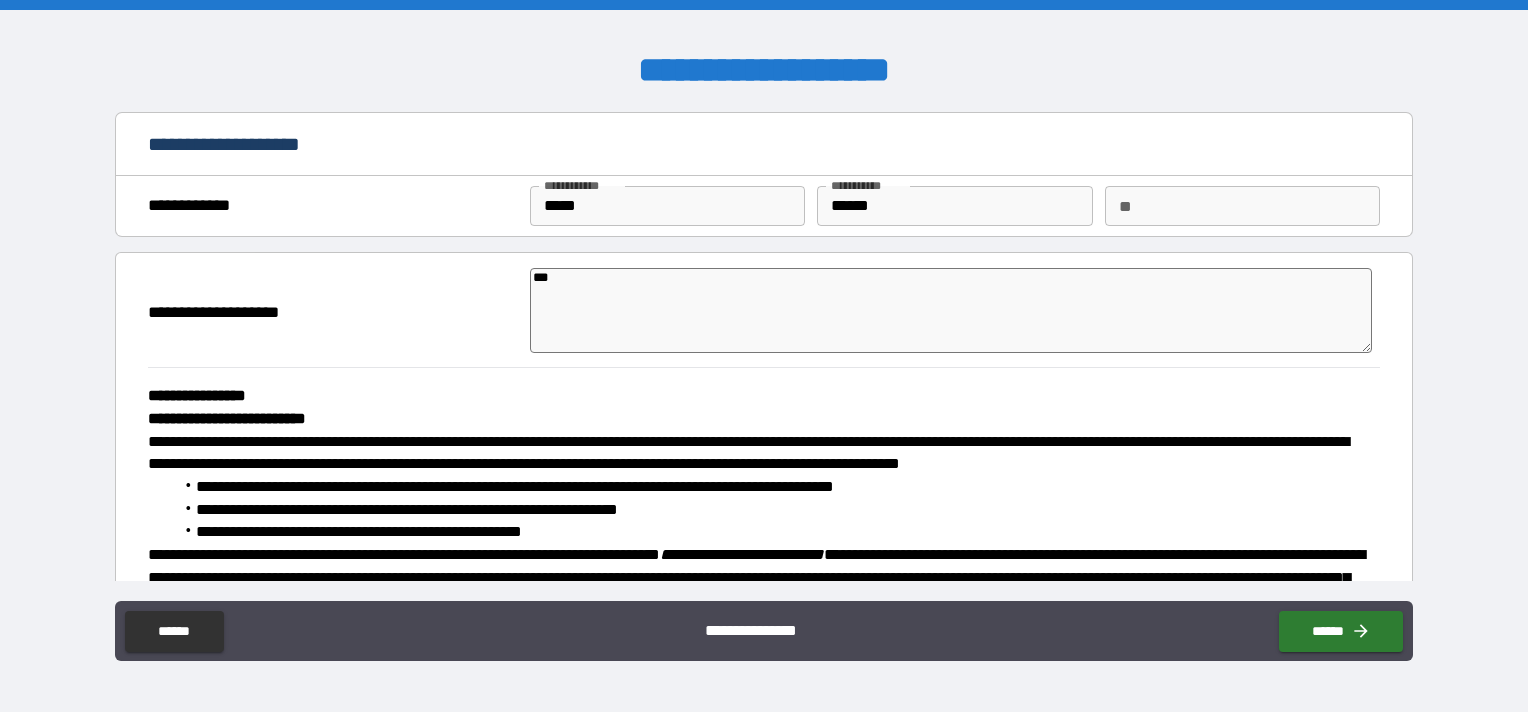 type on "*" 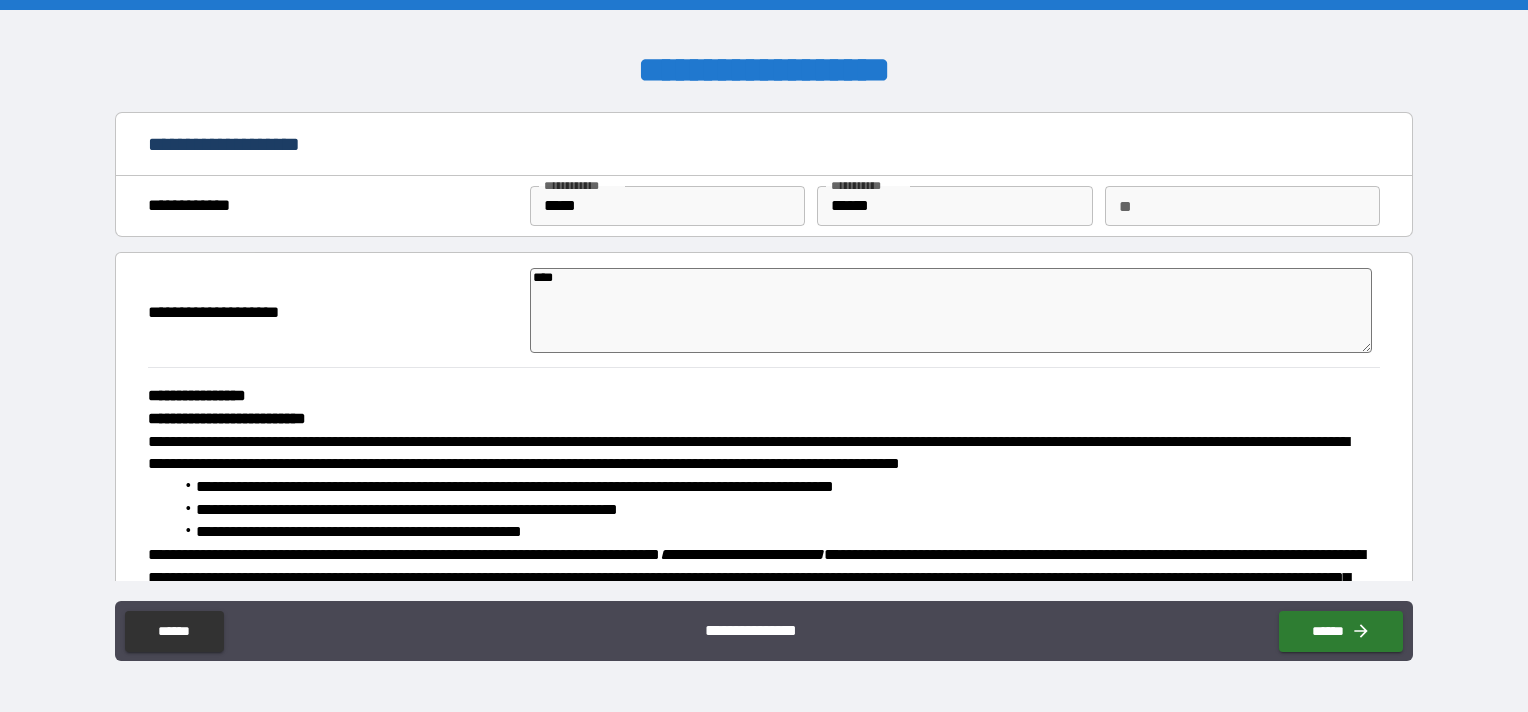 type on "*" 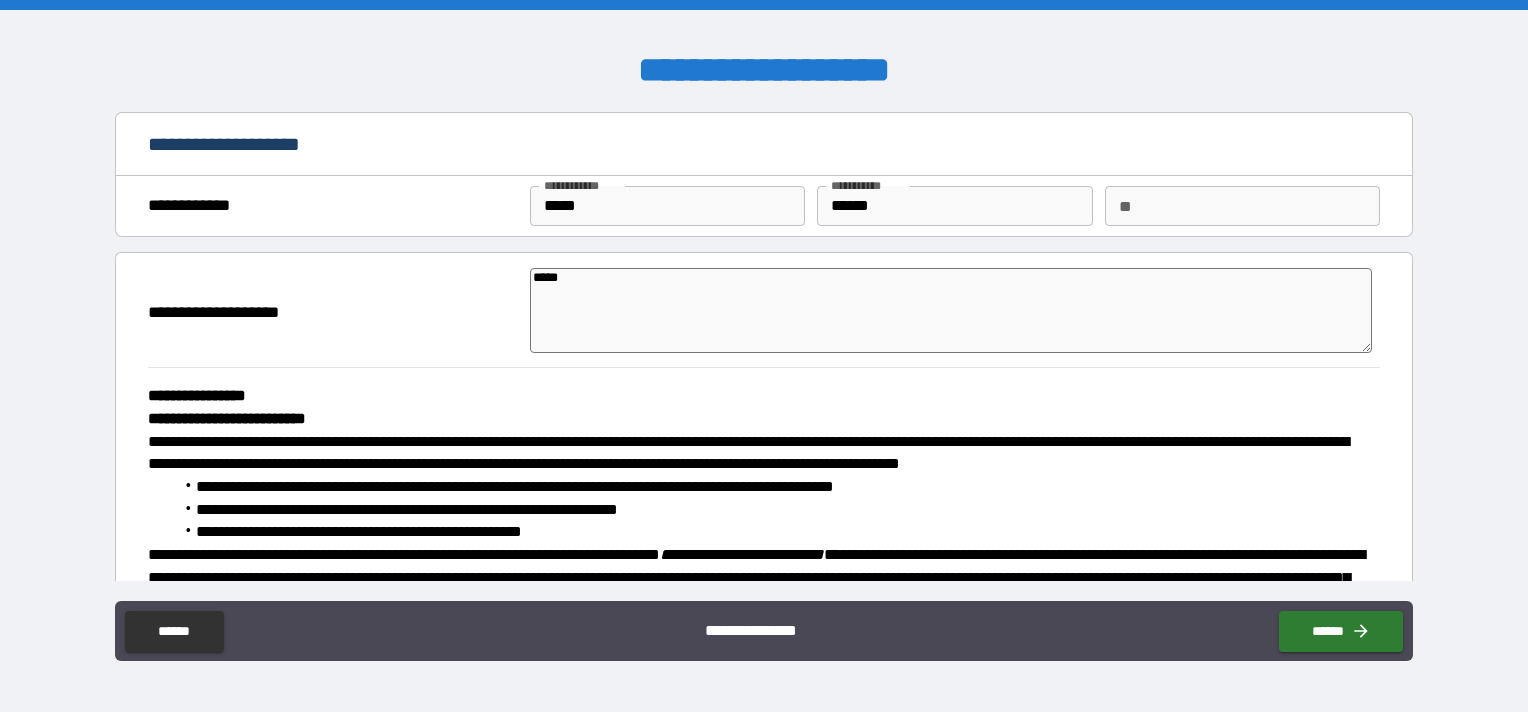 type on "*" 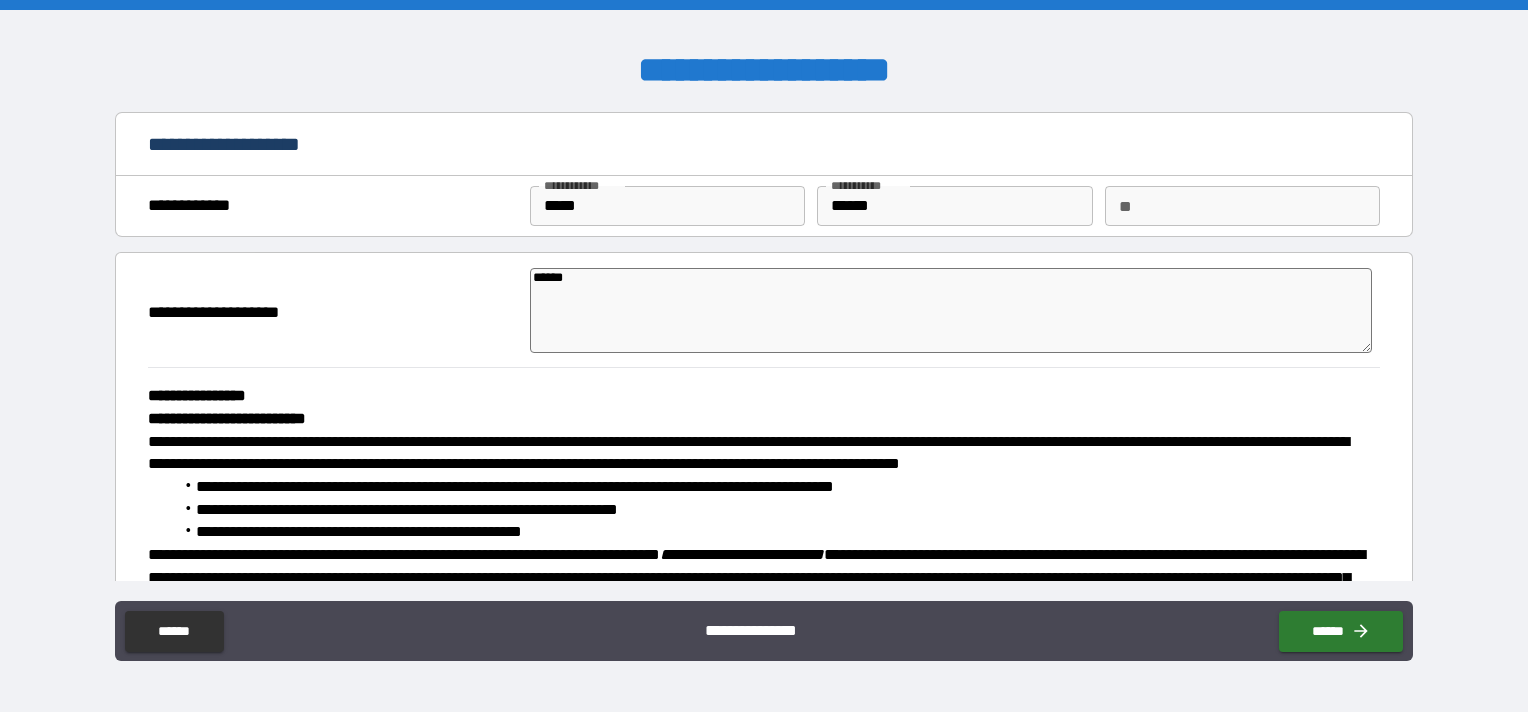 type on "*" 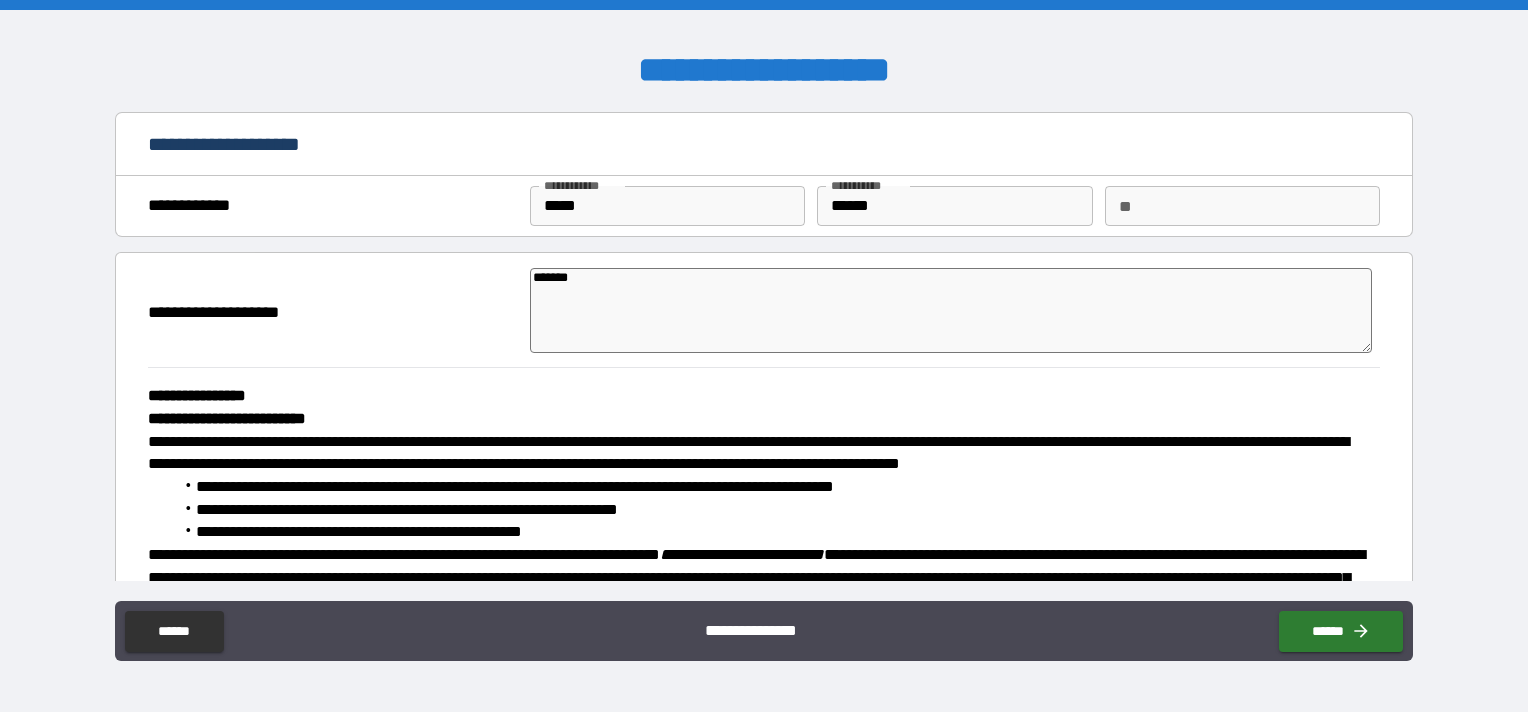 type on "*" 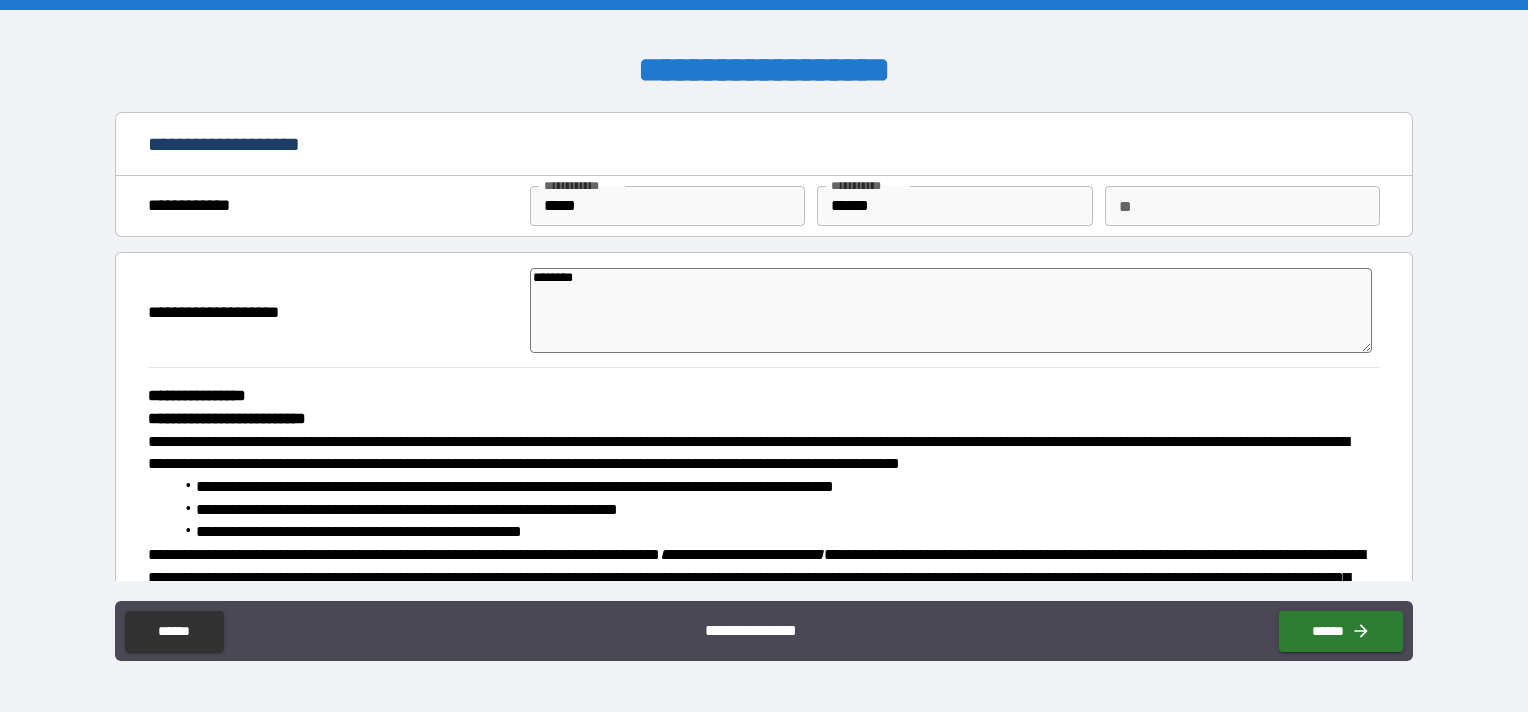 type on "*********" 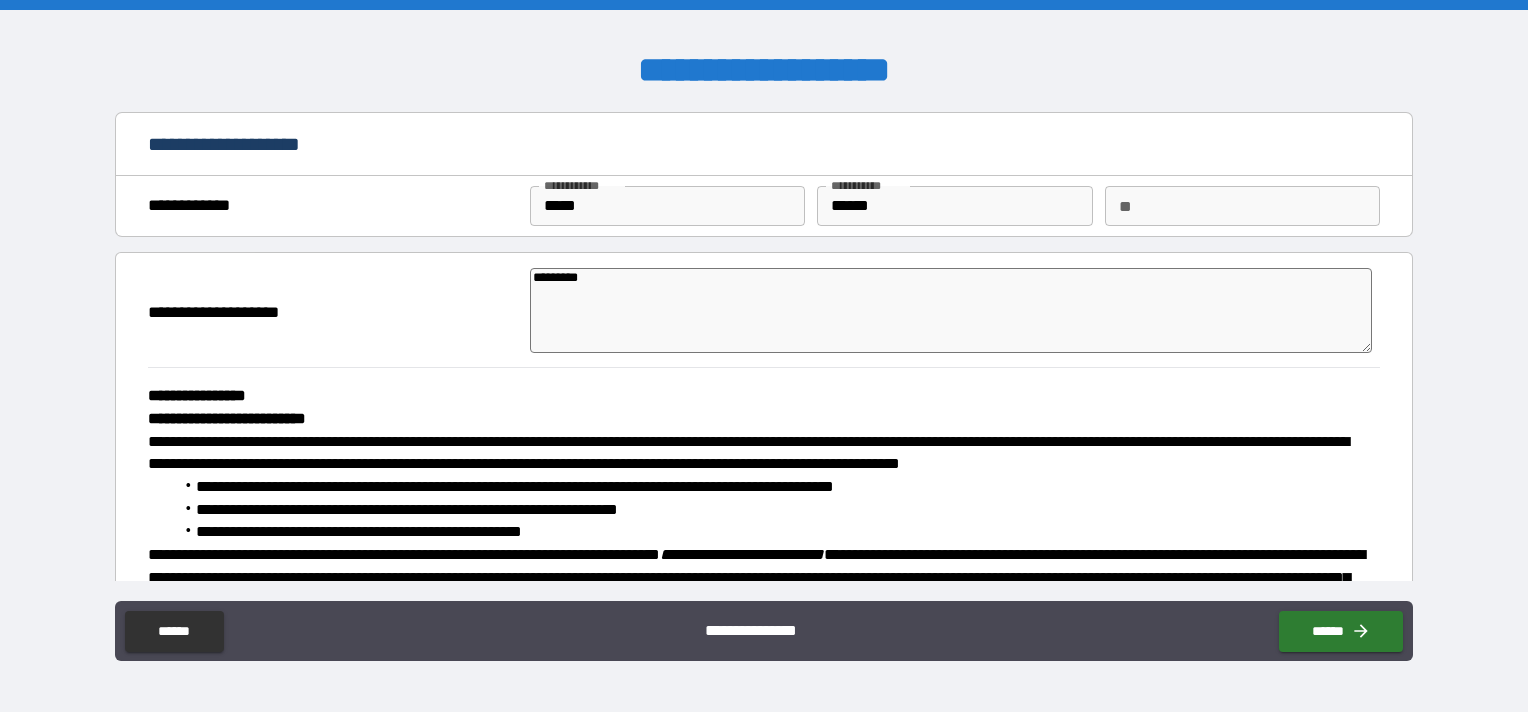 type on "*" 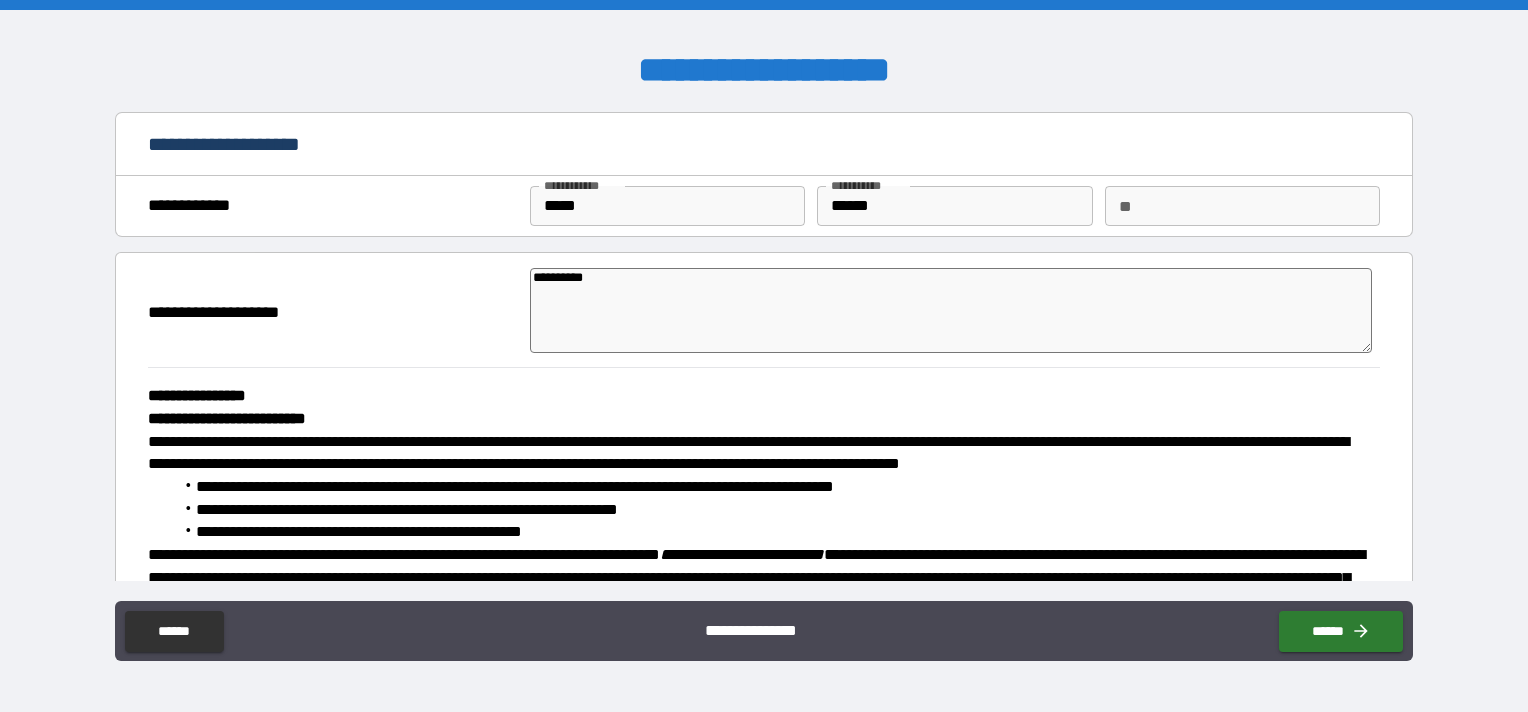 type on "*" 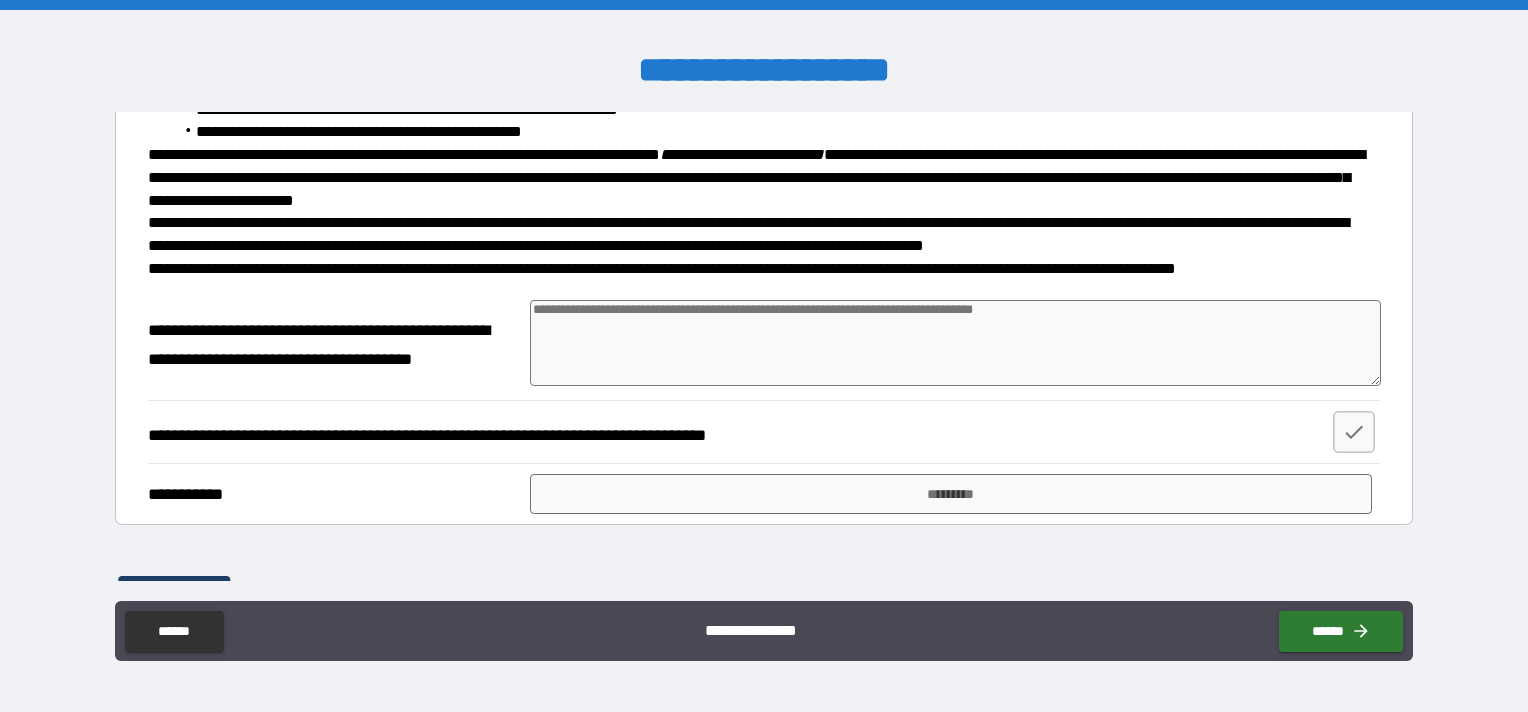 type on "**********" 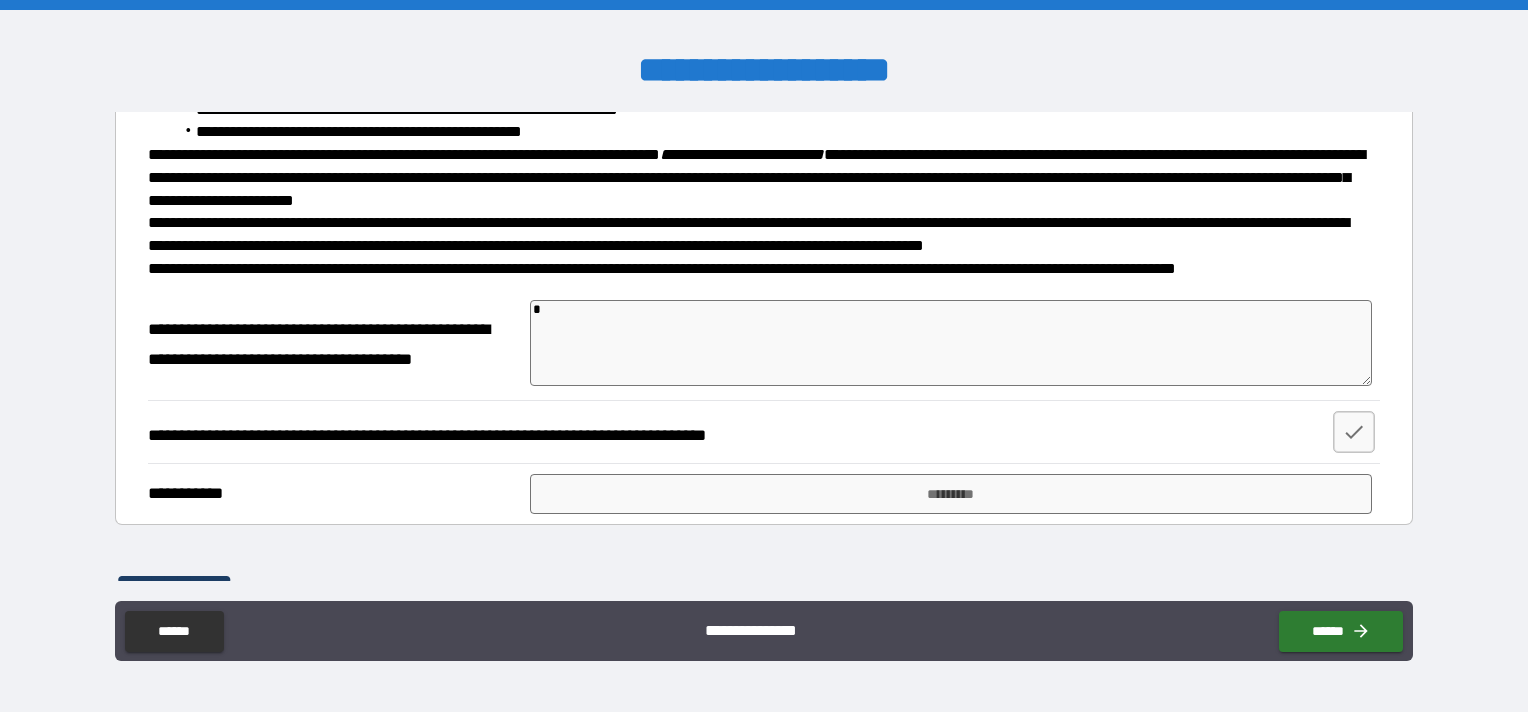 type on "*" 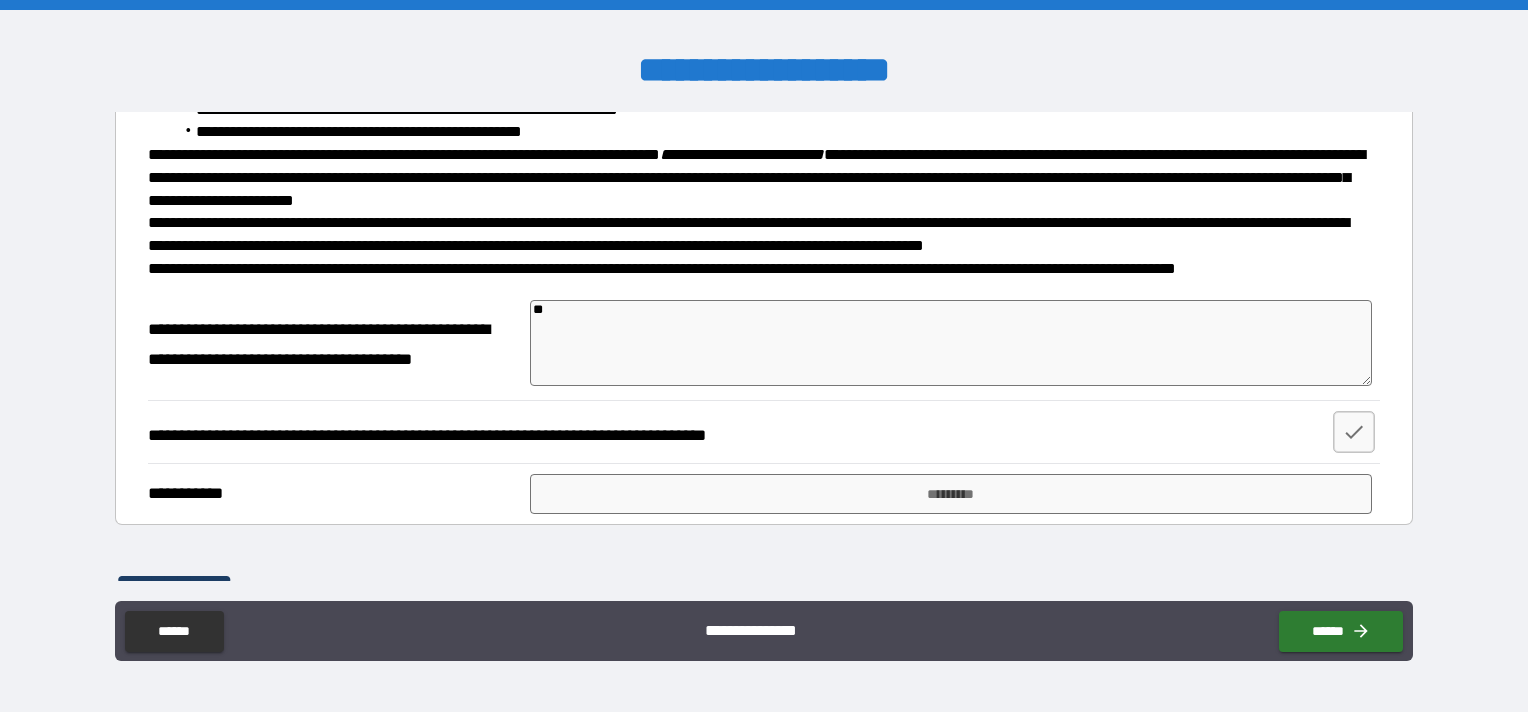 type on "*" 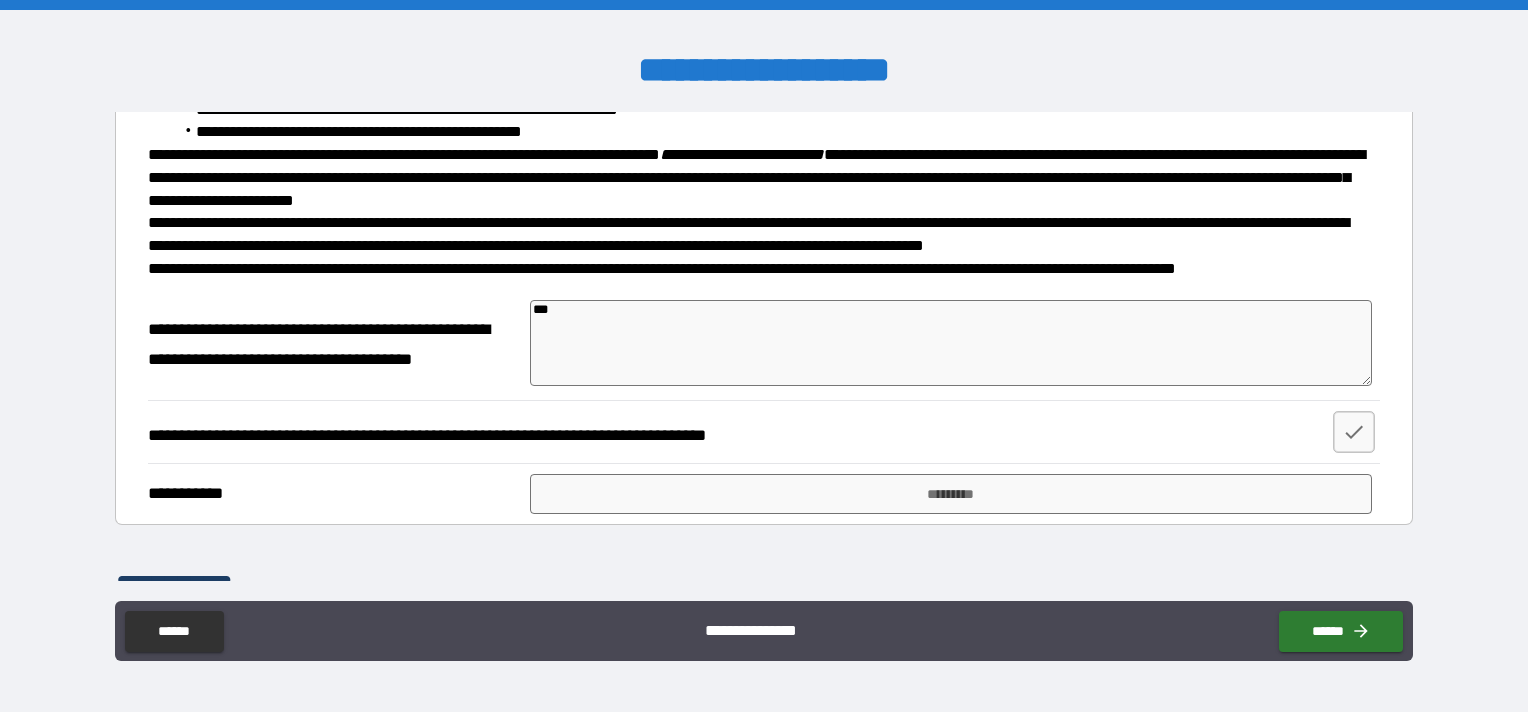 type on "*" 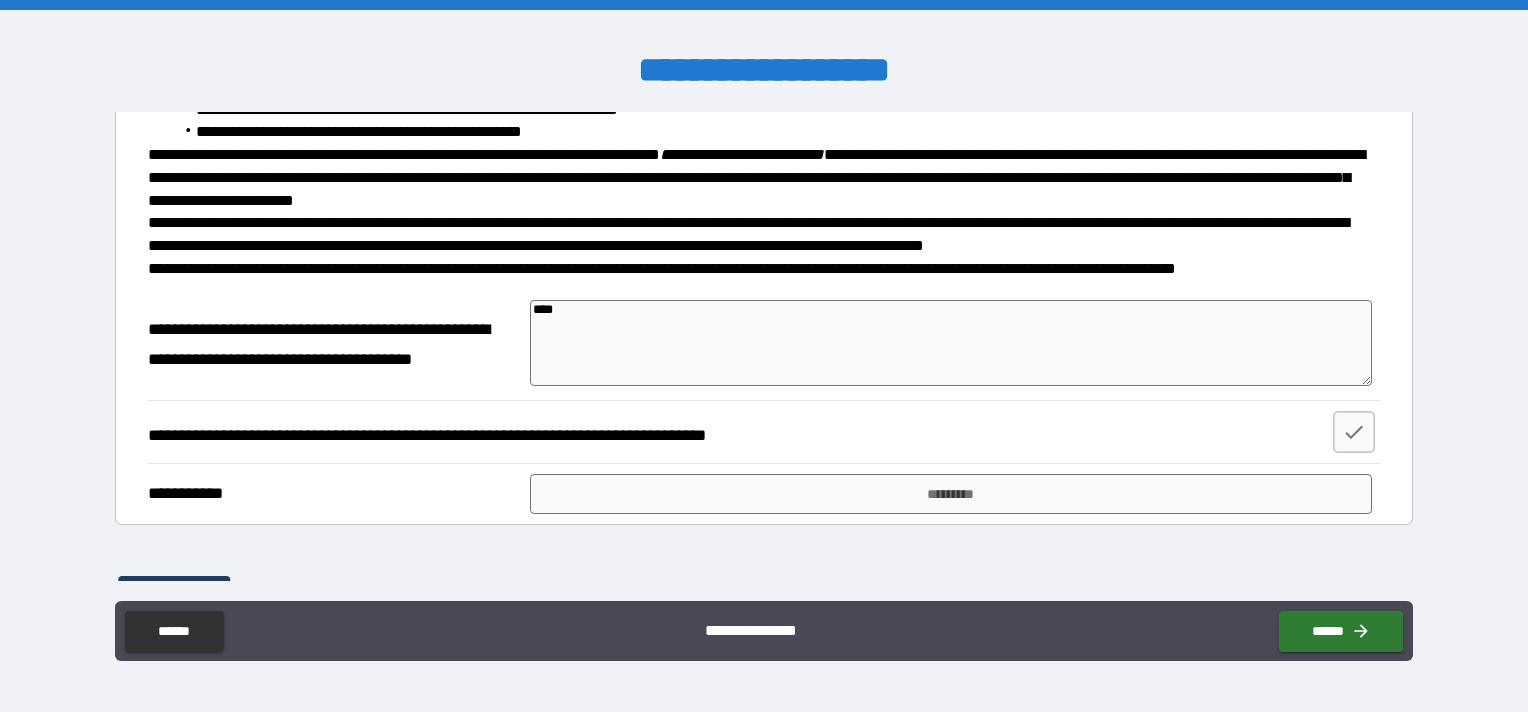 type on "*" 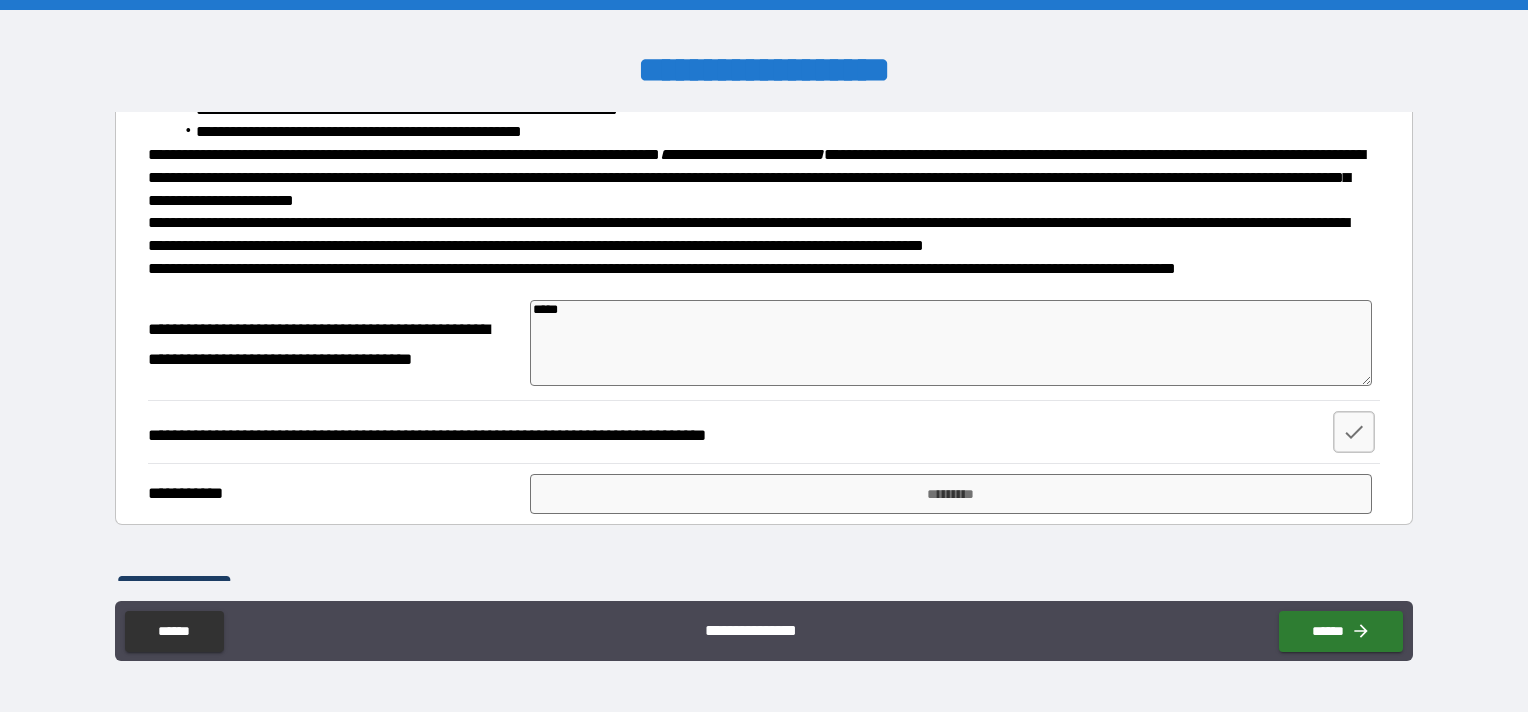 type on "*" 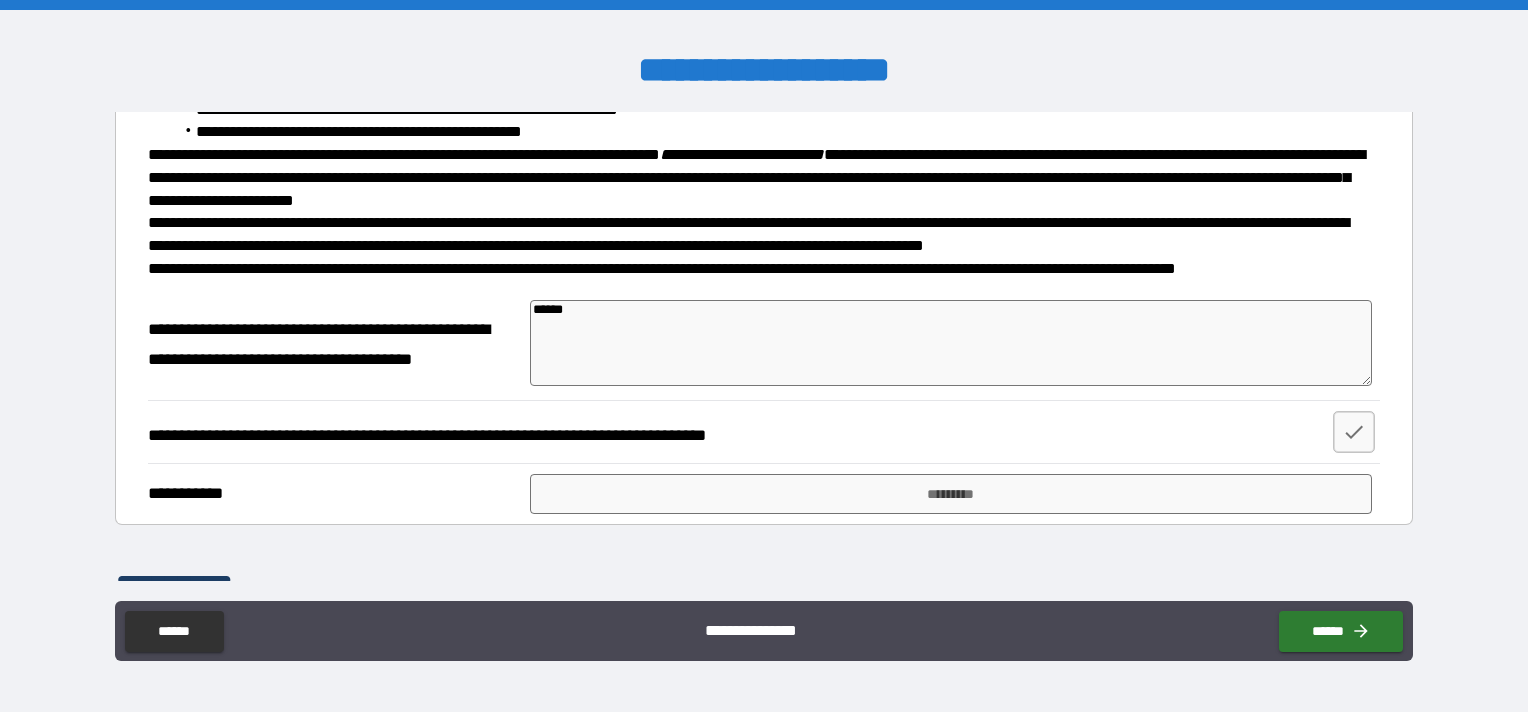type on "*******" 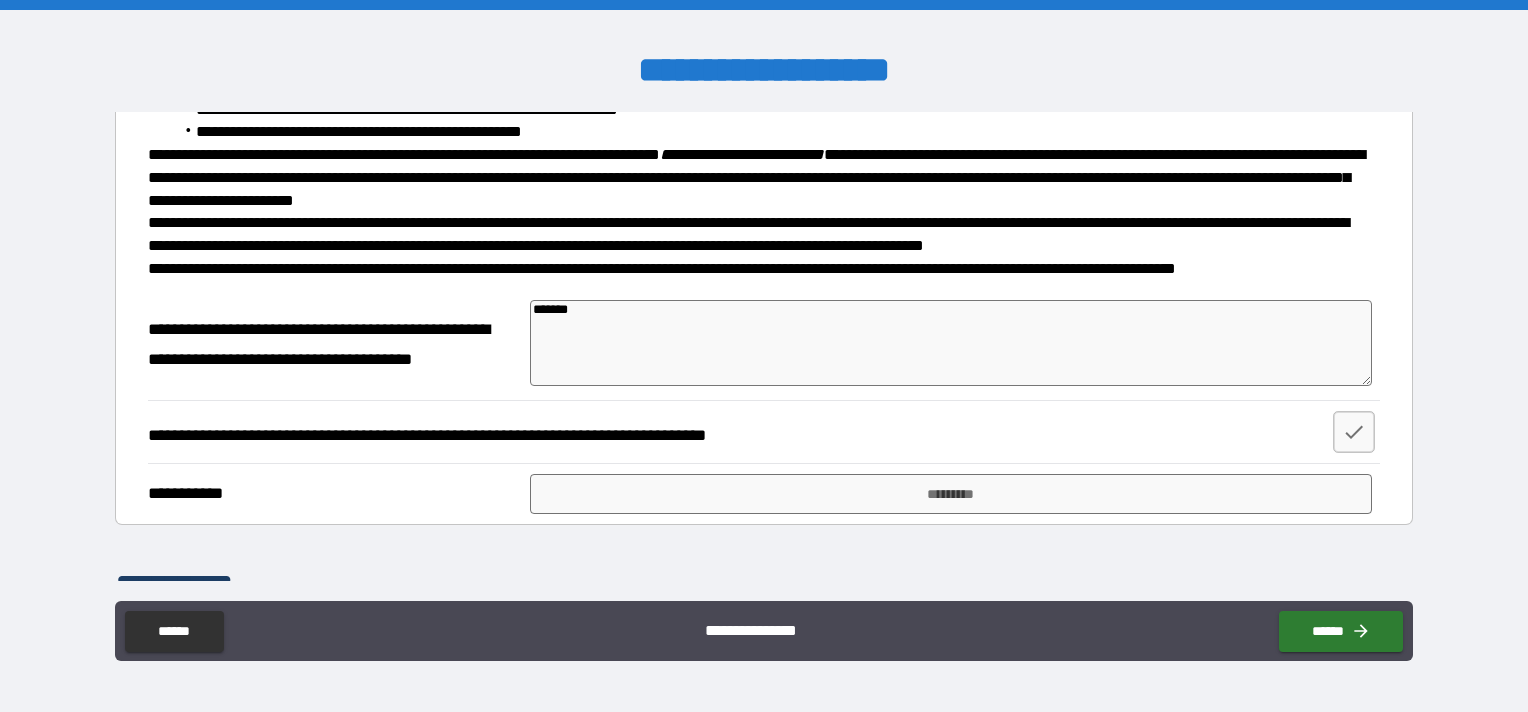 type on "*" 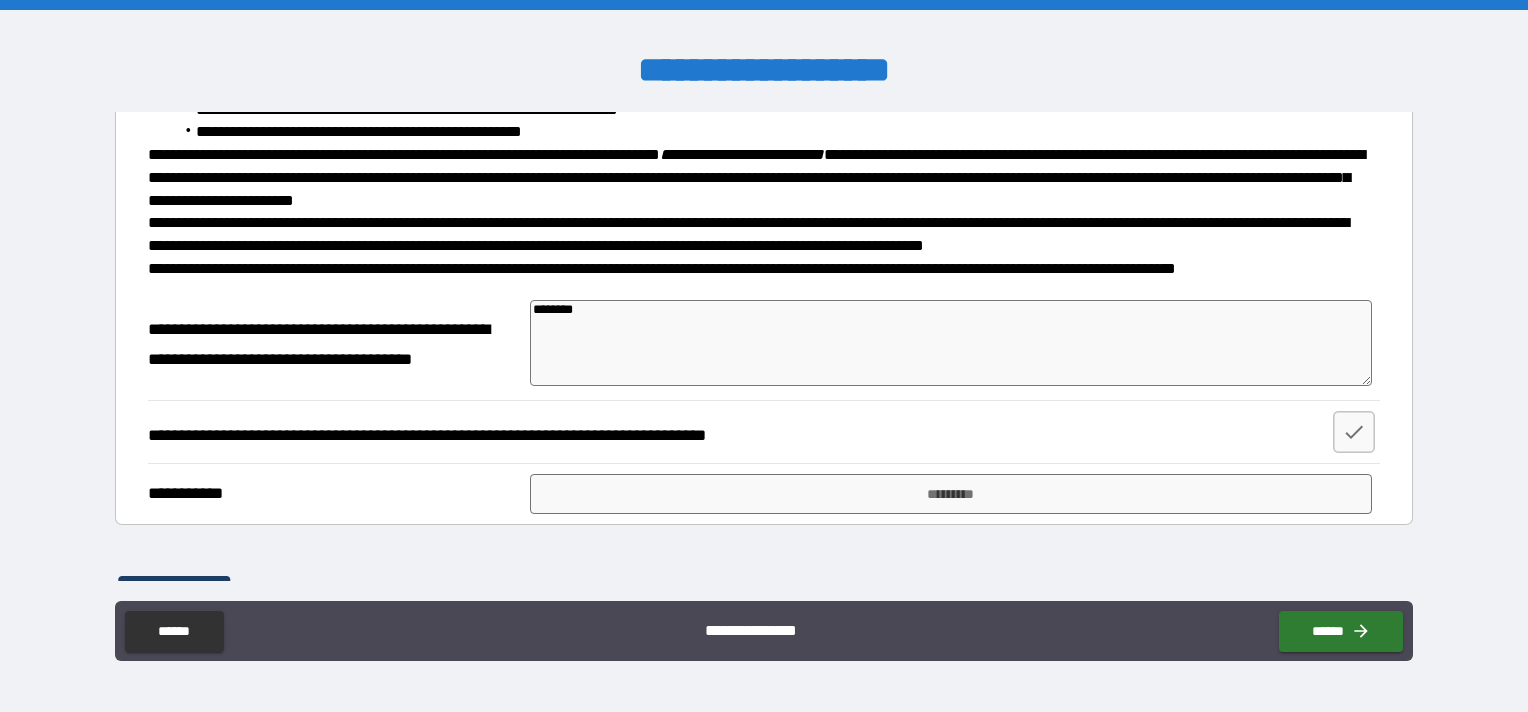 type on "*" 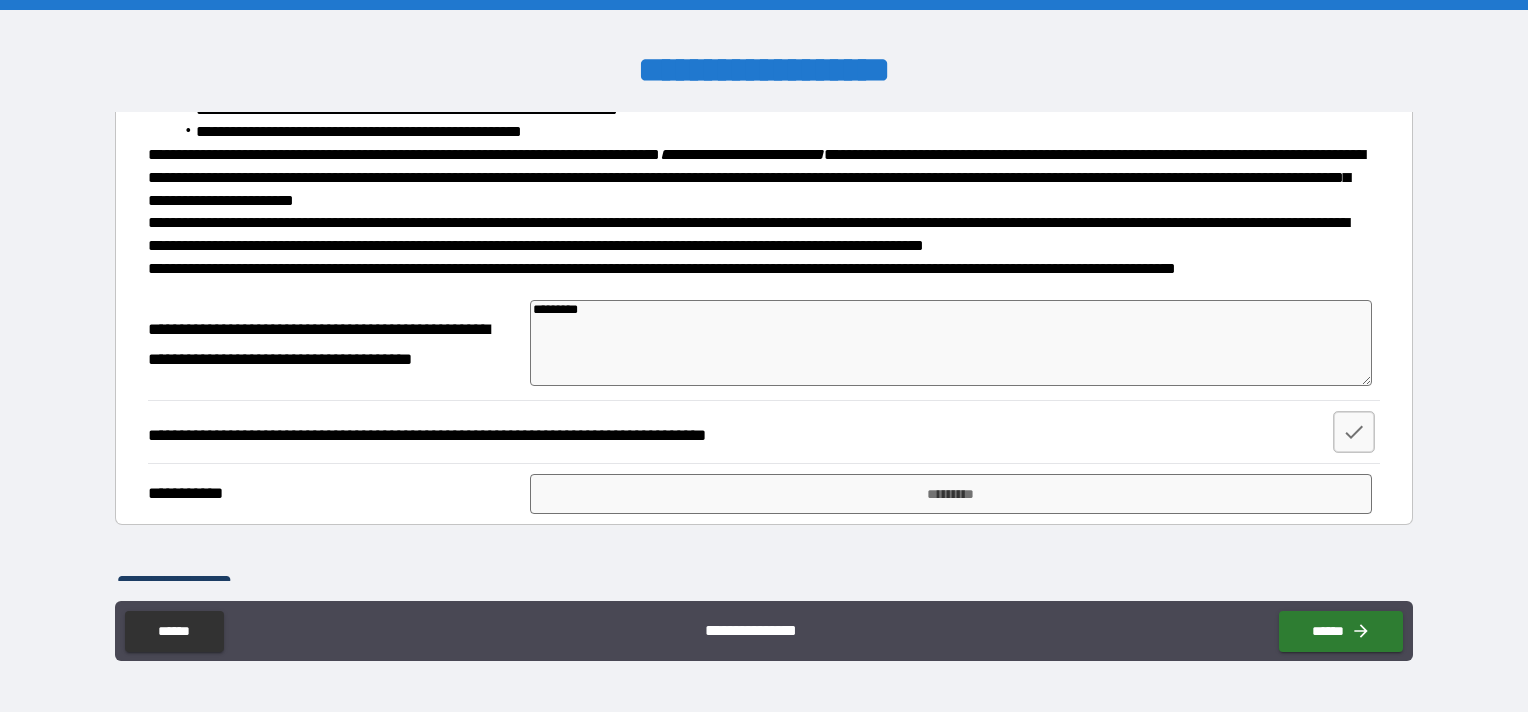 type on "*" 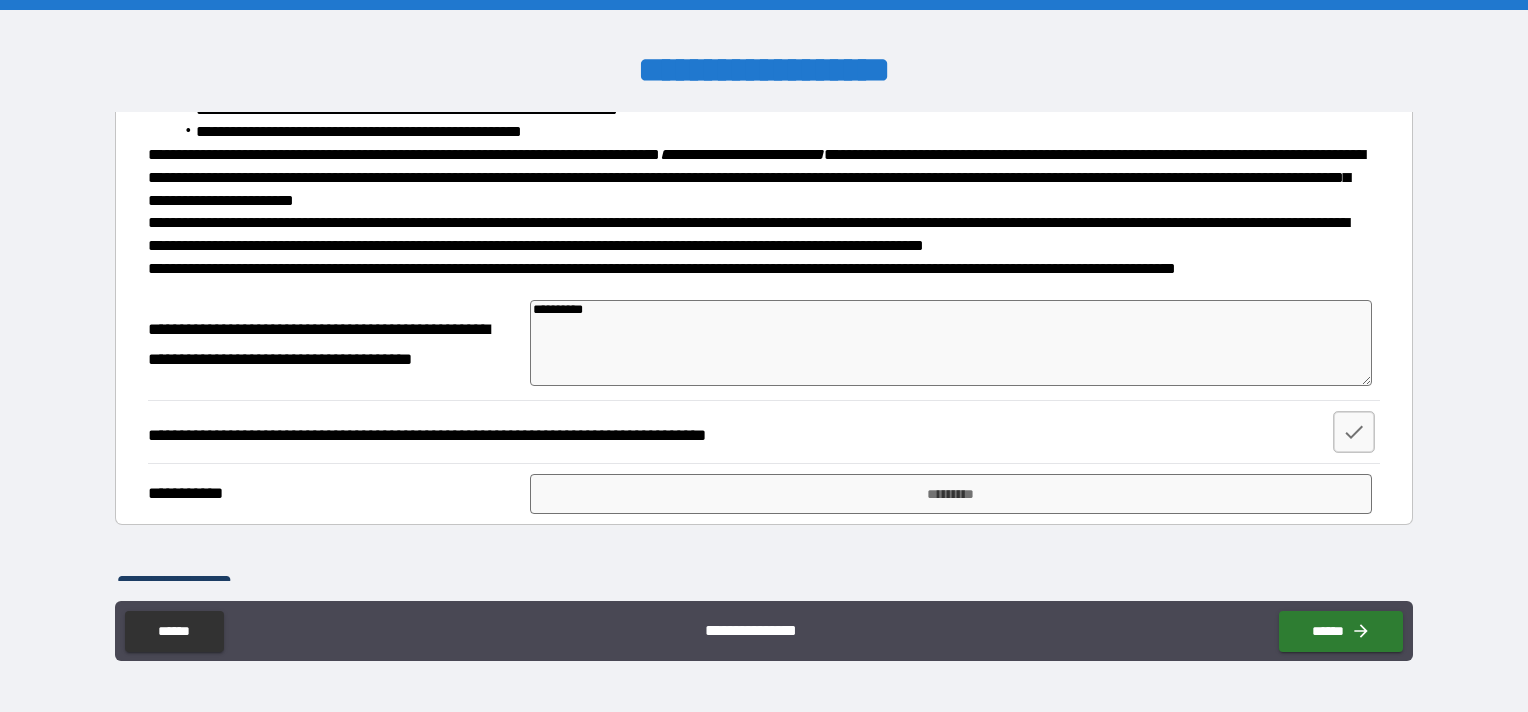 type on "*" 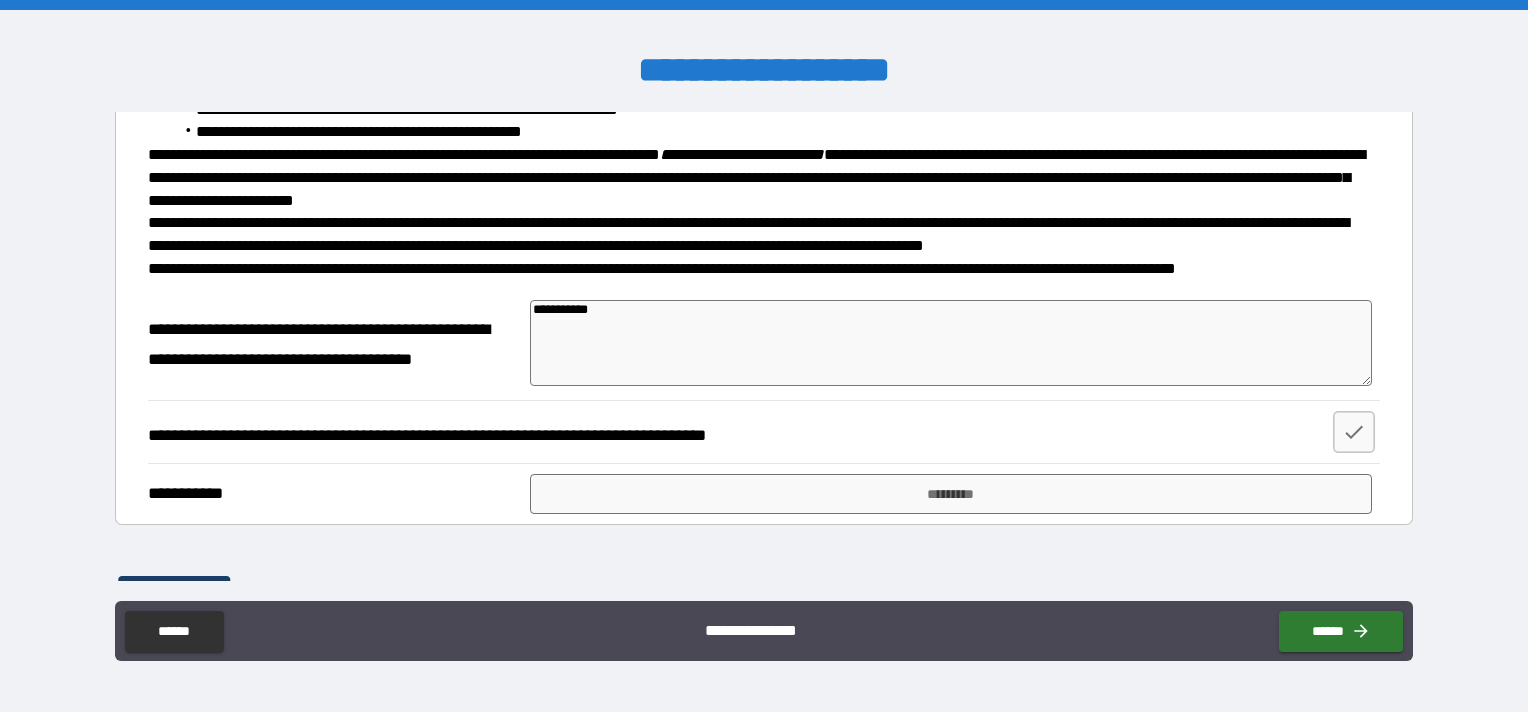 type on "*" 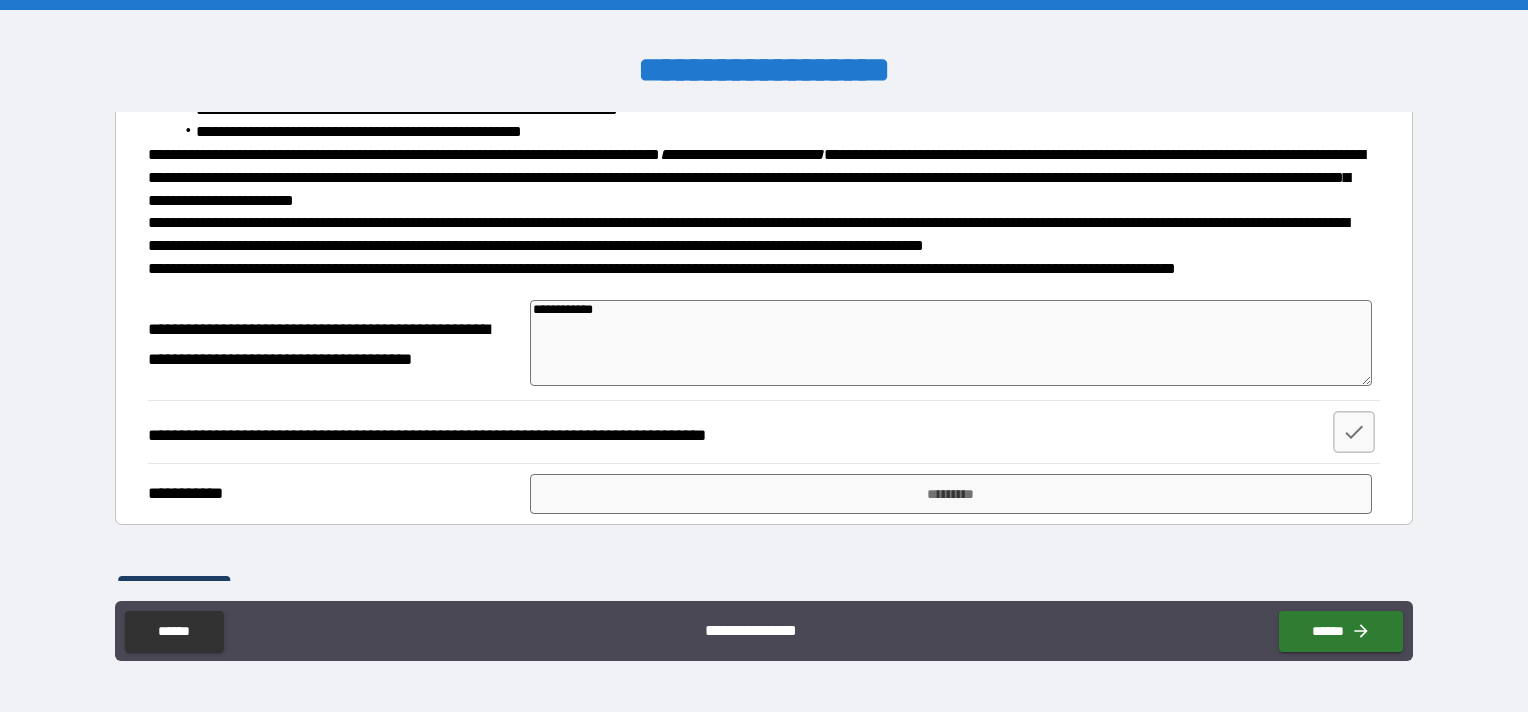 type on "**********" 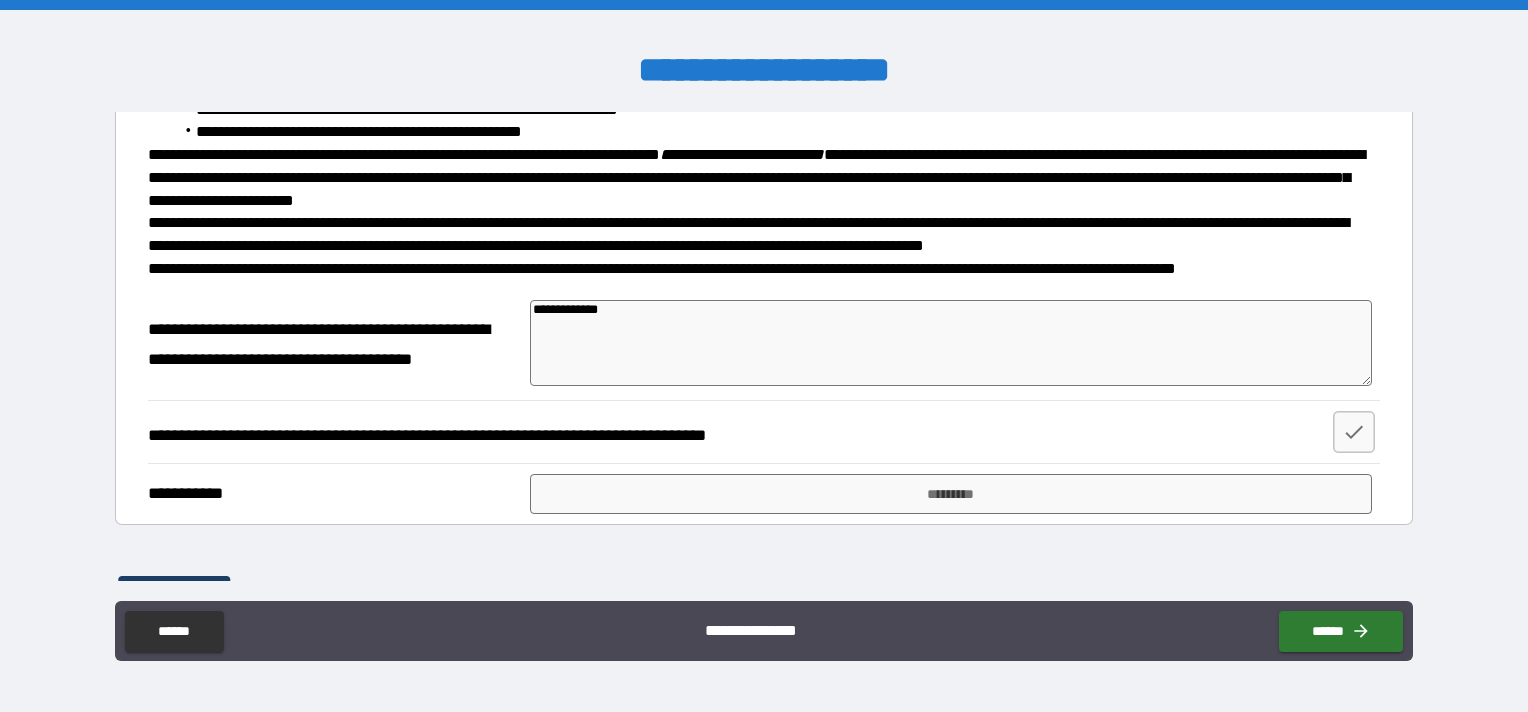 type on "*" 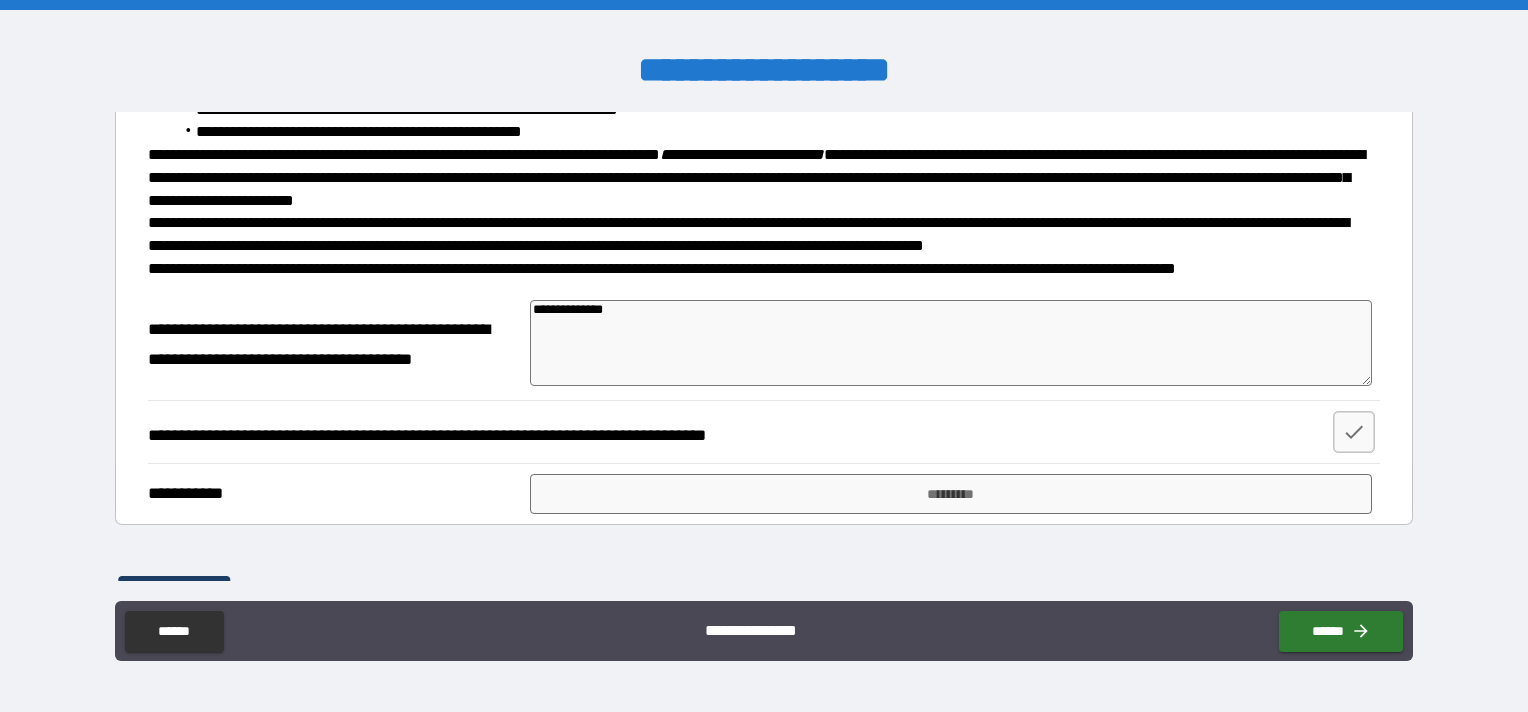 type on "*" 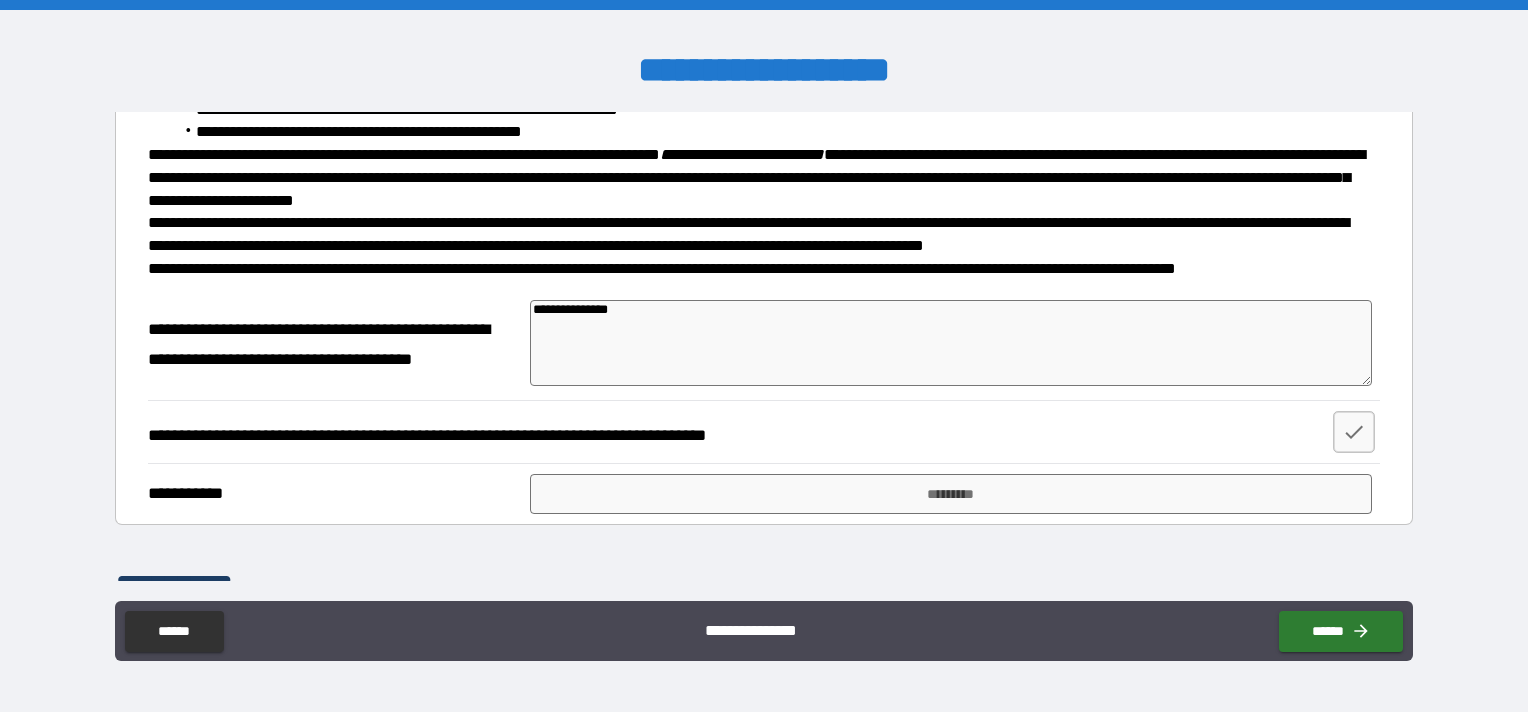 type on "*" 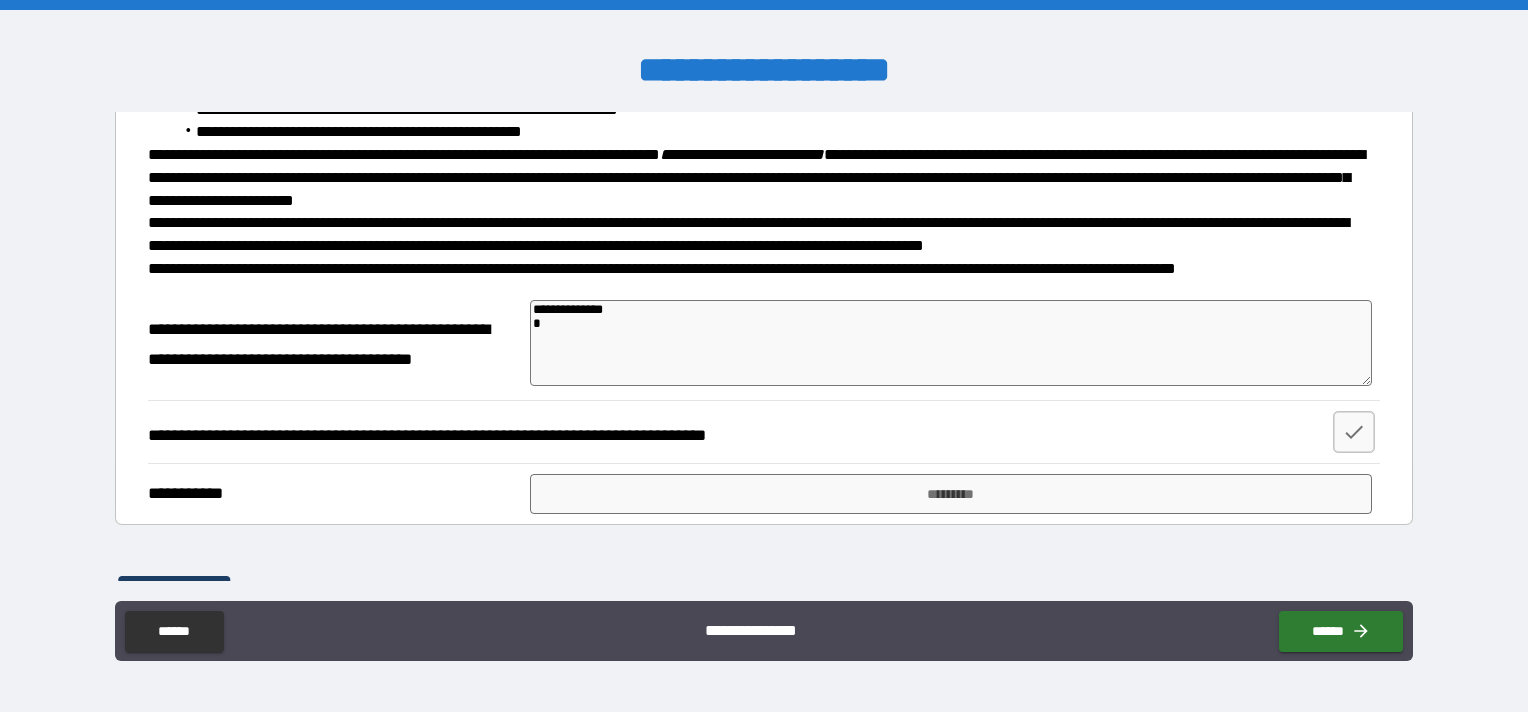type on "*" 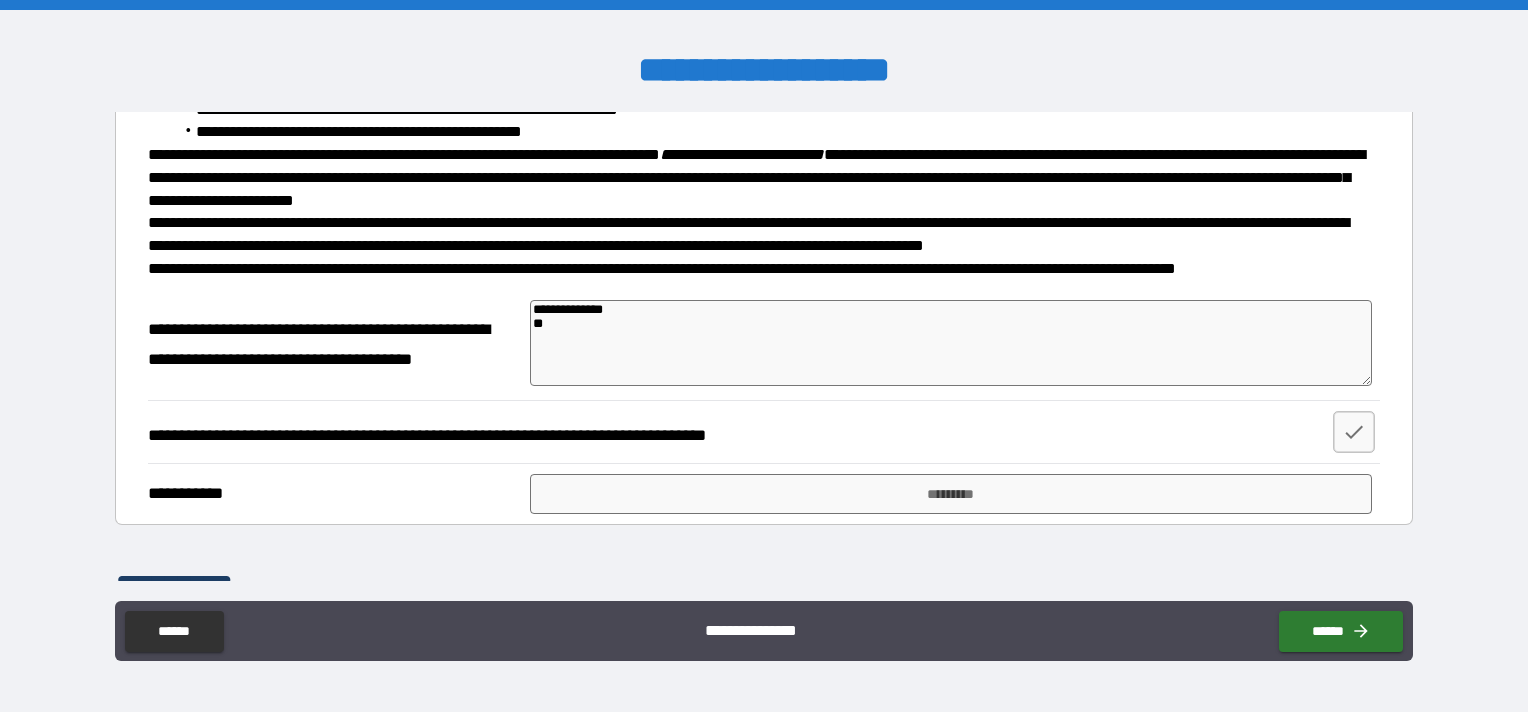 type on "*" 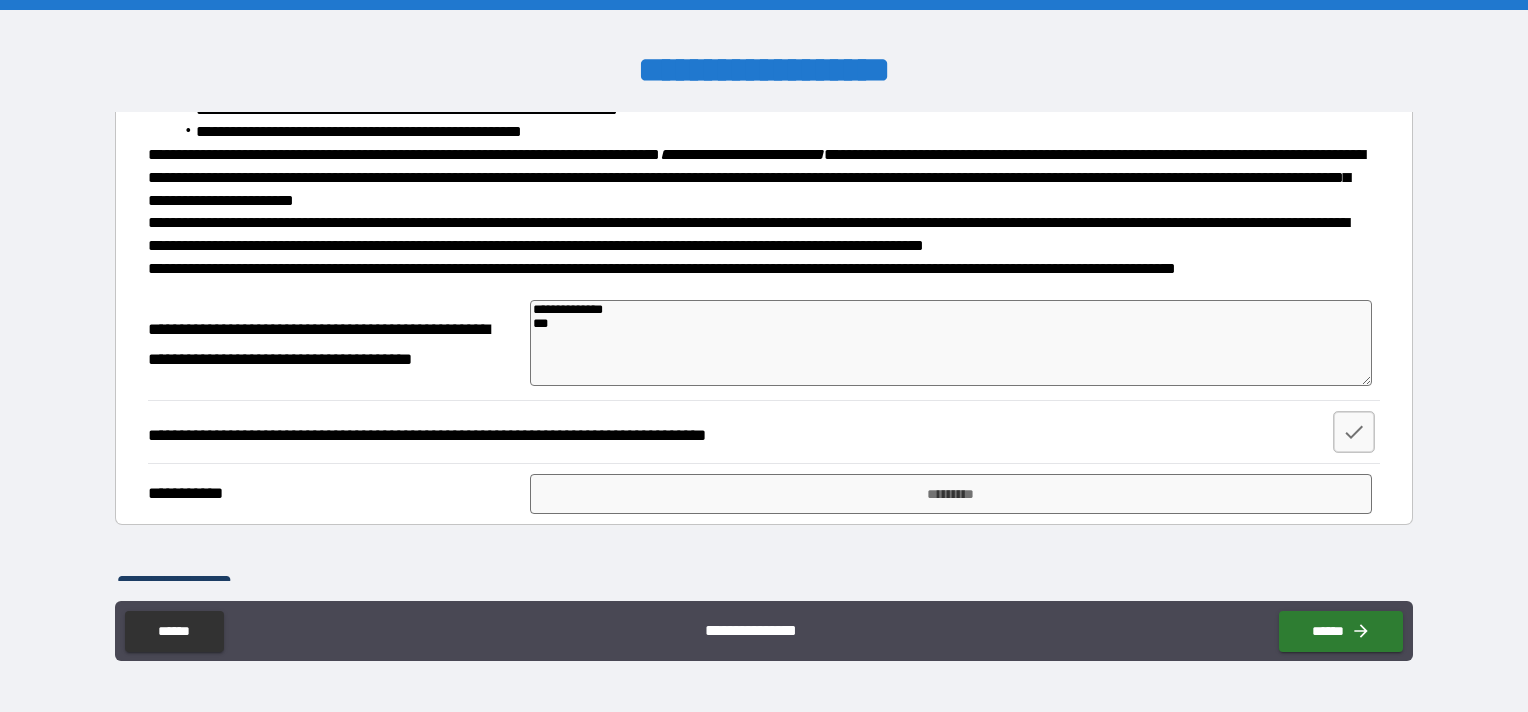 type on "*" 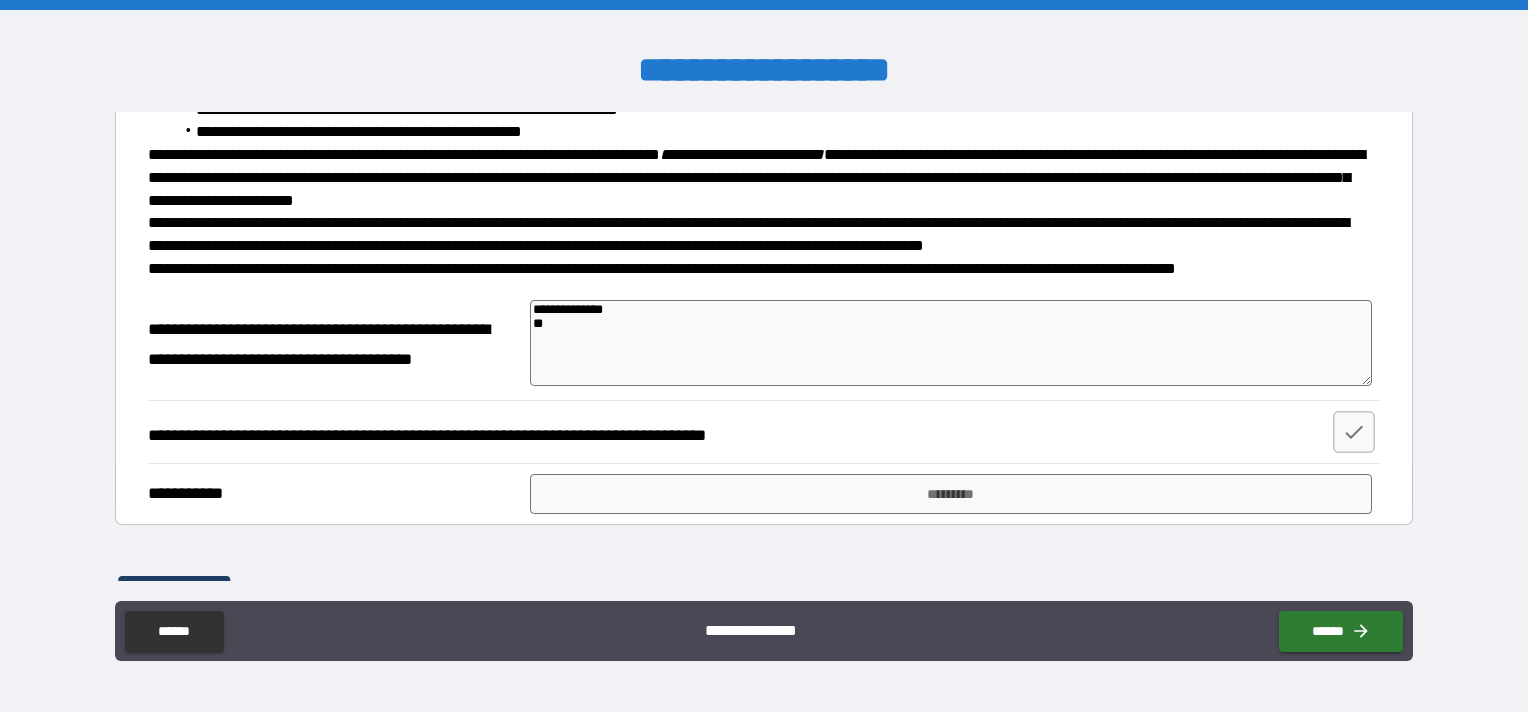 type on "*" 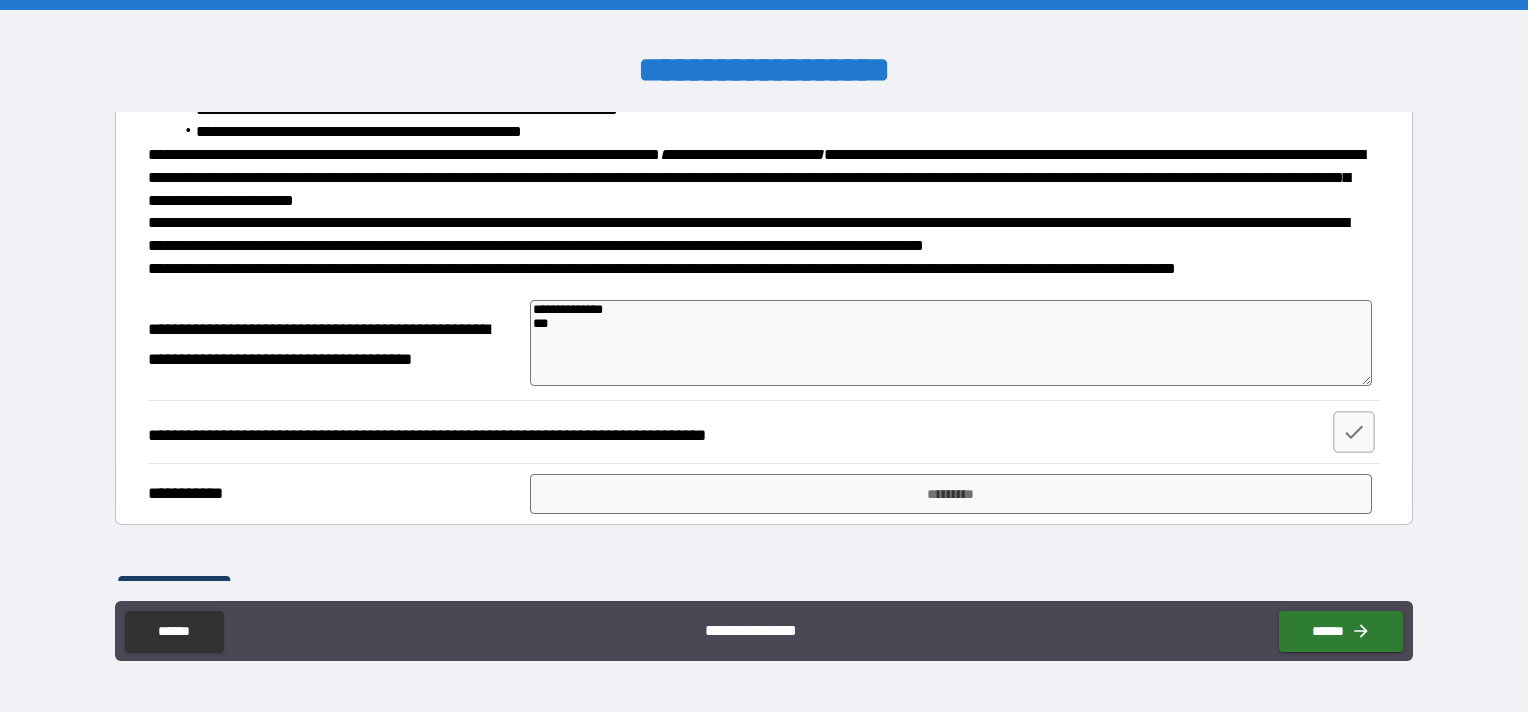 type on "*" 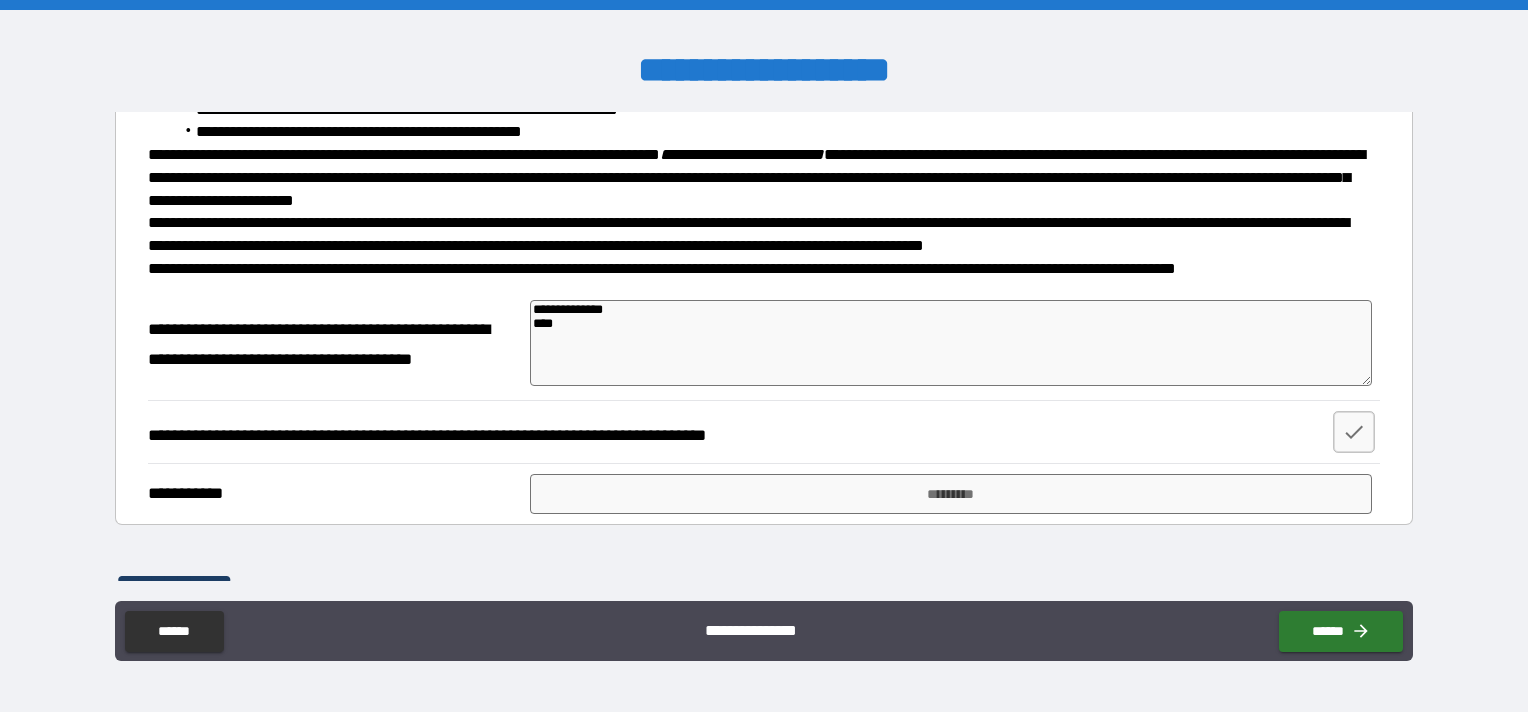 type on "*" 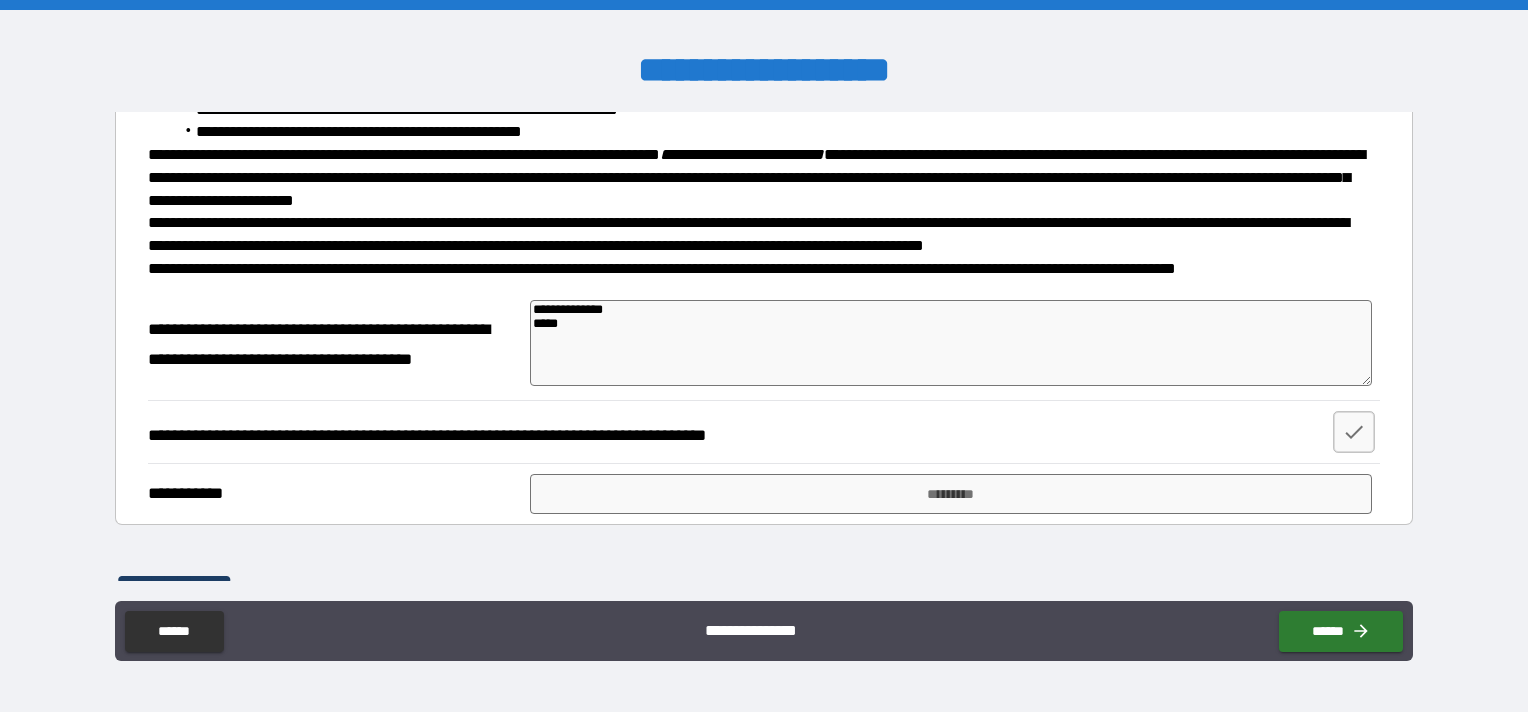 type on "**********" 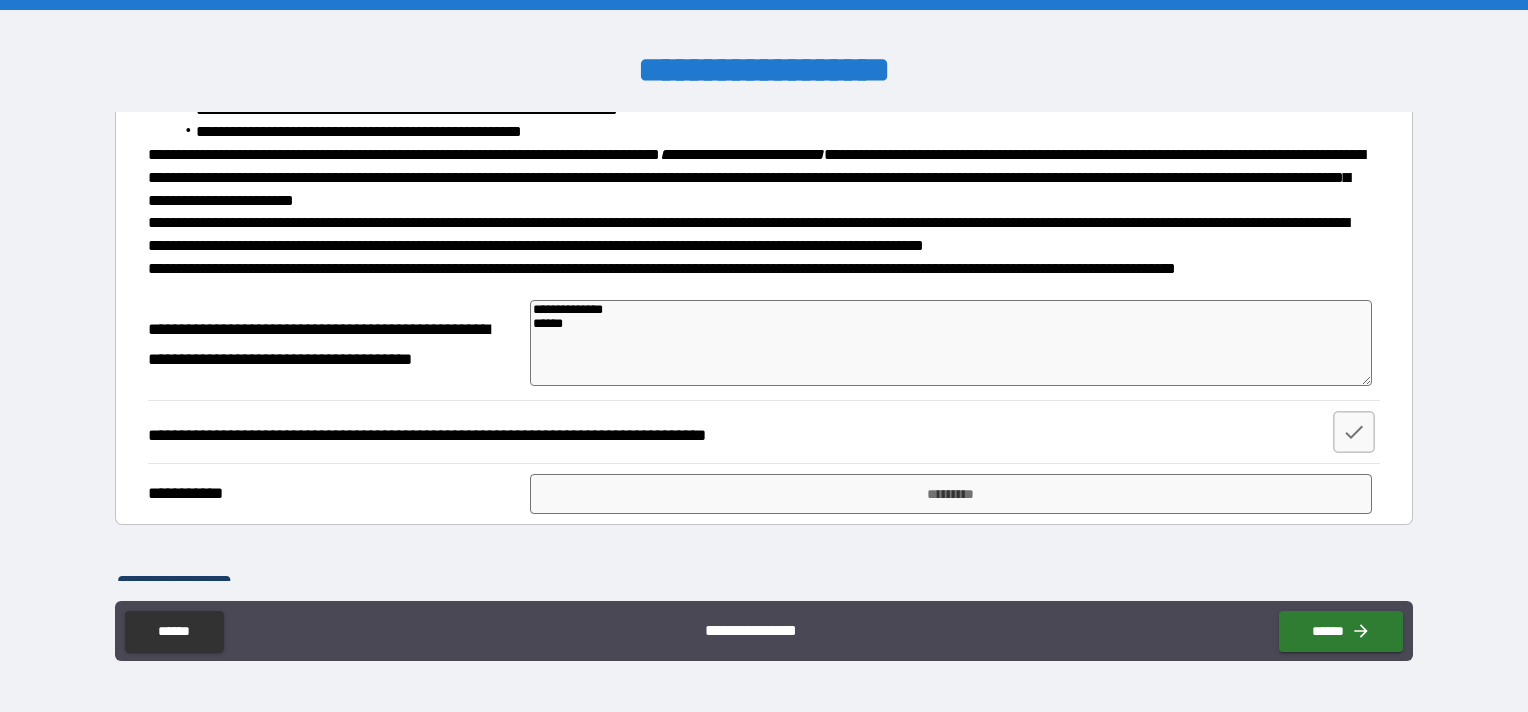 type on "*" 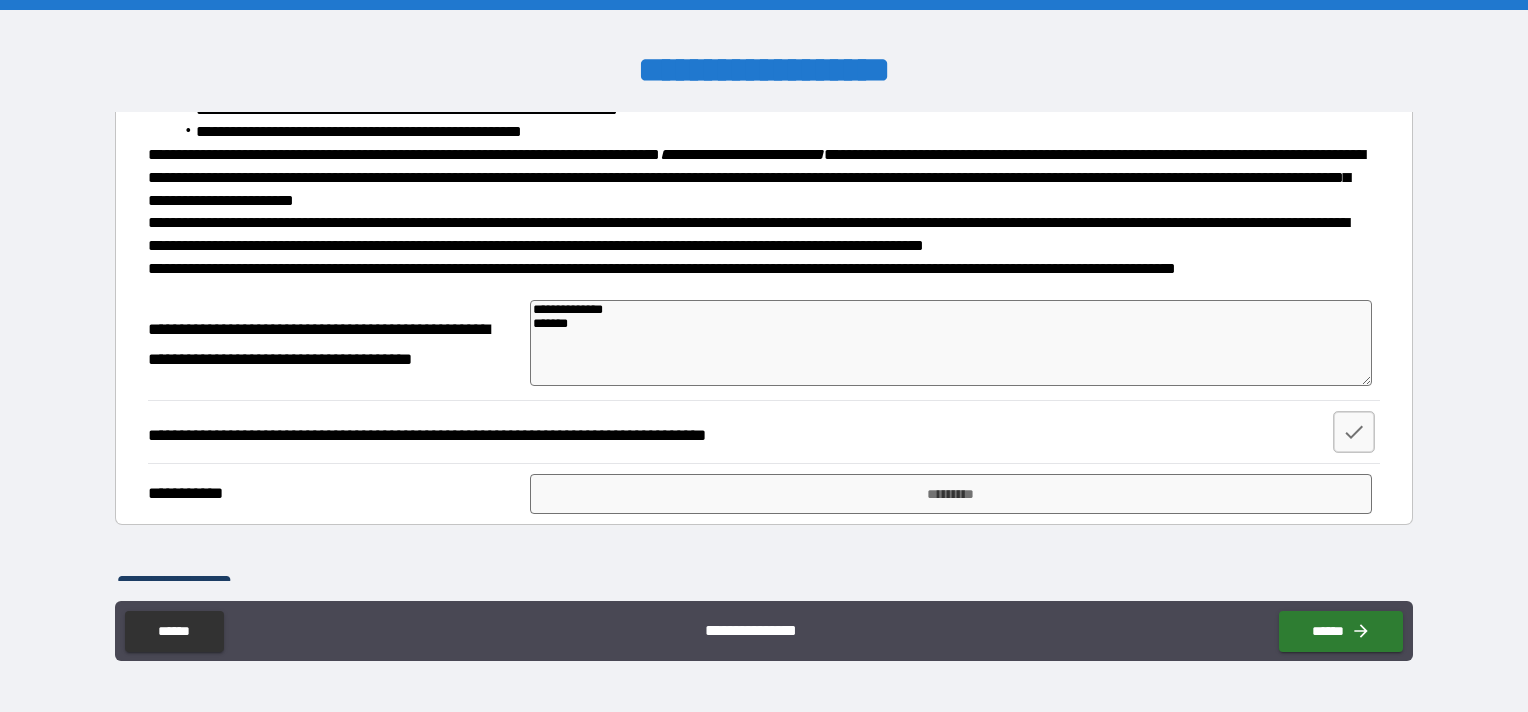 type on "*" 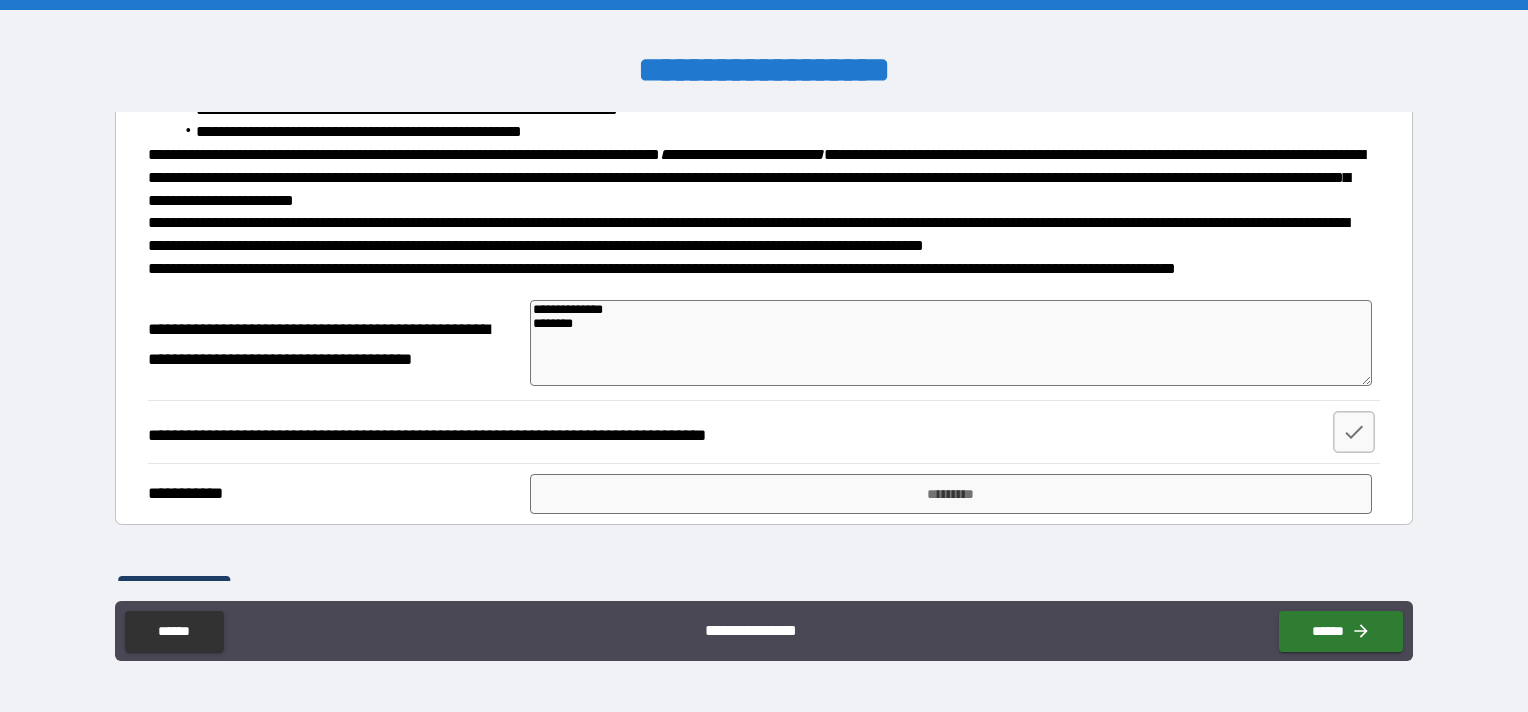 type on "*" 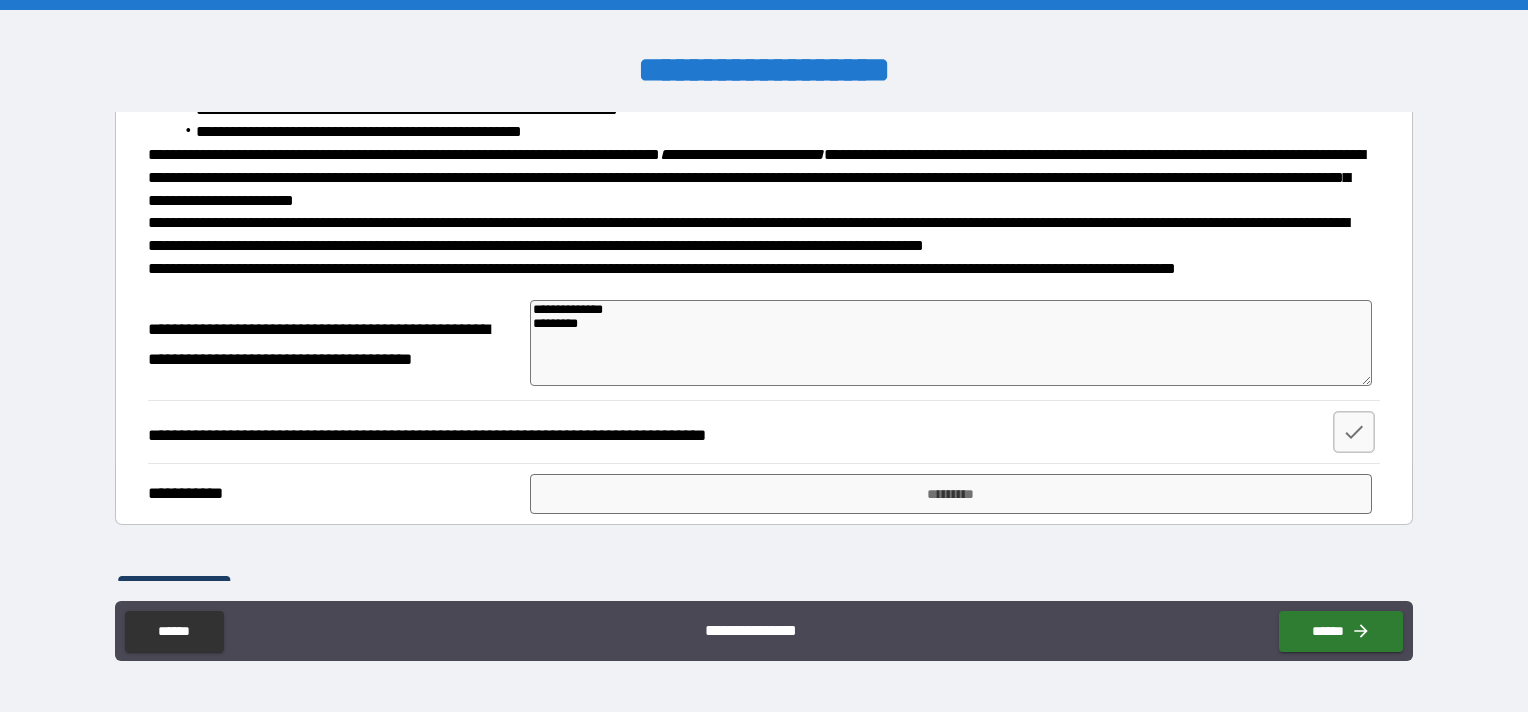type 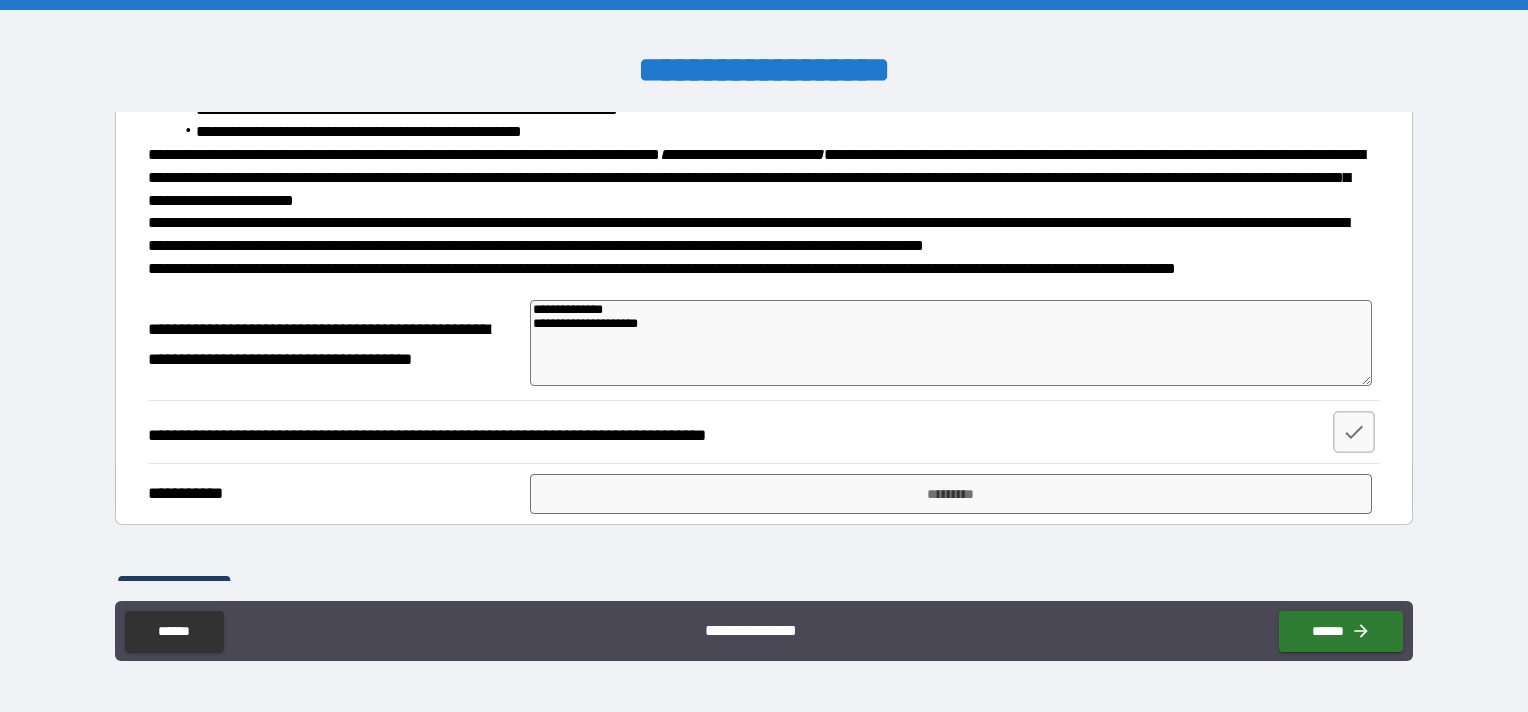 click on "**********" at bounding box center [951, 343] 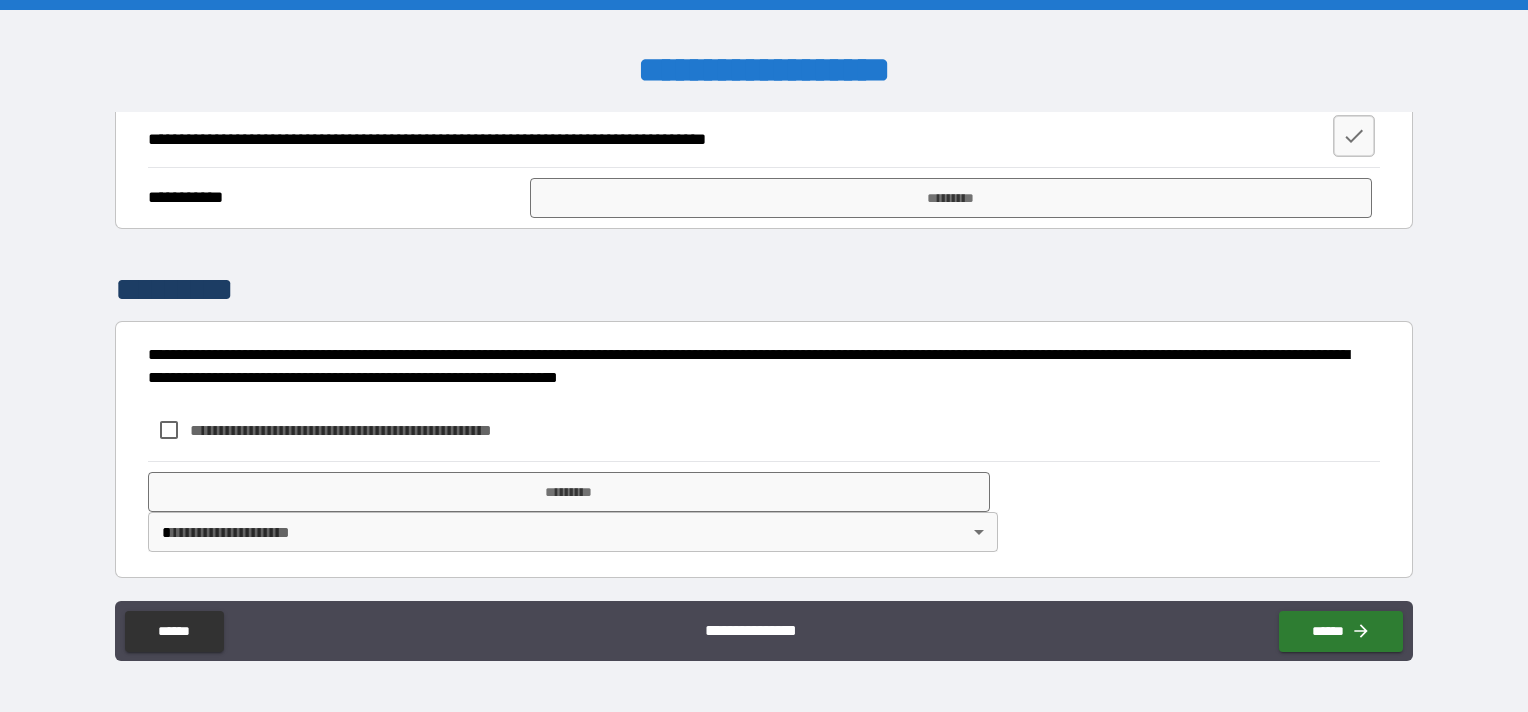 scroll, scrollTop: 496, scrollLeft: 0, axis: vertical 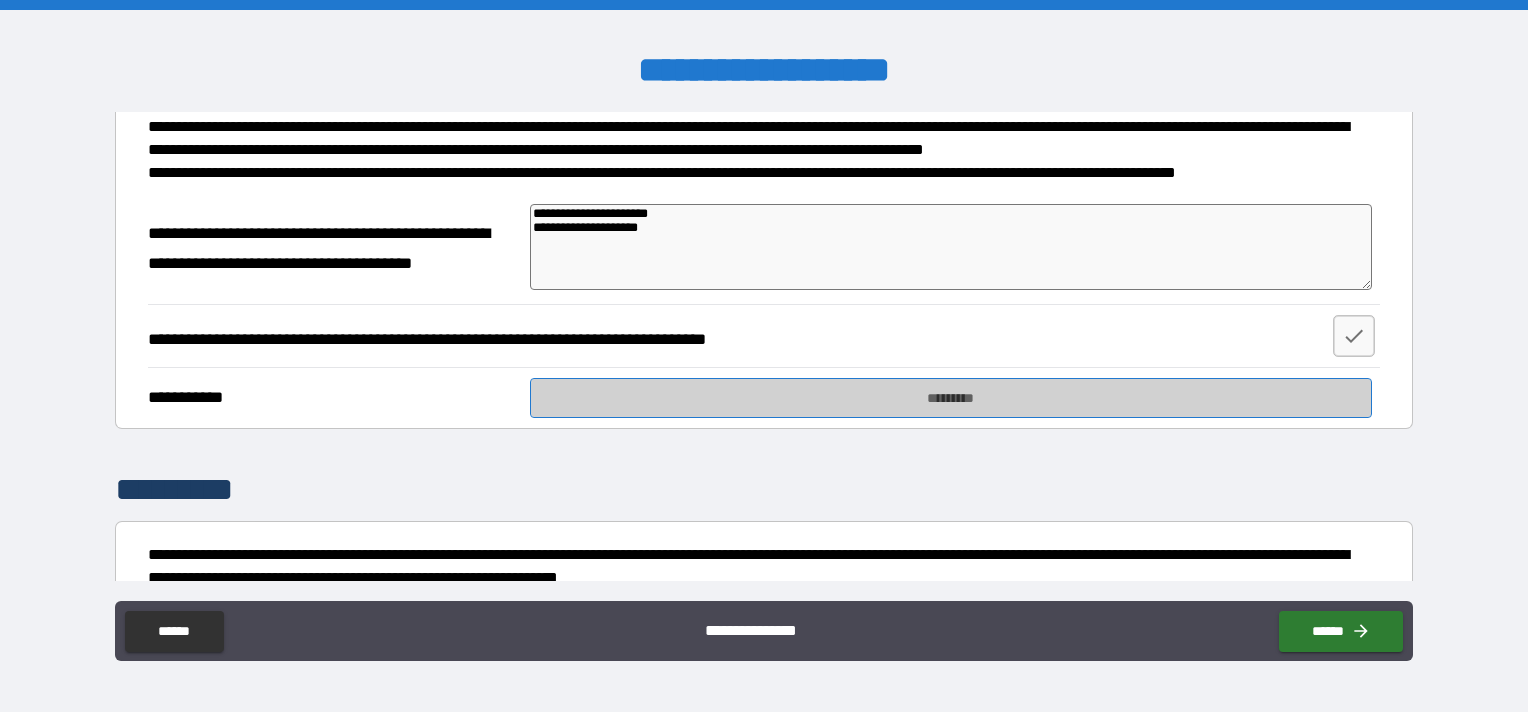 click on "*********" at bounding box center [951, 398] 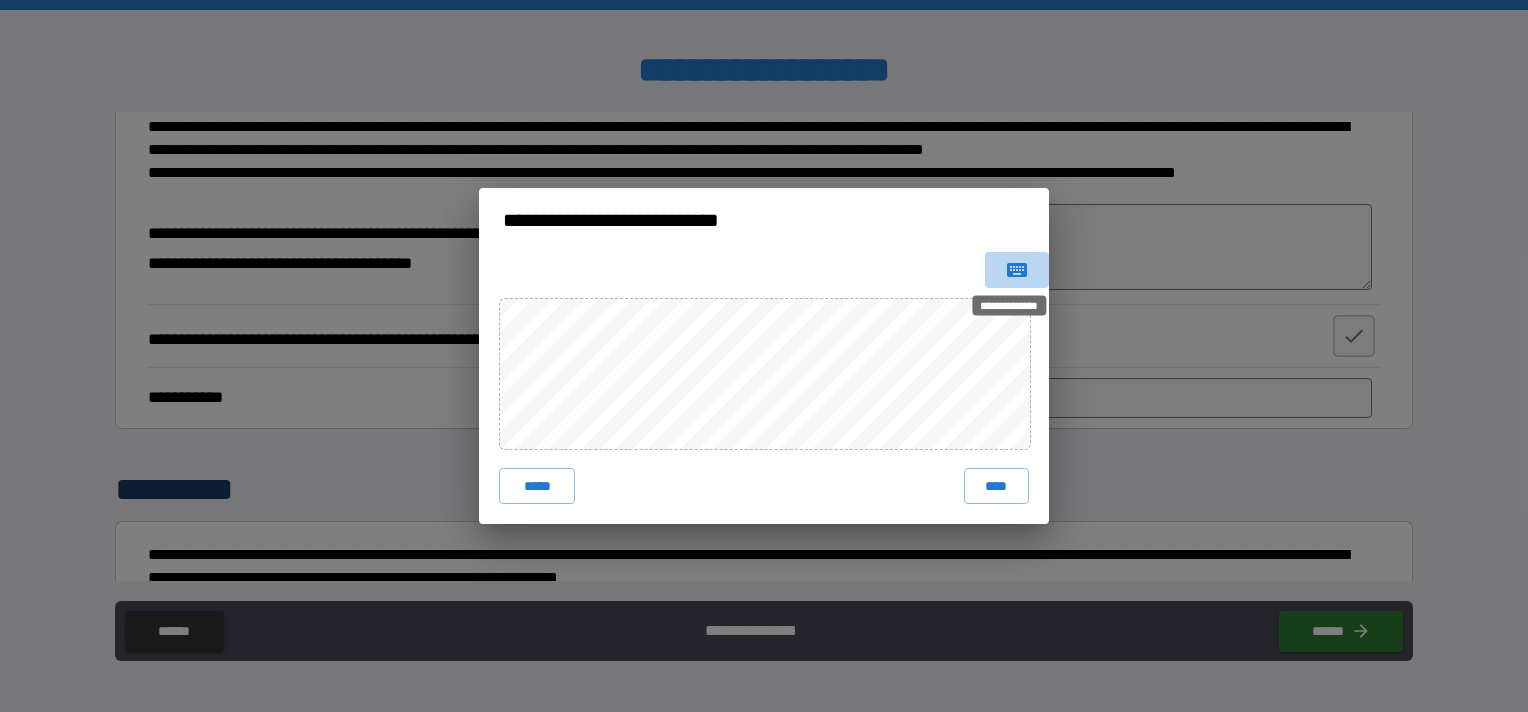 click 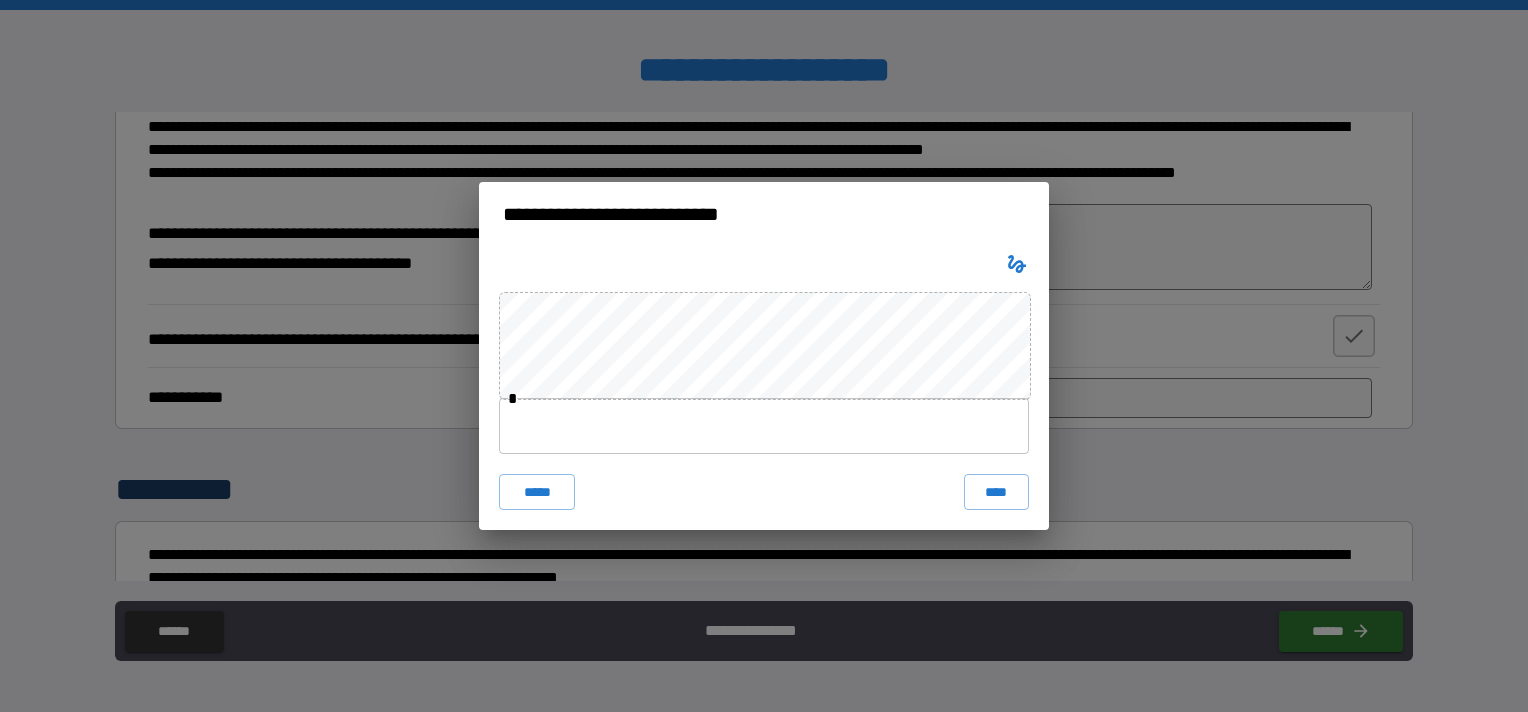 click at bounding box center (764, 426) 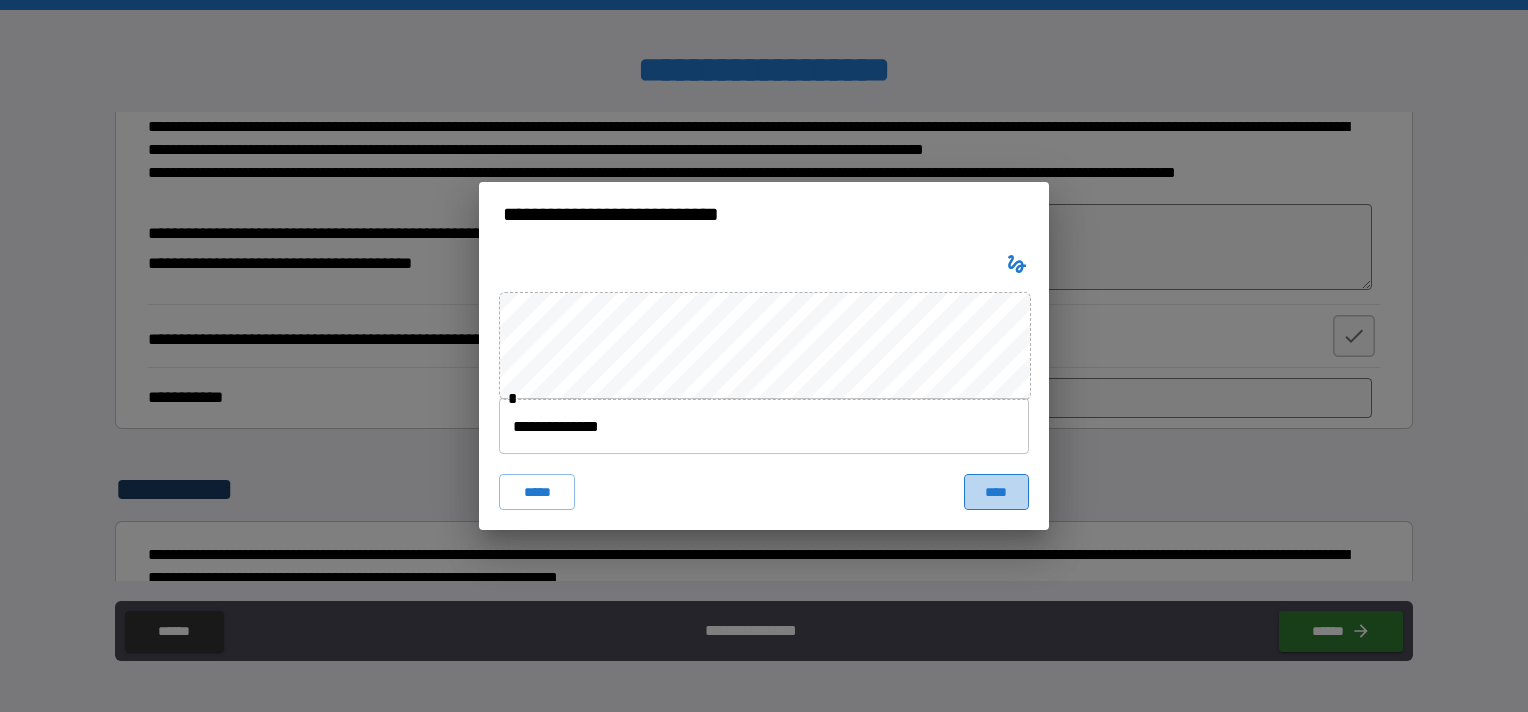 click on "****" at bounding box center (996, 492) 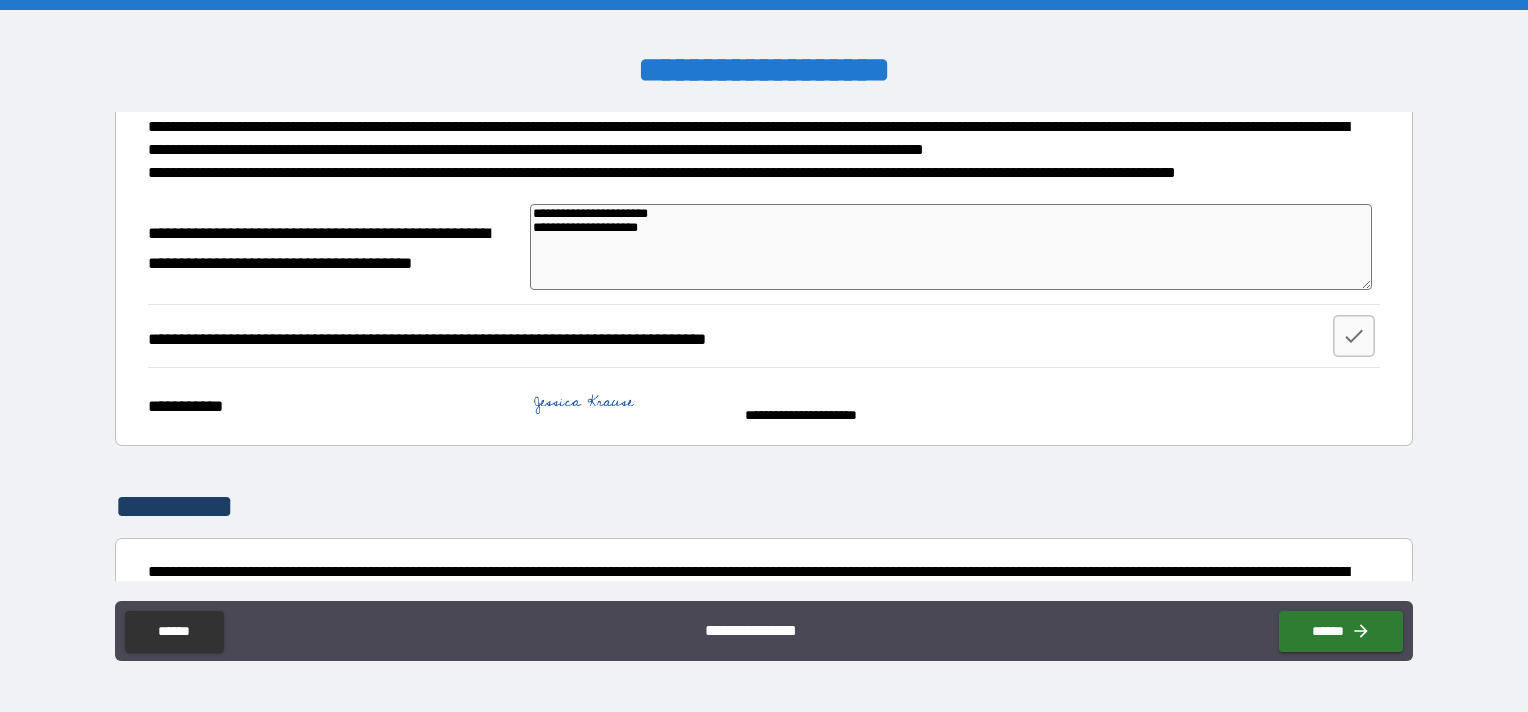 scroll, scrollTop: 712, scrollLeft: 0, axis: vertical 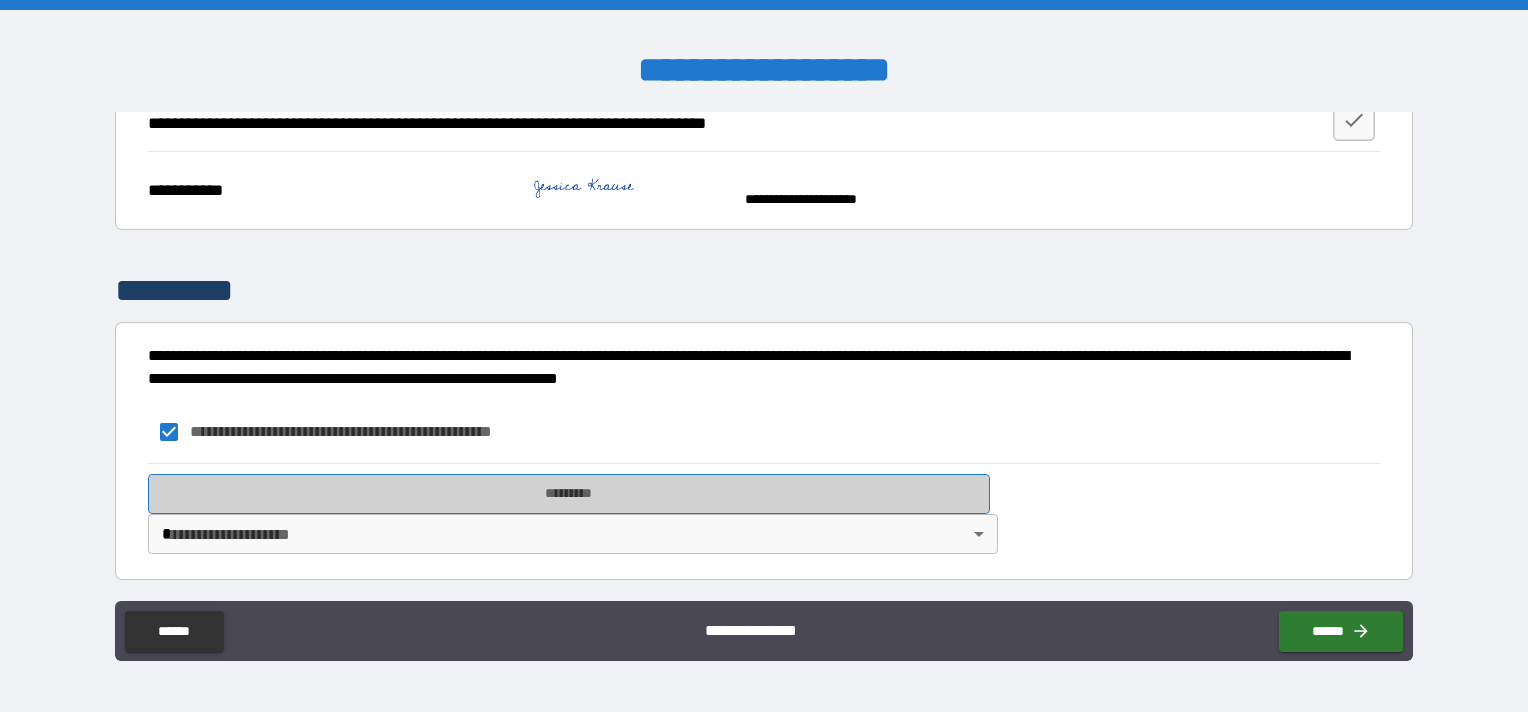 click on "*********" at bounding box center (569, 494) 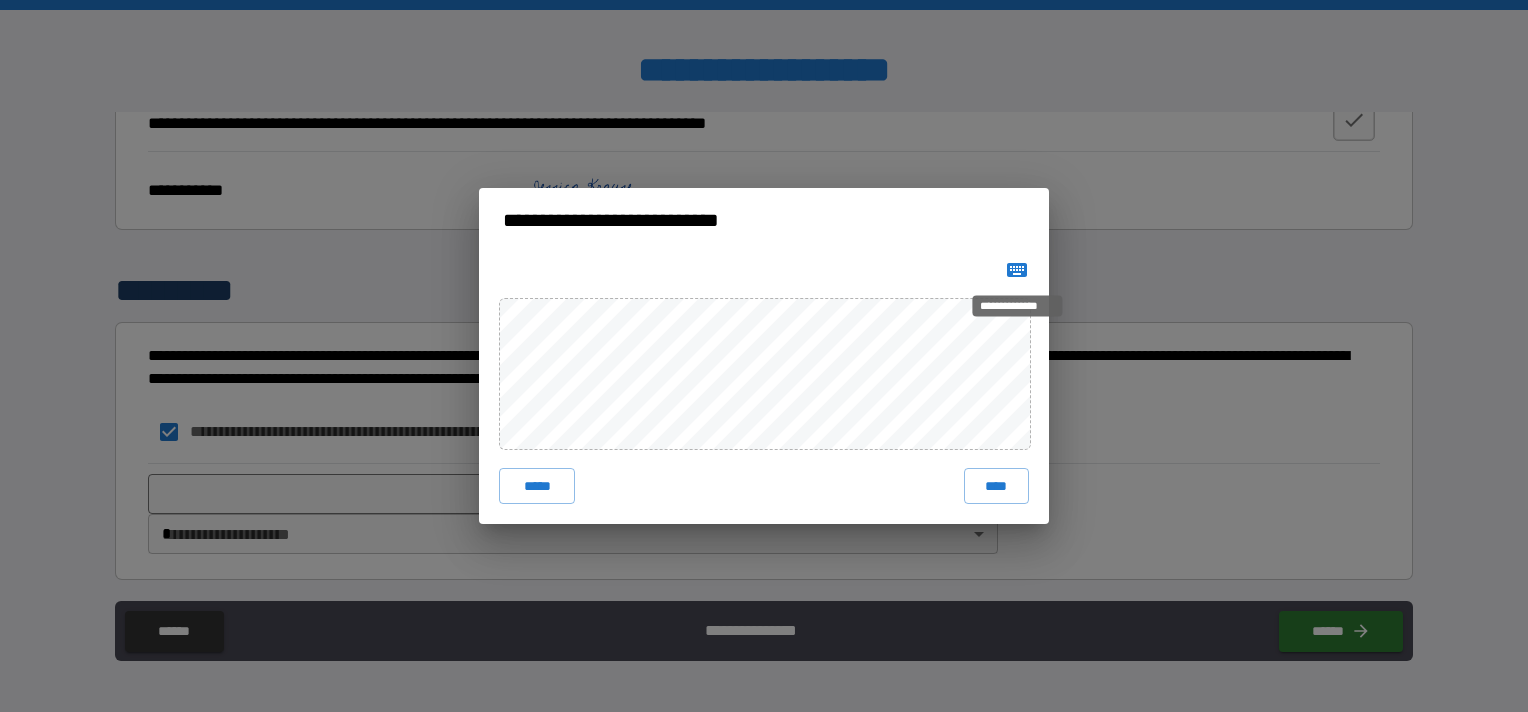 click 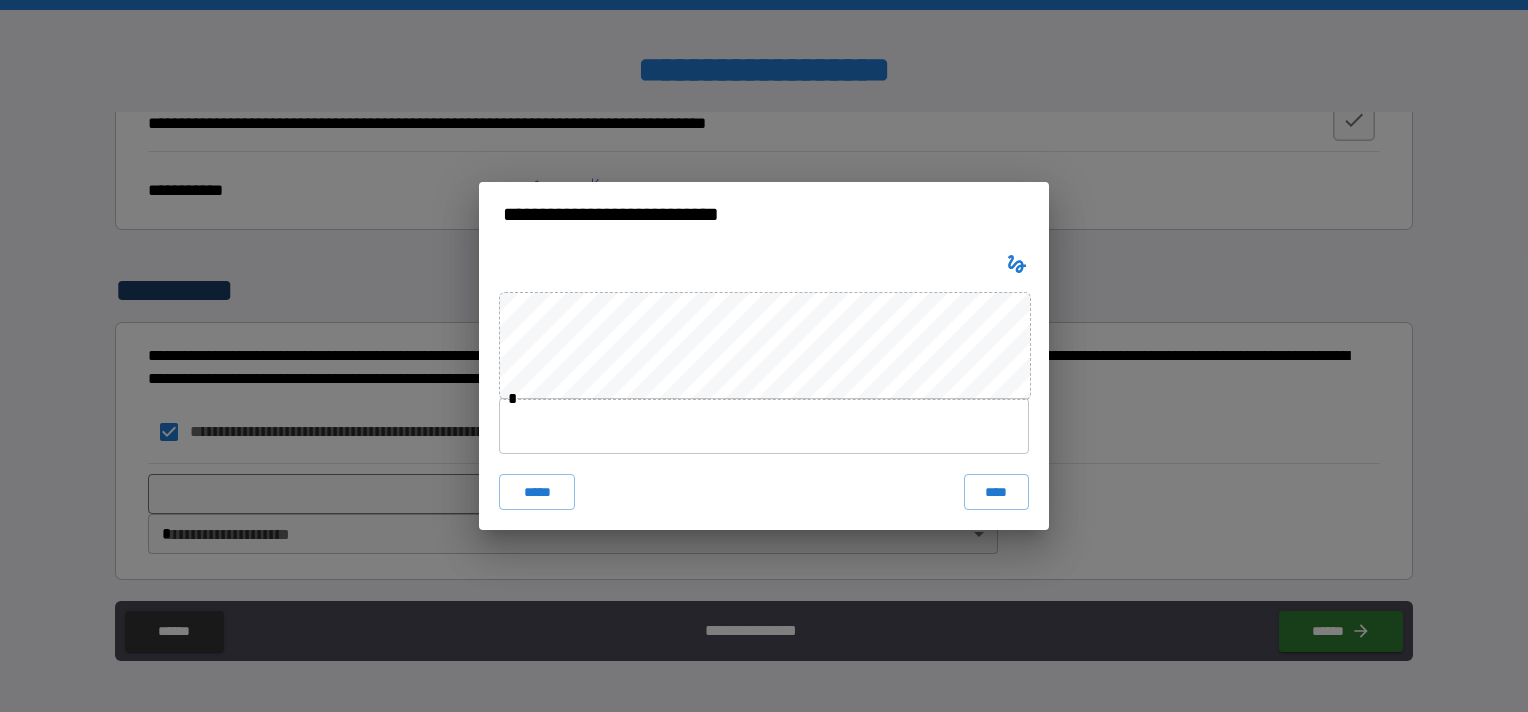 click at bounding box center (764, 426) 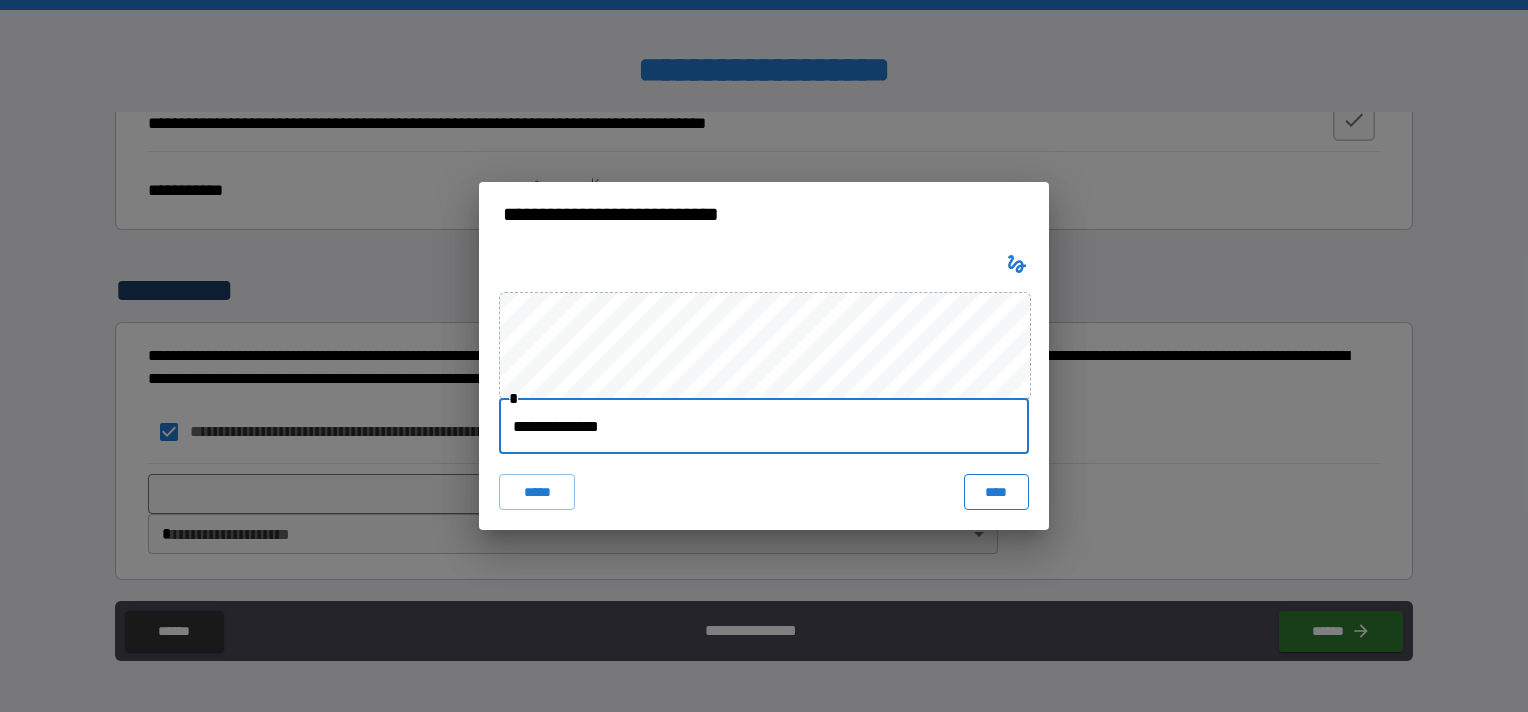 click on "****" at bounding box center (996, 492) 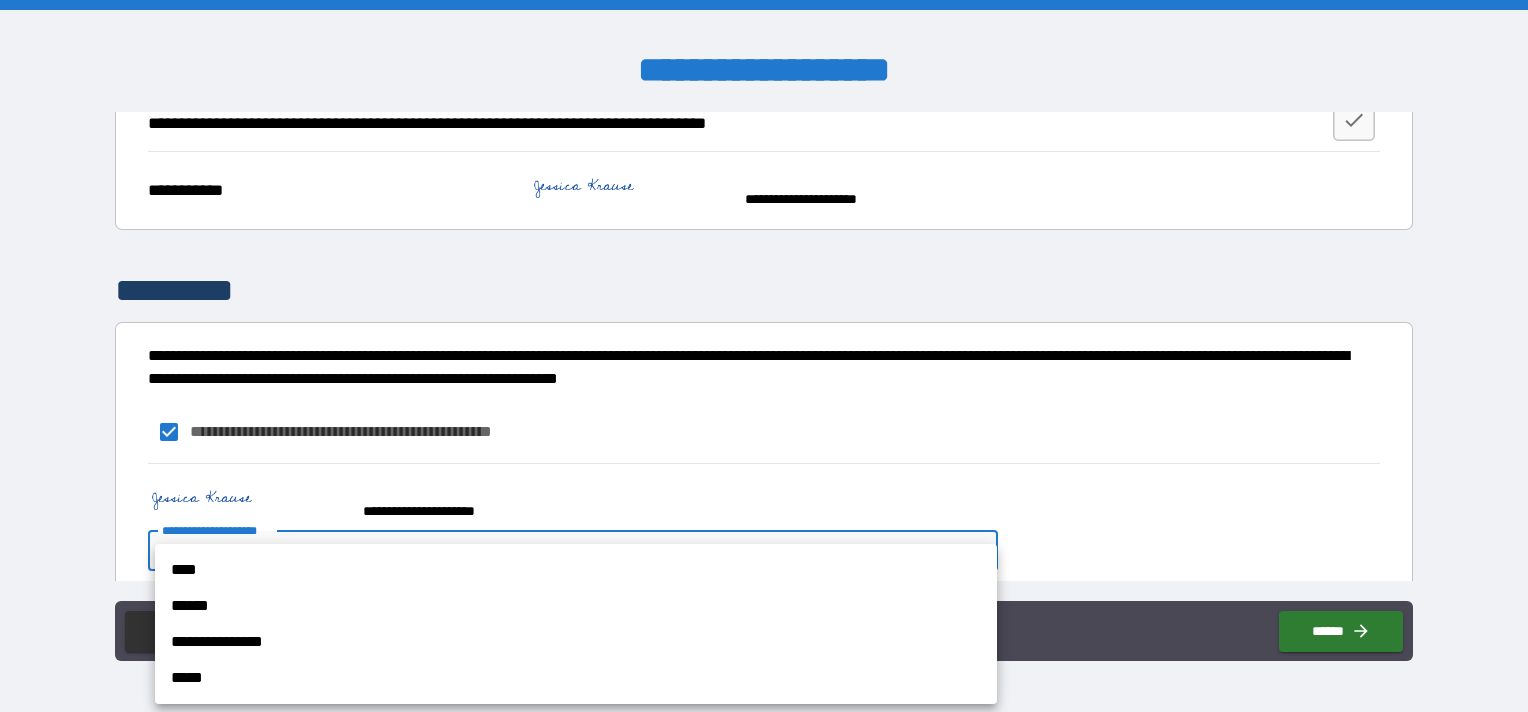 click on "**********" at bounding box center (764, 356) 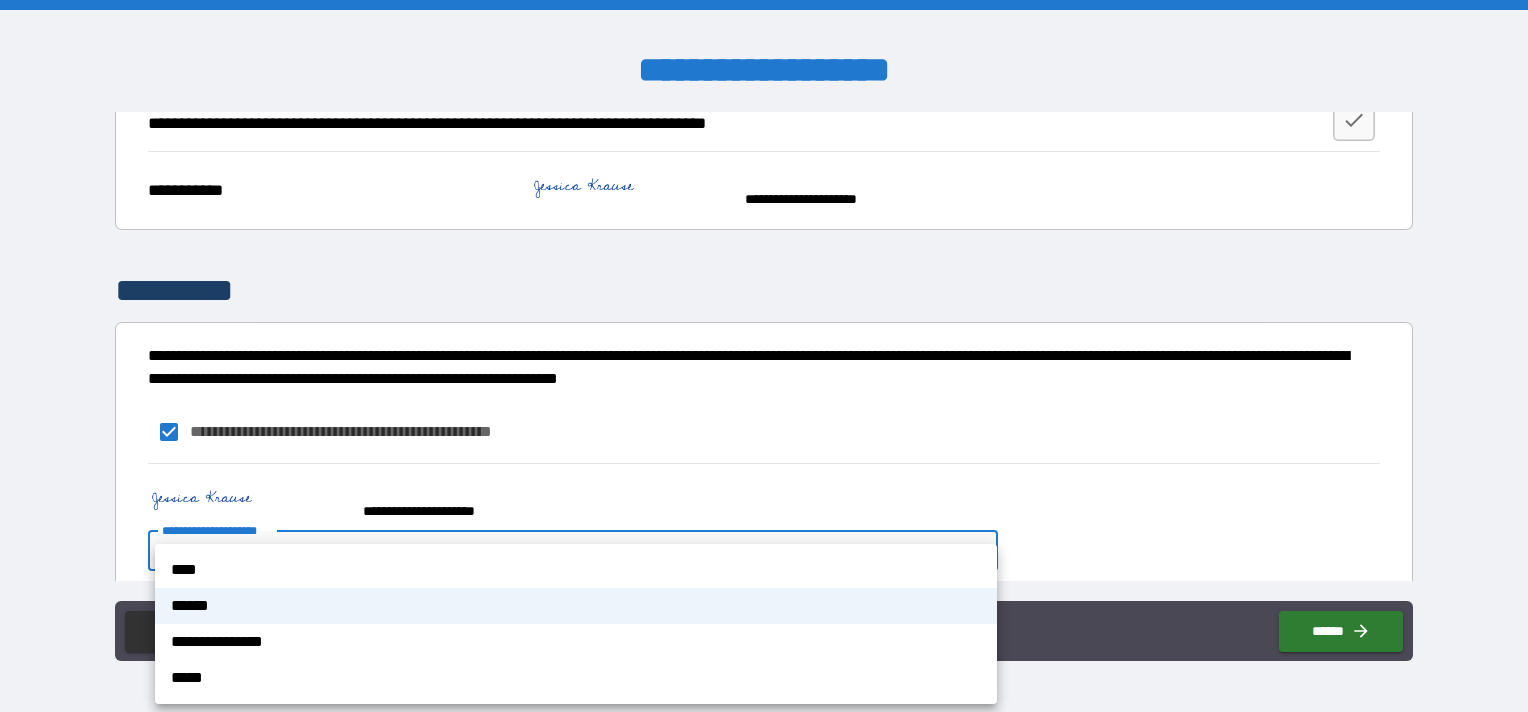 click on "**********" at bounding box center (764, 356) 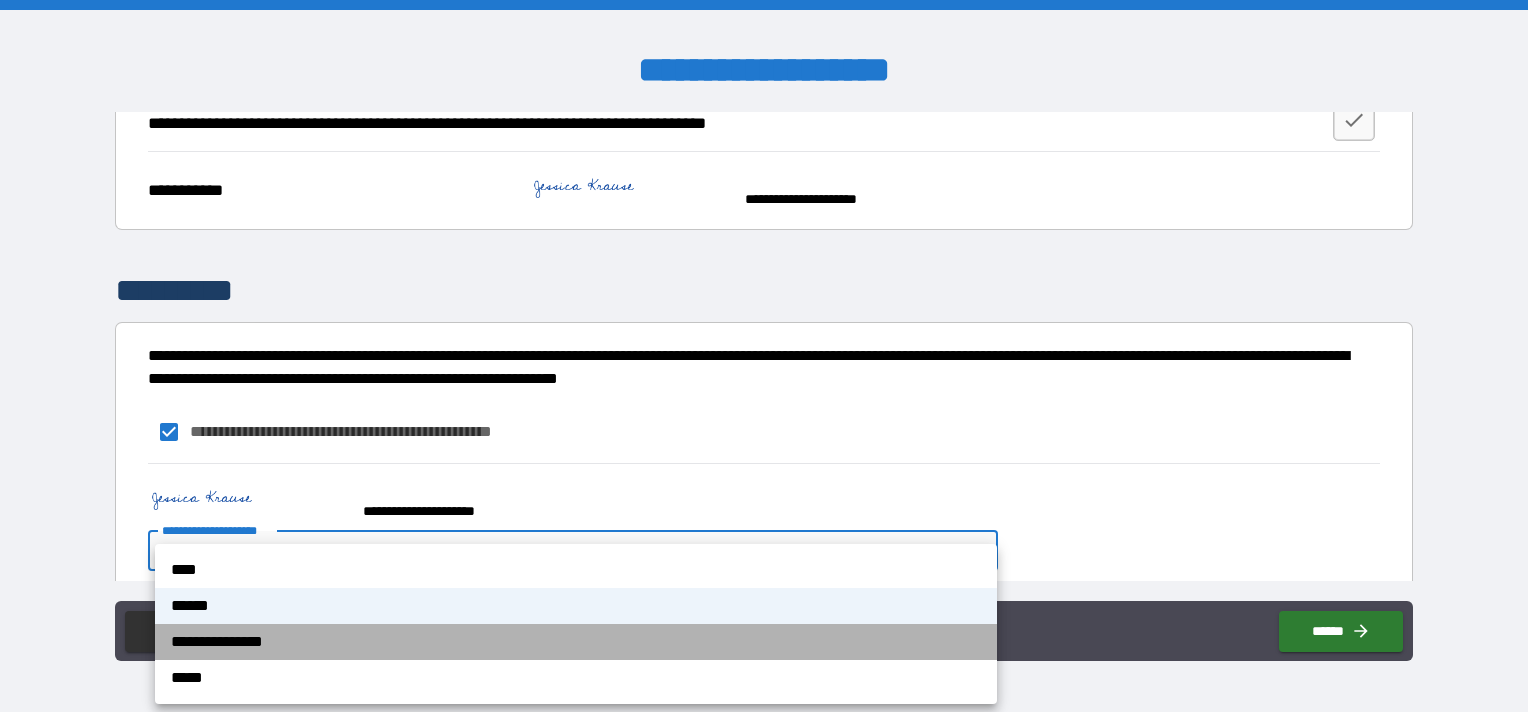 click on "**********" at bounding box center (576, 642) 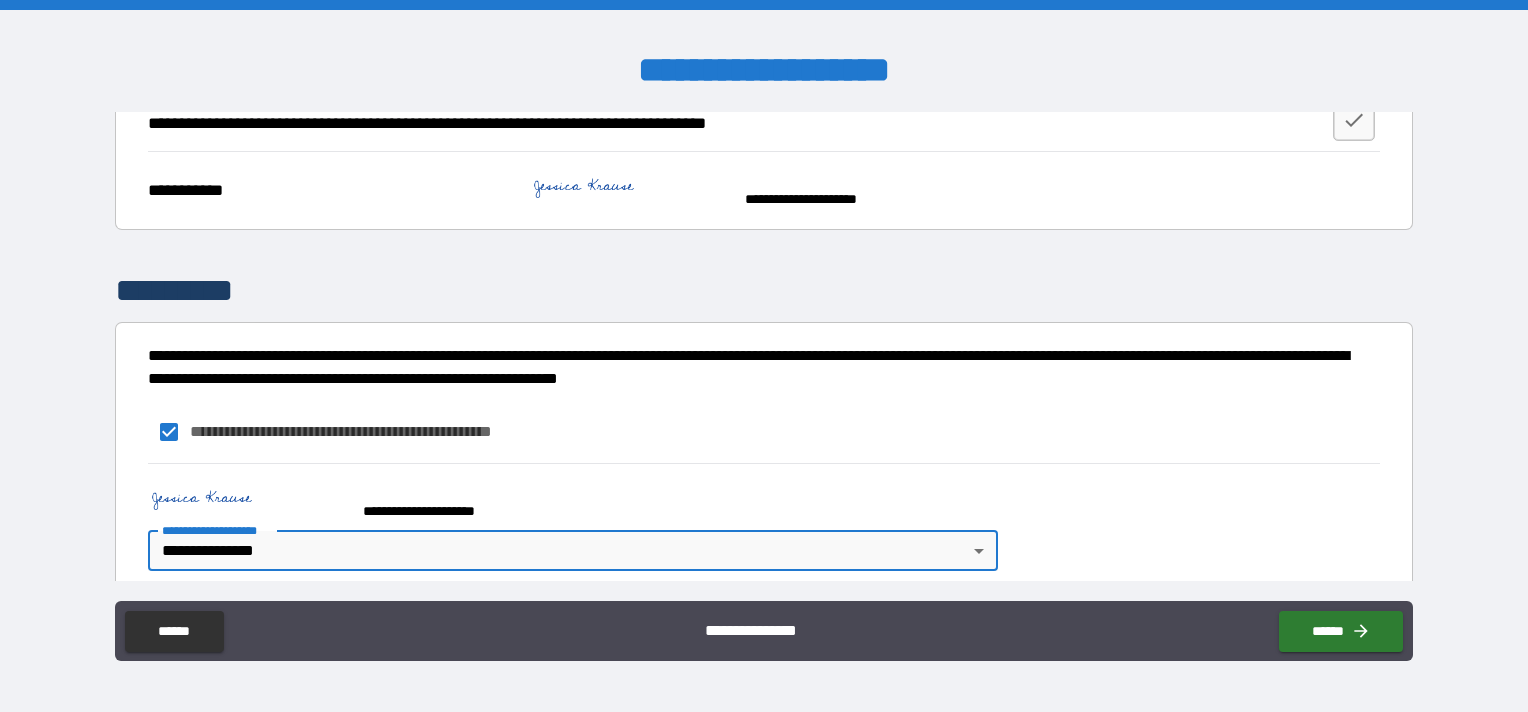 scroll, scrollTop: 729, scrollLeft: 0, axis: vertical 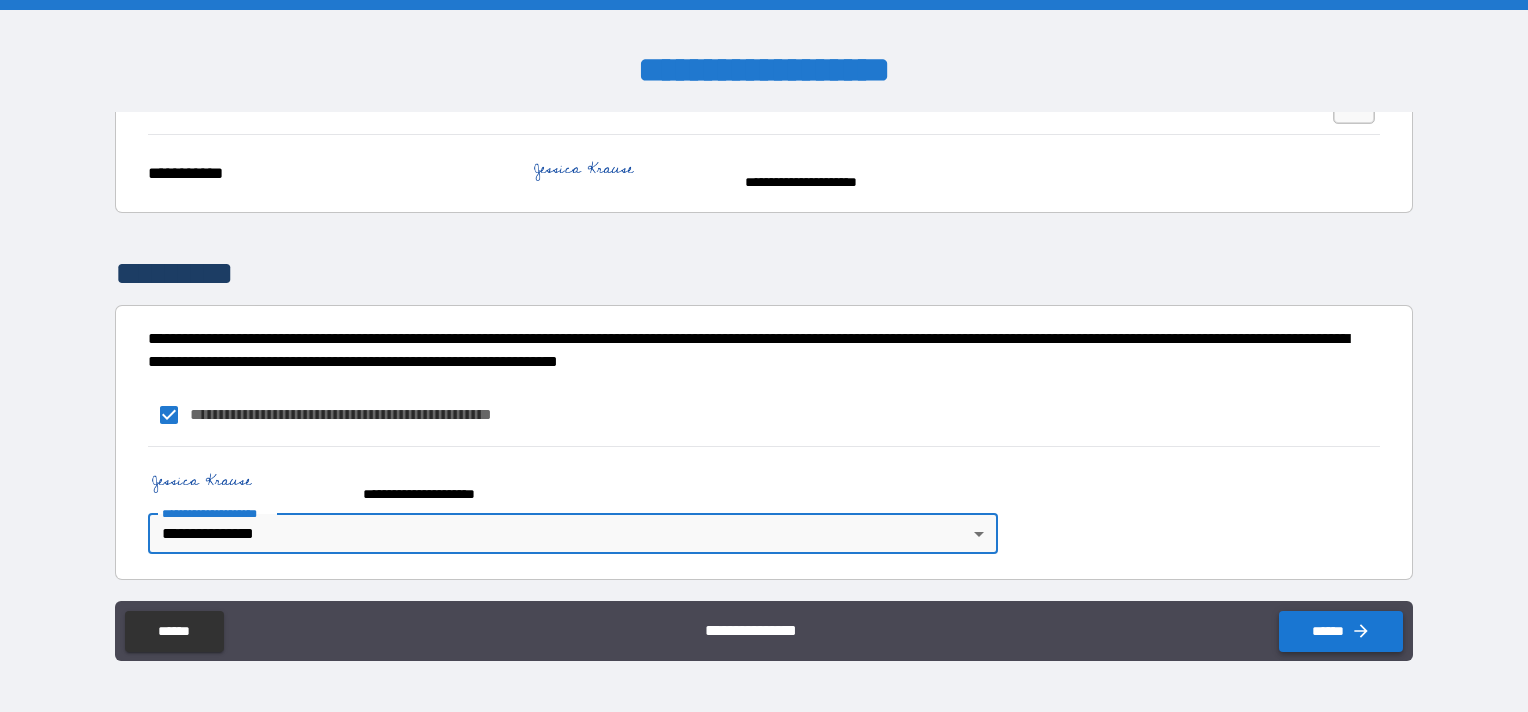 click 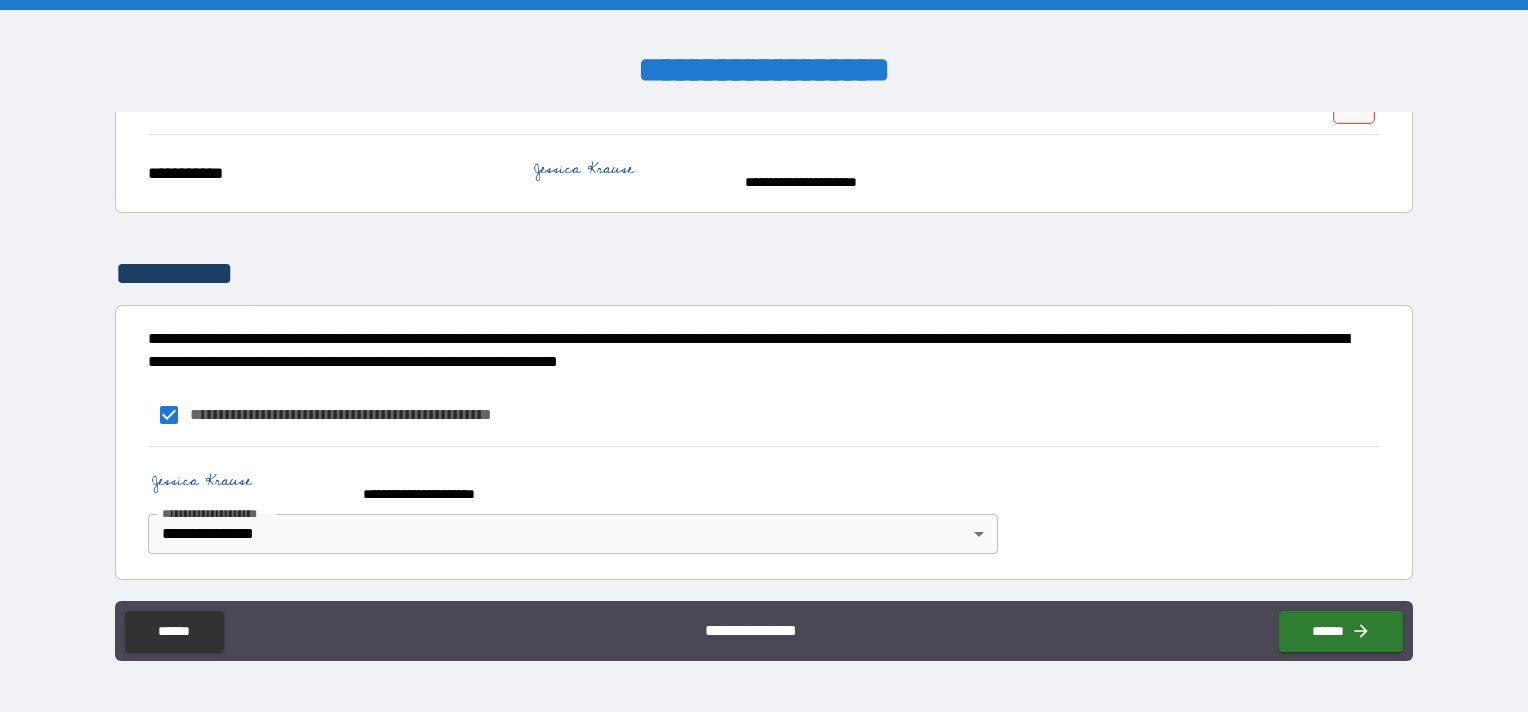 scroll, scrollTop: 529, scrollLeft: 0, axis: vertical 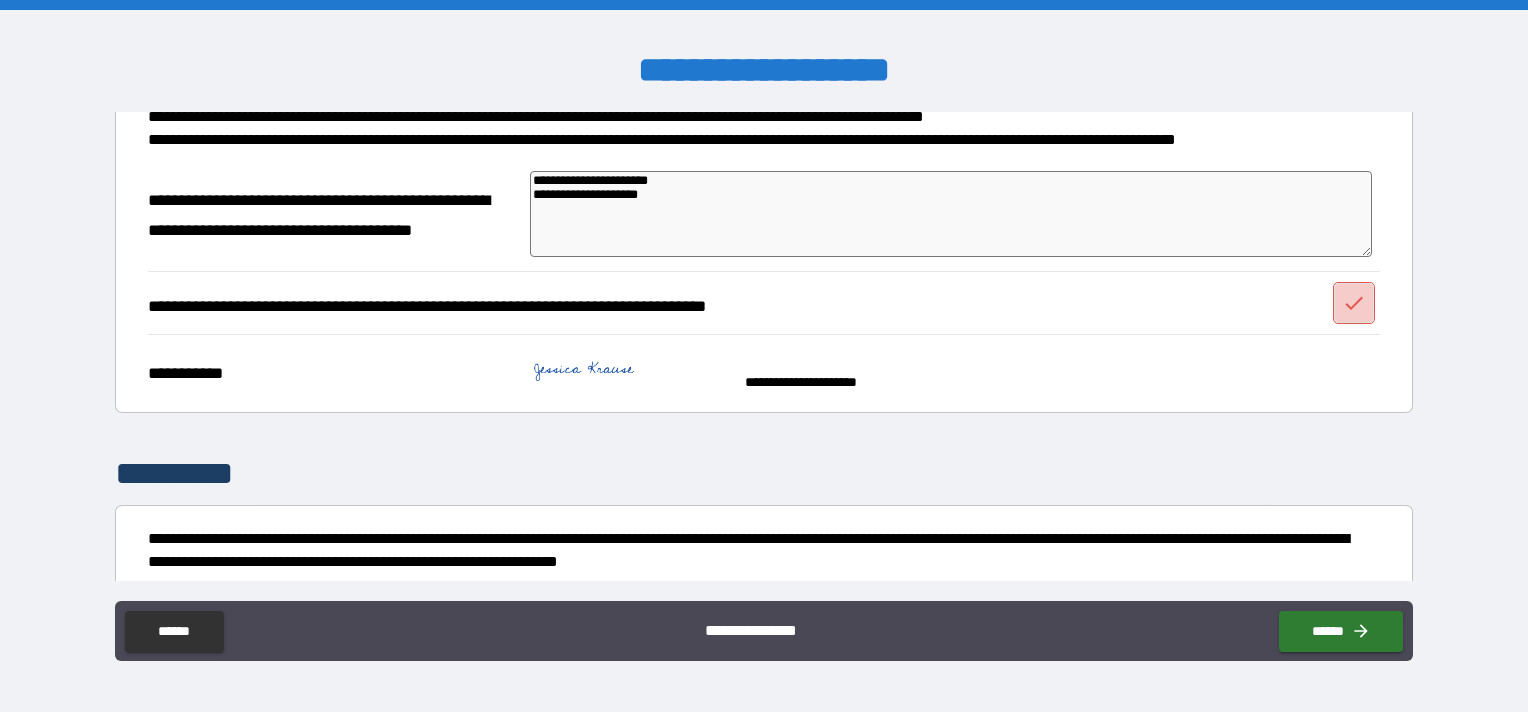 click 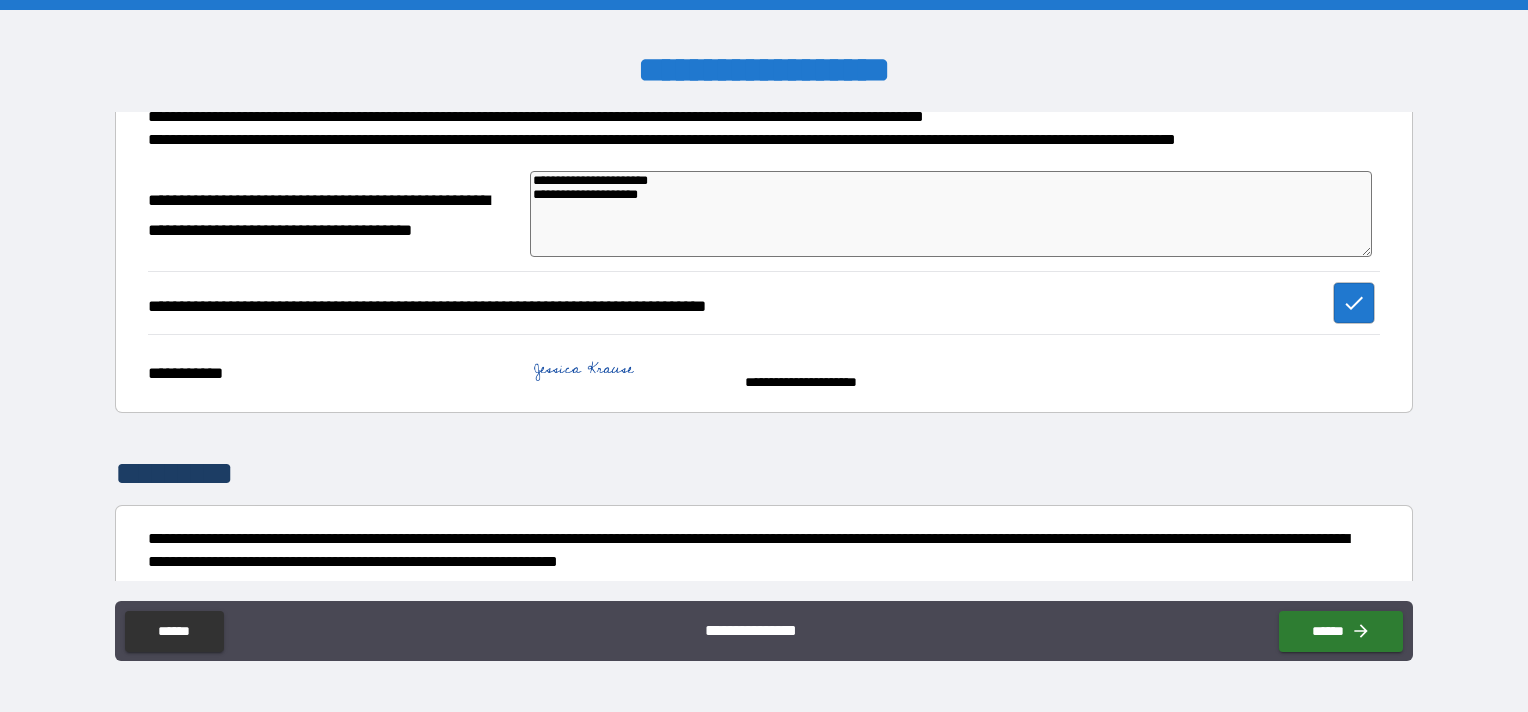 scroll, scrollTop: 729, scrollLeft: 0, axis: vertical 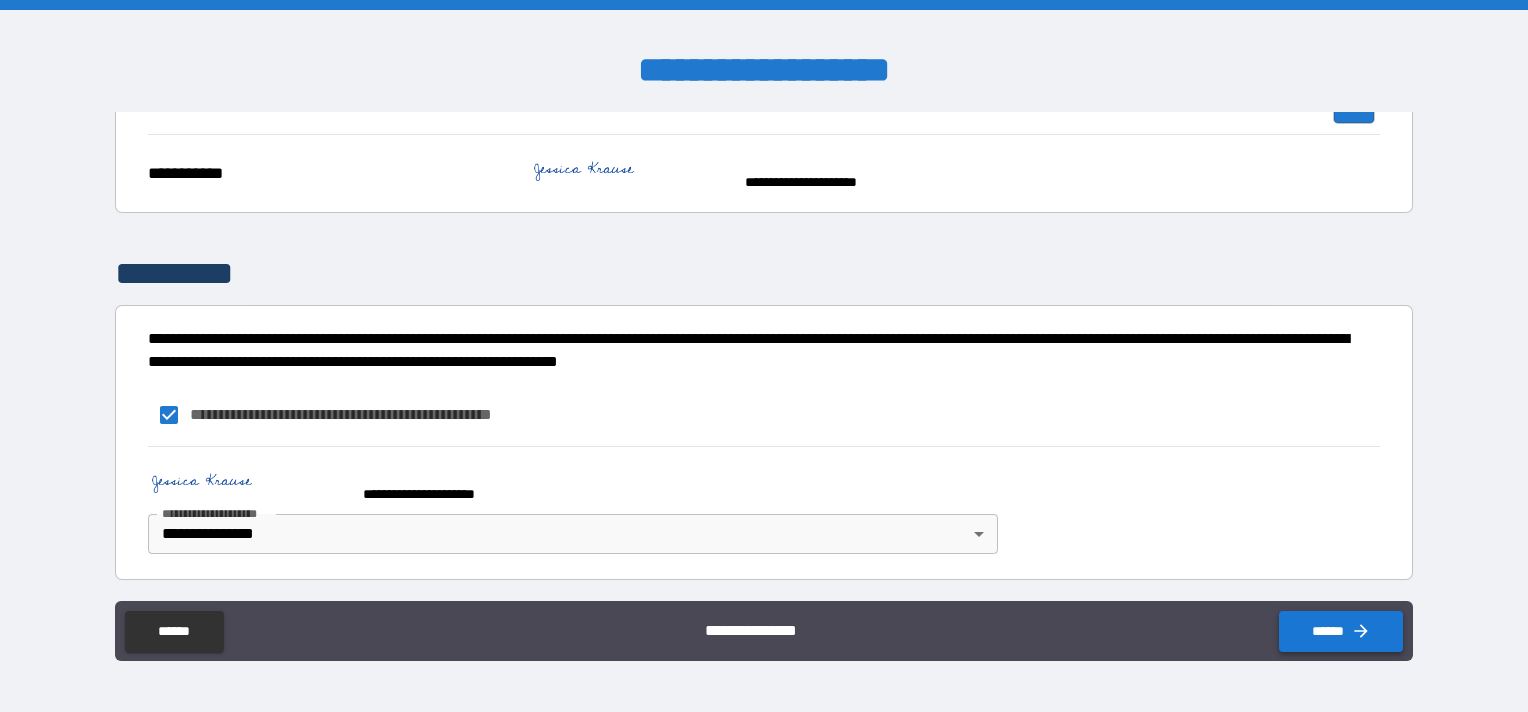 click on "******" at bounding box center [1341, 631] 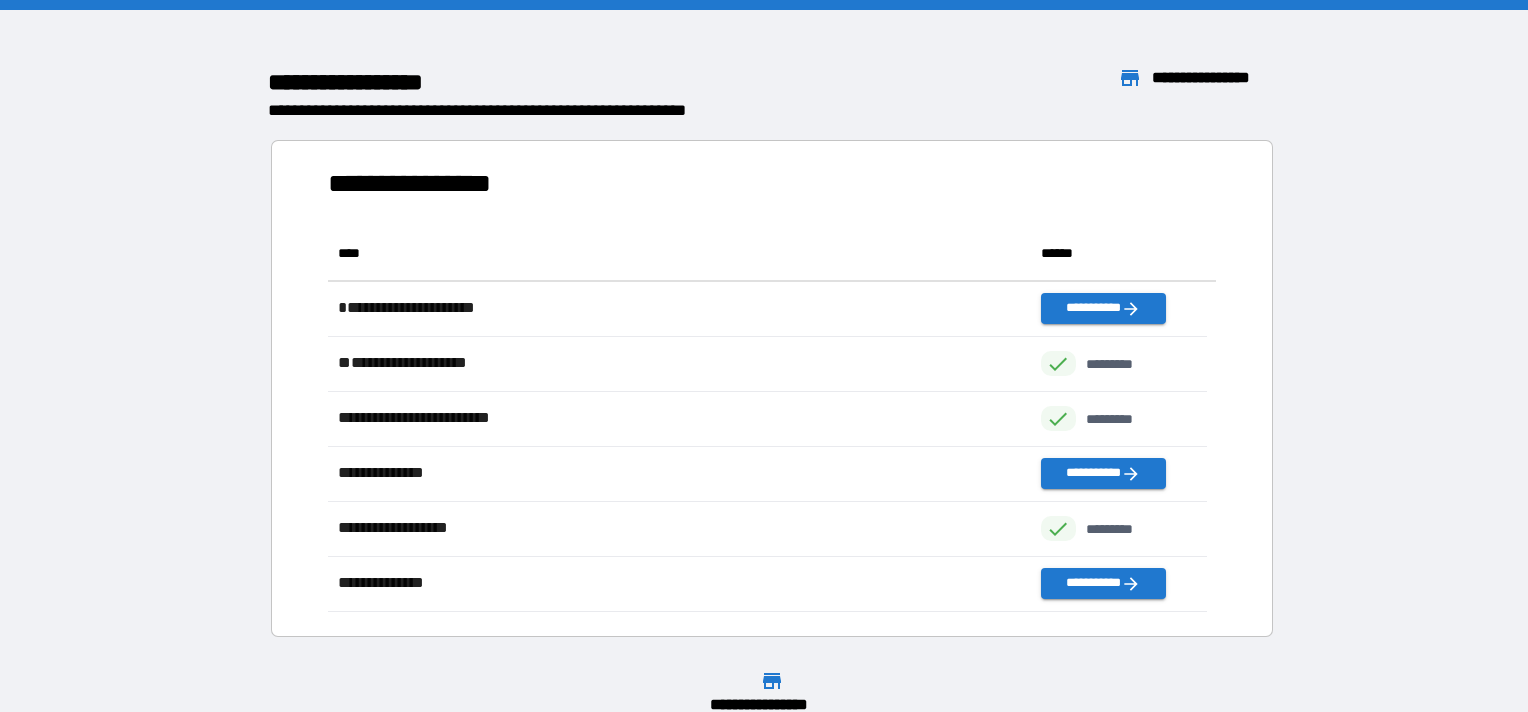 scroll, scrollTop: 16, scrollLeft: 16, axis: both 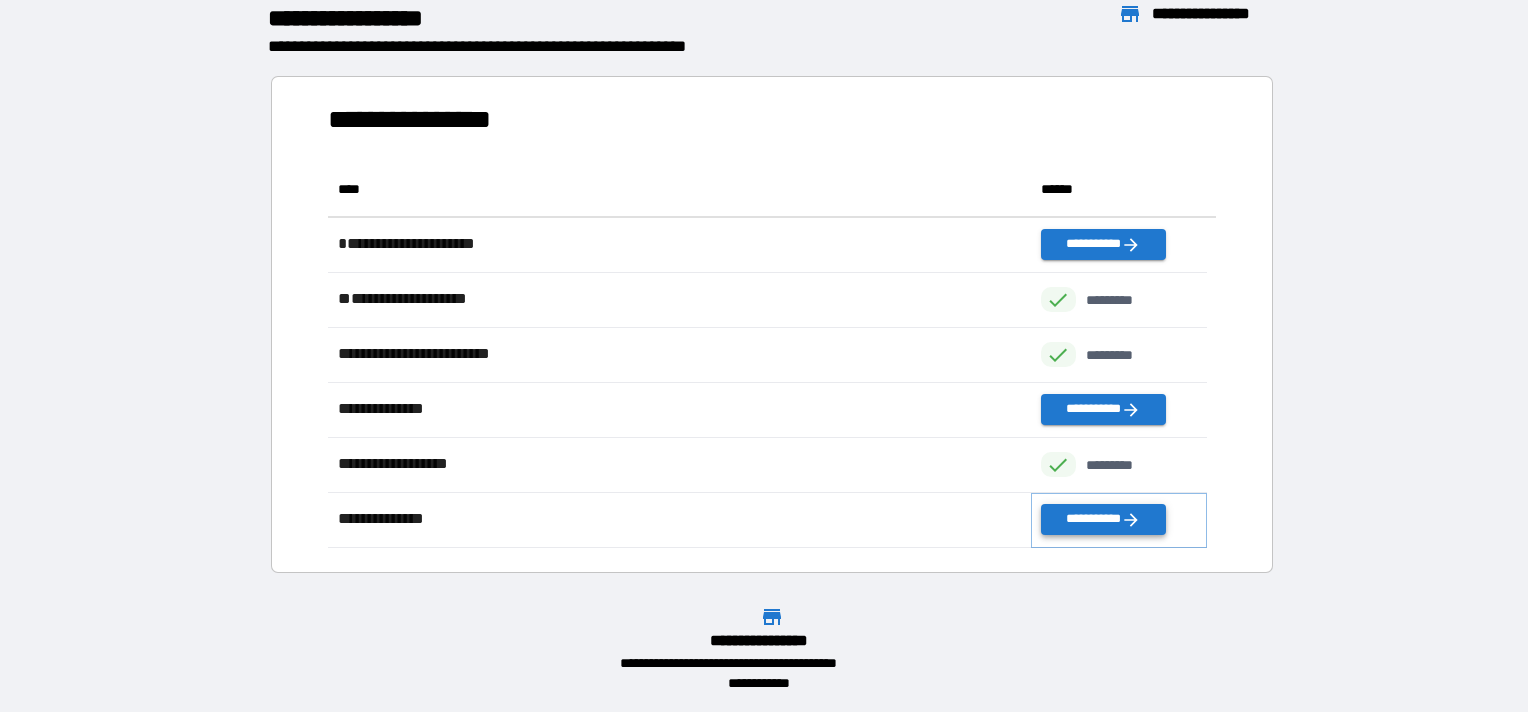 click on "**********" at bounding box center (1103, 519) 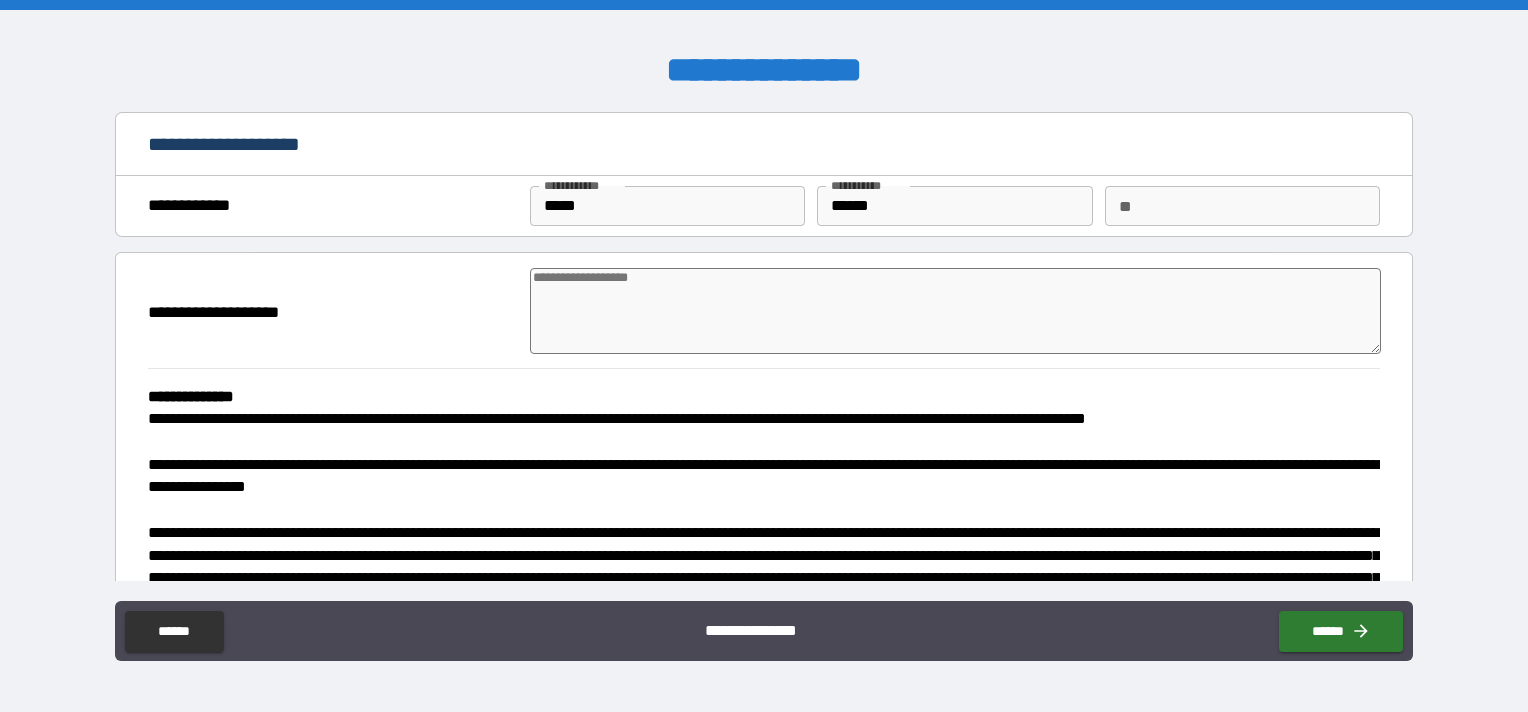 click at bounding box center (955, 311) 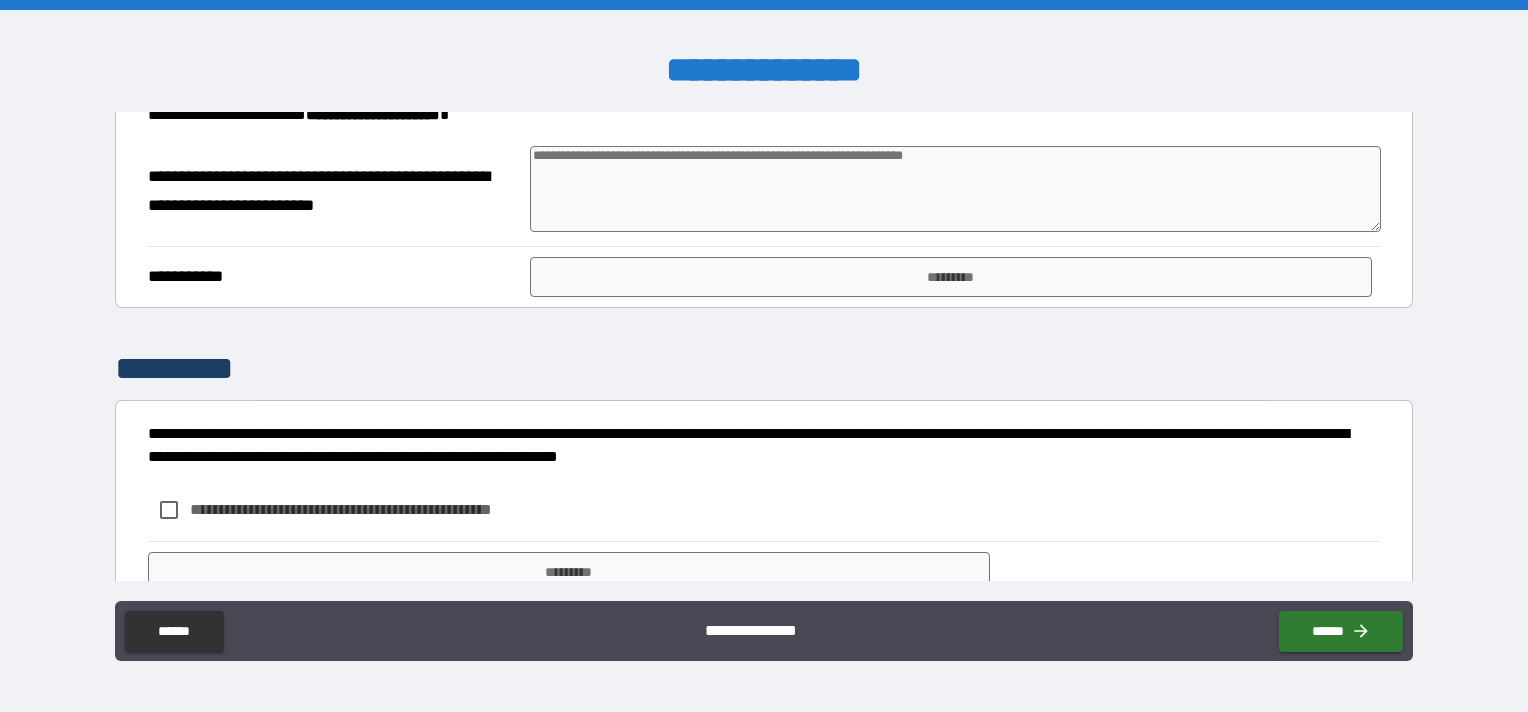 scroll, scrollTop: 701, scrollLeft: 0, axis: vertical 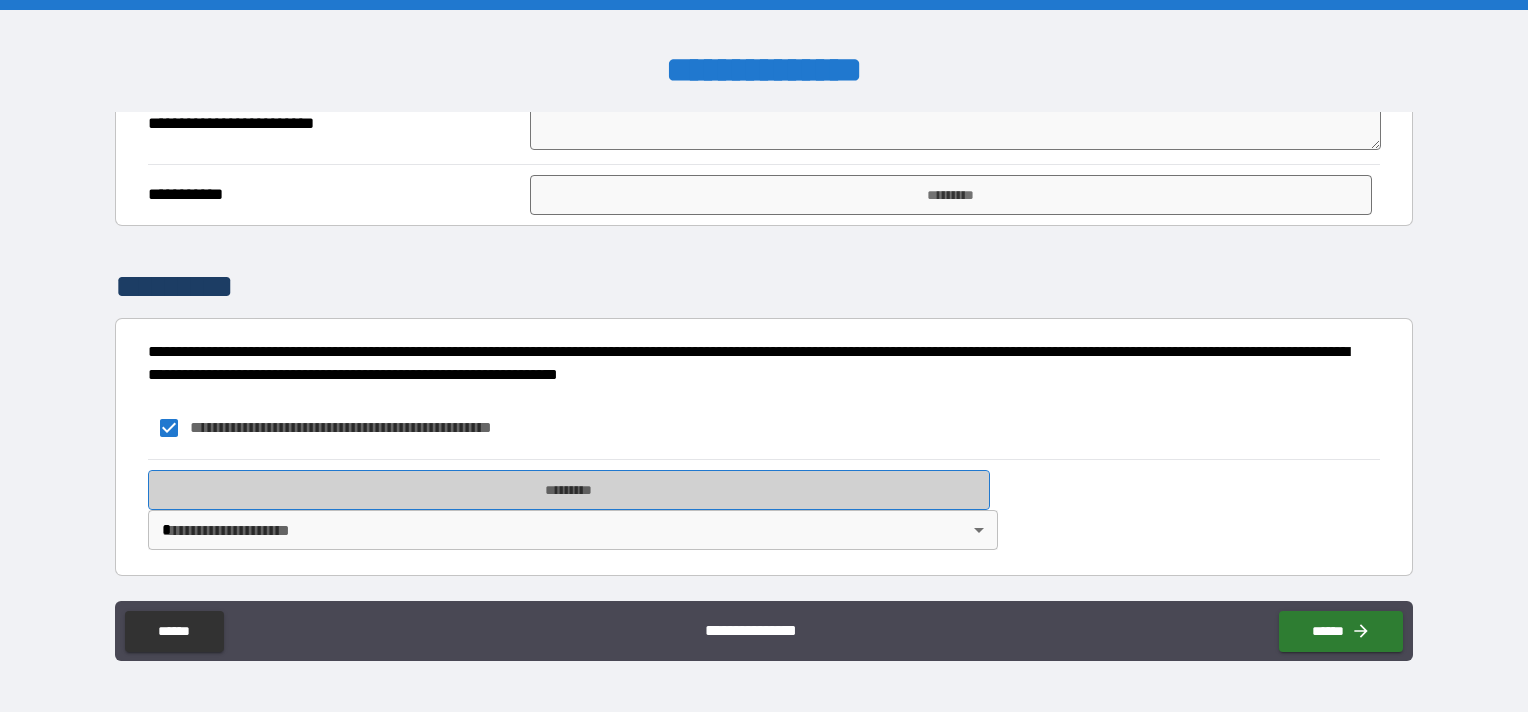 click on "*********" at bounding box center [569, 490] 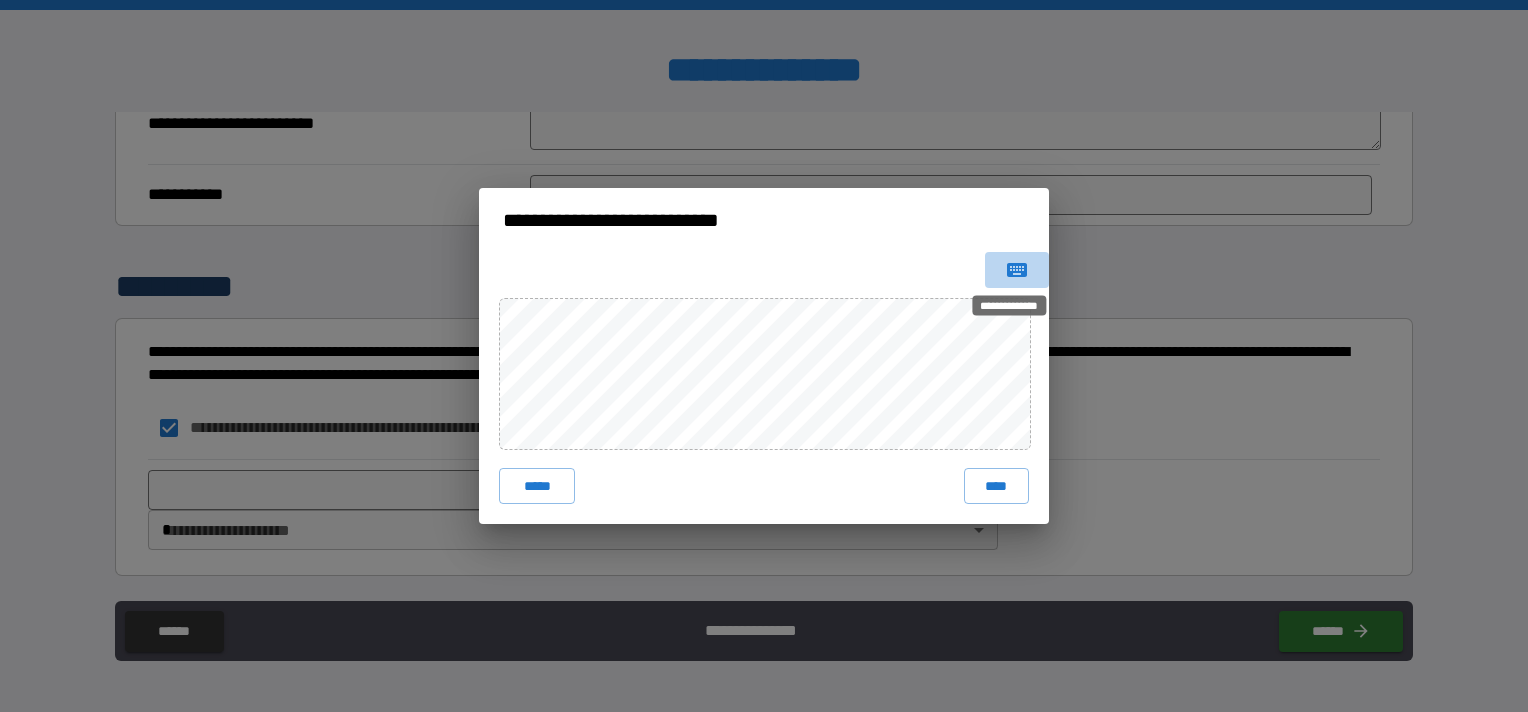 click 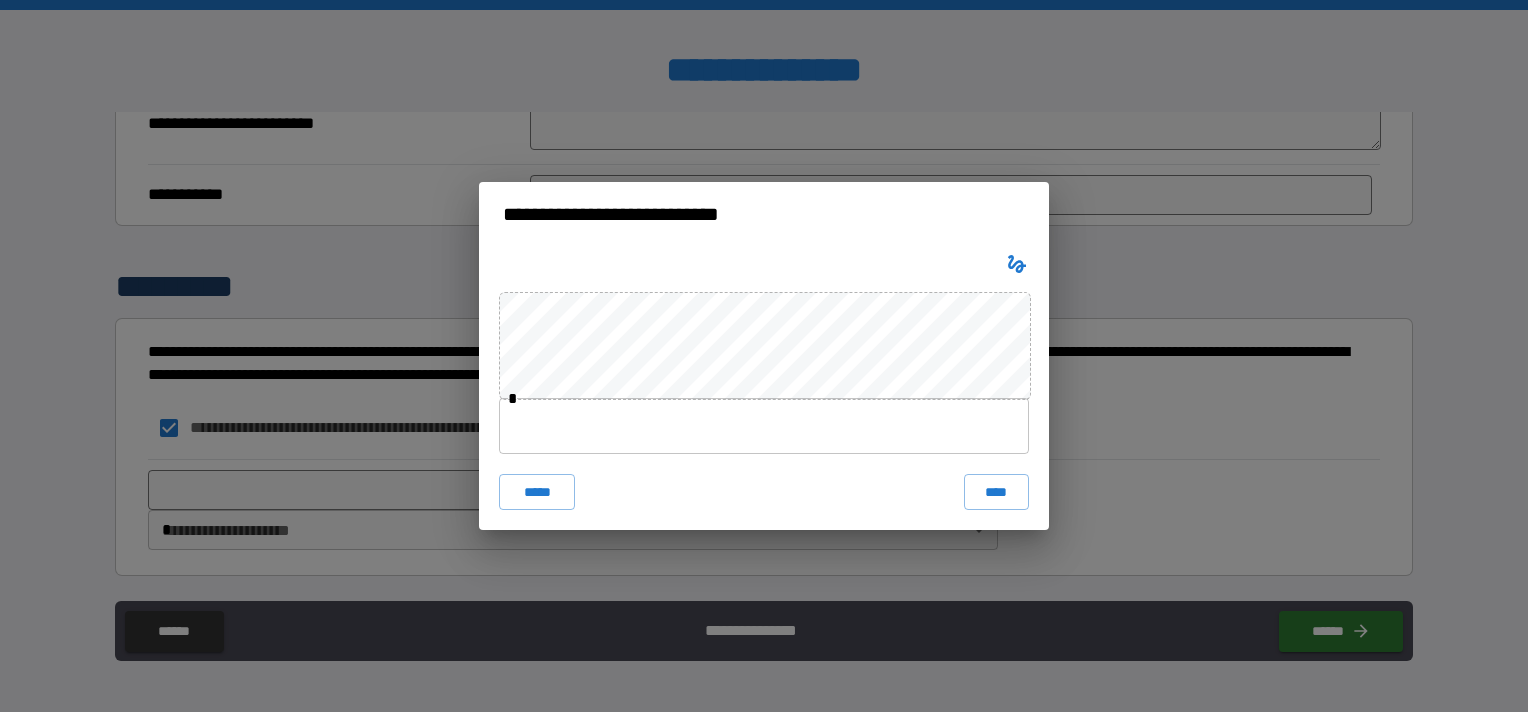 click at bounding box center [764, 426] 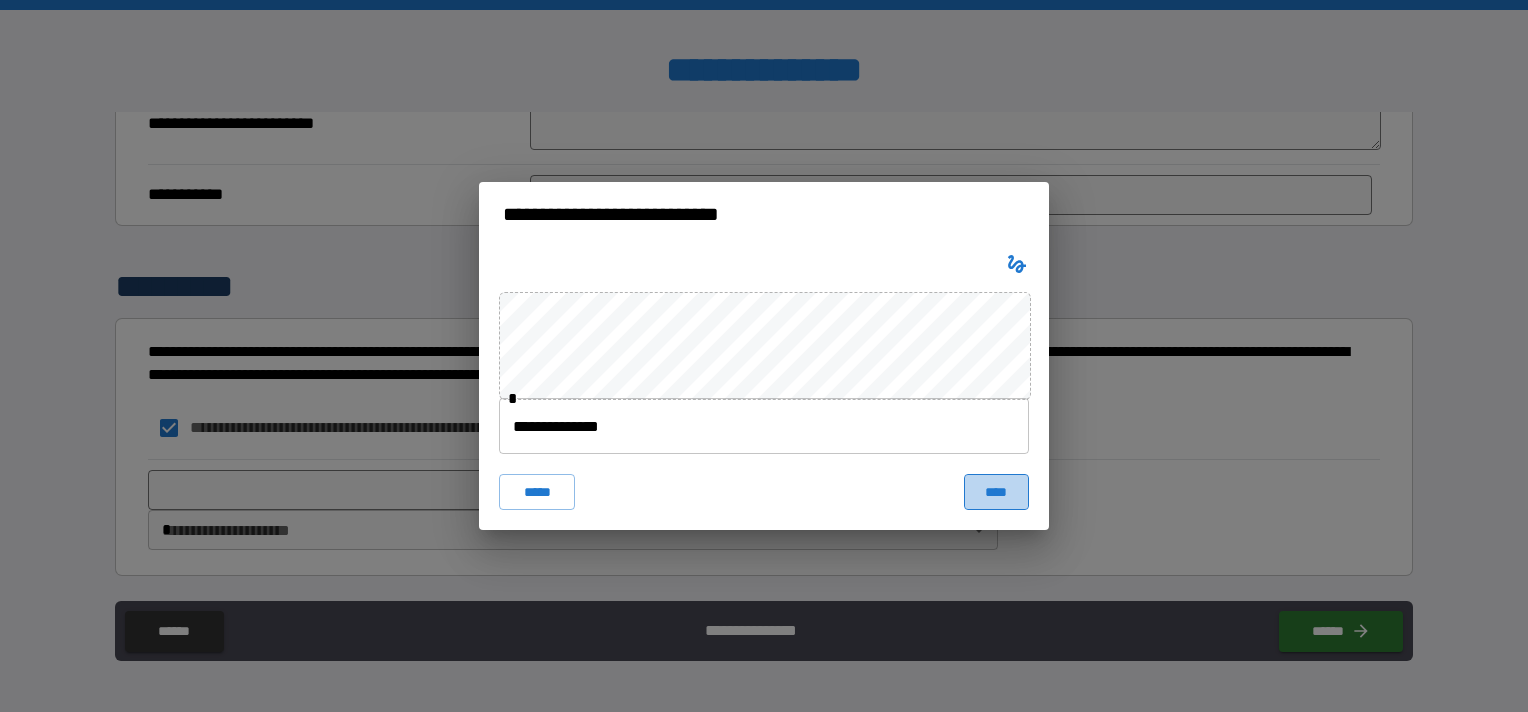 click on "****" at bounding box center (996, 492) 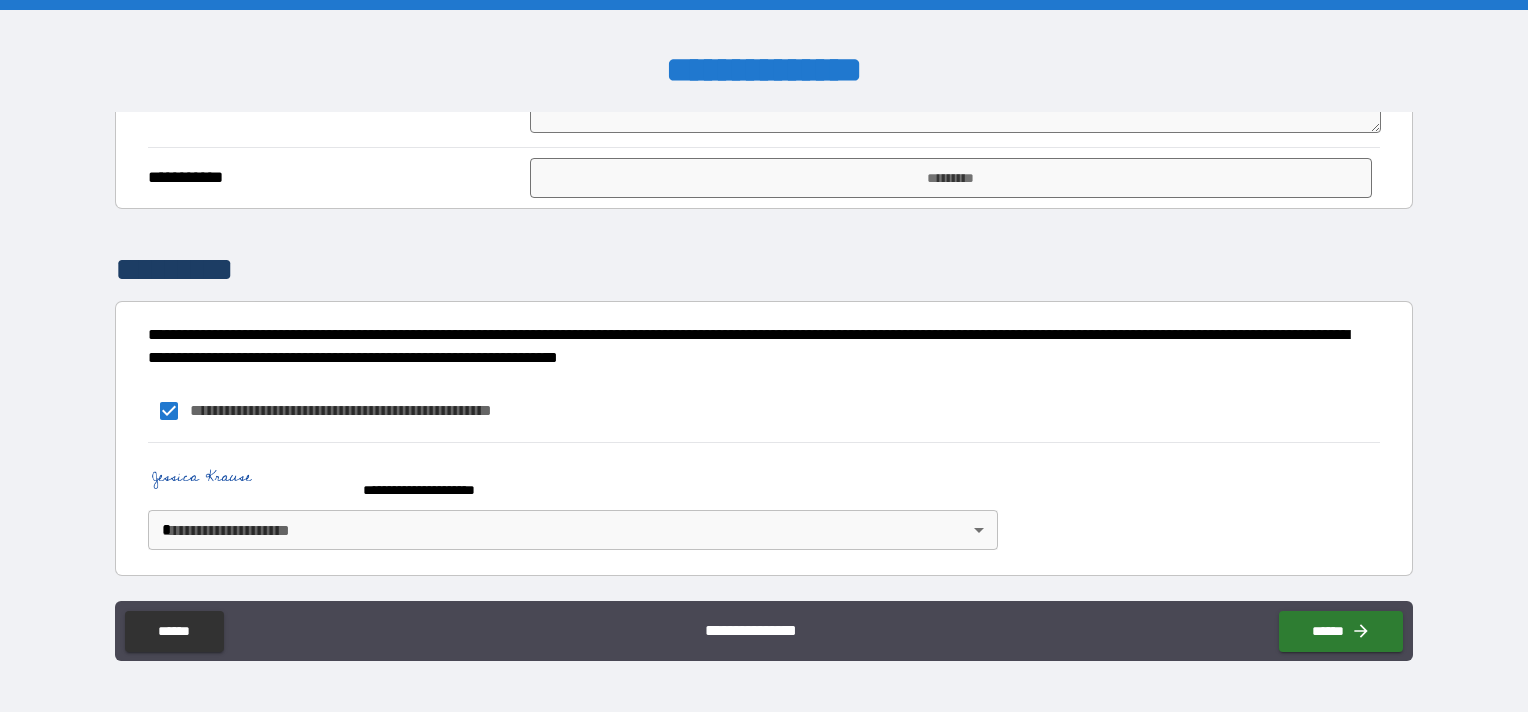 click on "**********" at bounding box center [764, 356] 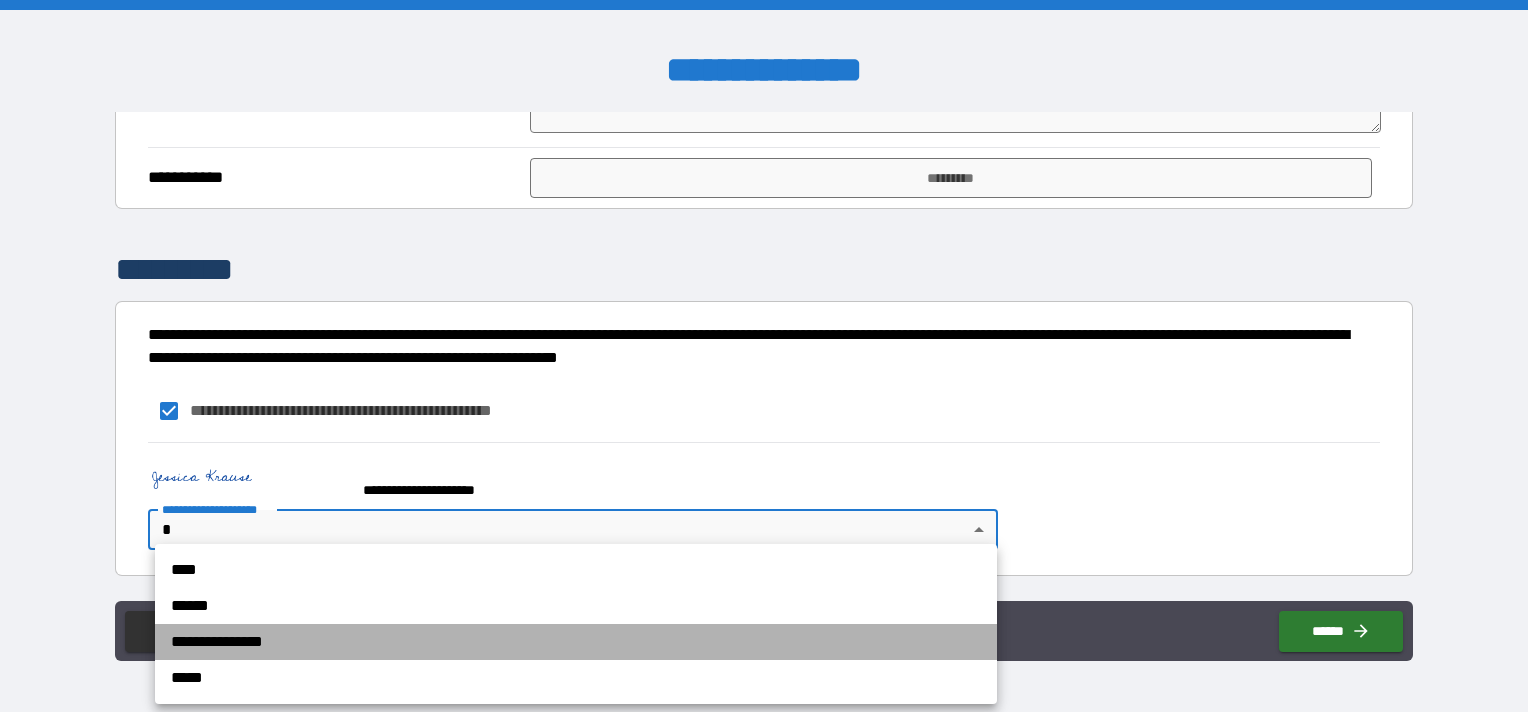 click on "**********" at bounding box center [576, 642] 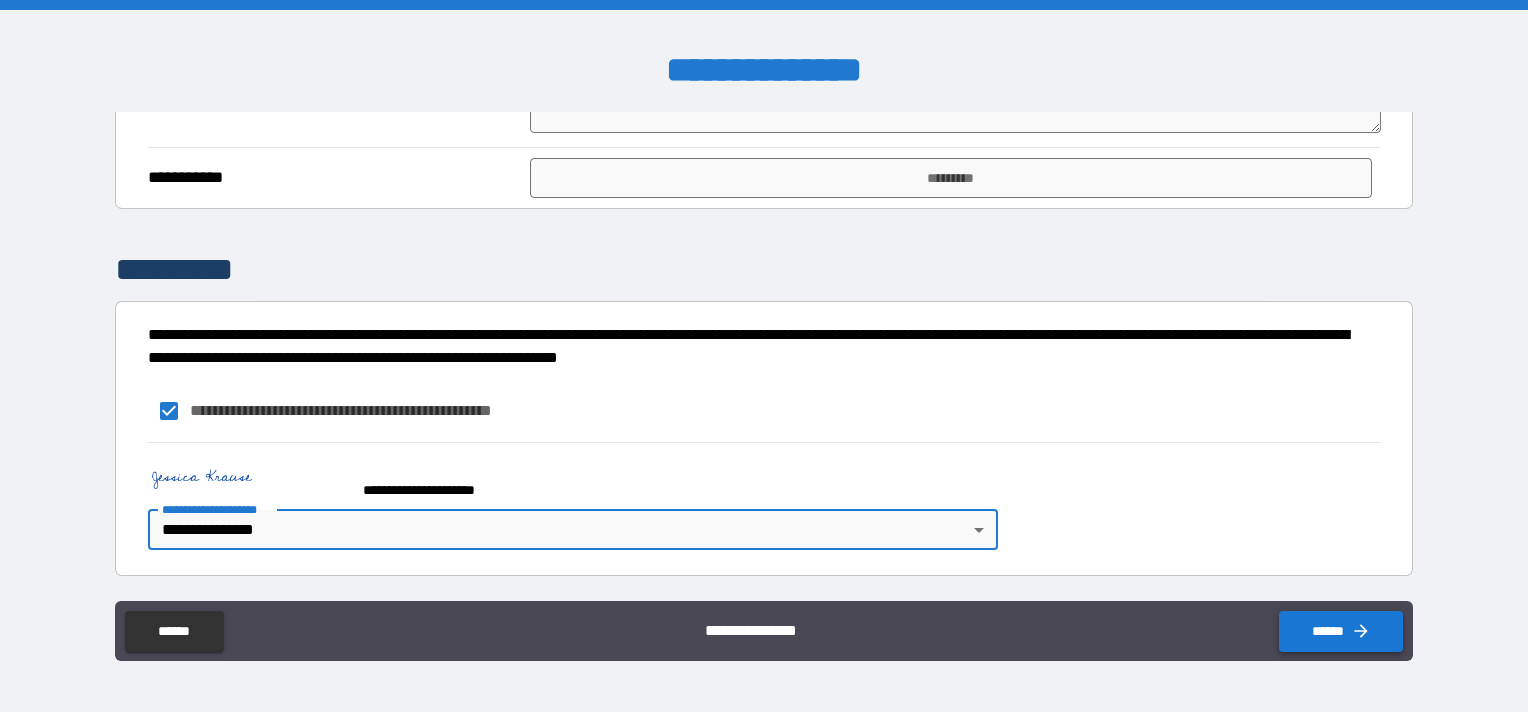click on "******" at bounding box center (1341, 631) 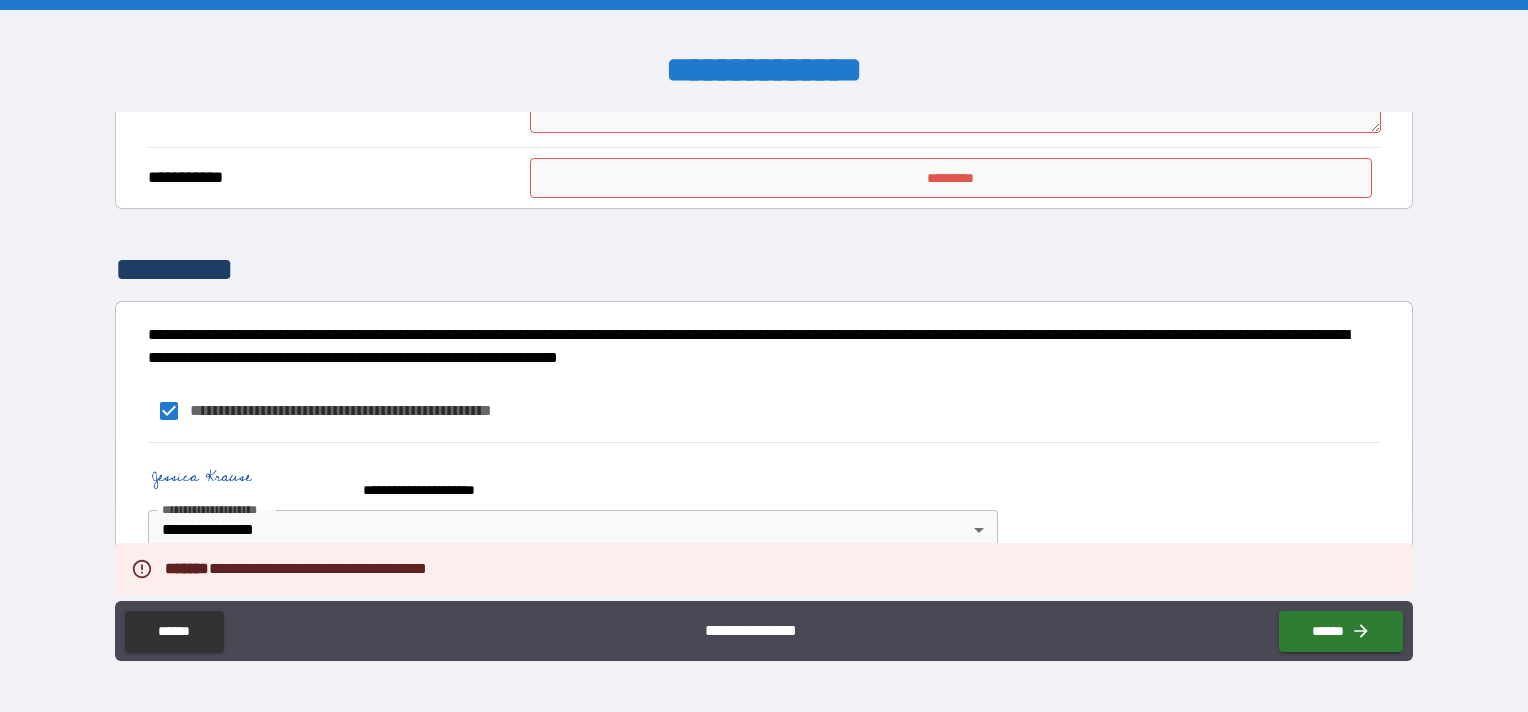 scroll, scrollTop: 401, scrollLeft: 0, axis: vertical 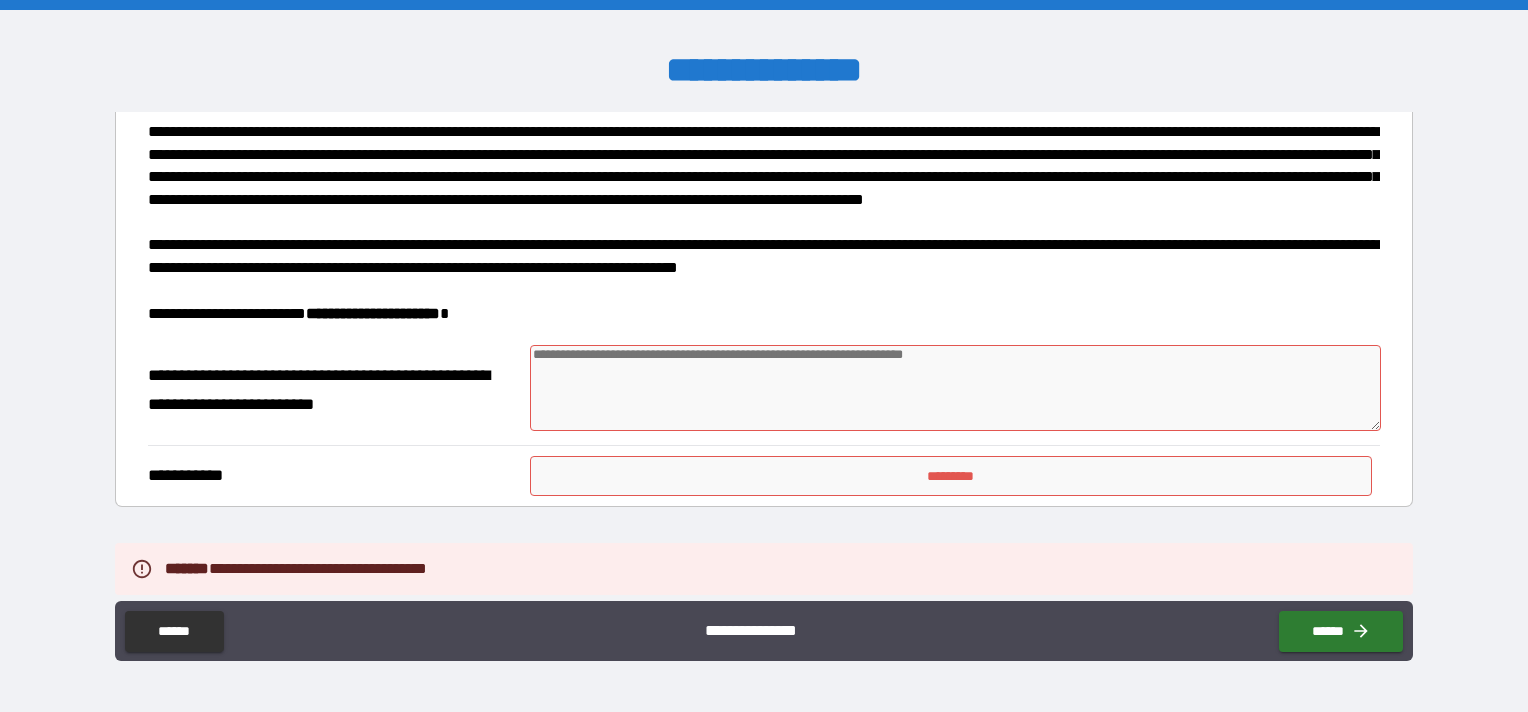 drag, startPoint x: 591, startPoint y: 388, endPoint x: 622, endPoint y: 392, distance: 31.257 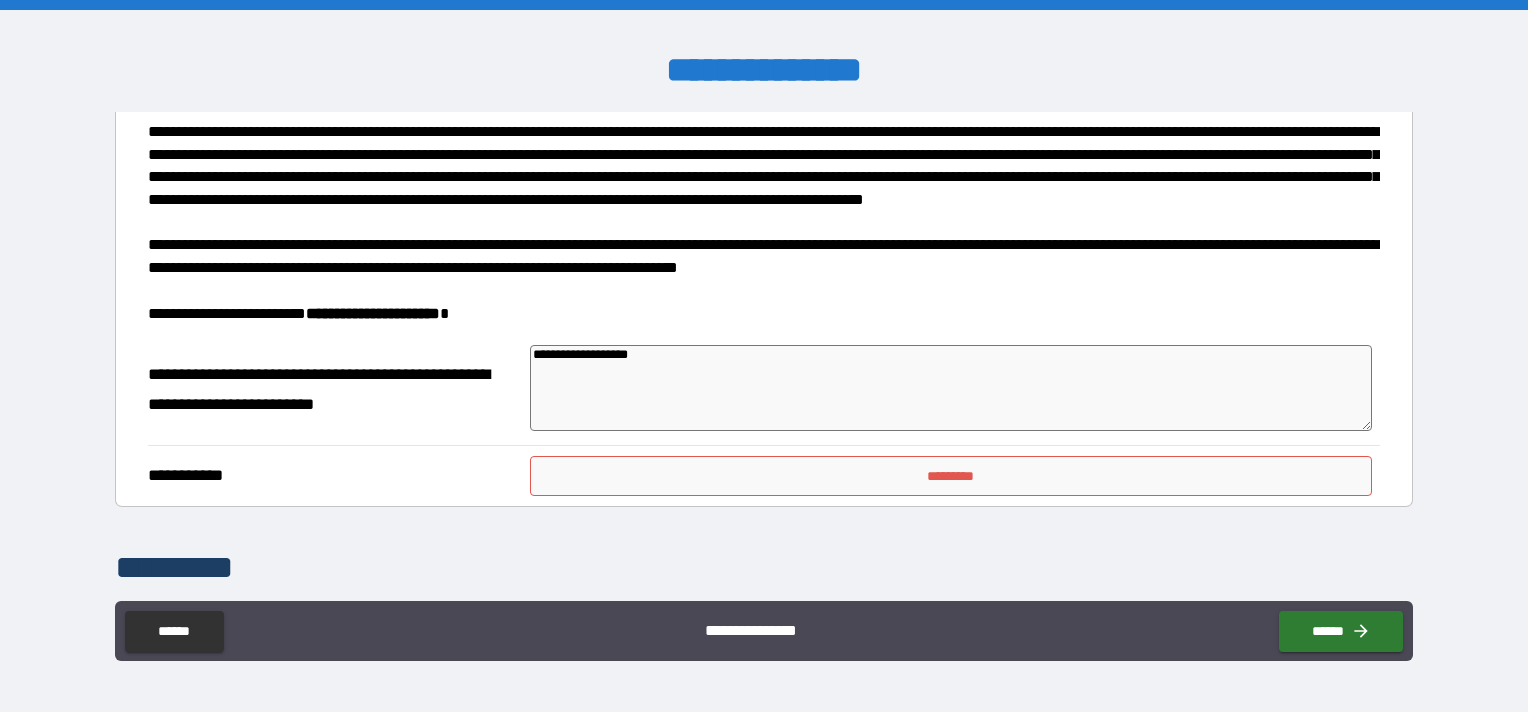 click on "*********" at bounding box center (951, 476) 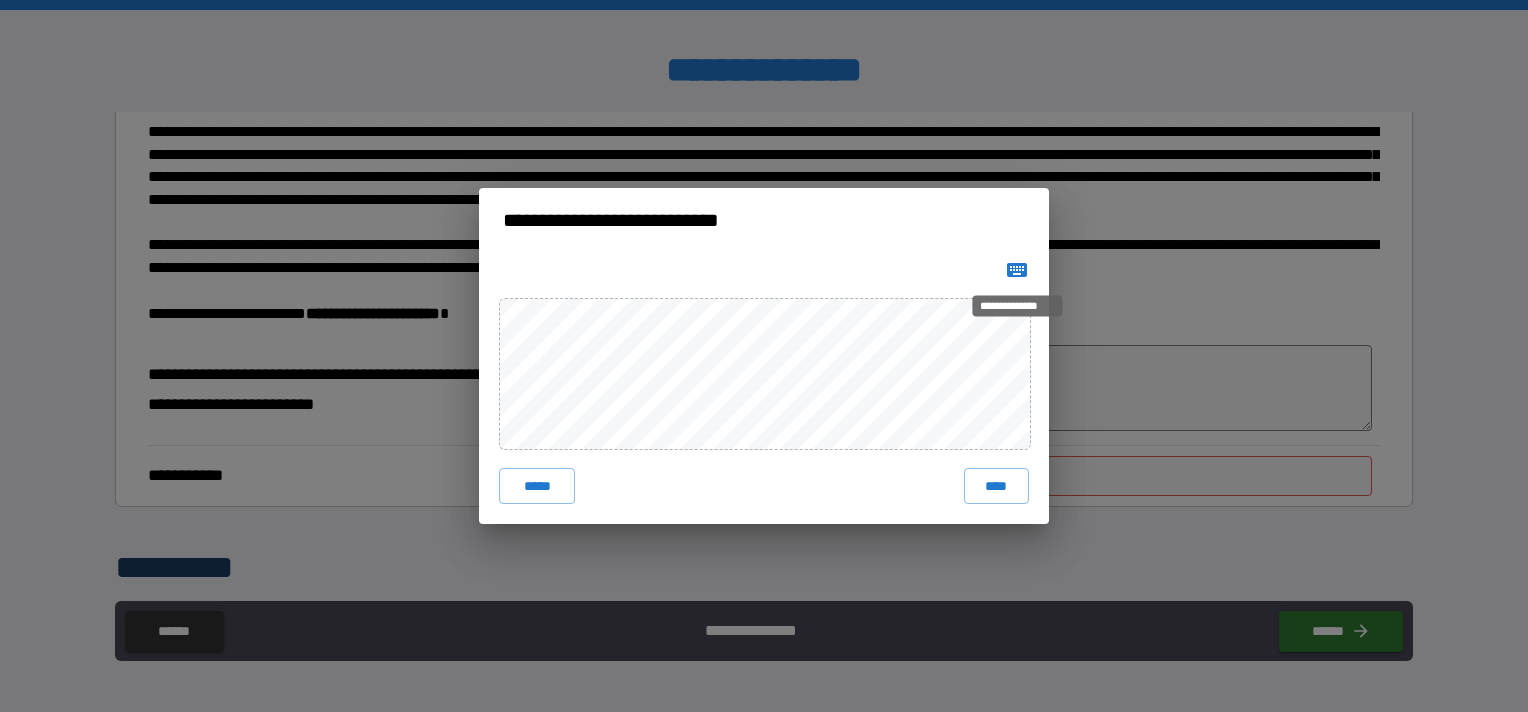 click 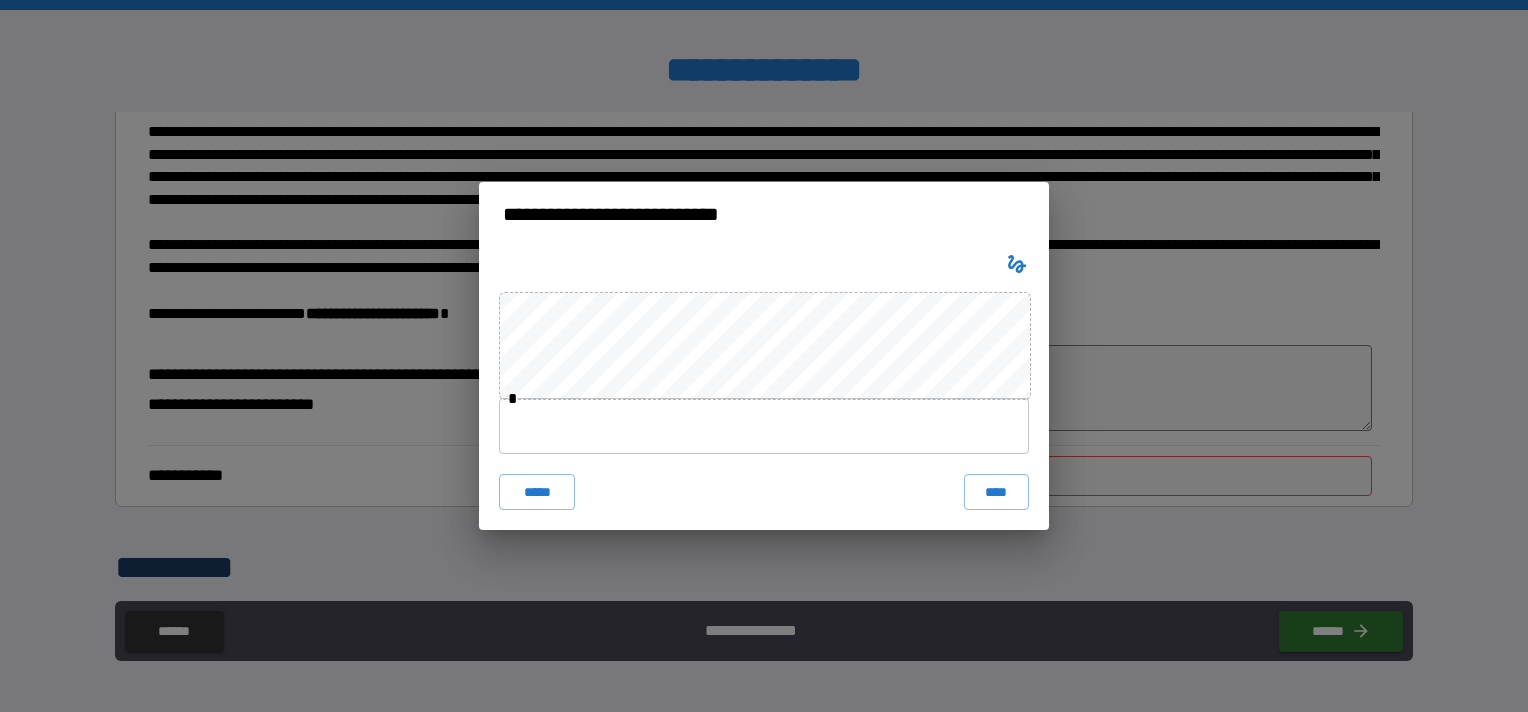 click at bounding box center (764, 426) 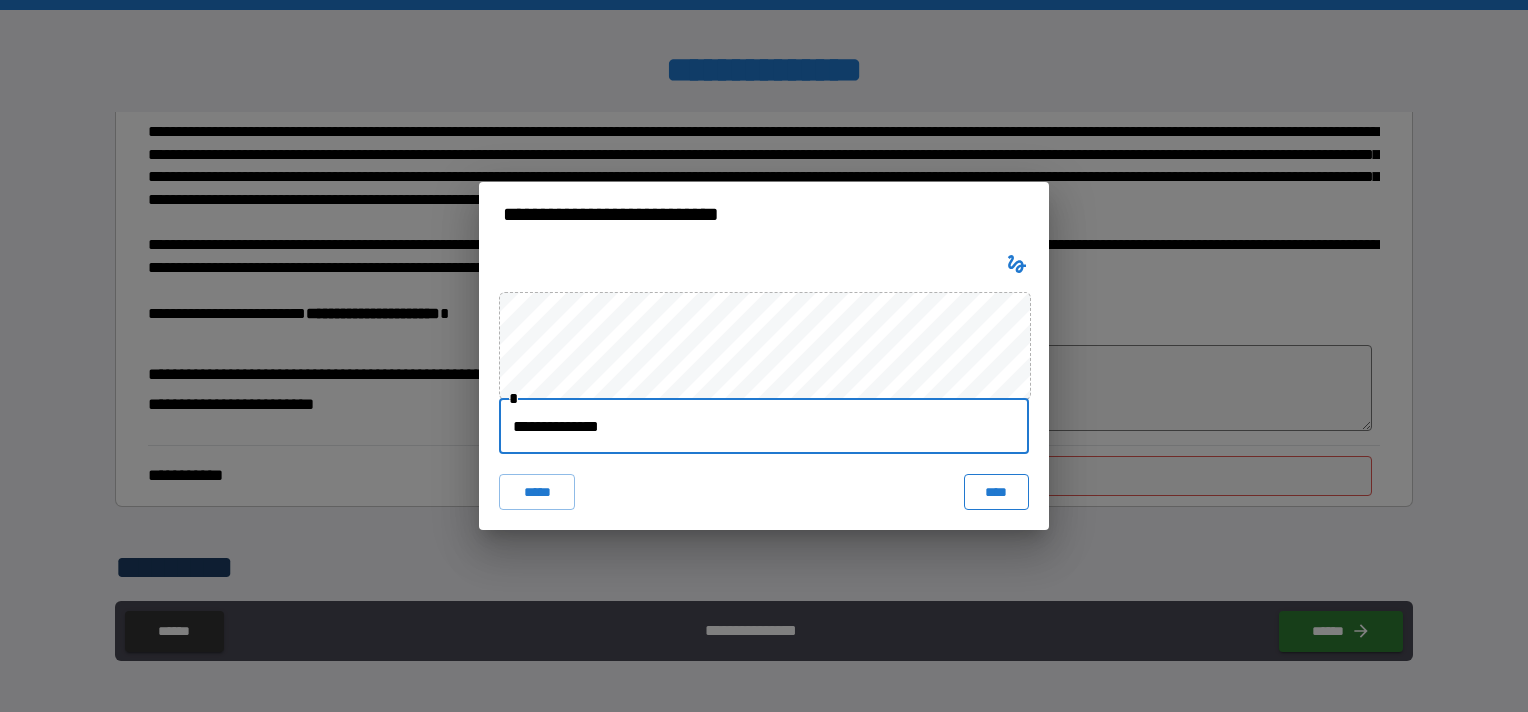 click on "****" at bounding box center (996, 492) 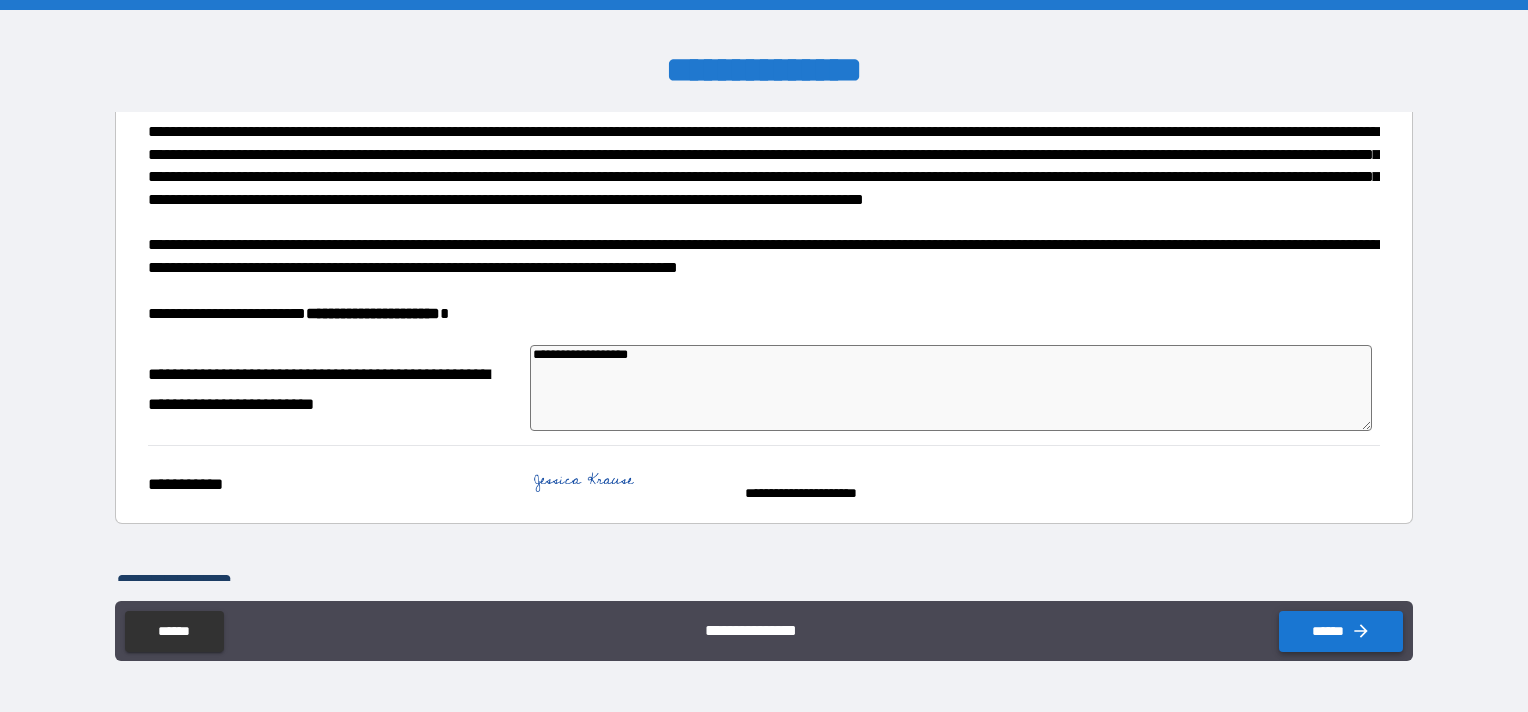 click on "******" at bounding box center (1341, 631) 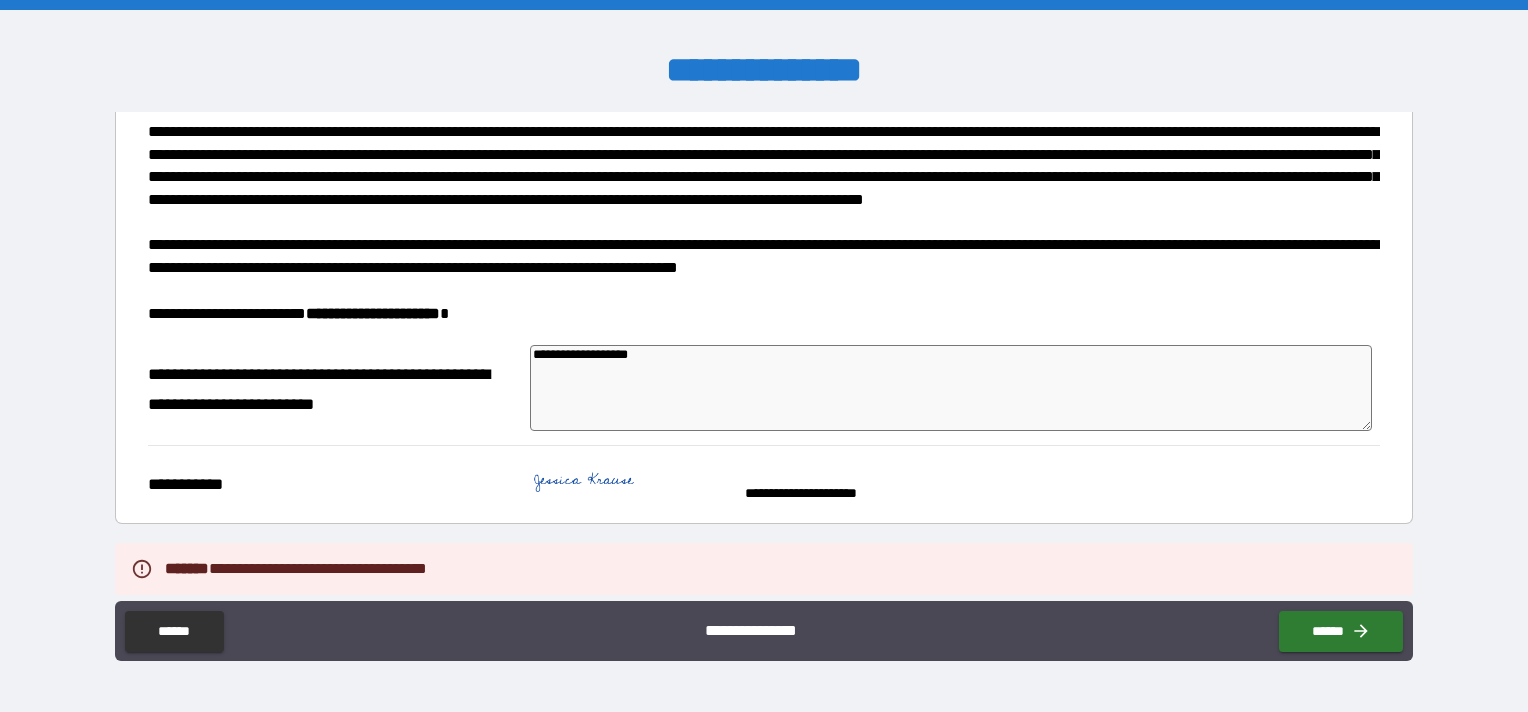 scroll, scrollTop: 1, scrollLeft: 0, axis: vertical 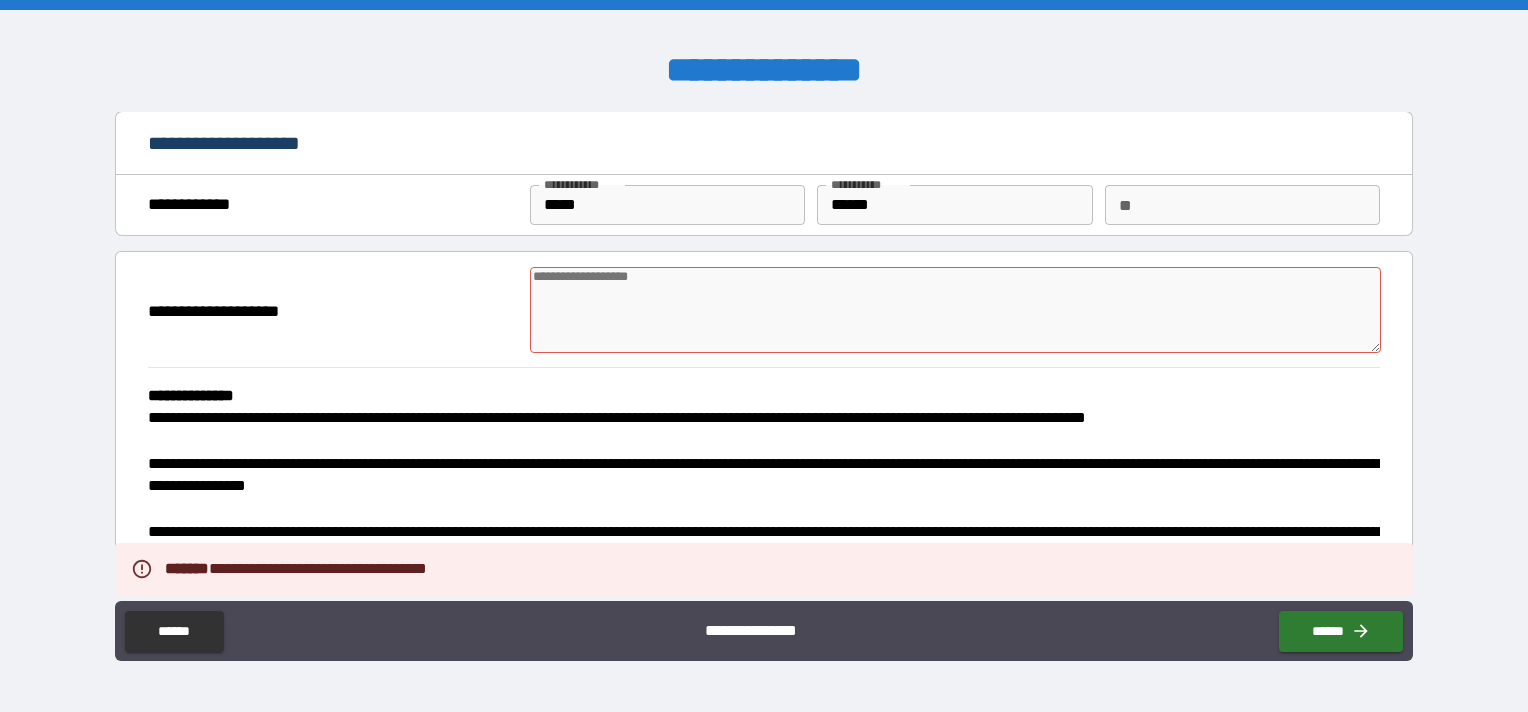 click at bounding box center (955, 310) 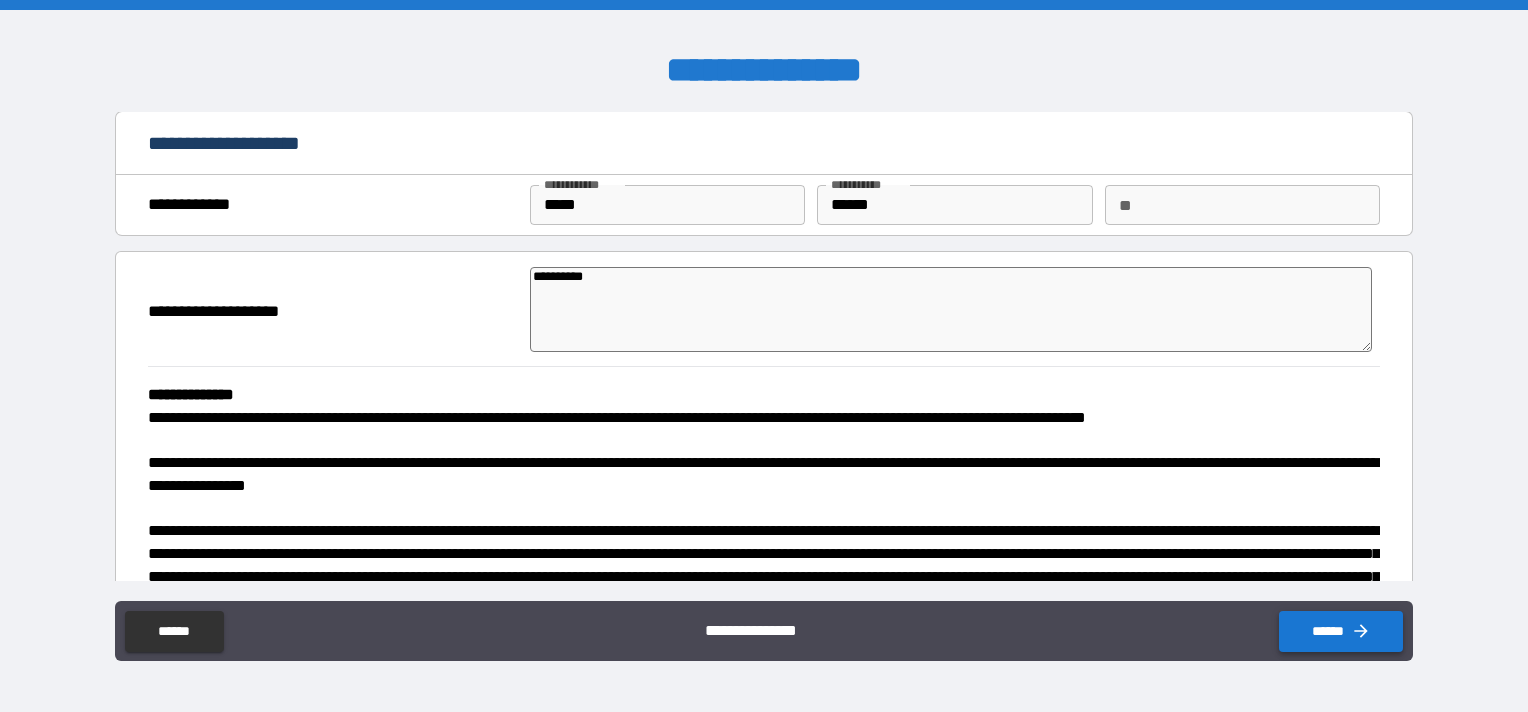 click on "******" at bounding box center (1341, 631) 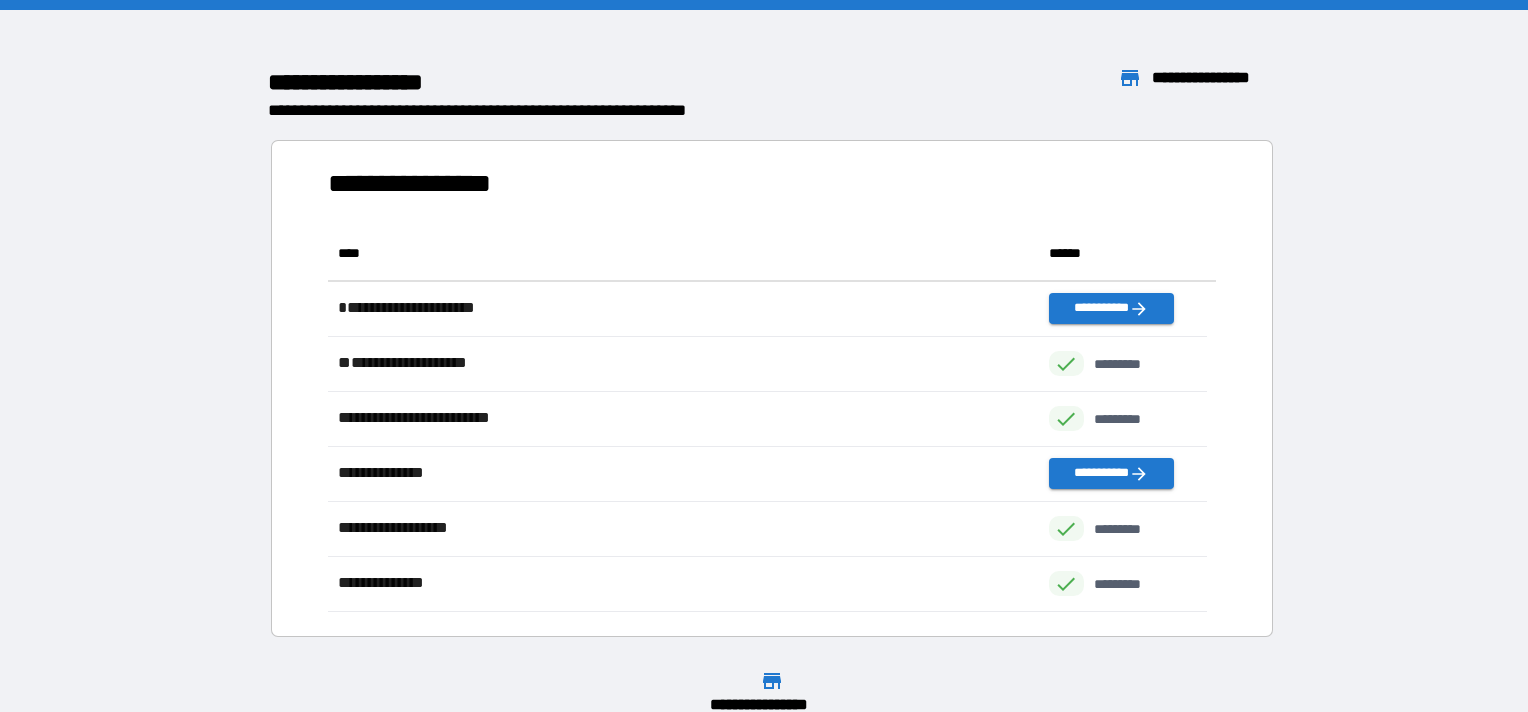 scroll, scrollTop: 16, scrollLeft: 16, axis: both 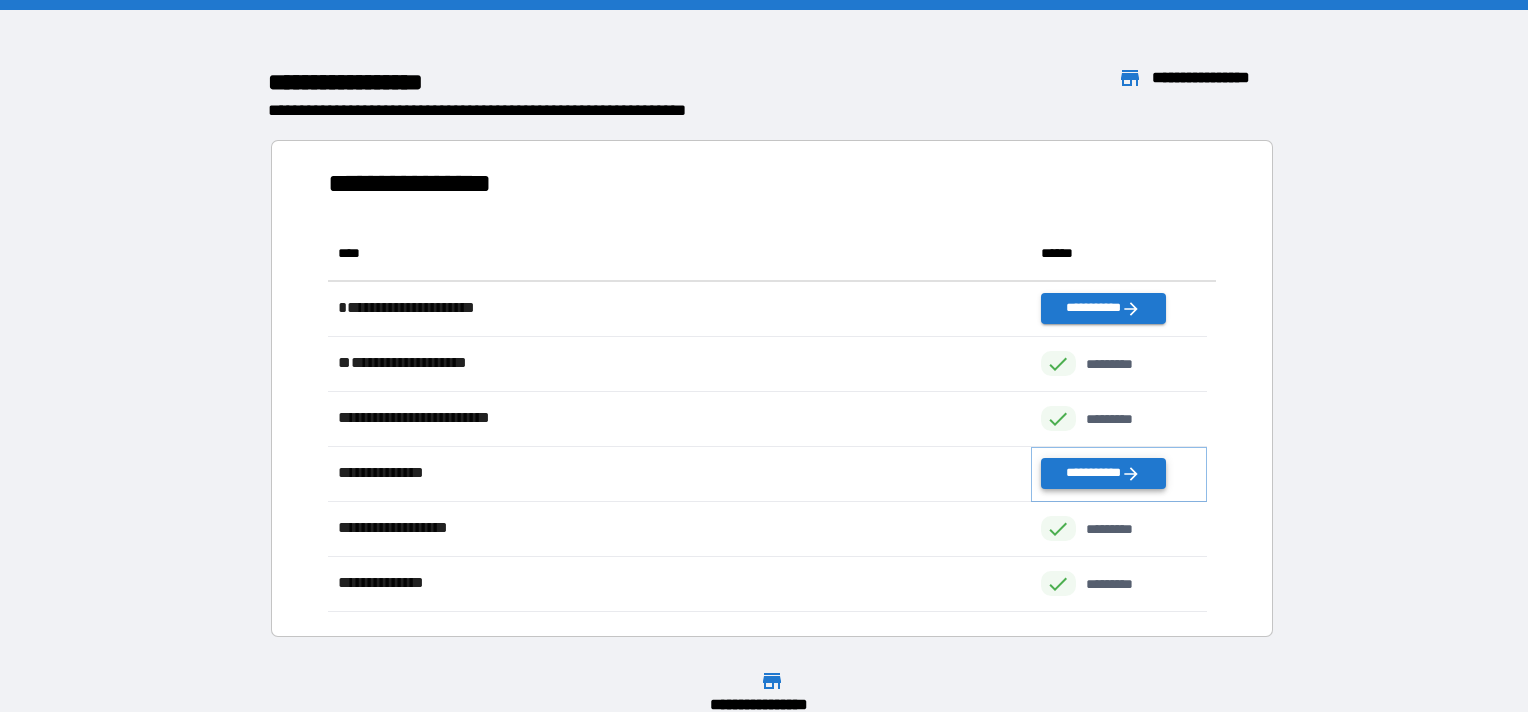 click on "**********" at bounding box center [1103, 473] 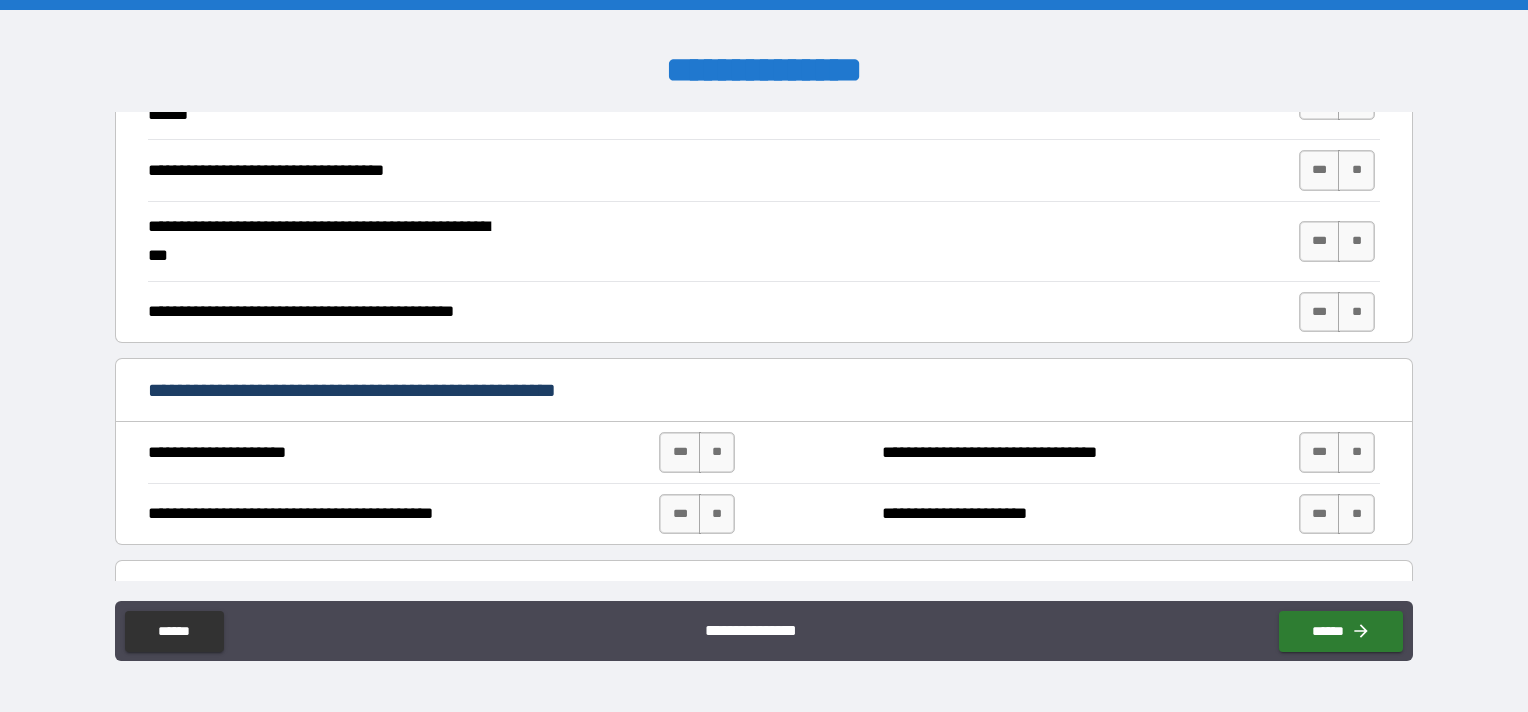 scroll, scrollTop: 1500, scrollLeft: 0, axis: vertical 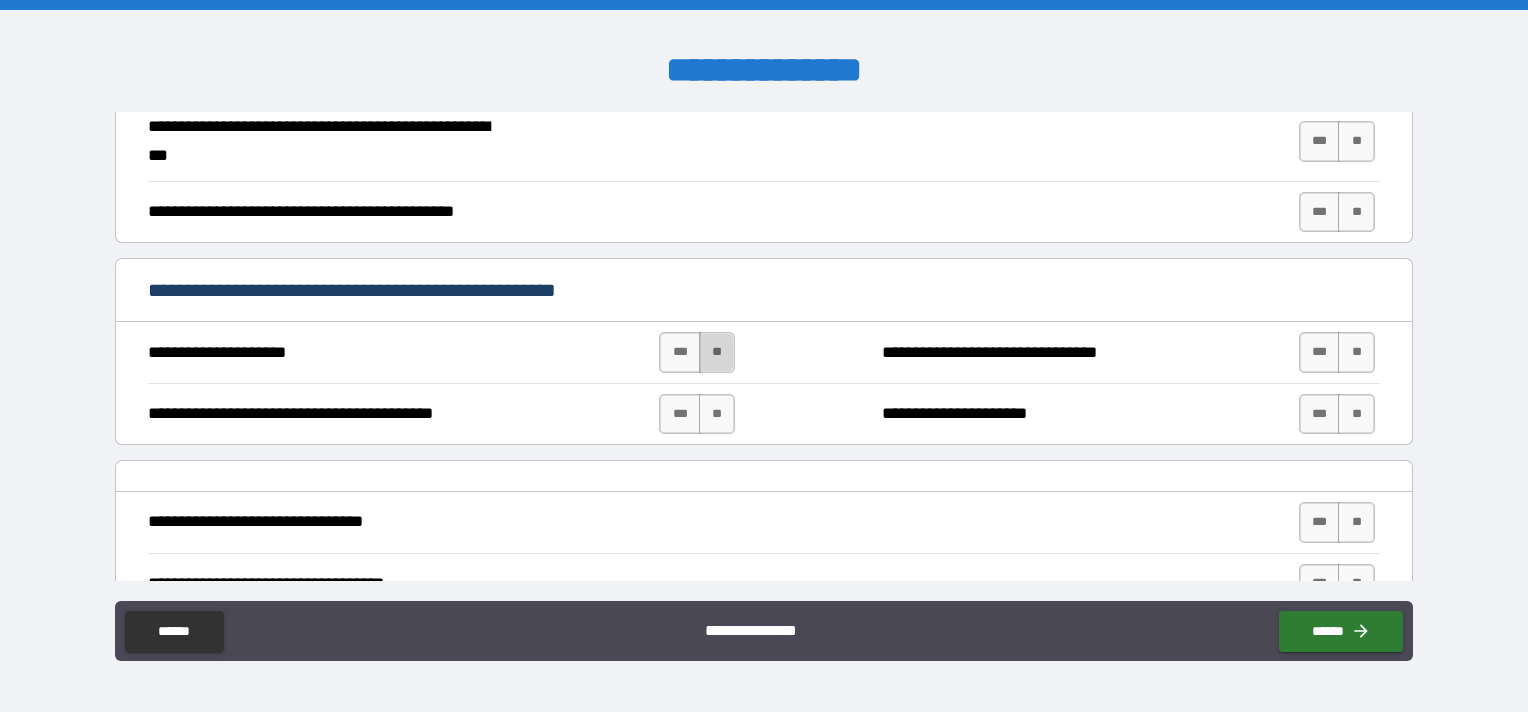 click on "**" at bounding box center [717, 352] 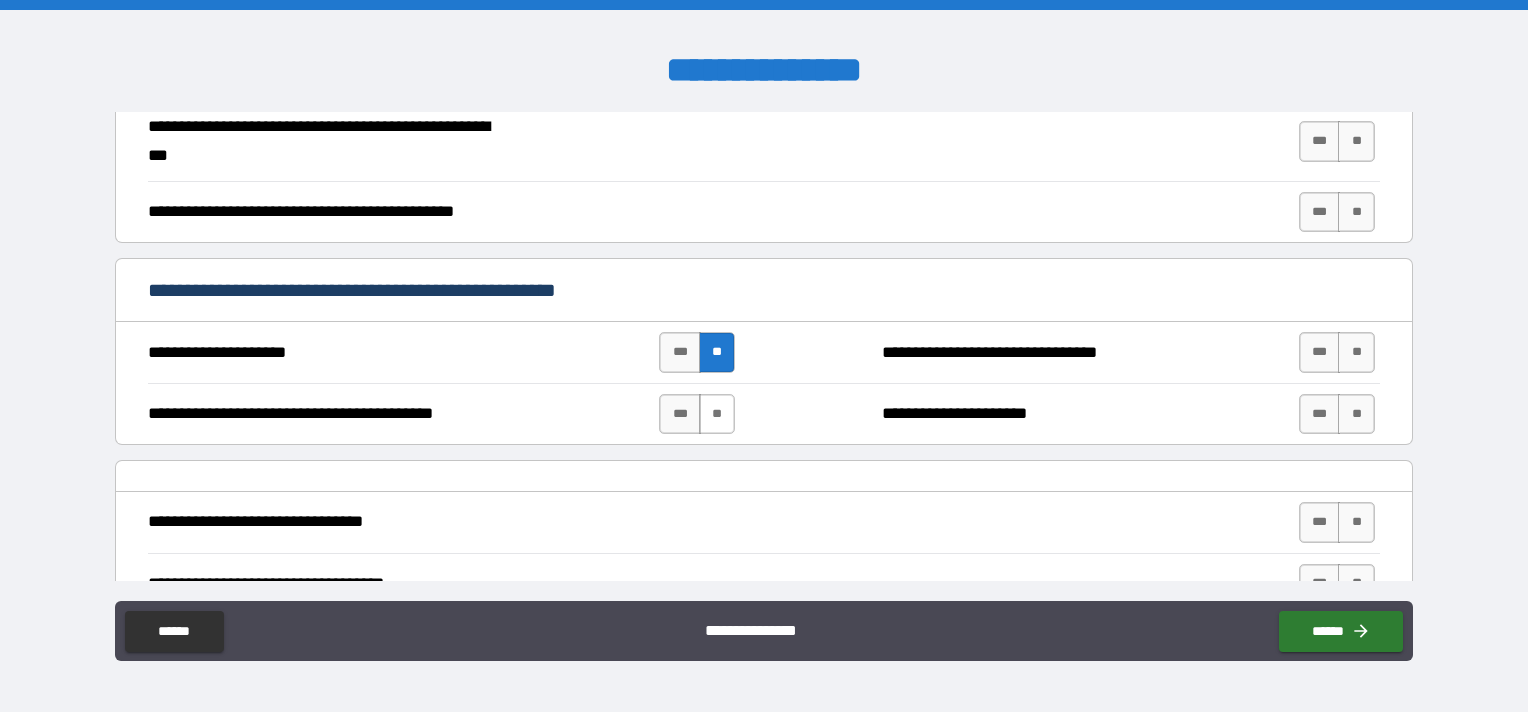 click on "**" at bounding box center [717, 414] 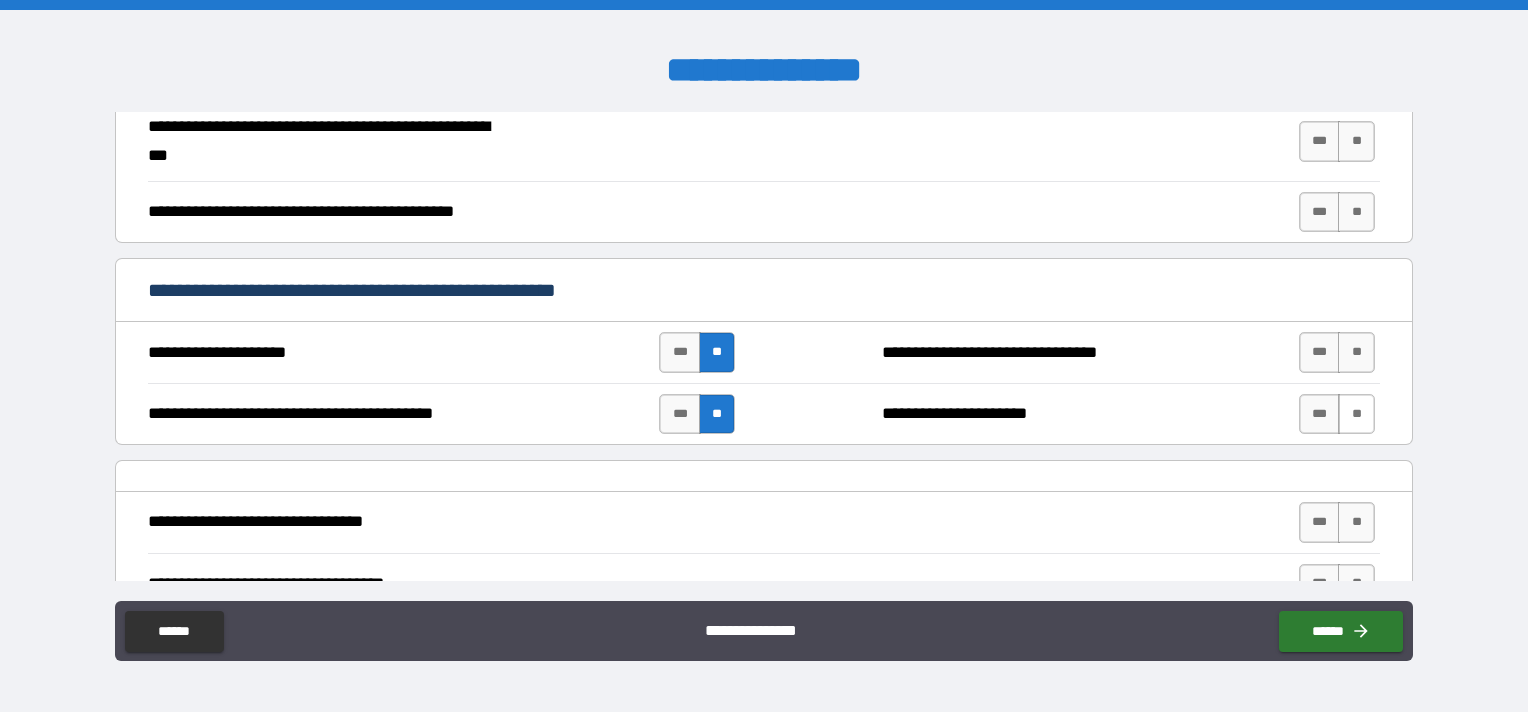 click on "**" at bounding box center [1356, 414] 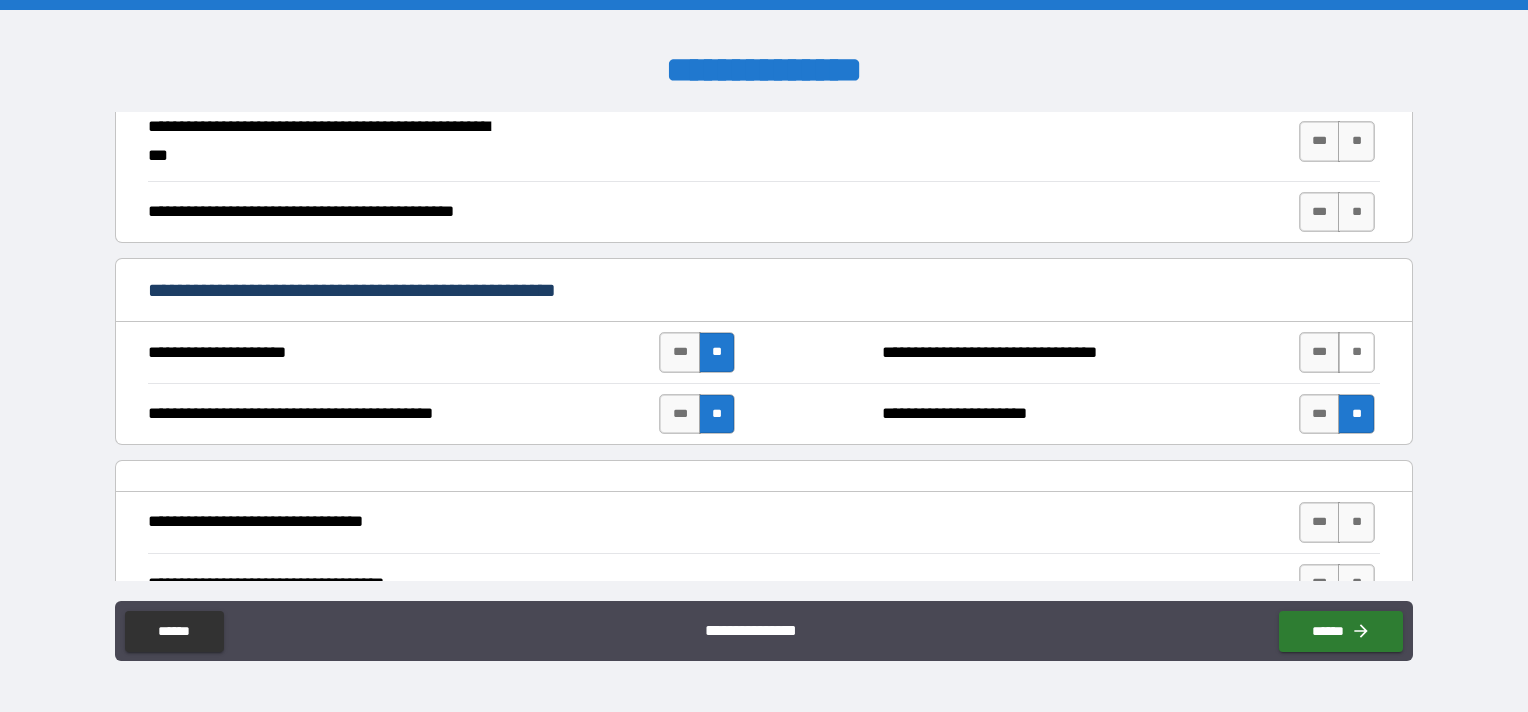 click on "**" at bounding box center (1356, 352) 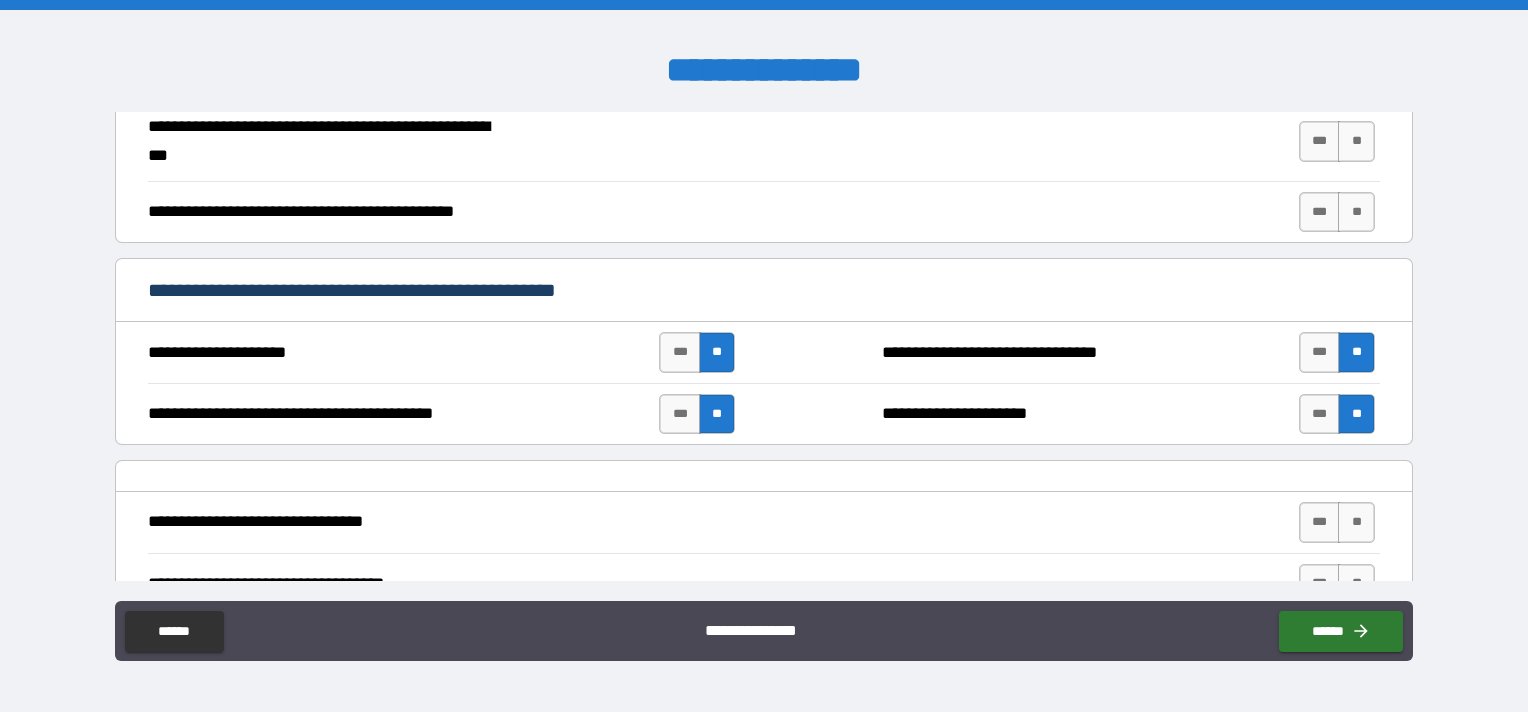 scroll, scrollTop: 1600, scrollLeft: 0, axis: vertical 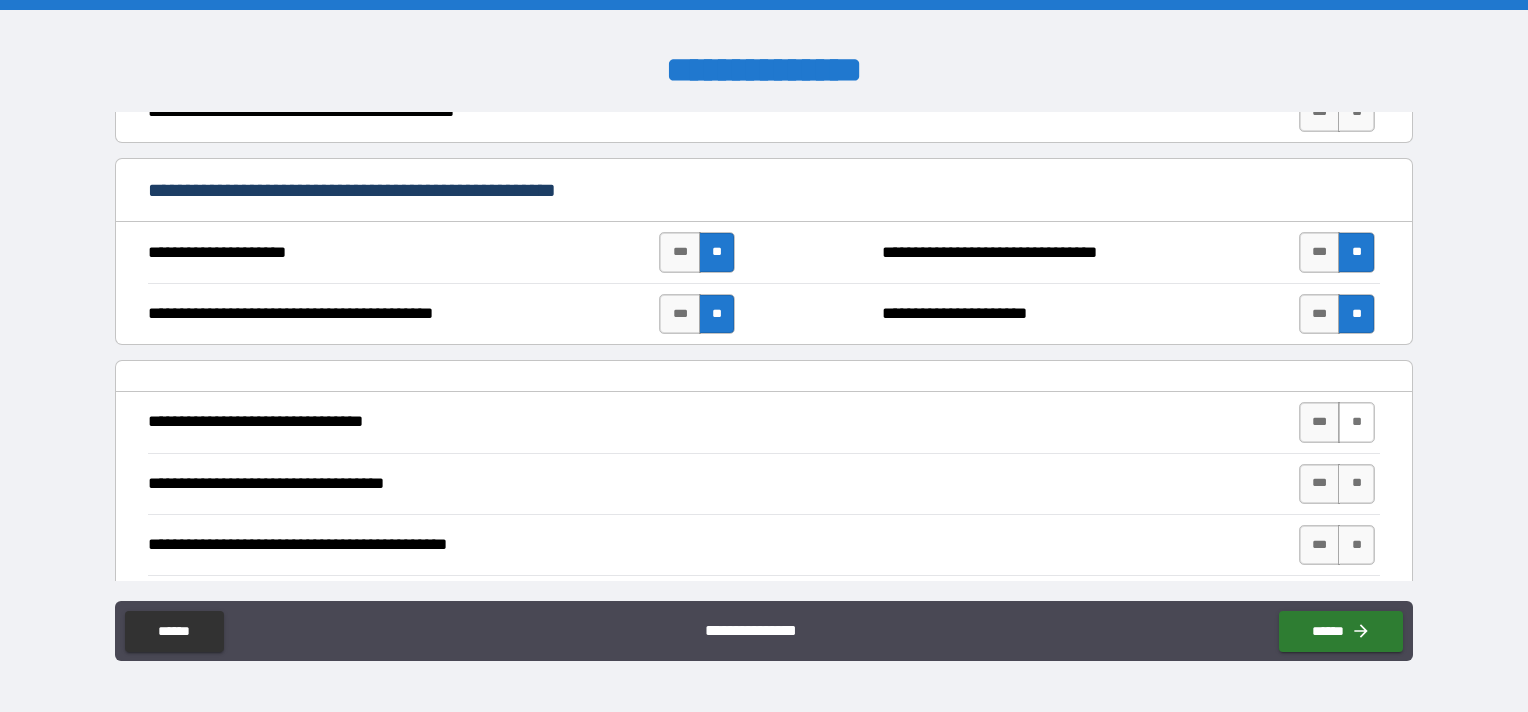 click on "**" at bounding box center (1356, 422) 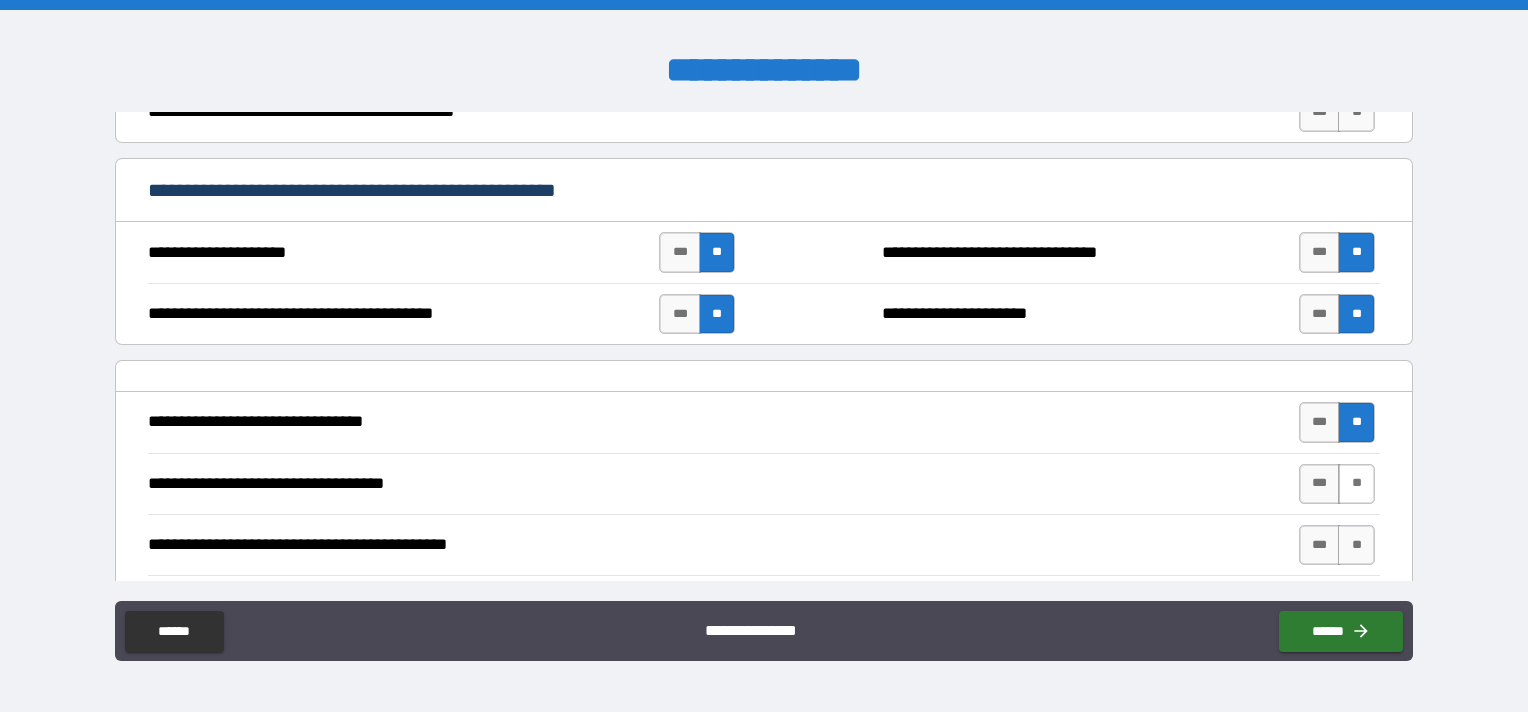 click on "**" at bounding box center [1356, 484] 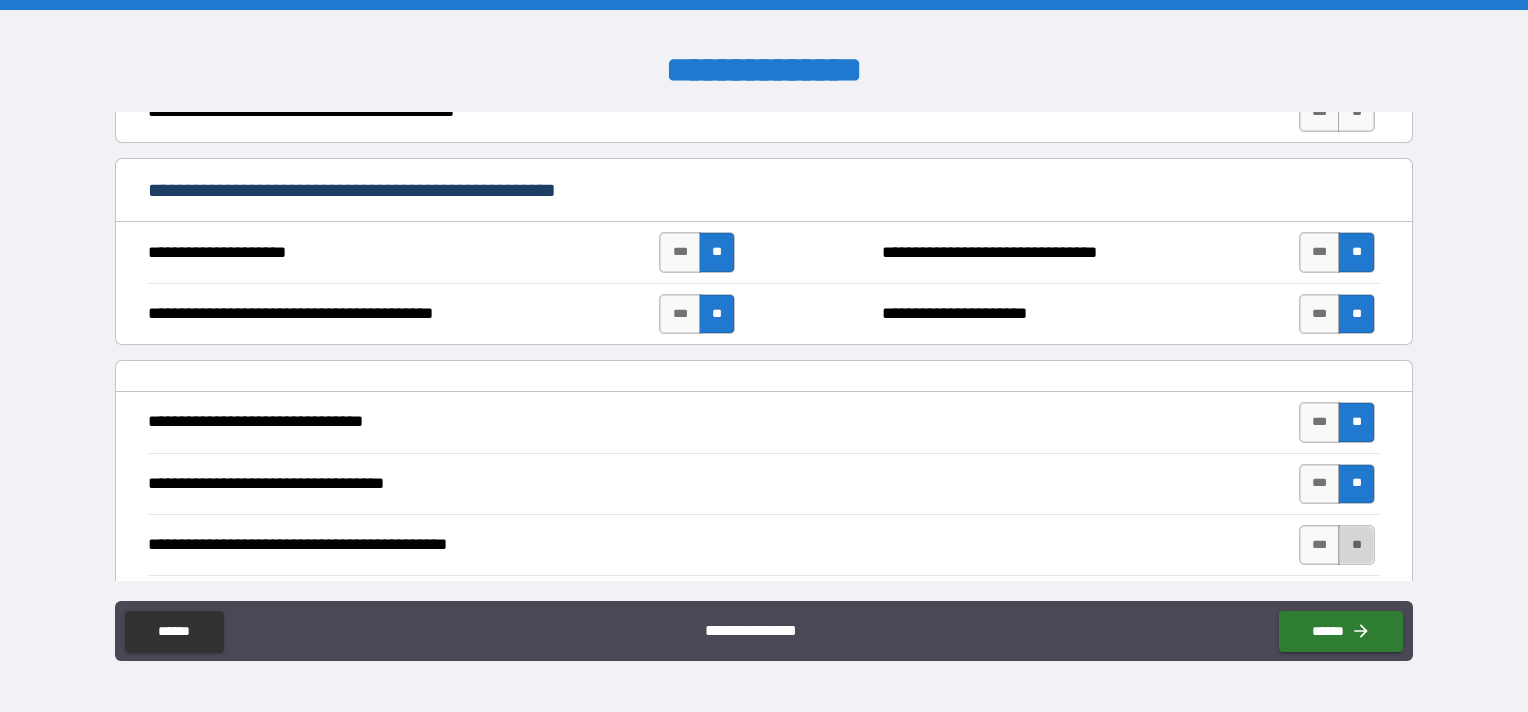 click on "**" at bounding box center (1356, 545) 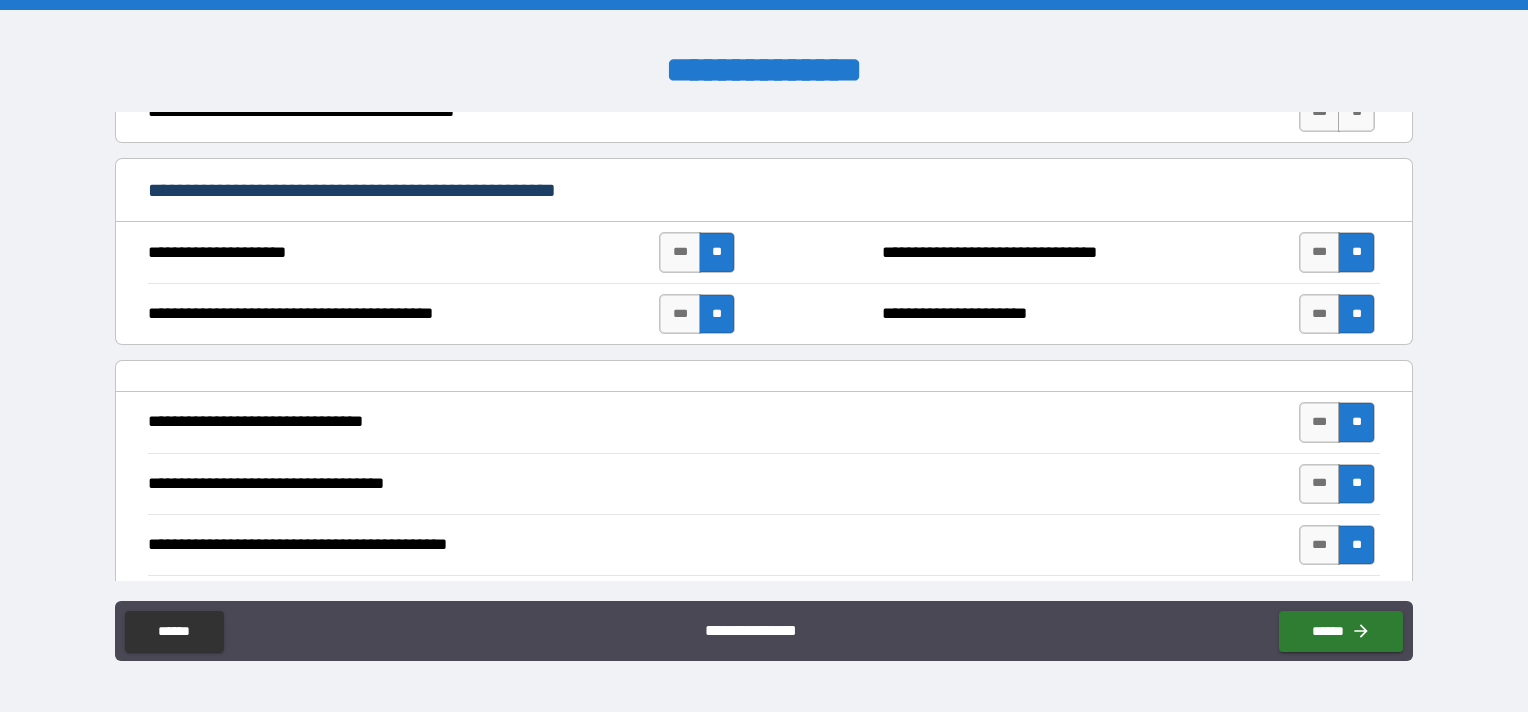 scroll, scrollTop: 1800, scrollLeft: 0, axis: vertical 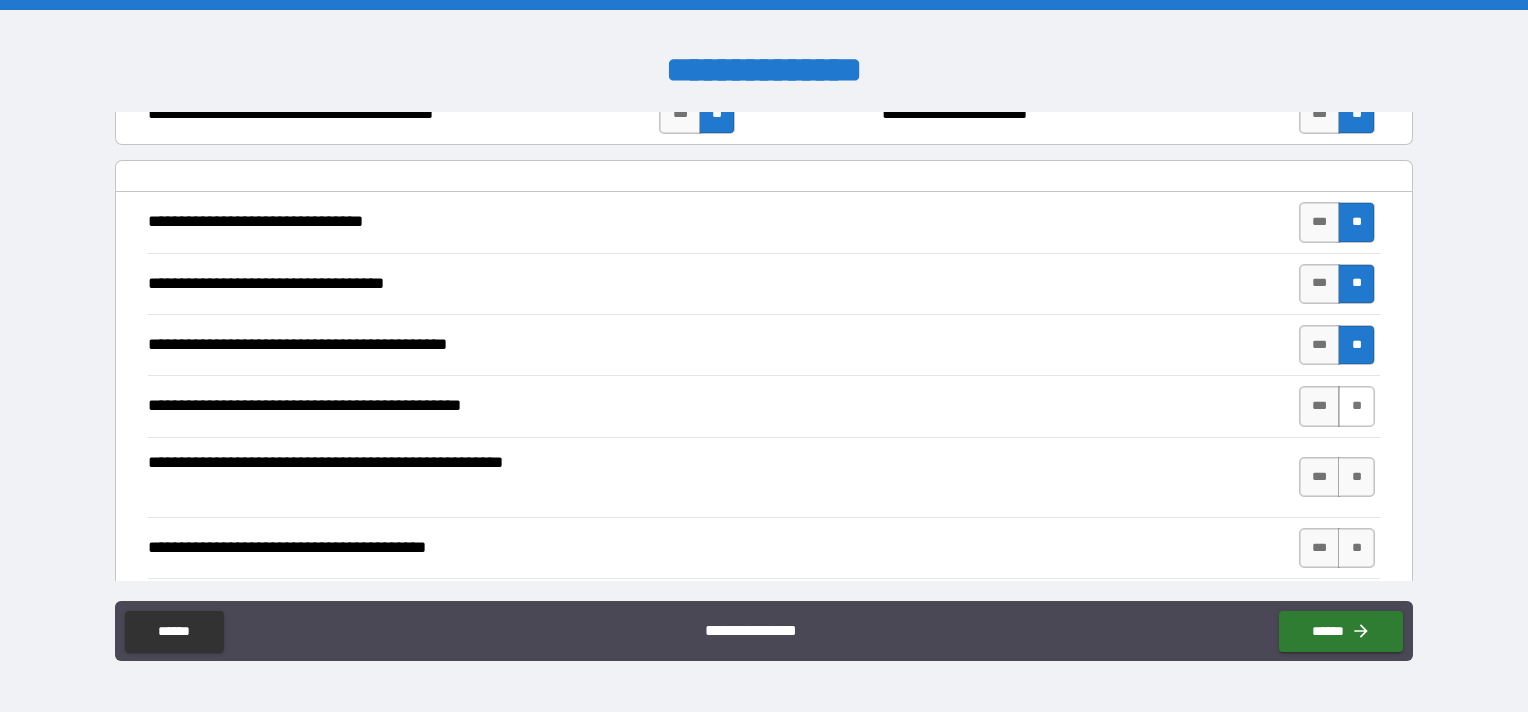click on "**" at bounding box center [1356, 406] 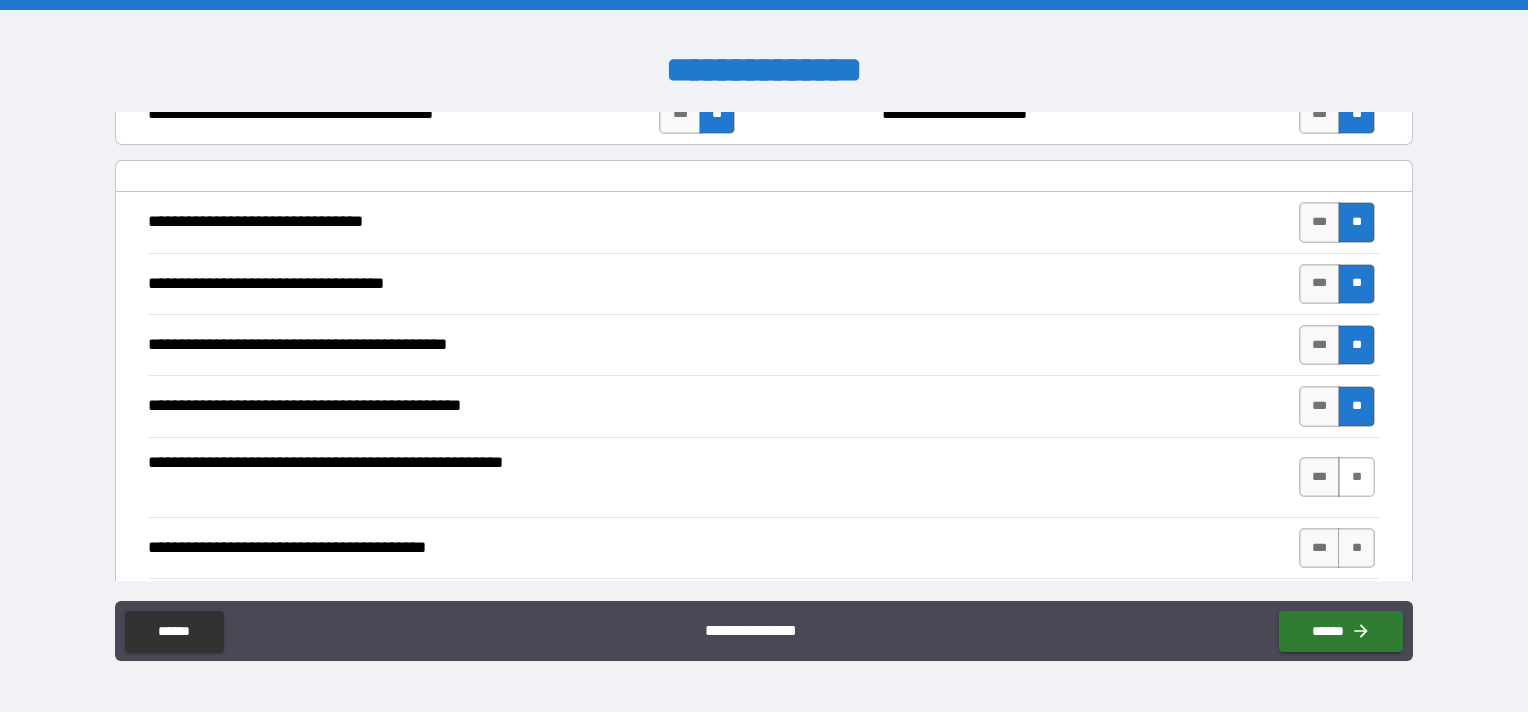 click on "**" at bounding box center [1356, 477] 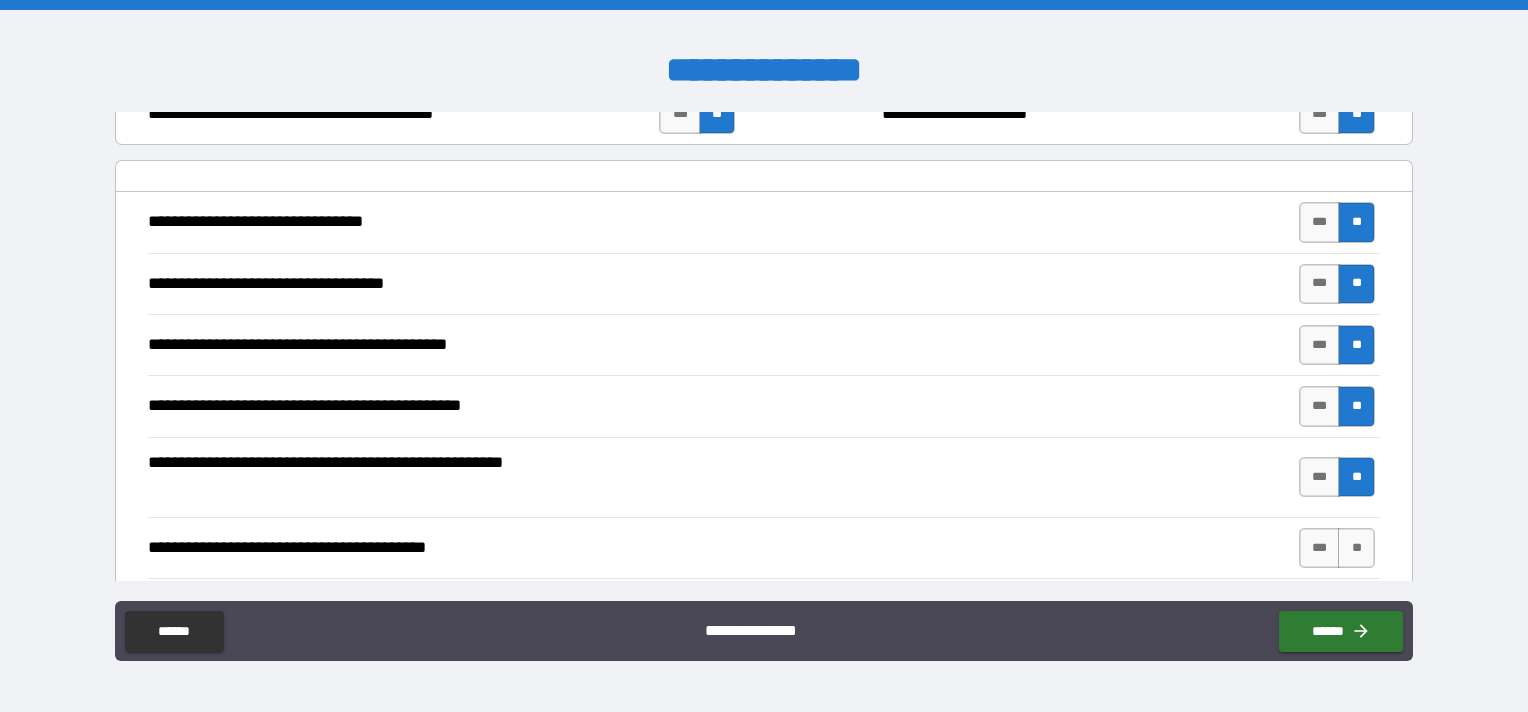 scroll, scrollTop: 1900, scrollLeft: 0, axis: vertical 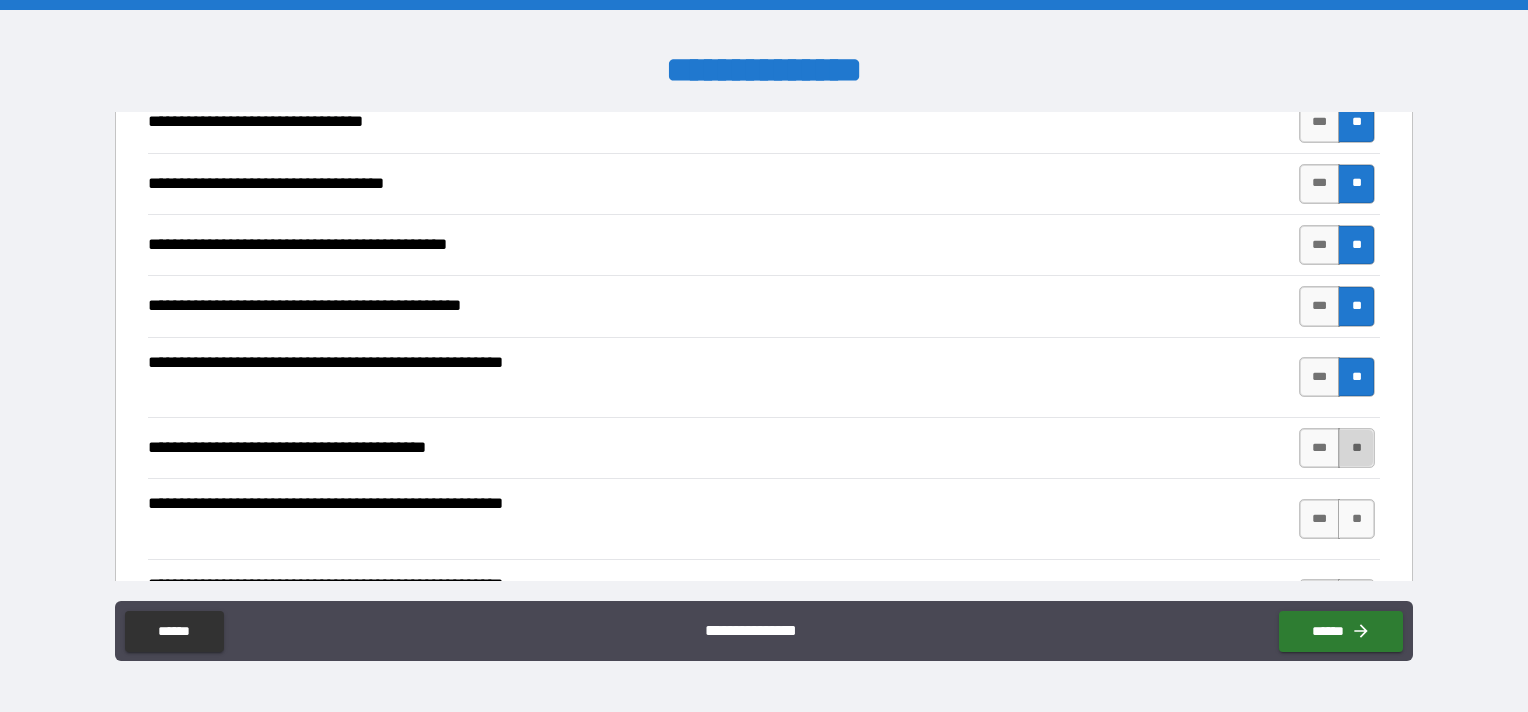 click on "**" at bounding box center (1356, 448) 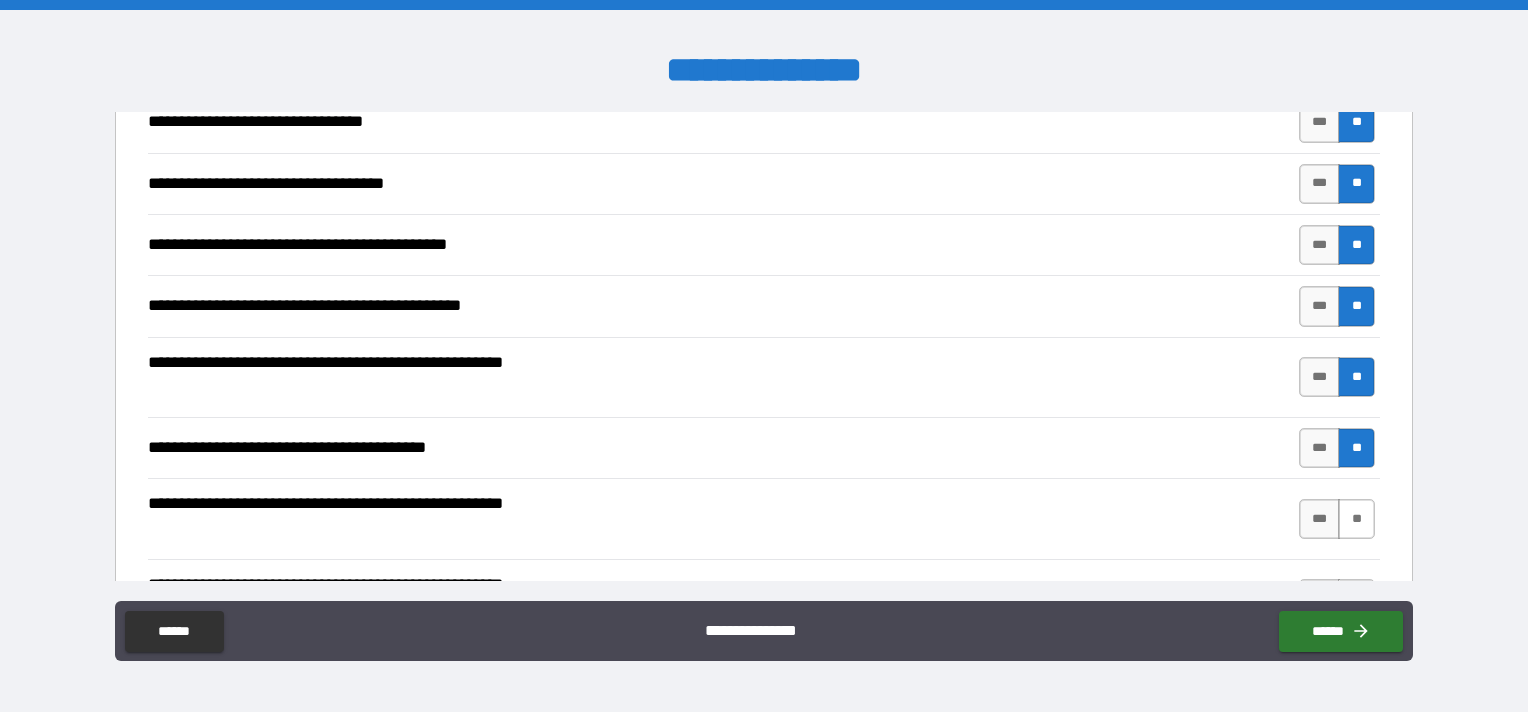 click on "**" at bounding box center [1356, 519] 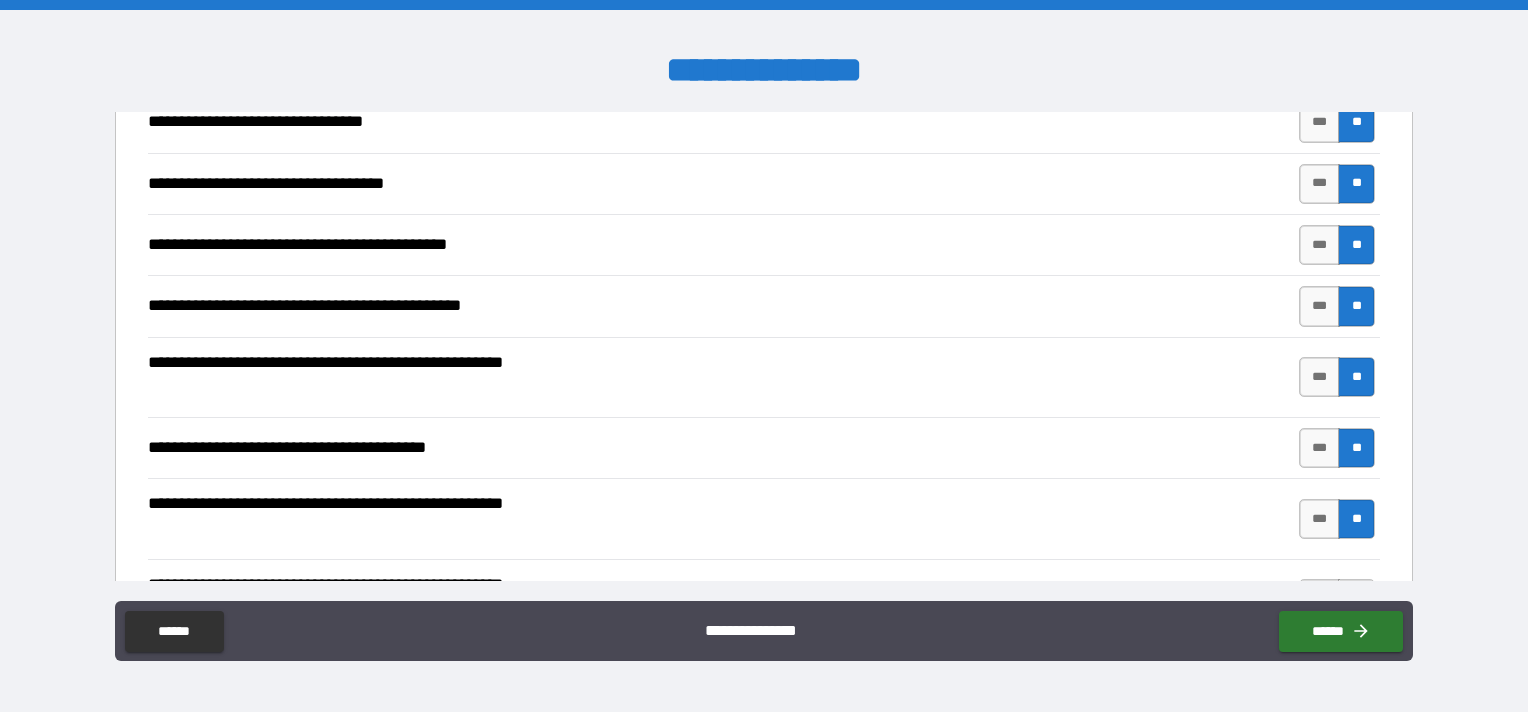 scroll, scrollTop: 2100, scrollLeft: 0, axis: vertical 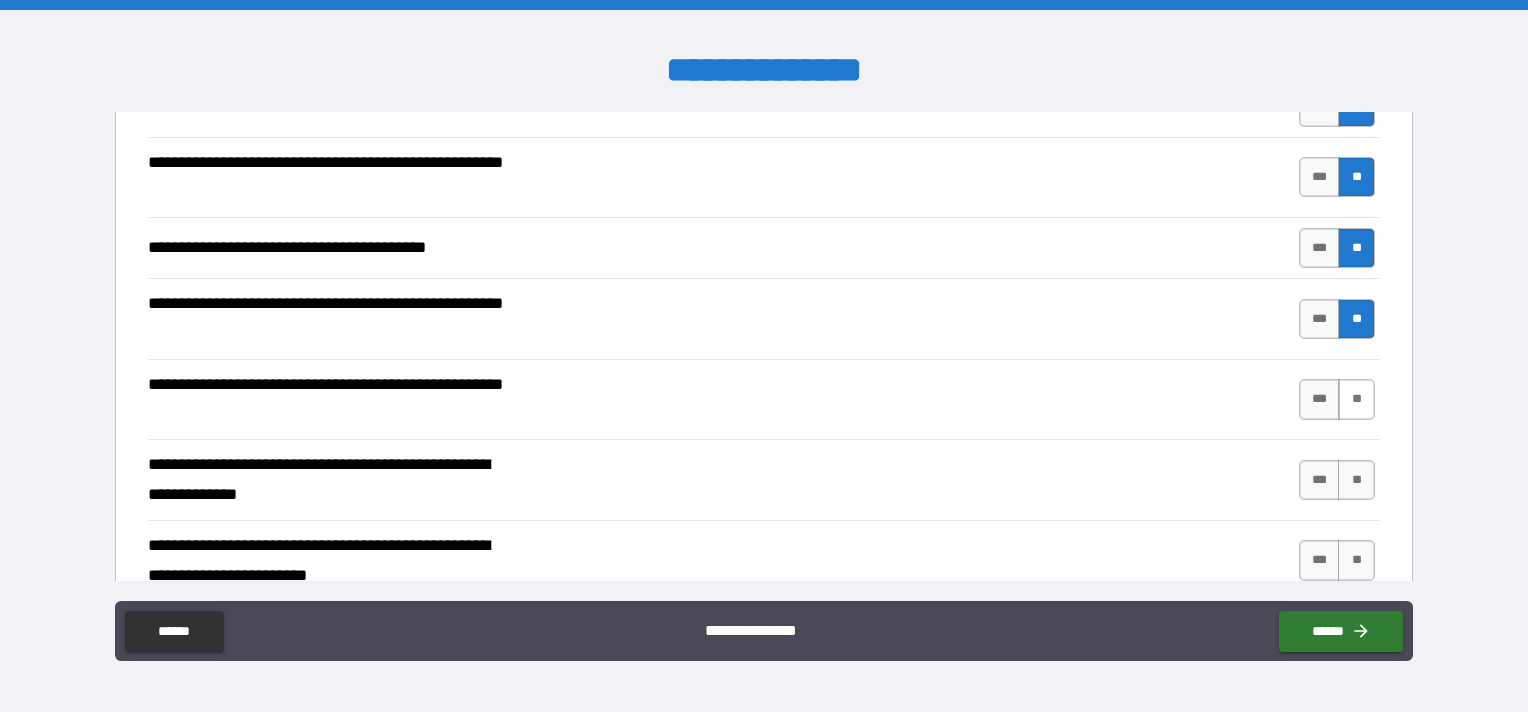 click on "**" at bounding box center [1356, 399] 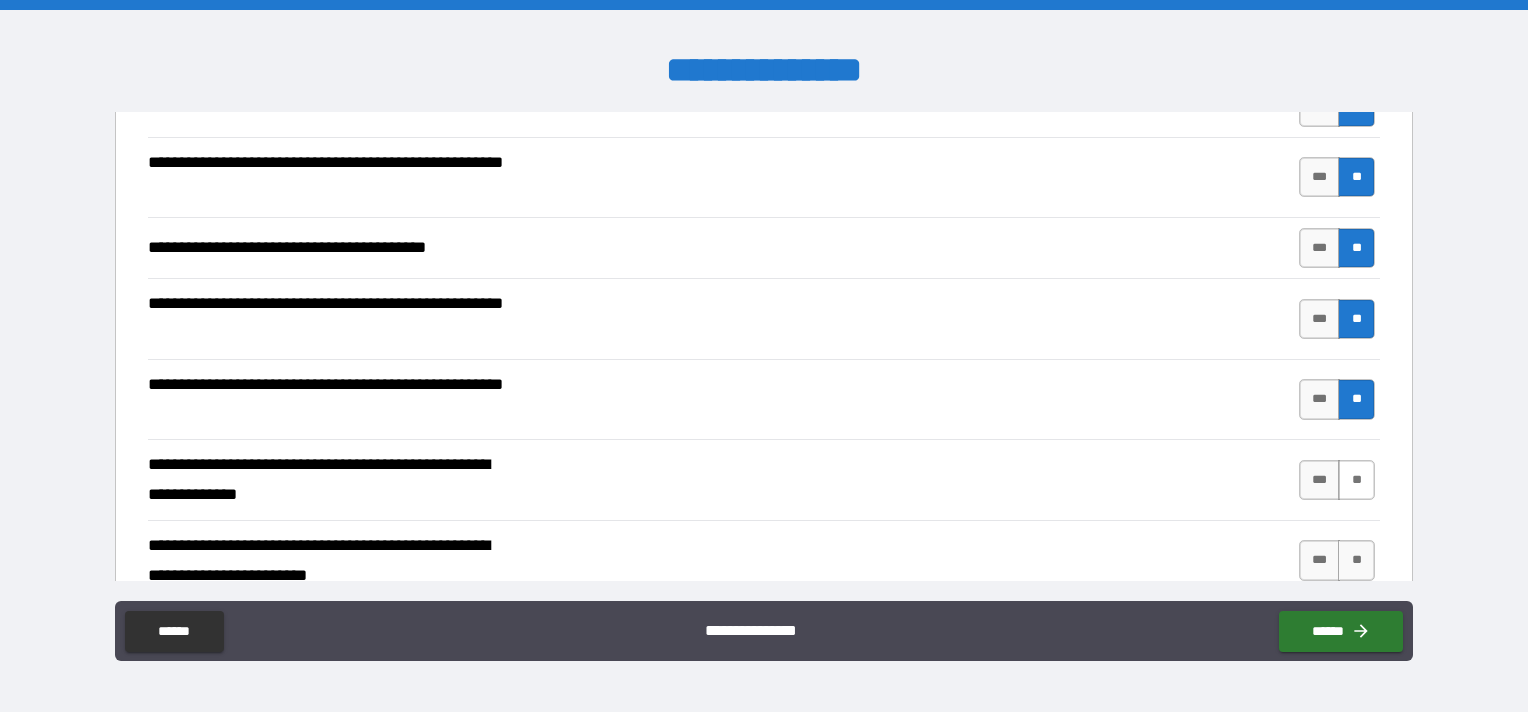 click on "**" at bounding box center [1356, 480] 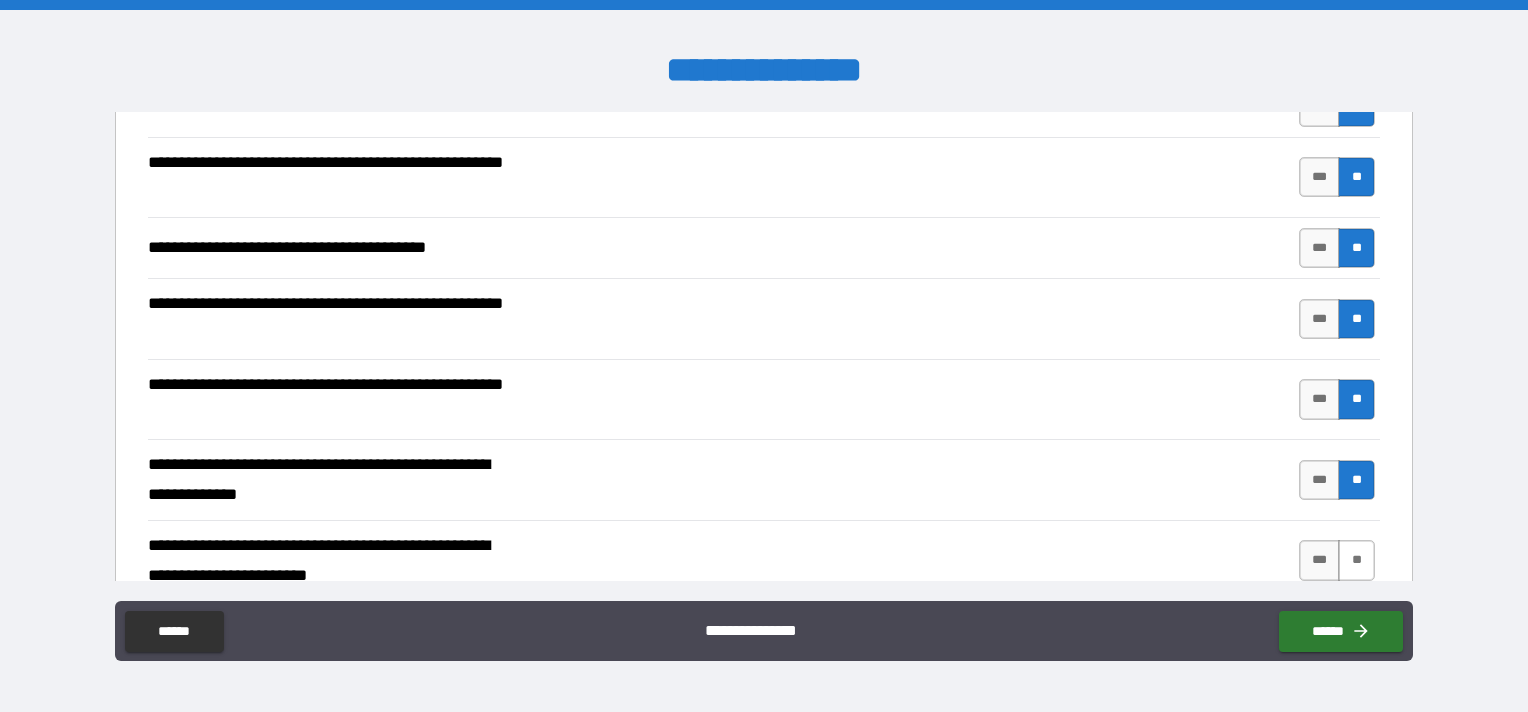 click on "**" at bounding box center [1356, 560] 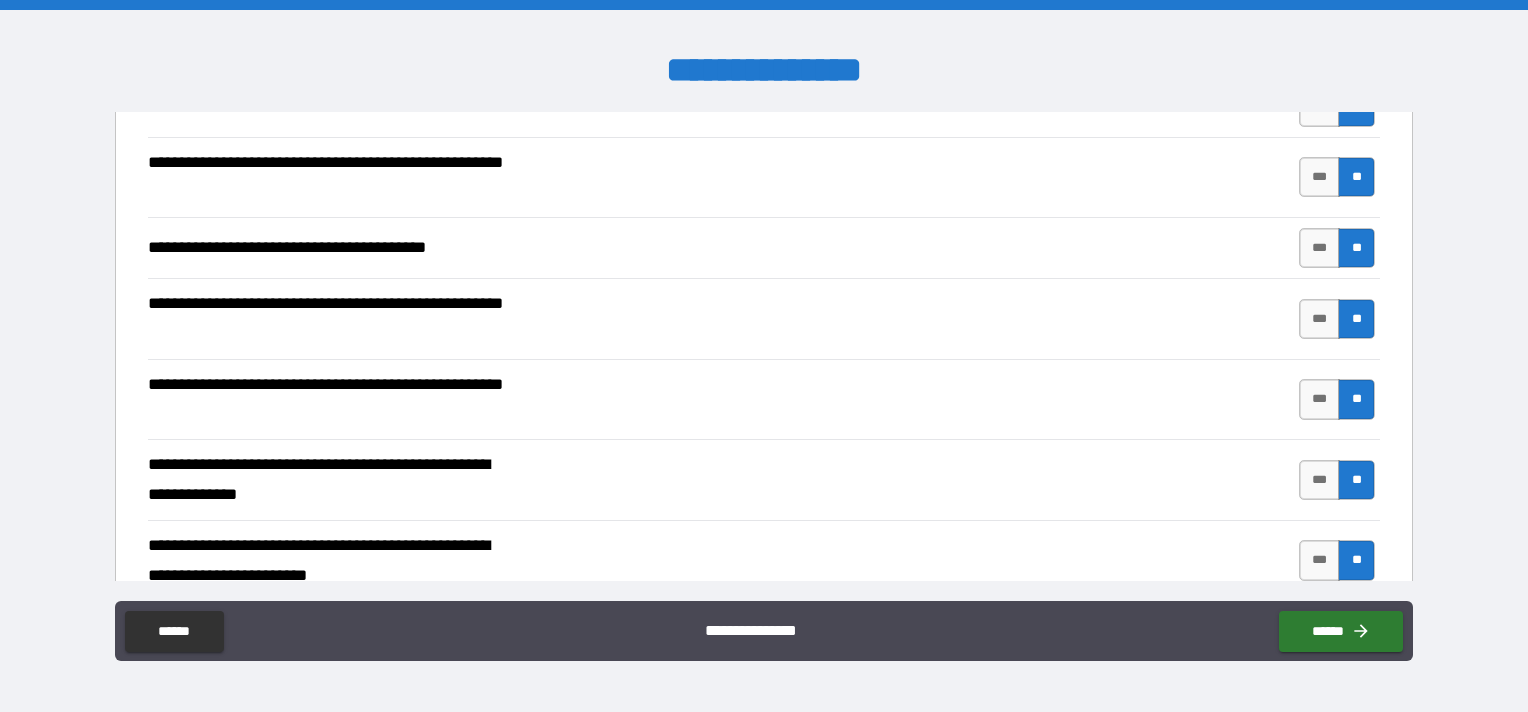 scroll, scrollTop: 2300, scrollLeft: 0, axis: vertical 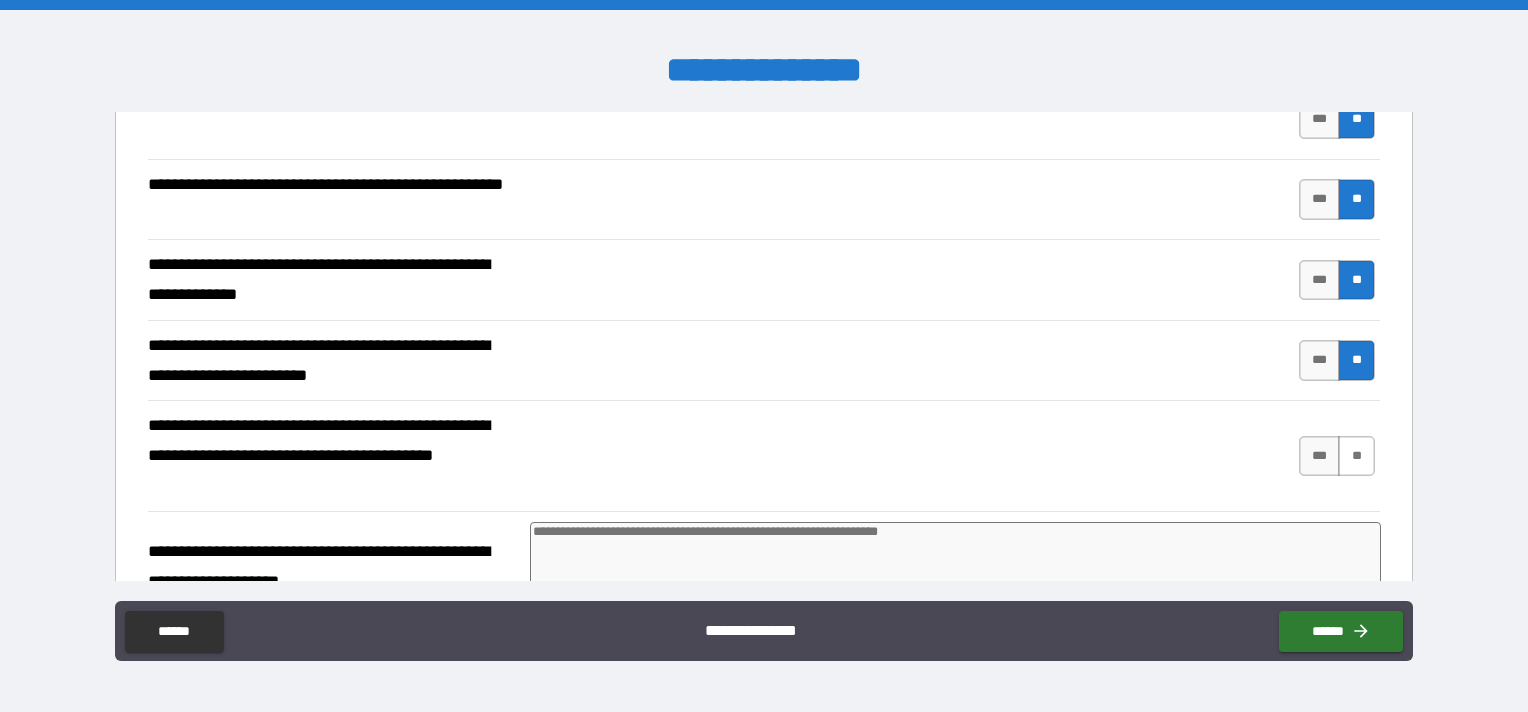 click on "**" at bounding box center (1356, 456) 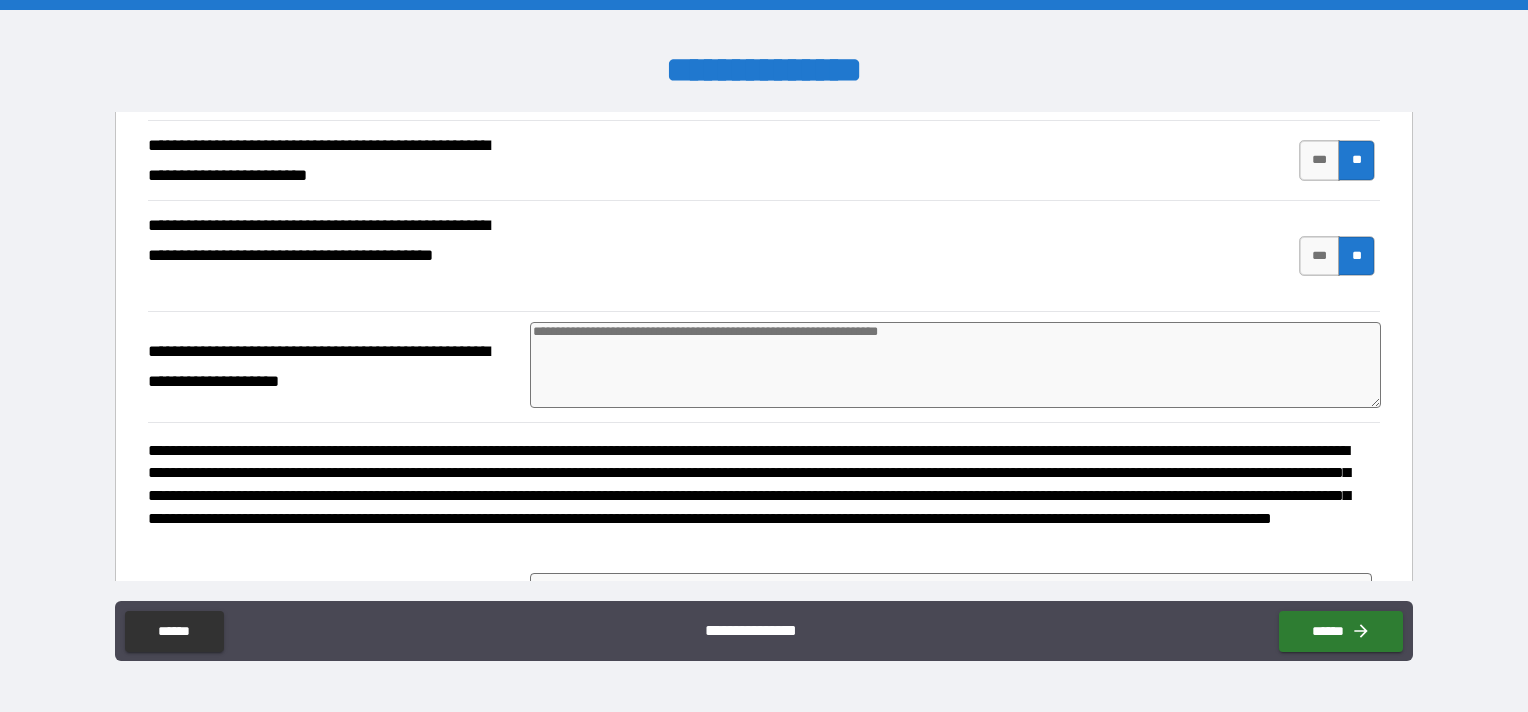 scroll, scrollTop: 2700, scrollLeft: 0, axis: vertical 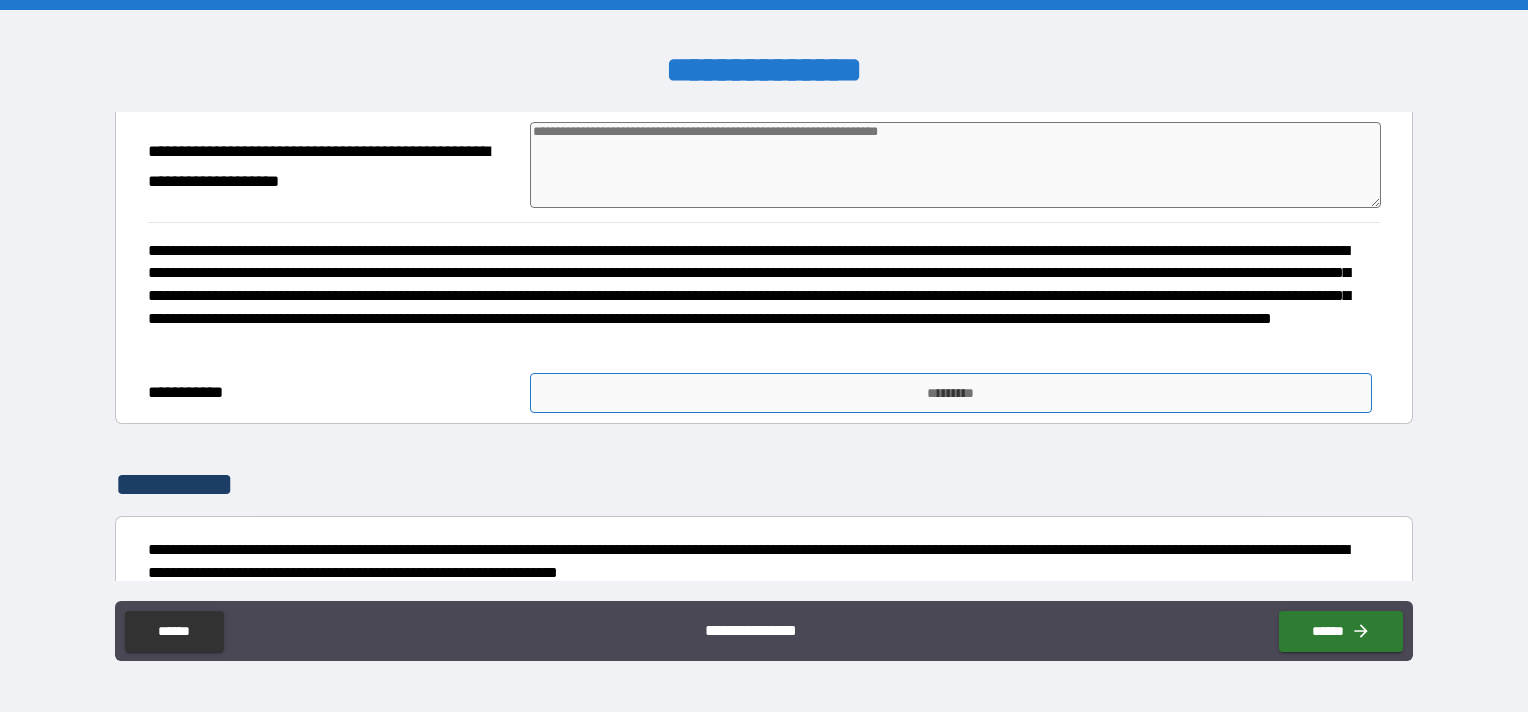 click on "*********" at bounding box center (951, 393) 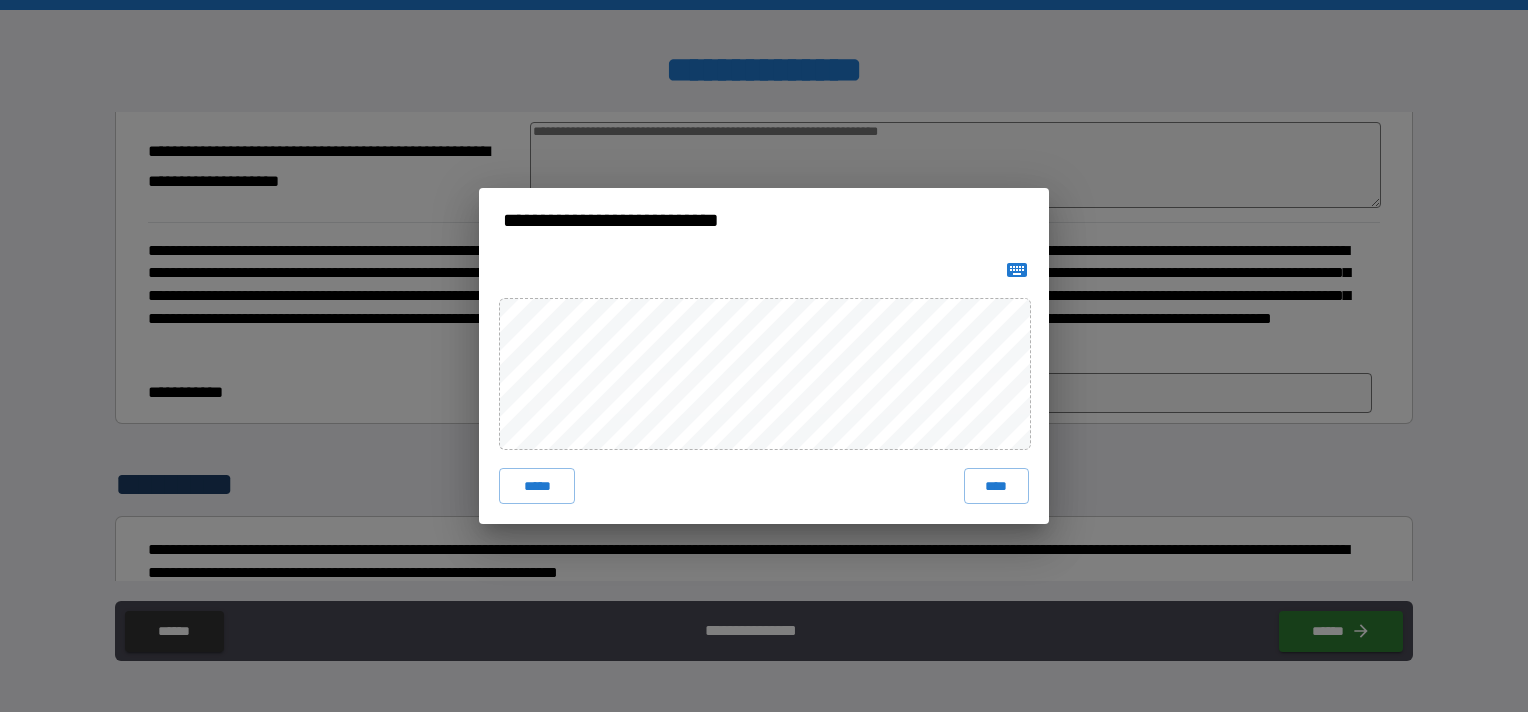 click 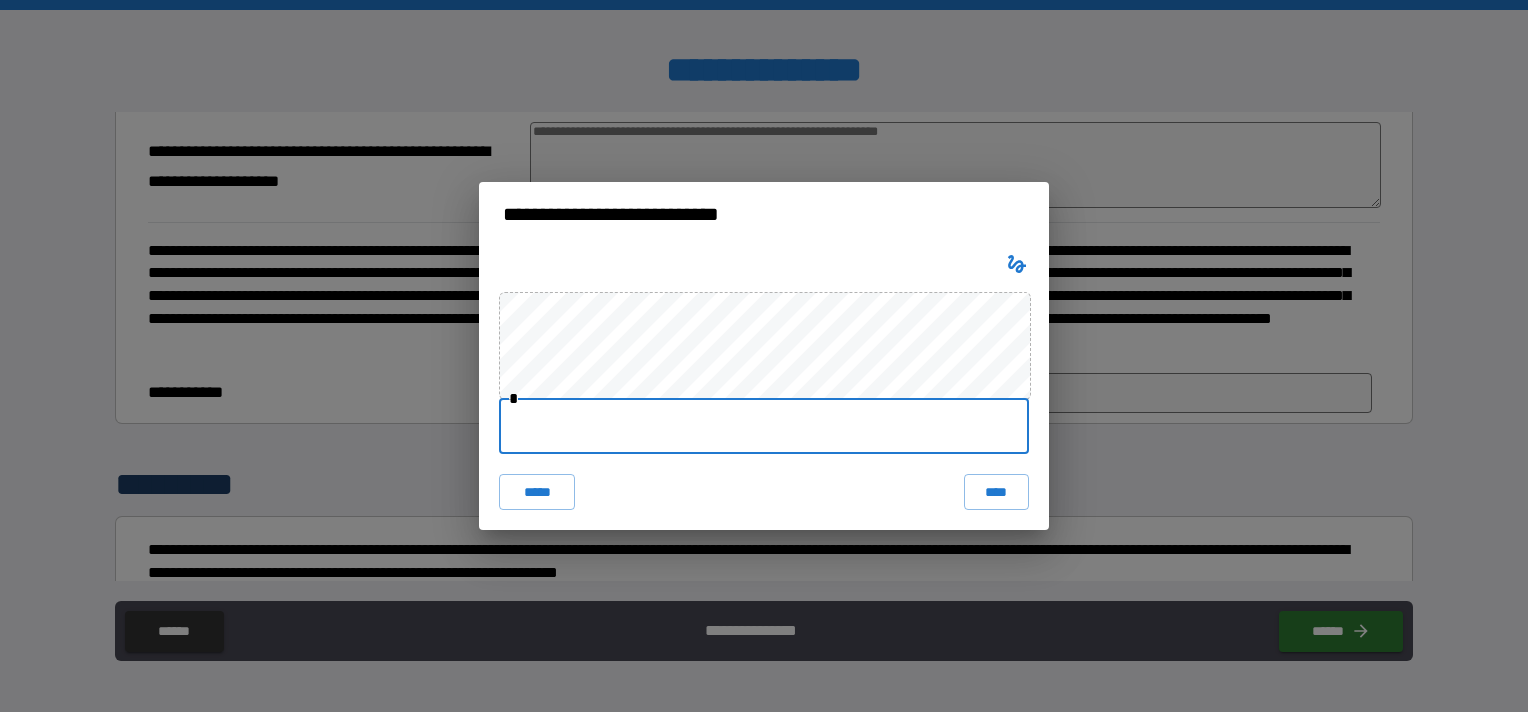 click at bounding box center (764, 426) 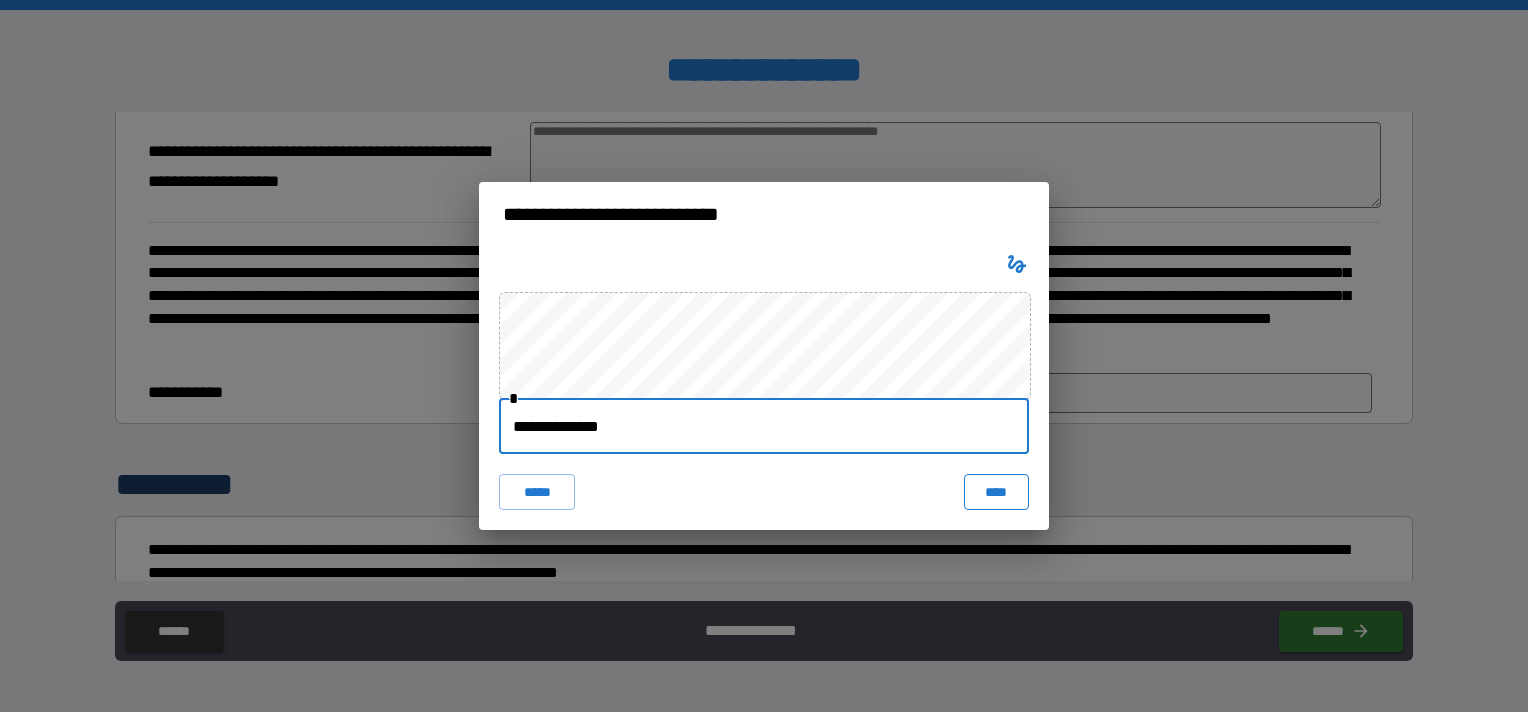 click on "****" at bounding box center [996, 492] 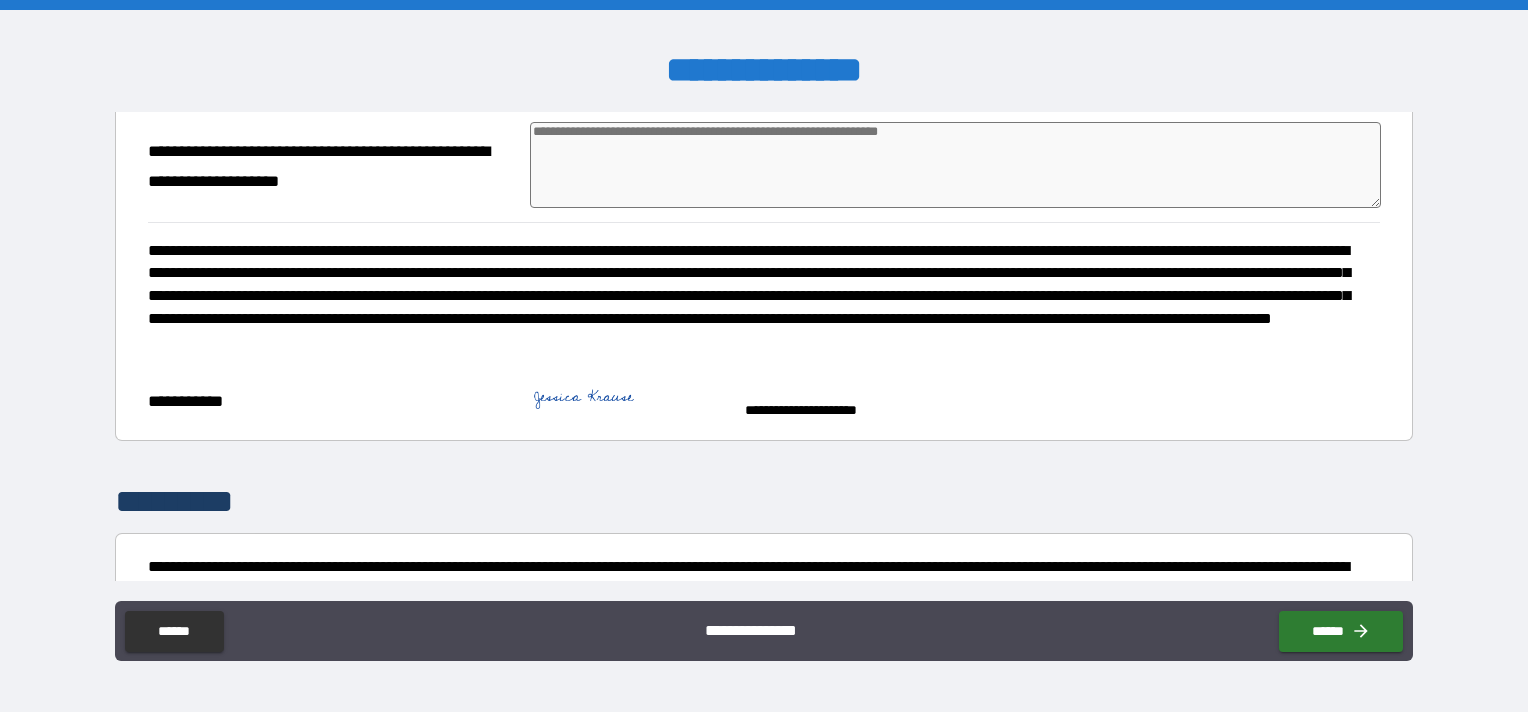 scroll, scrollTop: 2902, scrollLeft: 0, axis: vertical 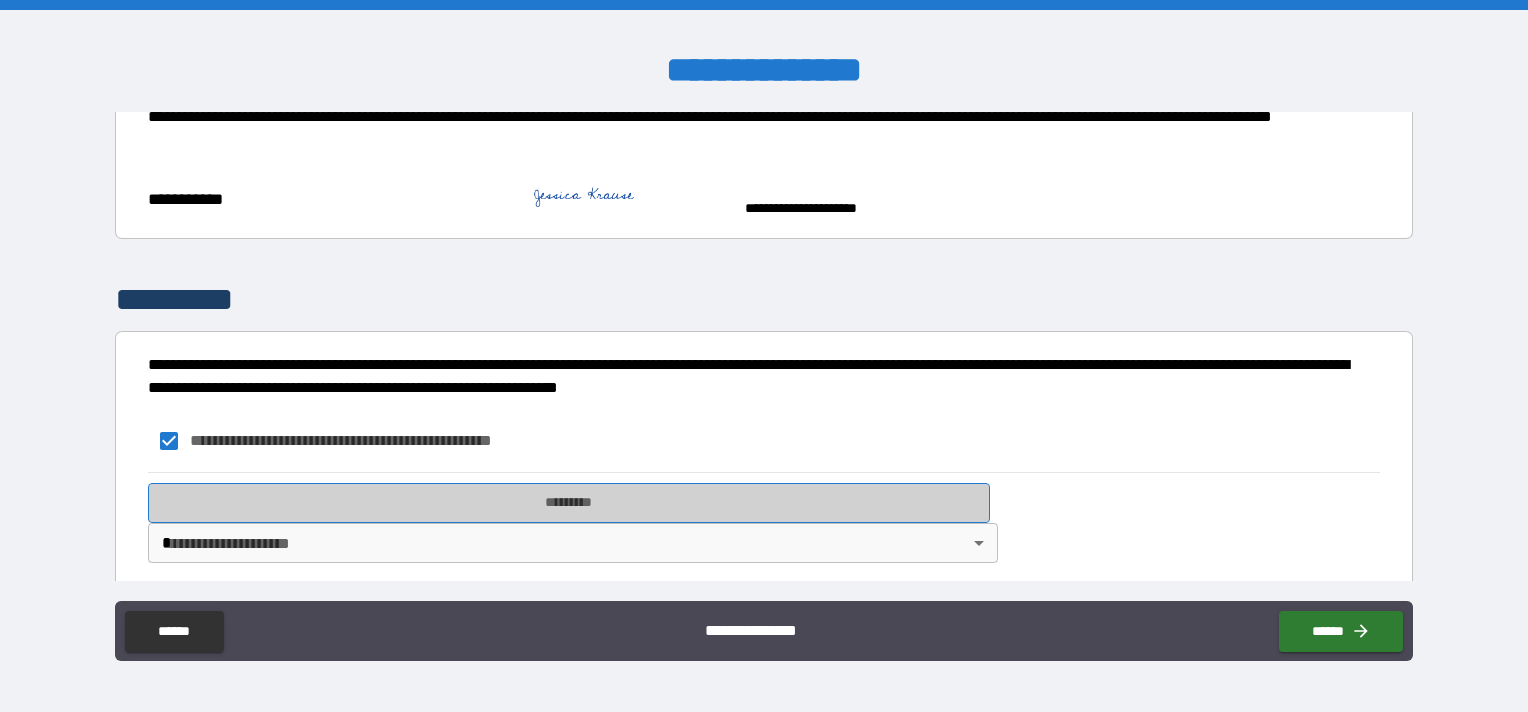 click on "*********" at bounding box center (569, 503) 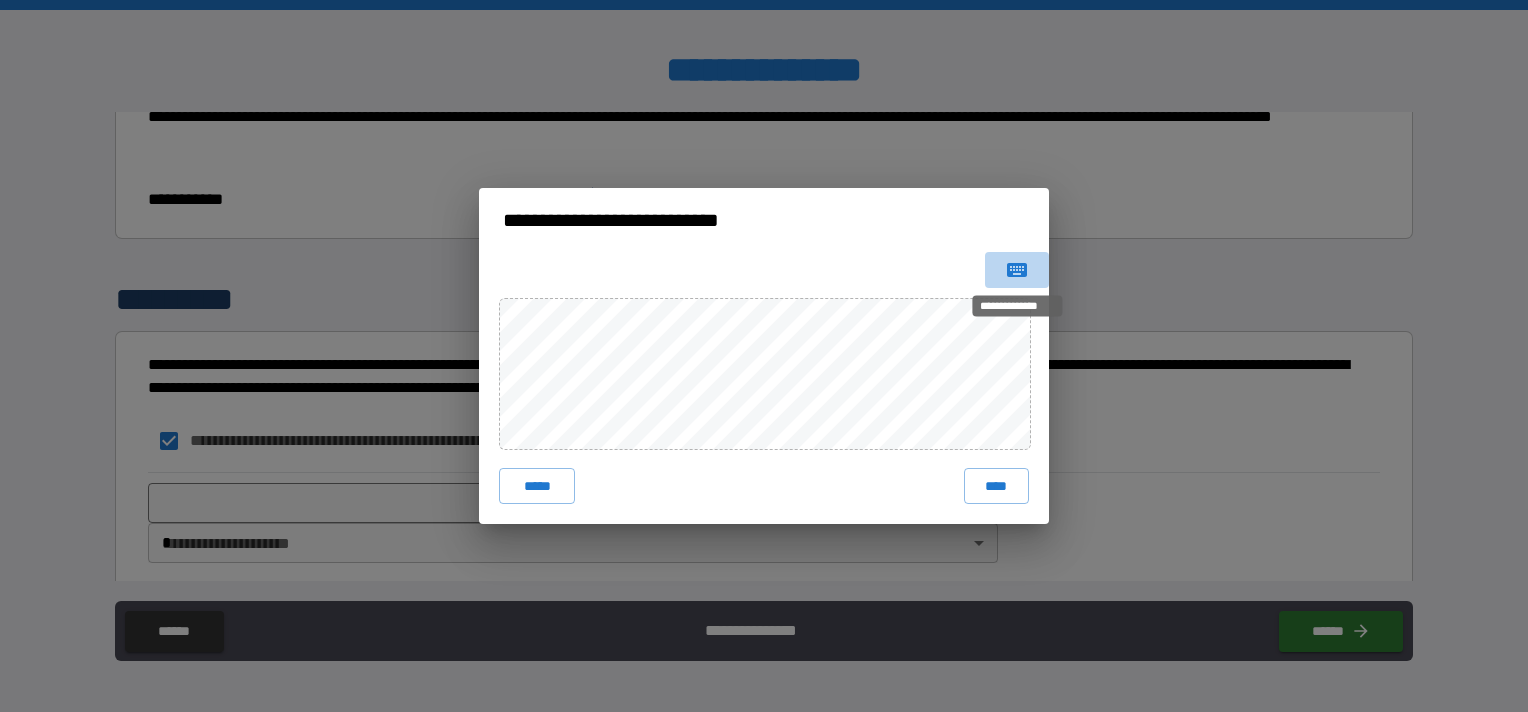 click 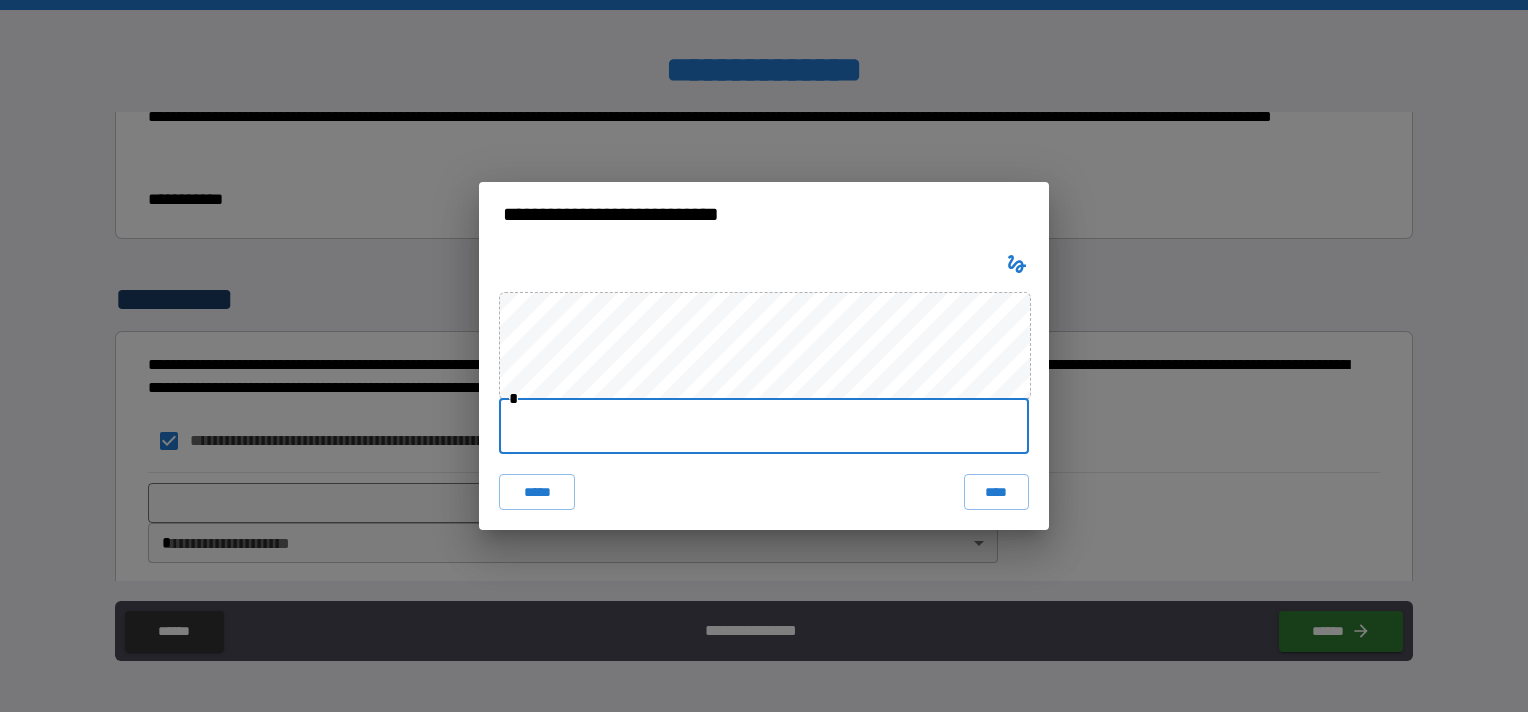 click at bounding box center [764, 426] 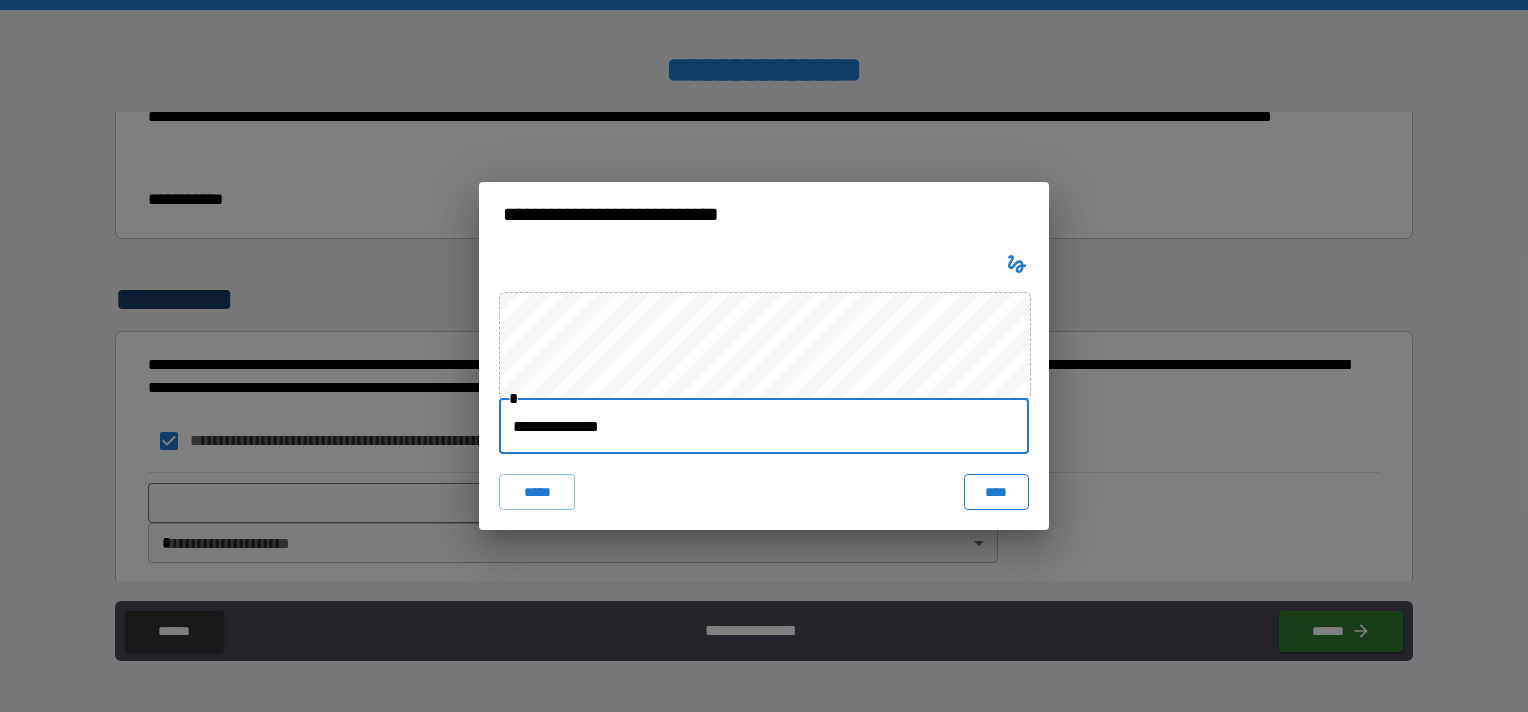 click on "****" at bounding box center [996, 492] 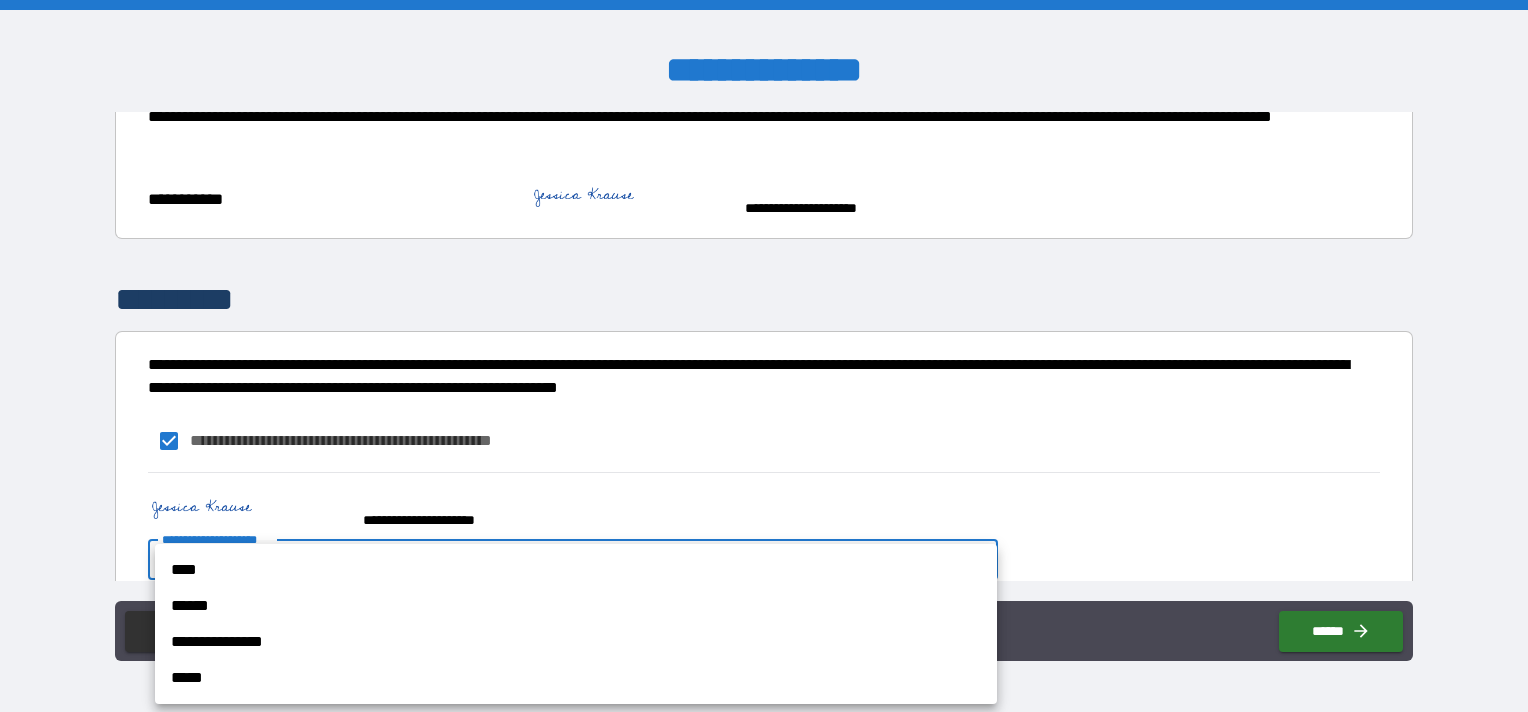 click on "**********" at bounding box center (764, 356) 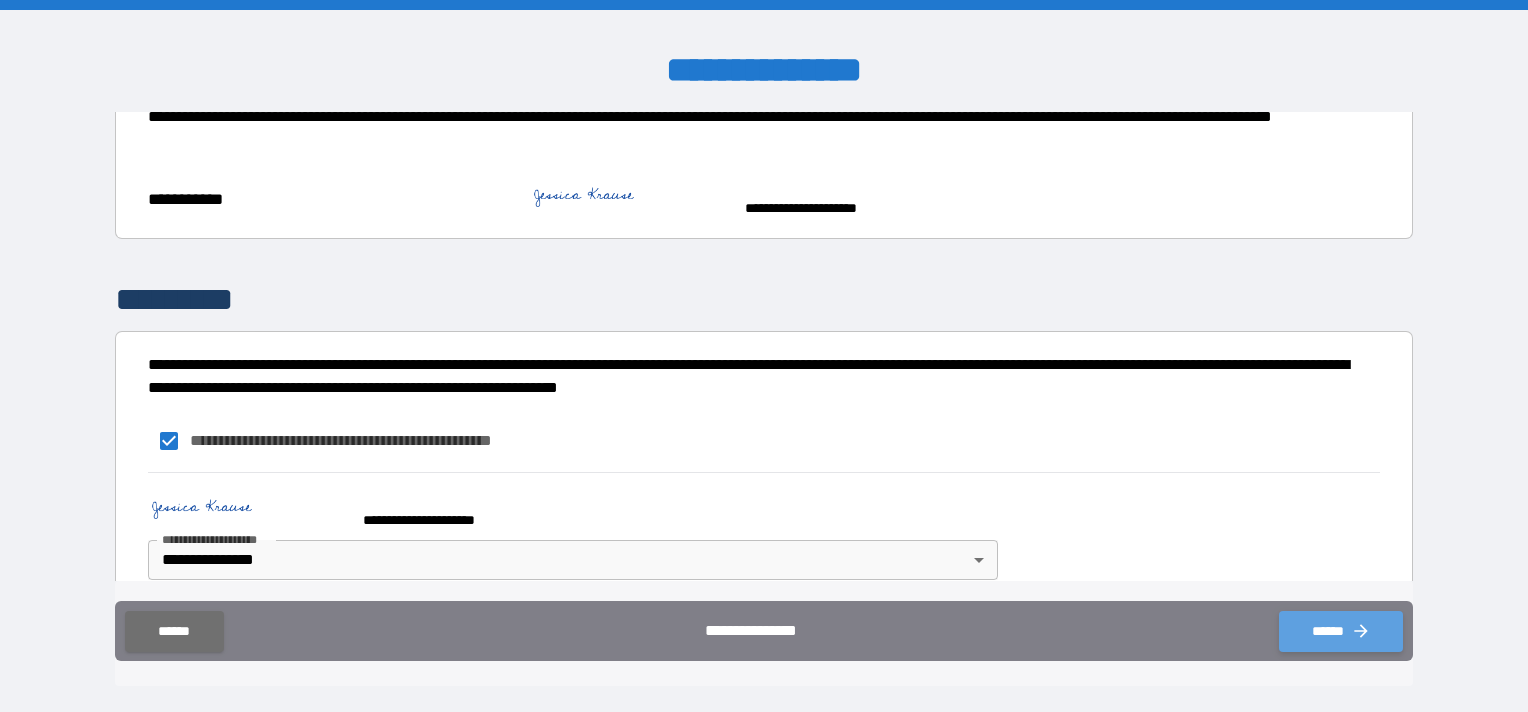 click 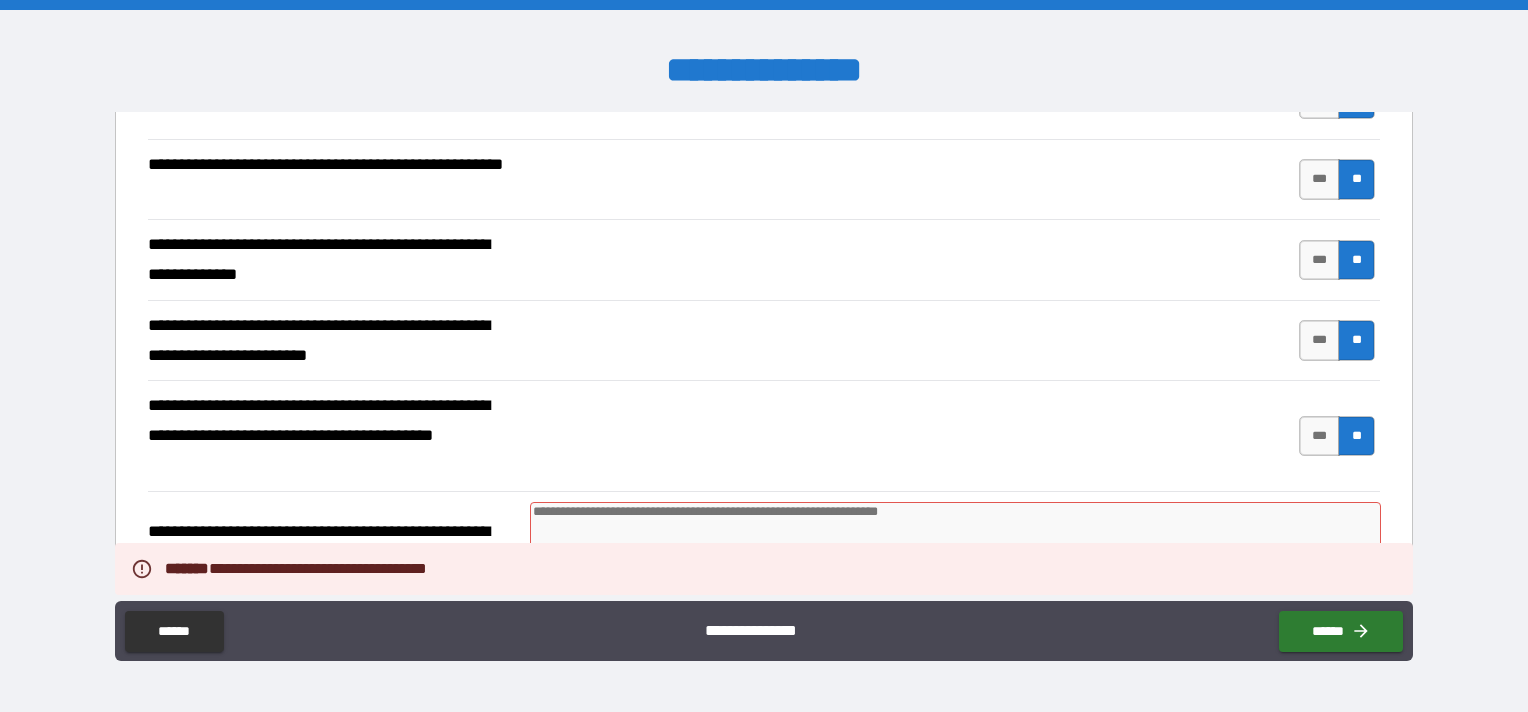 scroll, scrollTop: 2420, scrollLeft: 0, axis: vertical 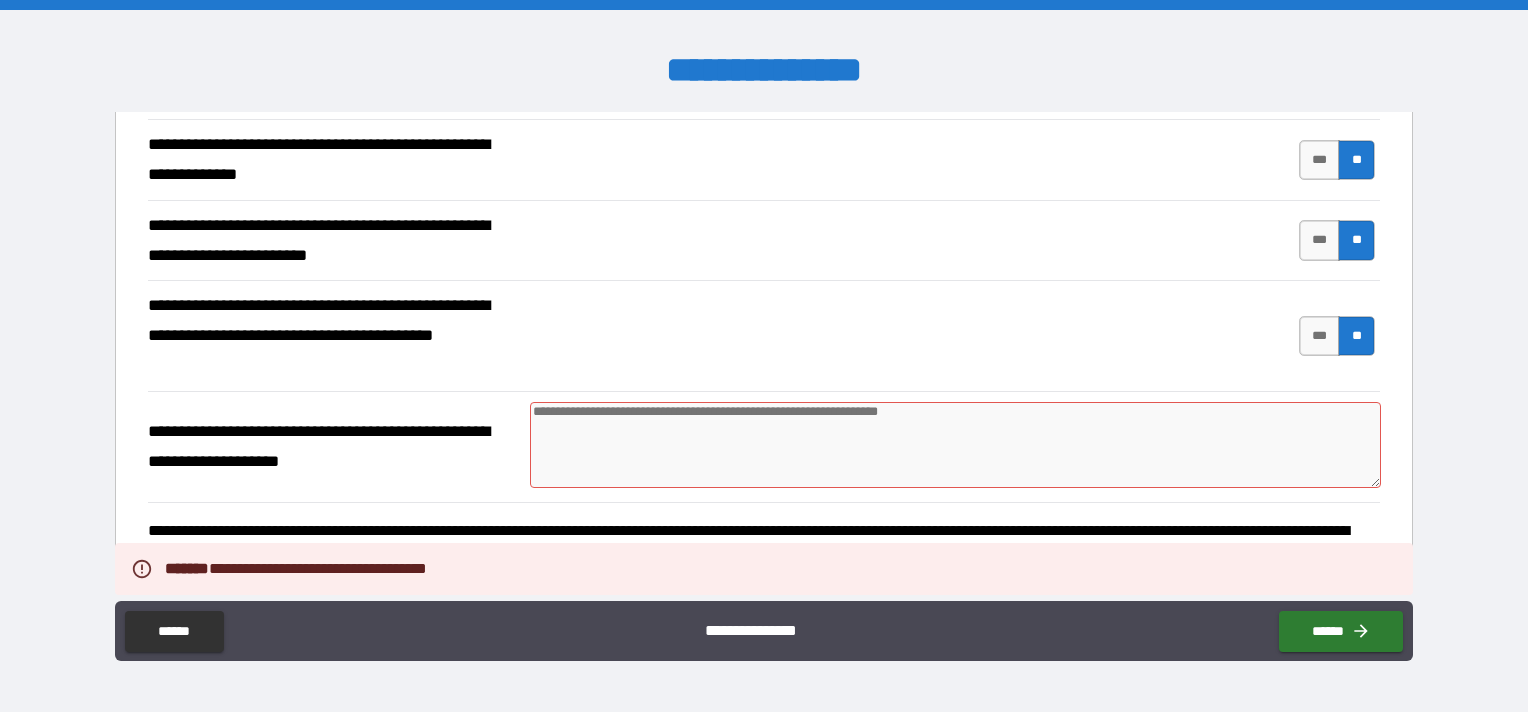 click at bounding box center [955, 445] 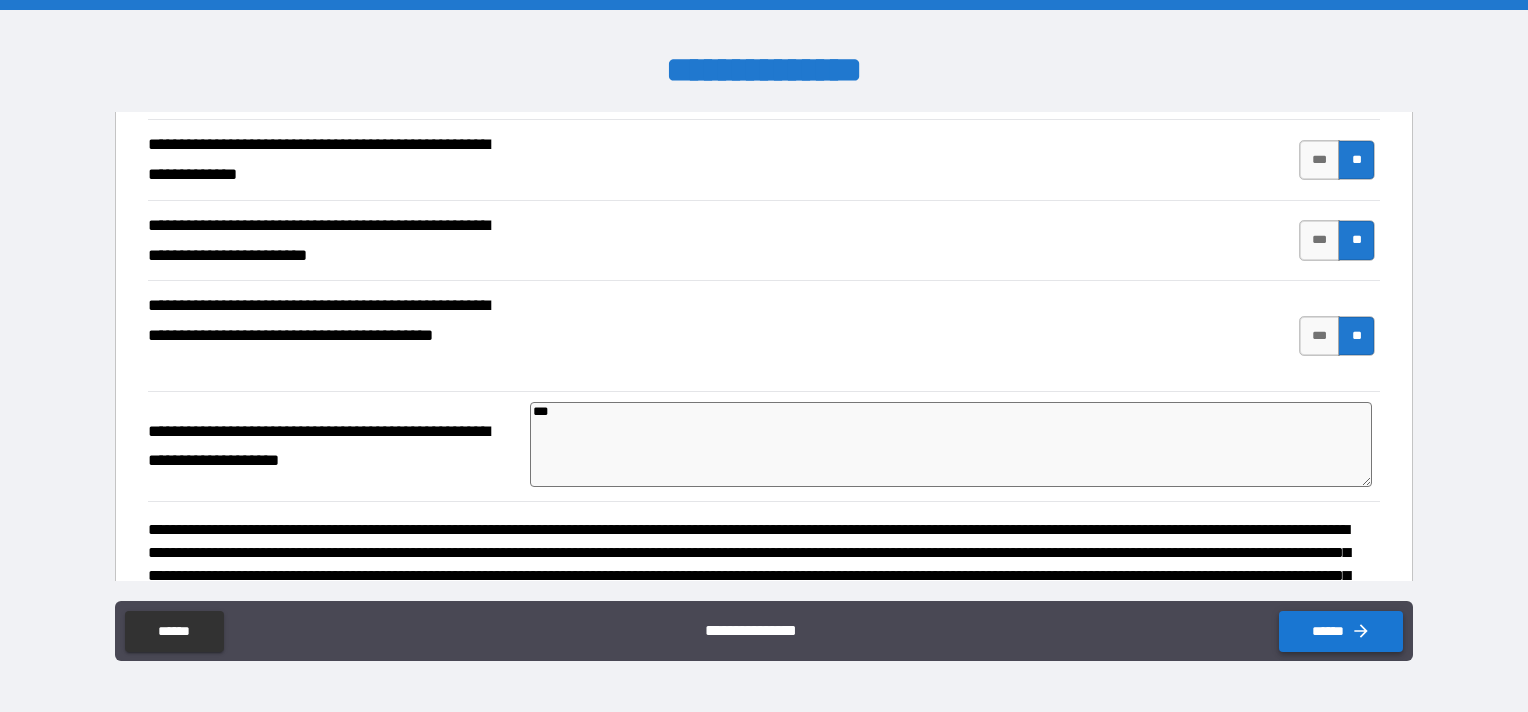 click on "******" at bounding box center [1341, 631] 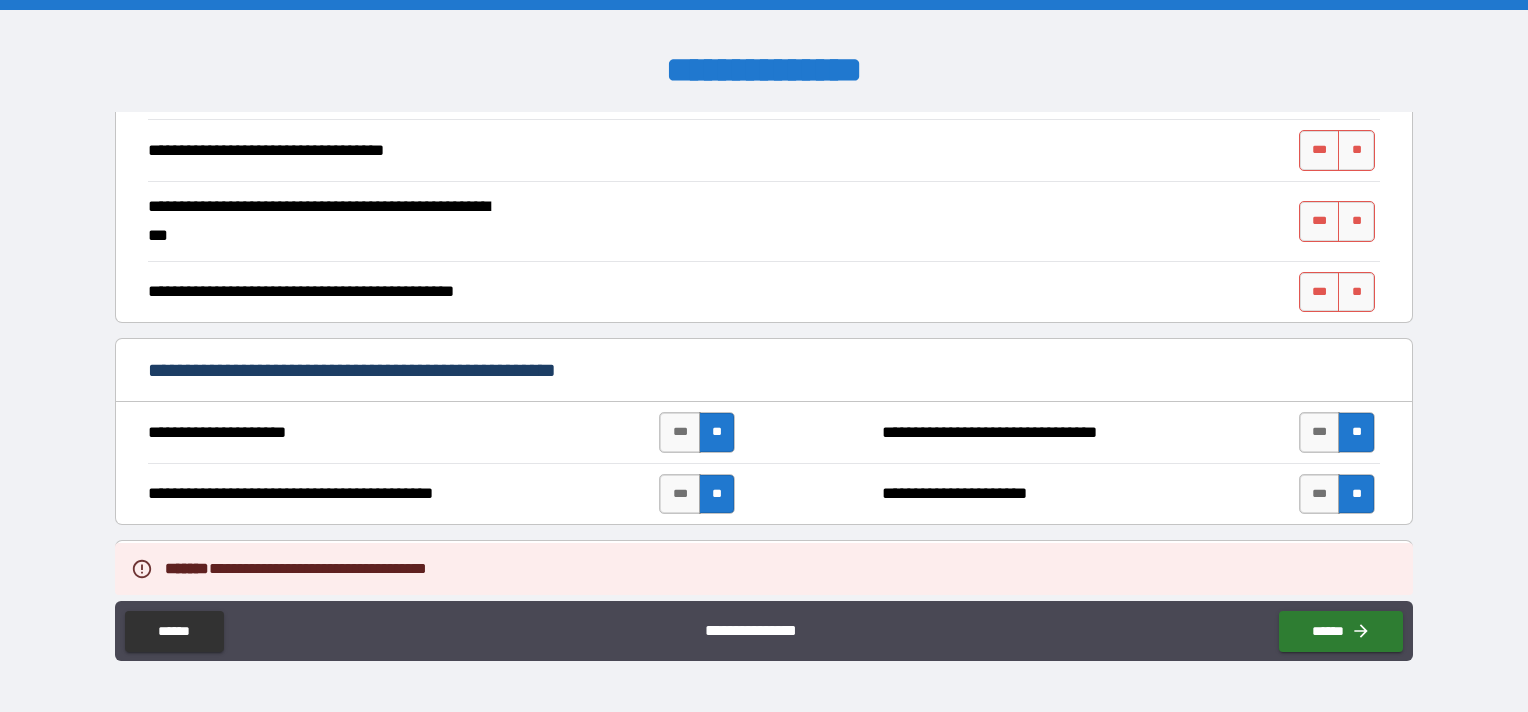 scroll, scrollTop: 1320, scrollLeft: 0, axis: vertical 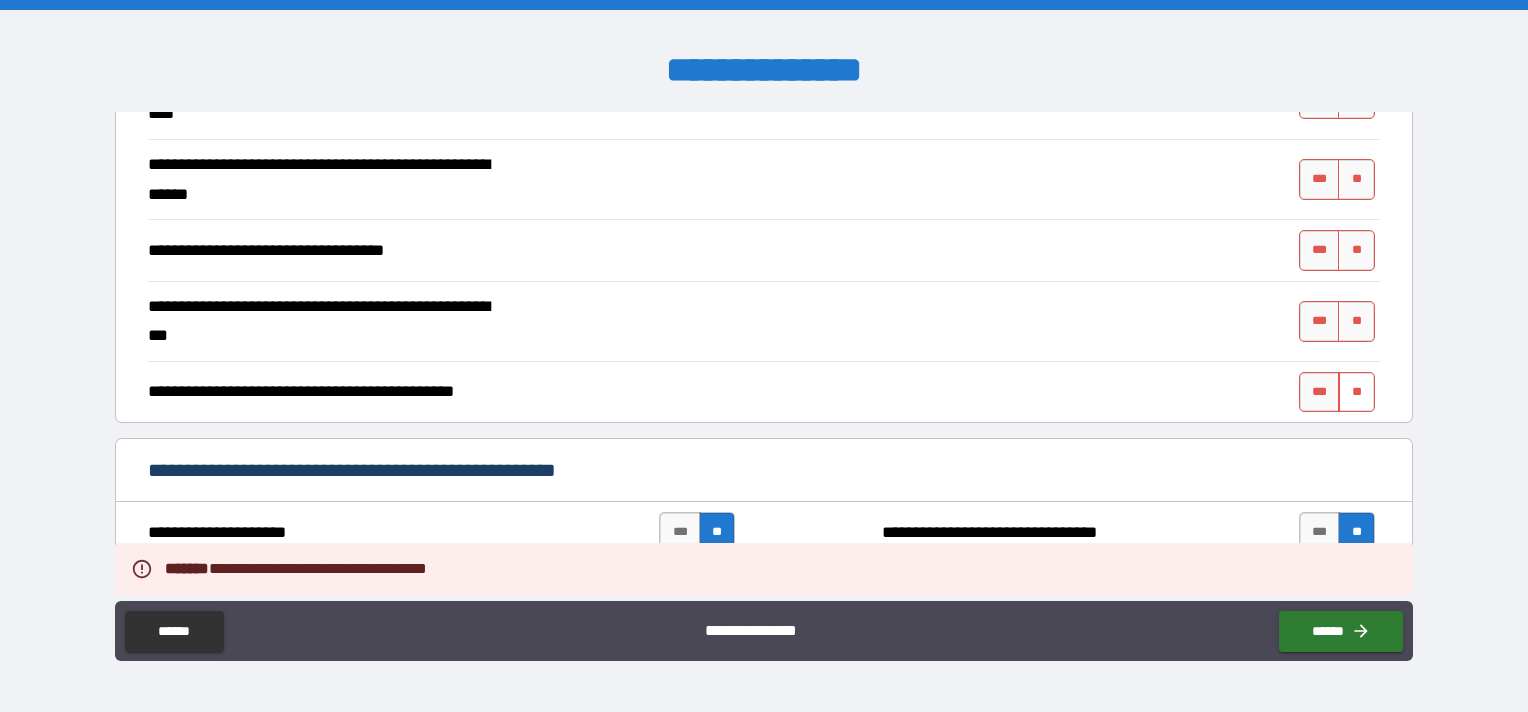 click on "**" at bounding box center (1356, 392) 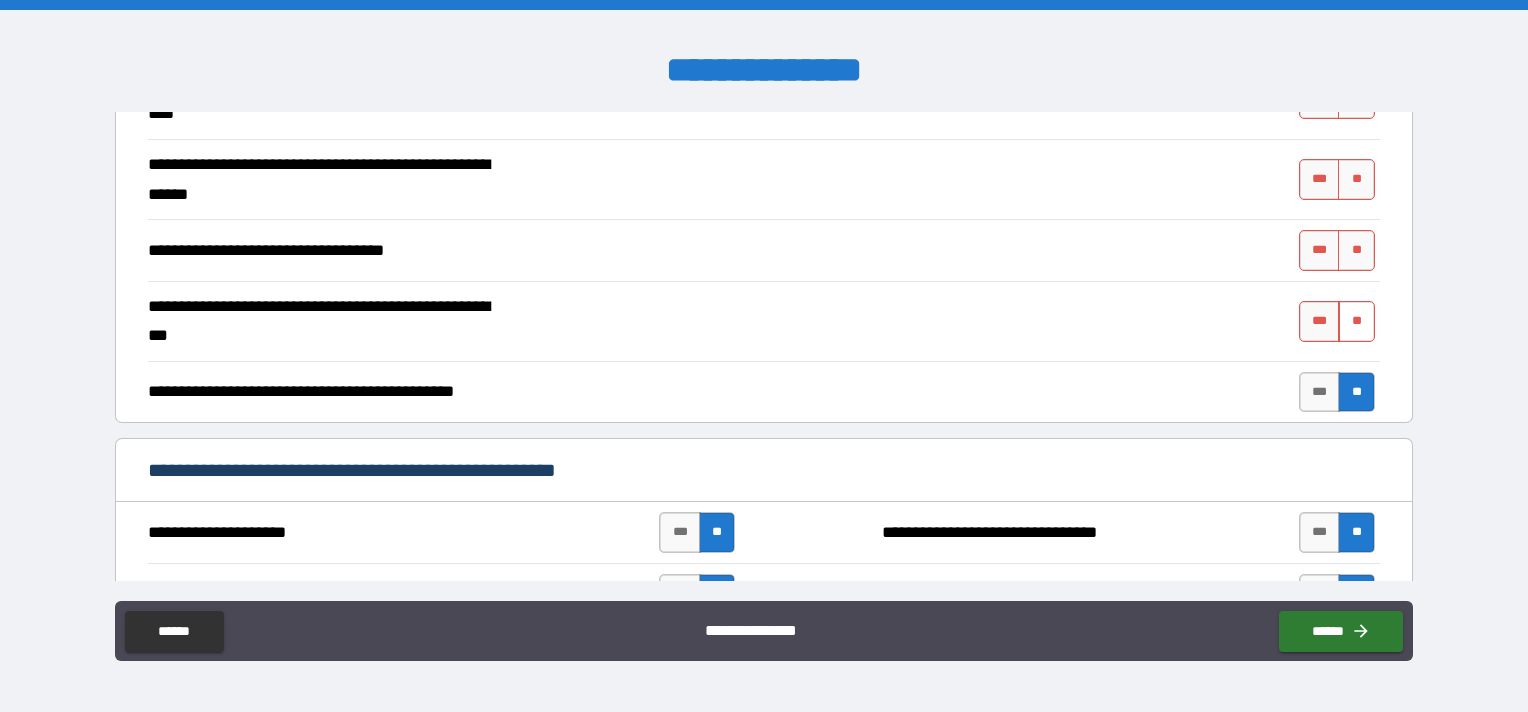 click on "**" at bounding box center (1356, 321) 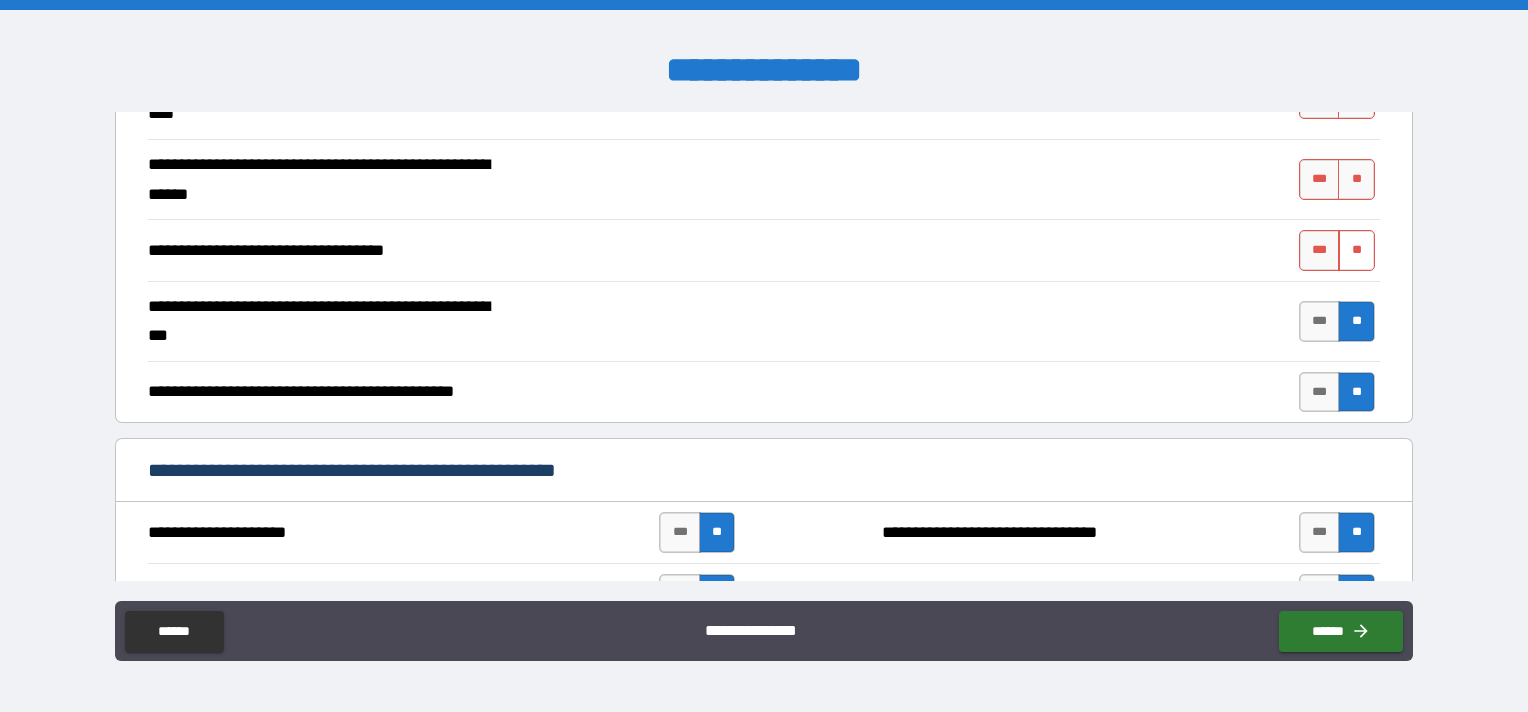 click on "**" at bounding box center (1356, 250) 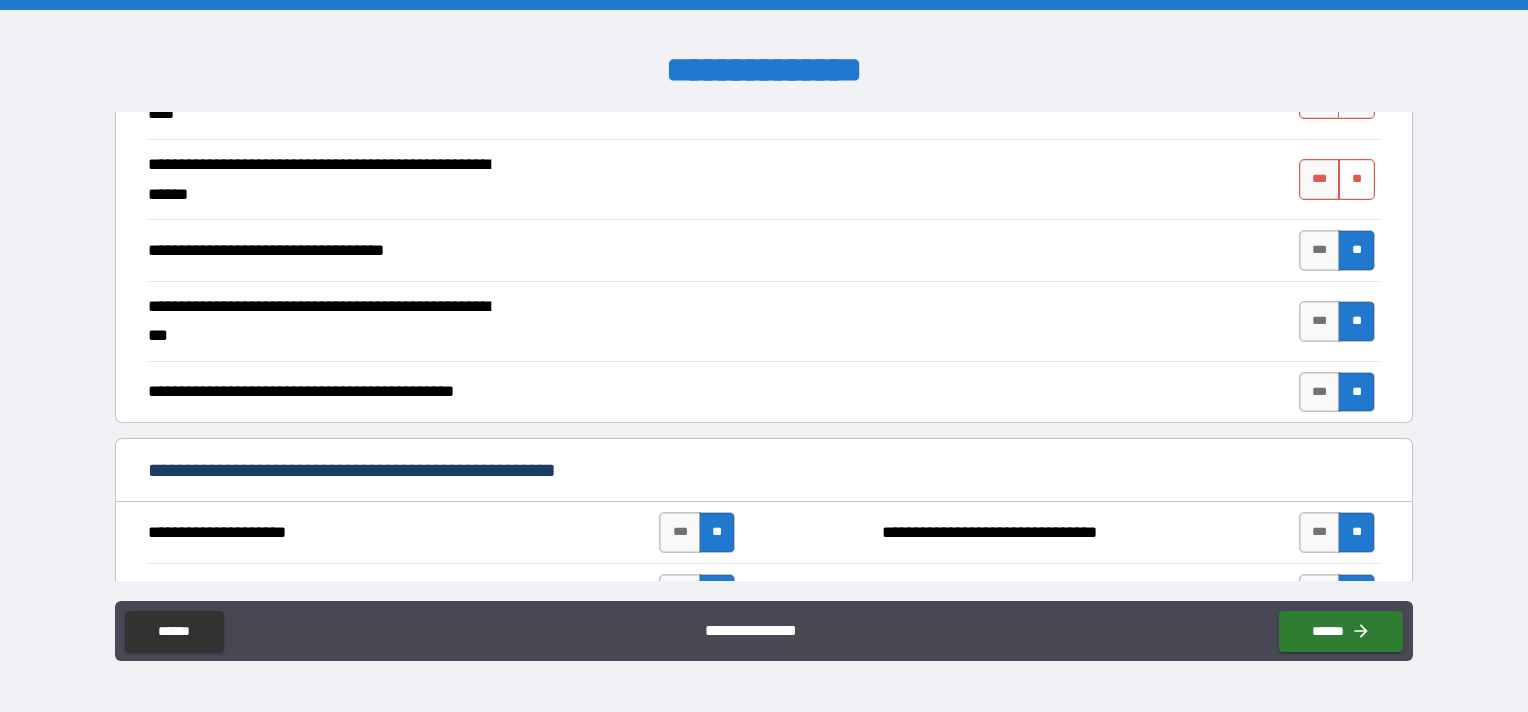 click on "**" at bounding box center (1356, 179) 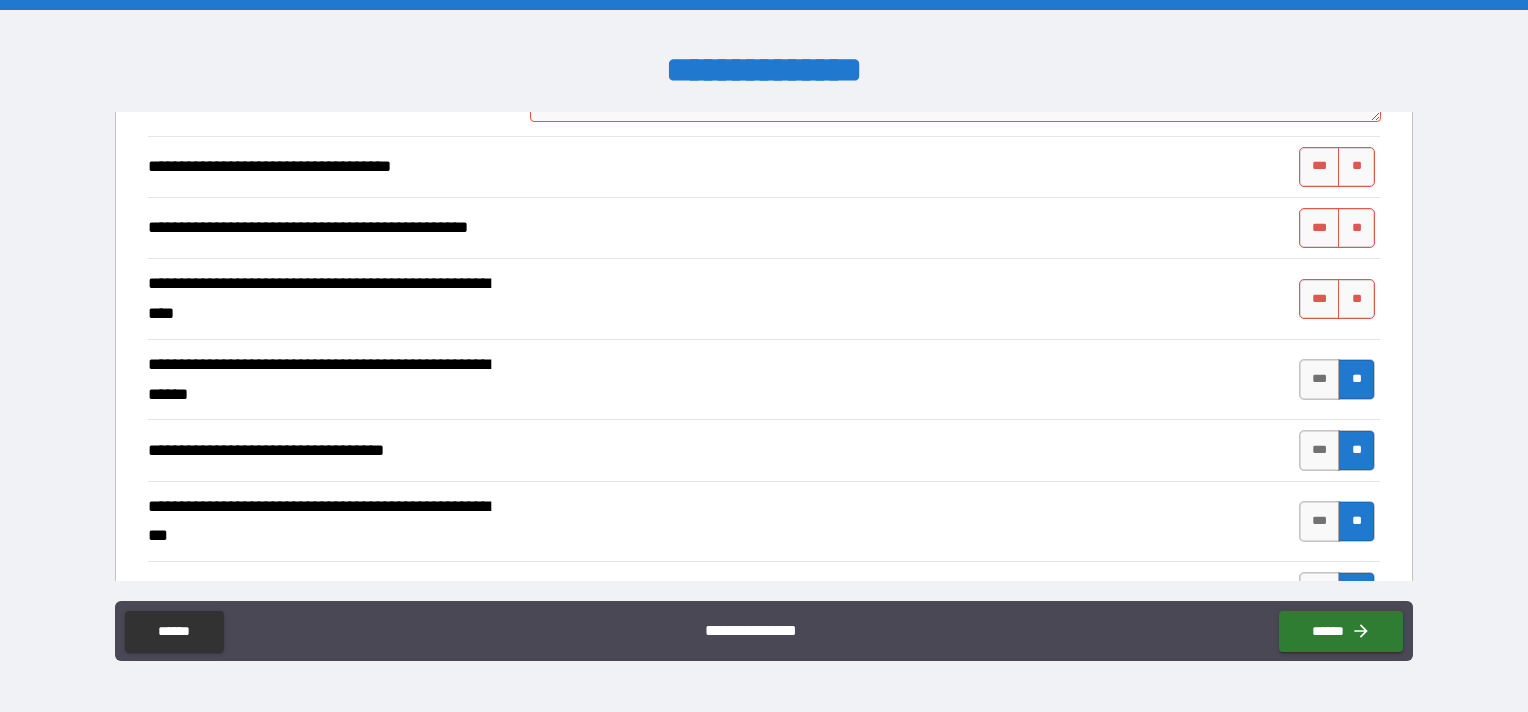 scroll, scrollTop: 1020, scrollLeft: 0, axis: vertical 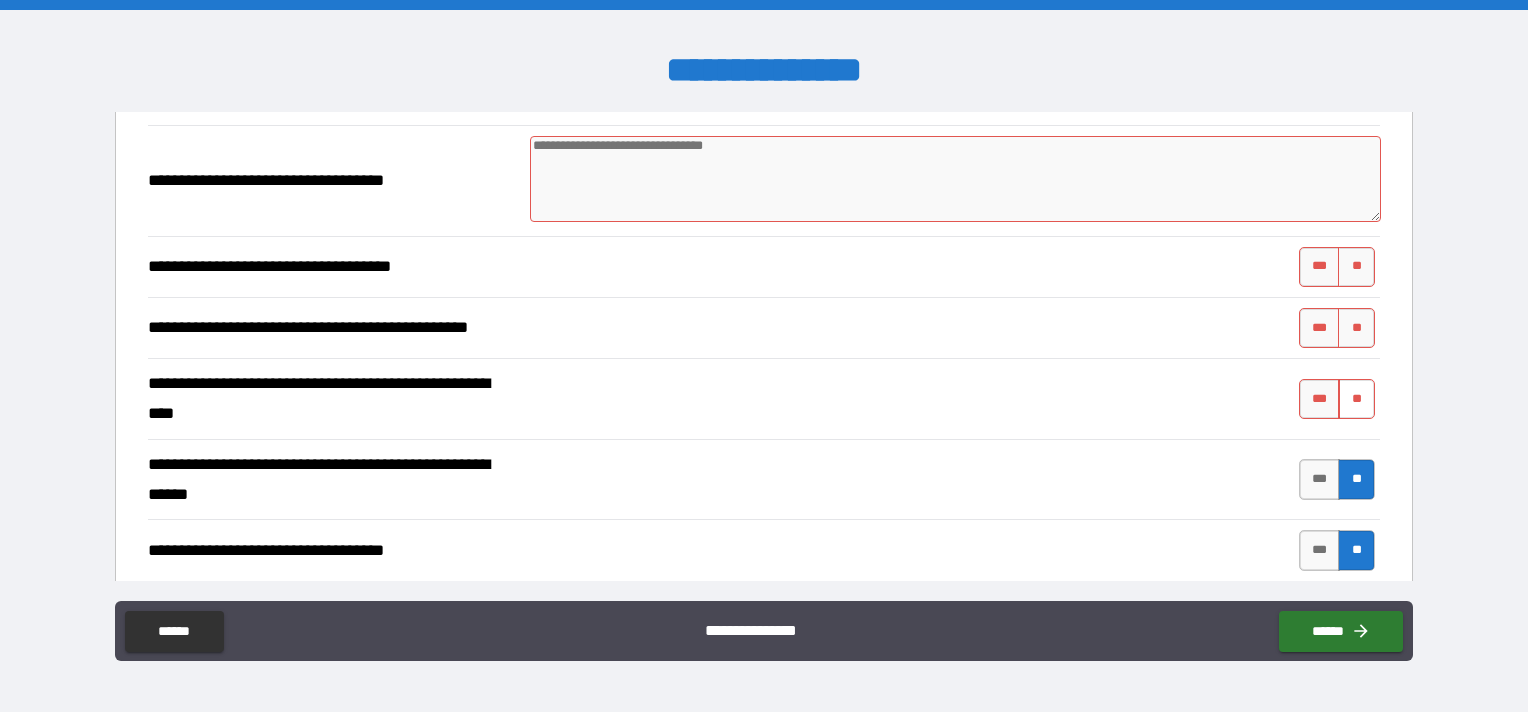 click on "**" at bounding box center [1356, 399] 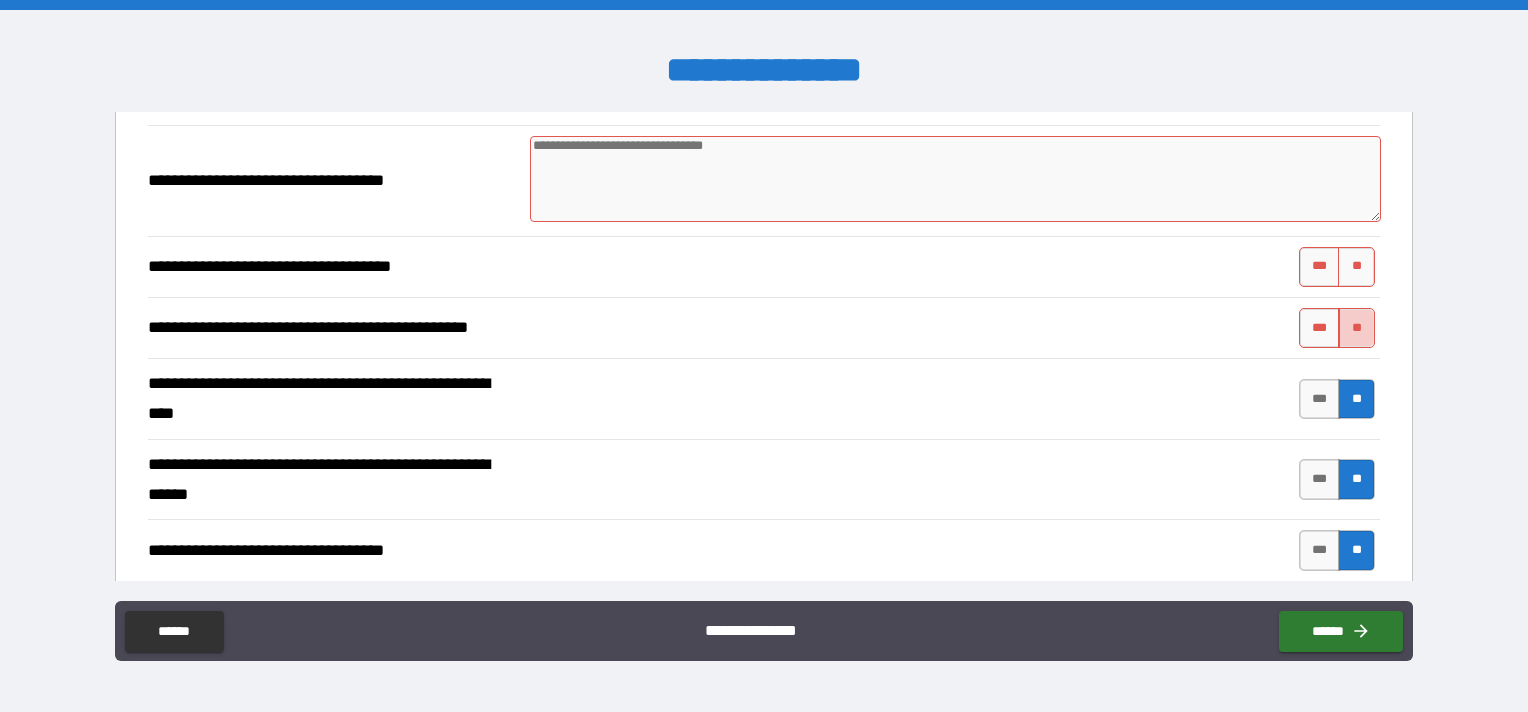 click on "**" at bounding box center [1356, 328] 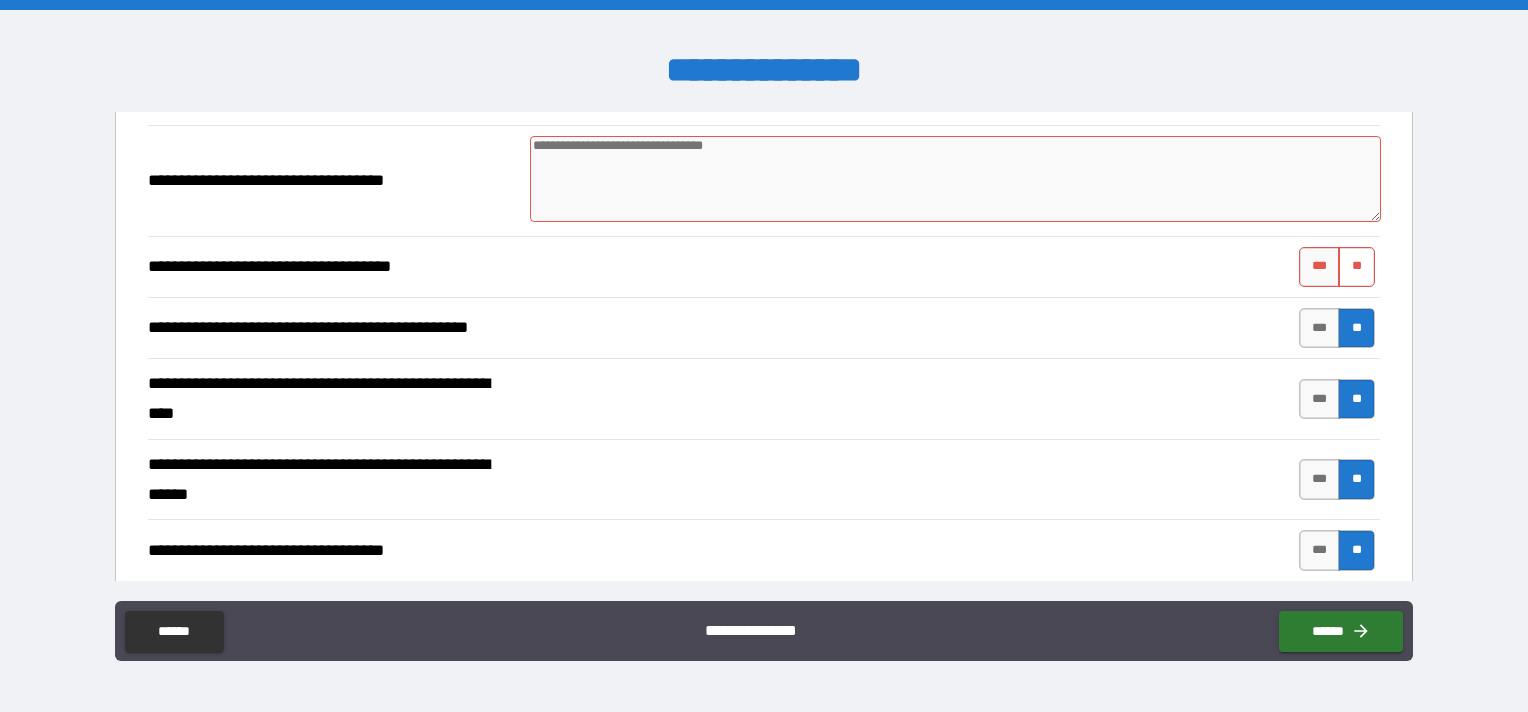 click on "**" at bounding box center [1356, 267] 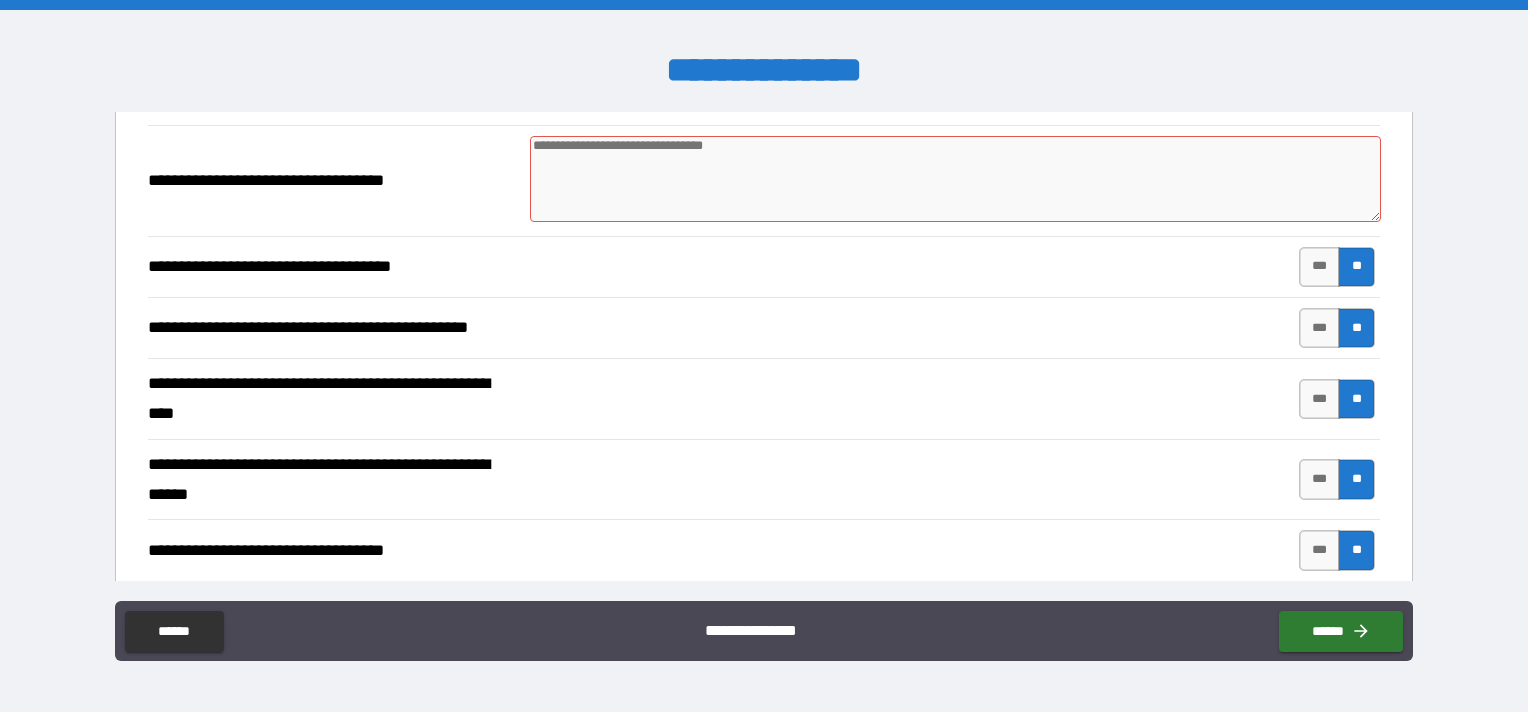 scroll, scrollTop: 920, scrollLeft: 0, axis: vertical 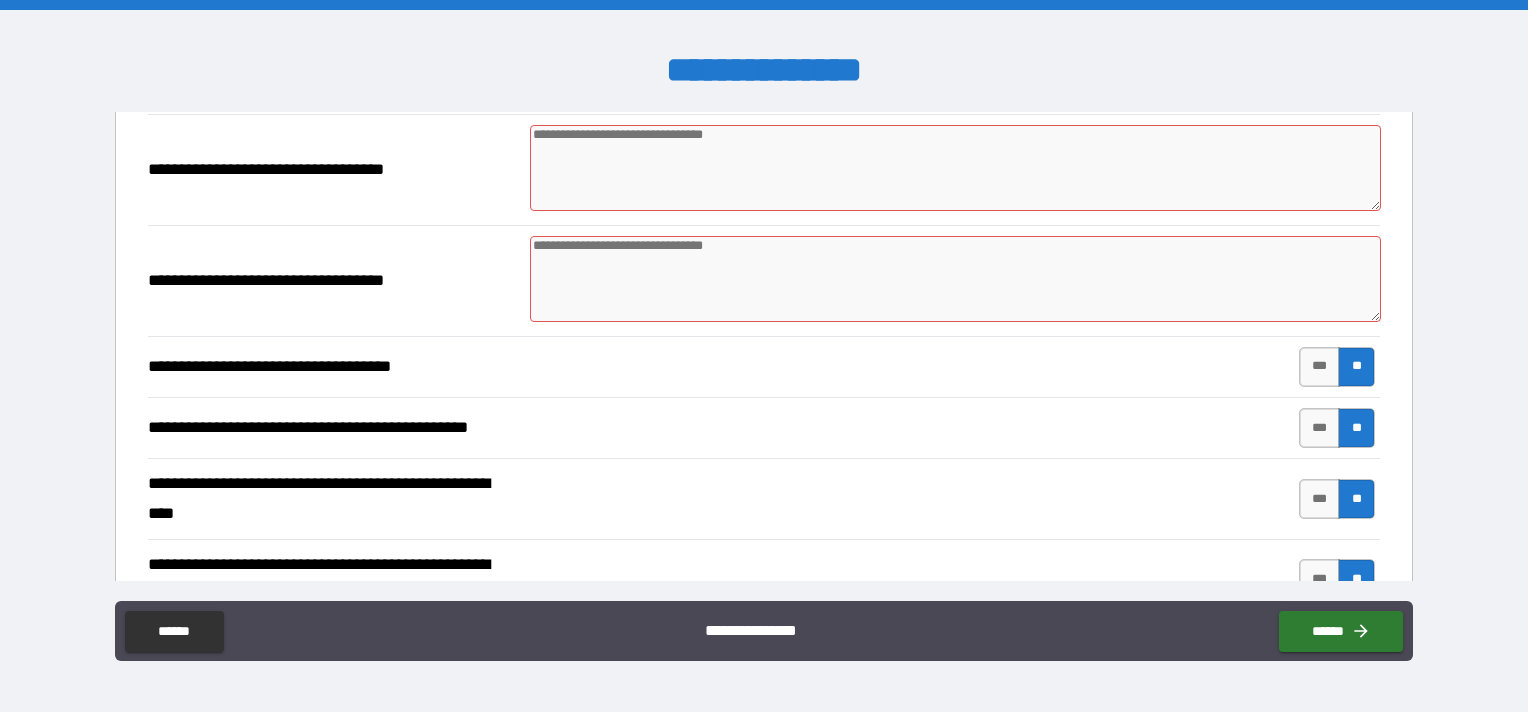 click at bounding box center [955, 279] 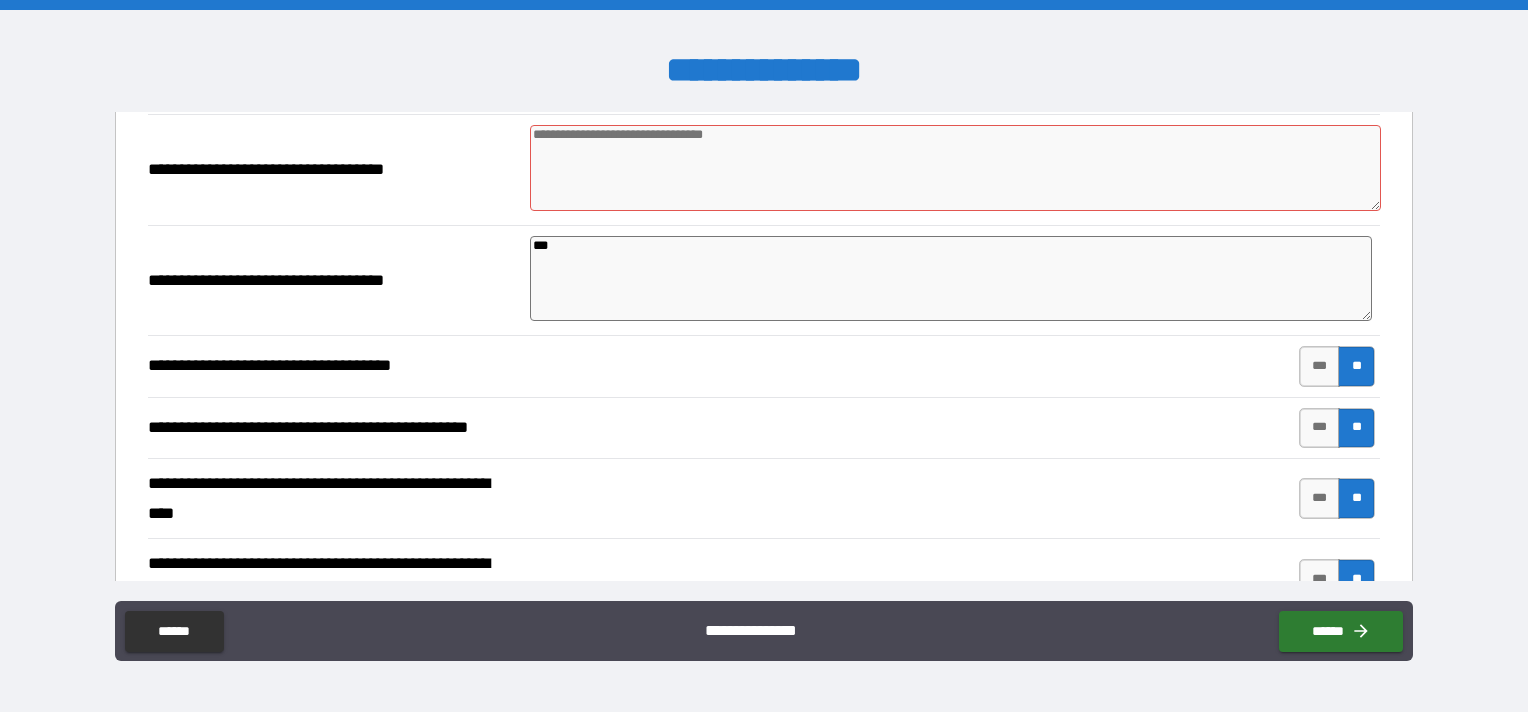 click at bounding box center [955, 168] 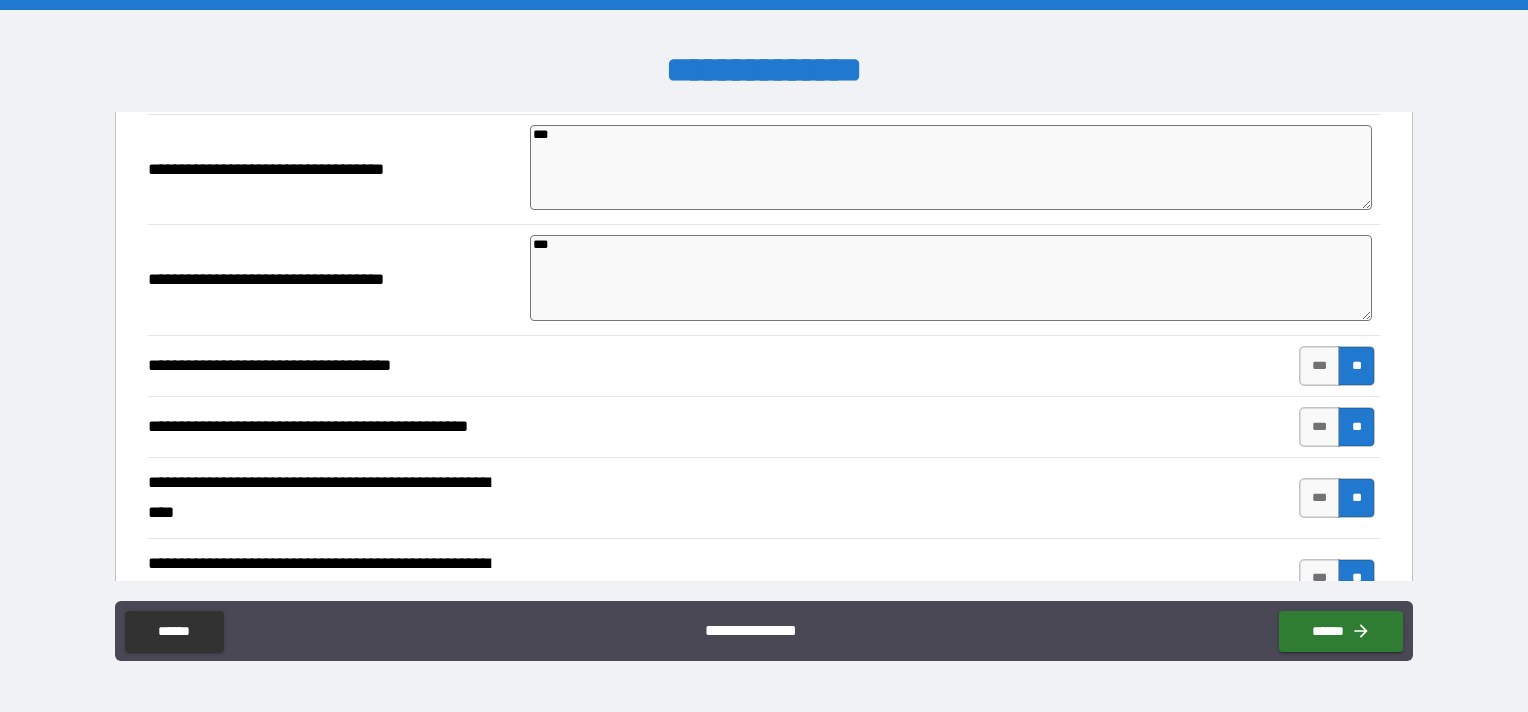 scroll, scrollTop: 620, scrollLeft: 0, axis: vertical 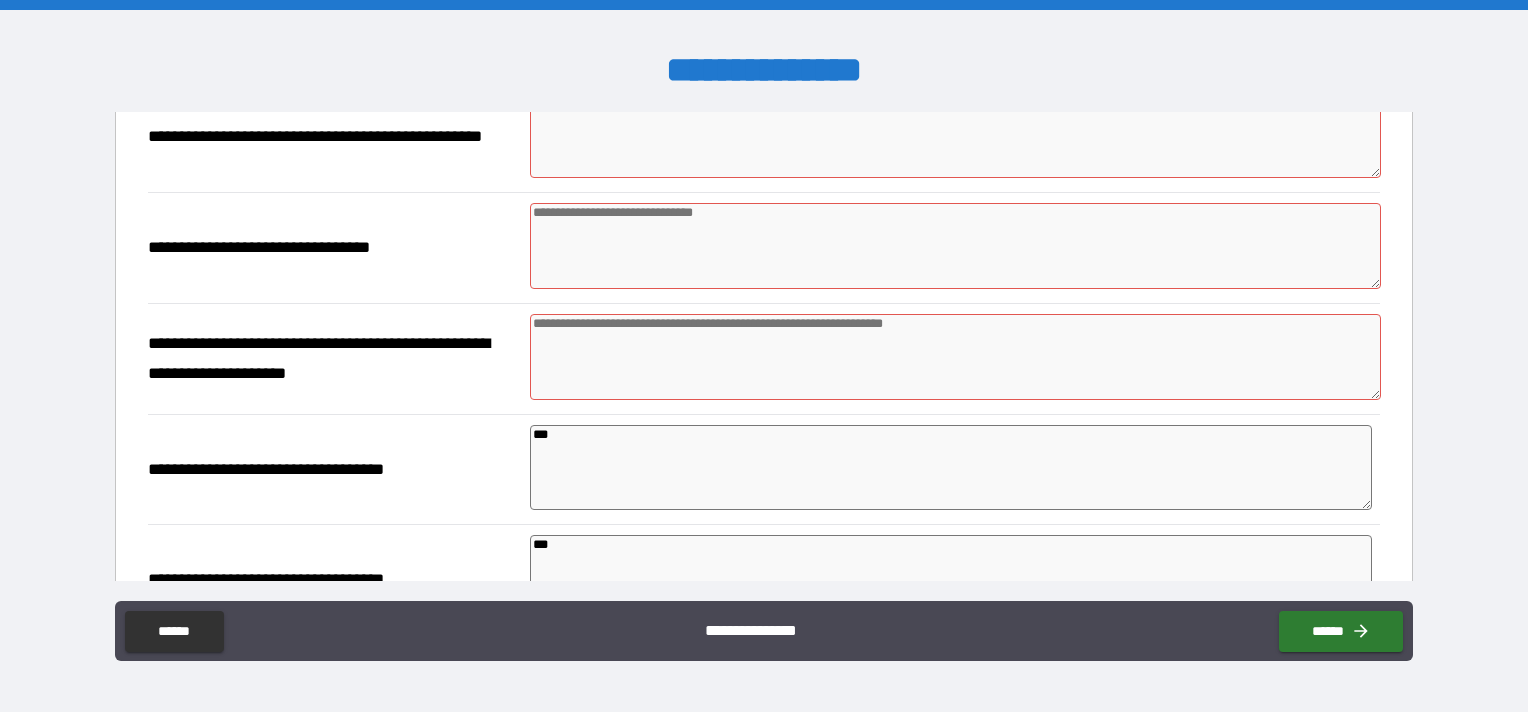 click at bounding box center [955, 357] 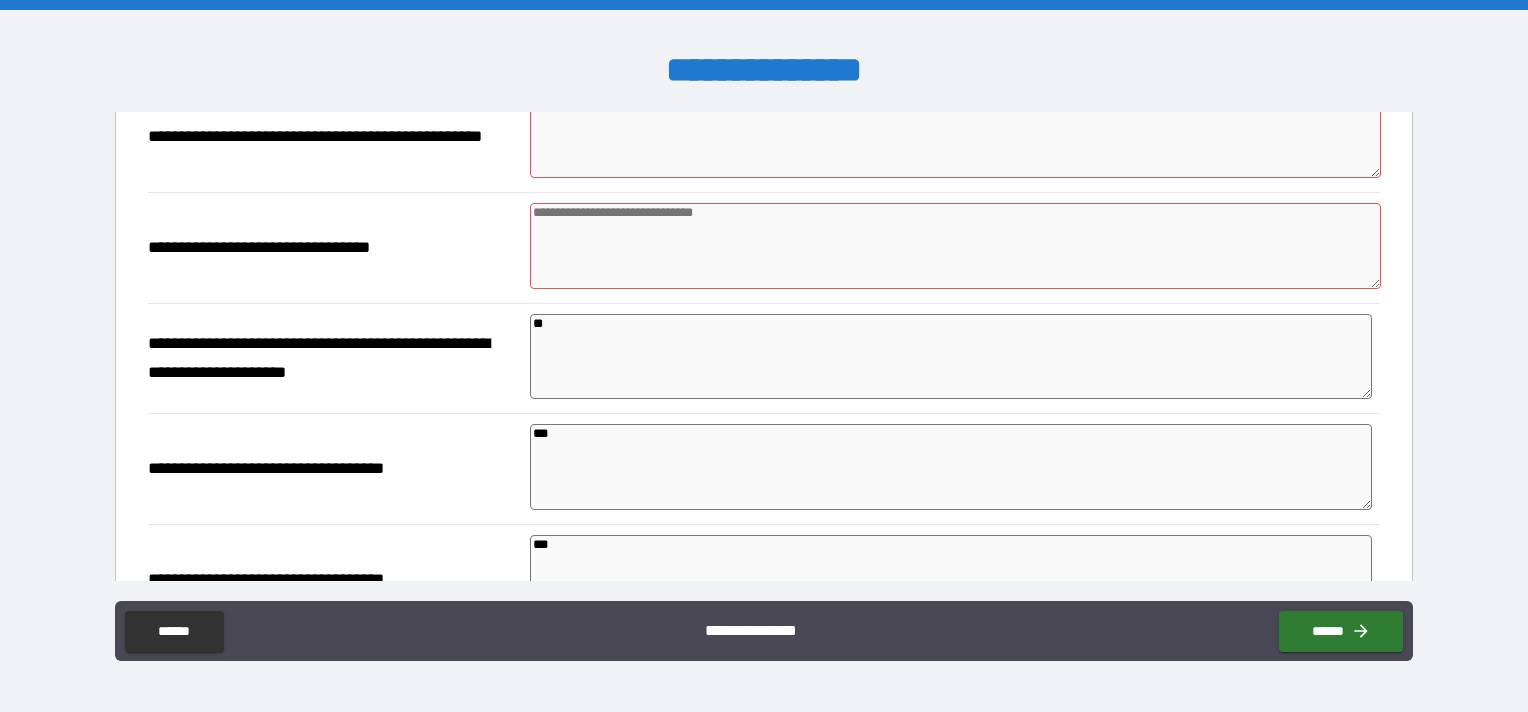 click at bounding box center (955, 246) 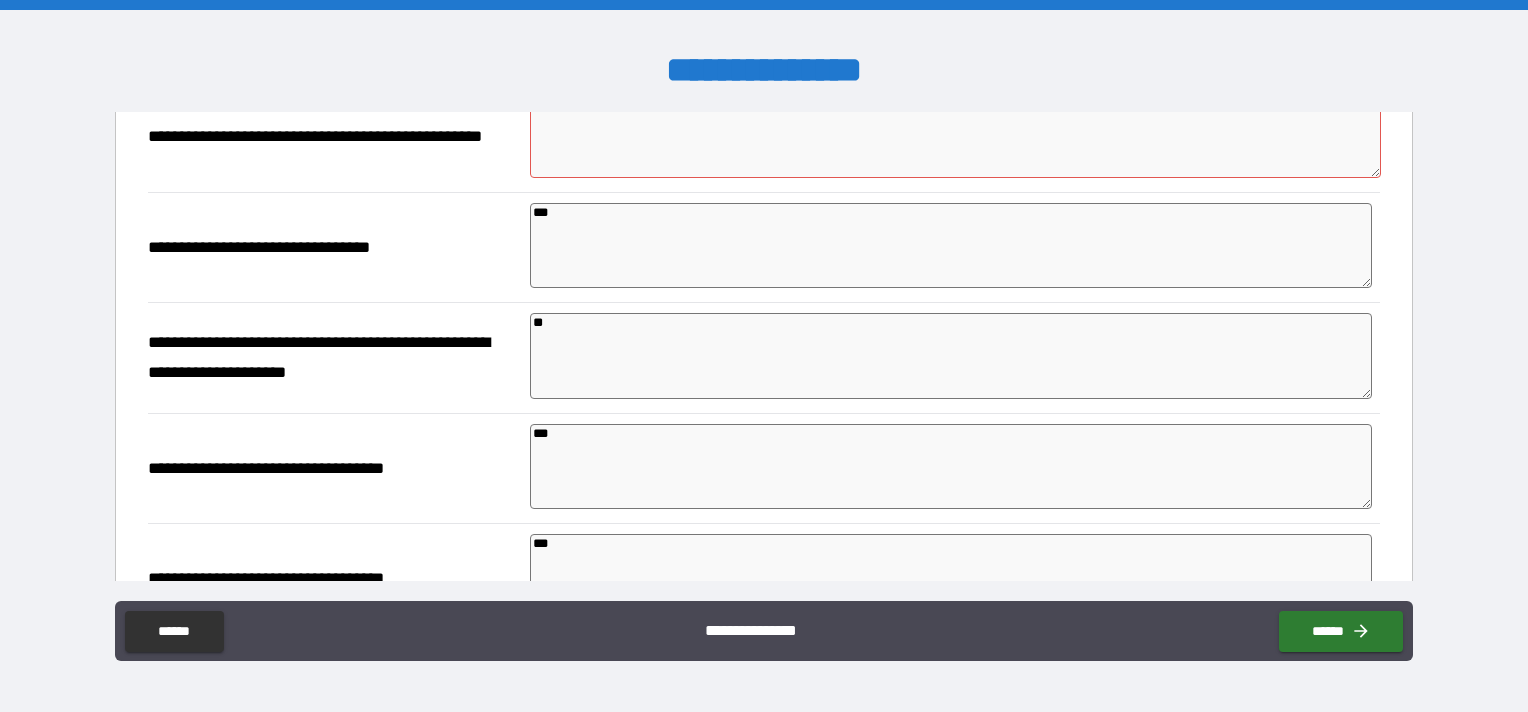scroll, scrollTop: 520, scrollLeft: 0, axis: vertical 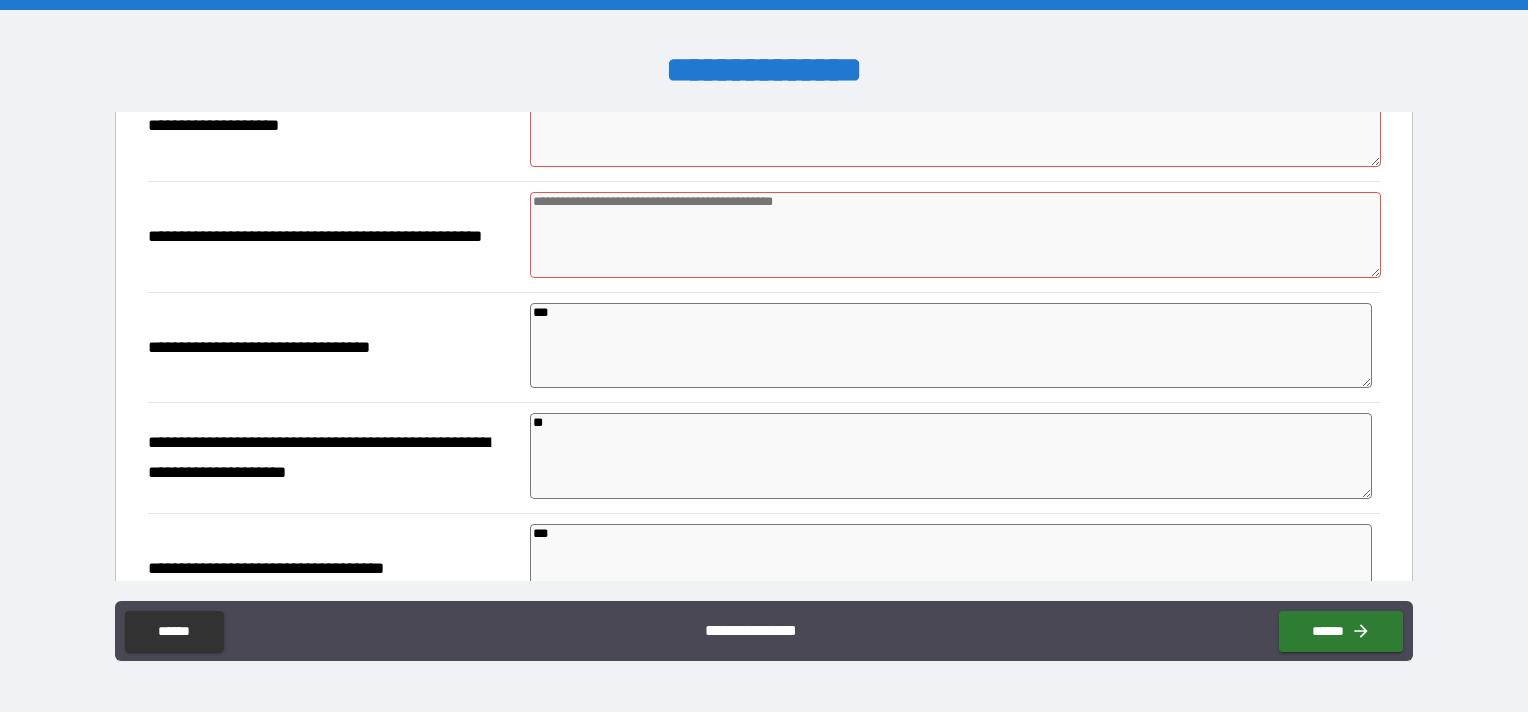 click at bounding box center (955, 235) 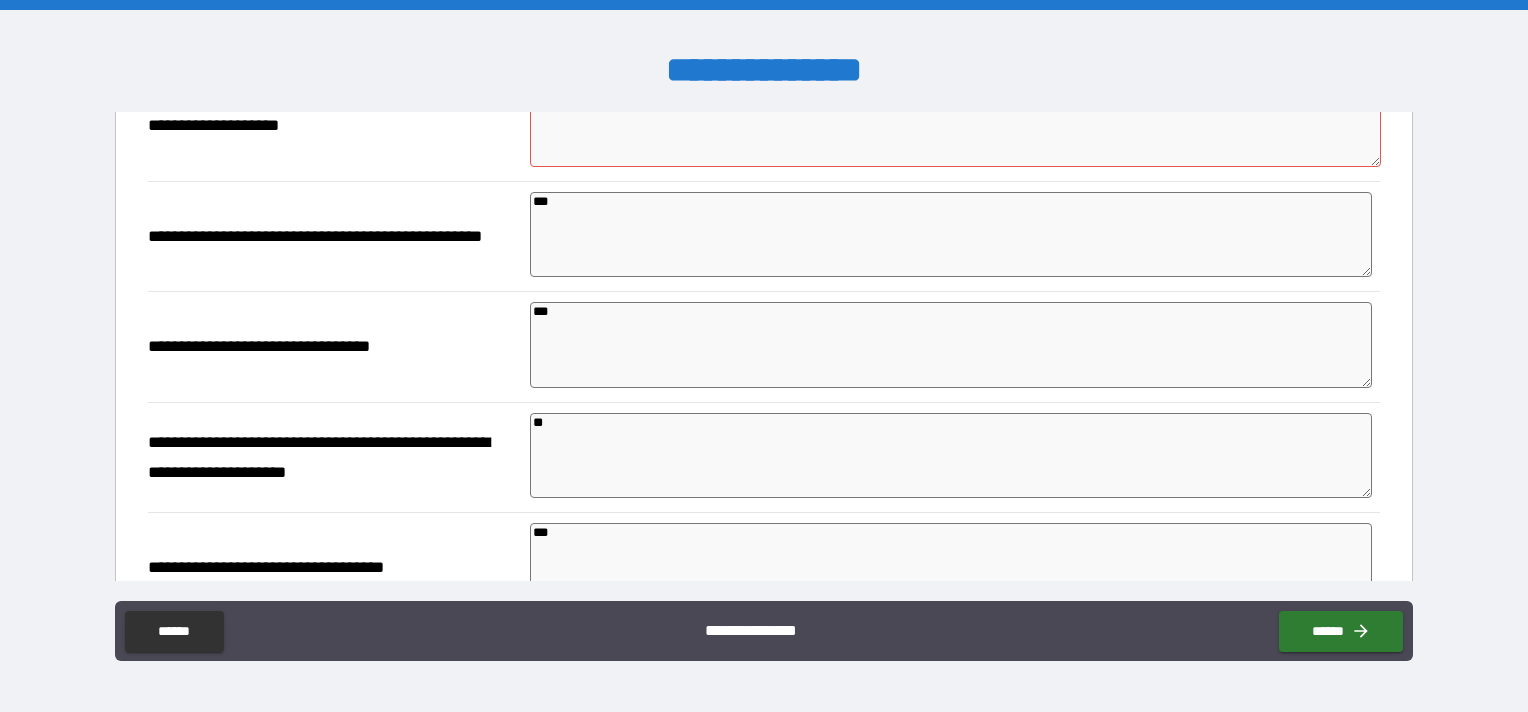 scroll, scrollTop: 420, scrollLeft: 0, axis: vertical 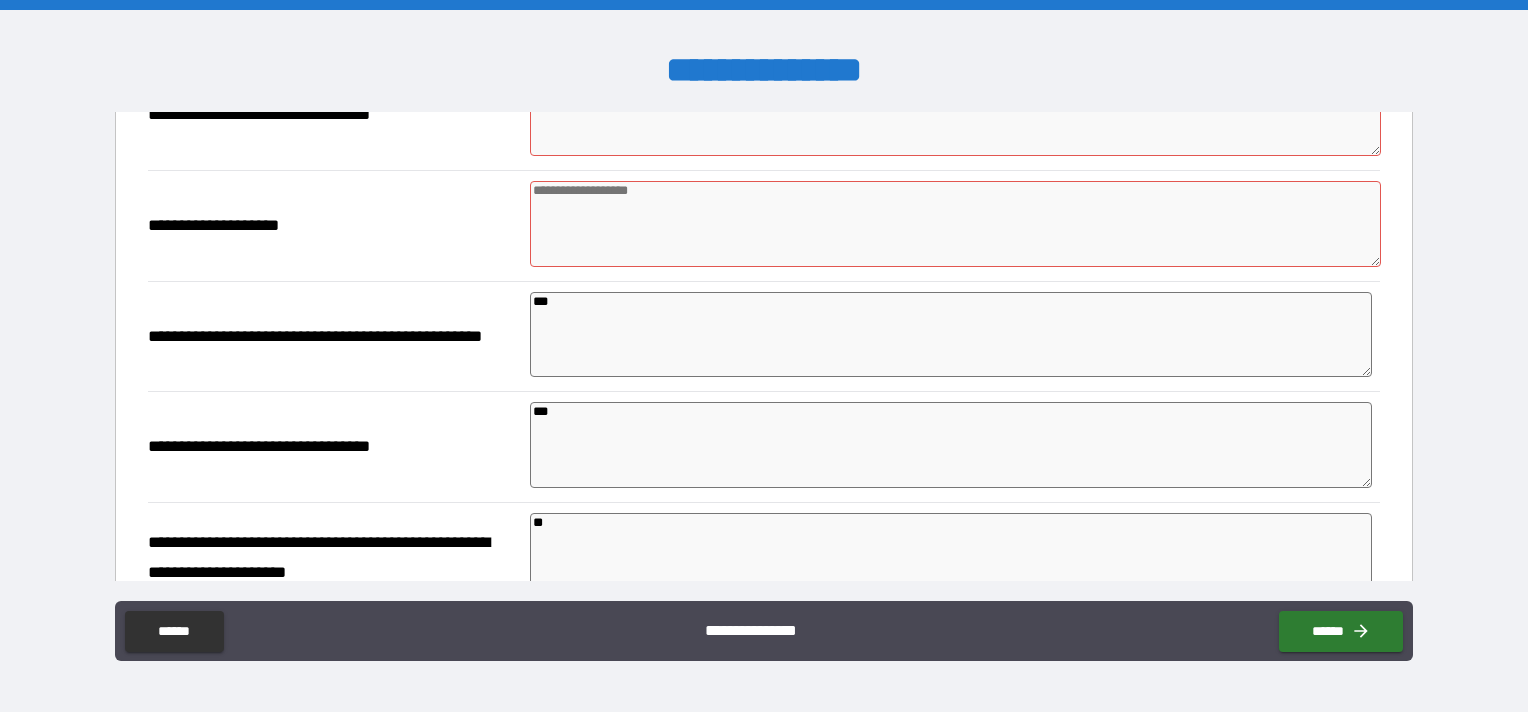 click at bounding box center (955, 224) 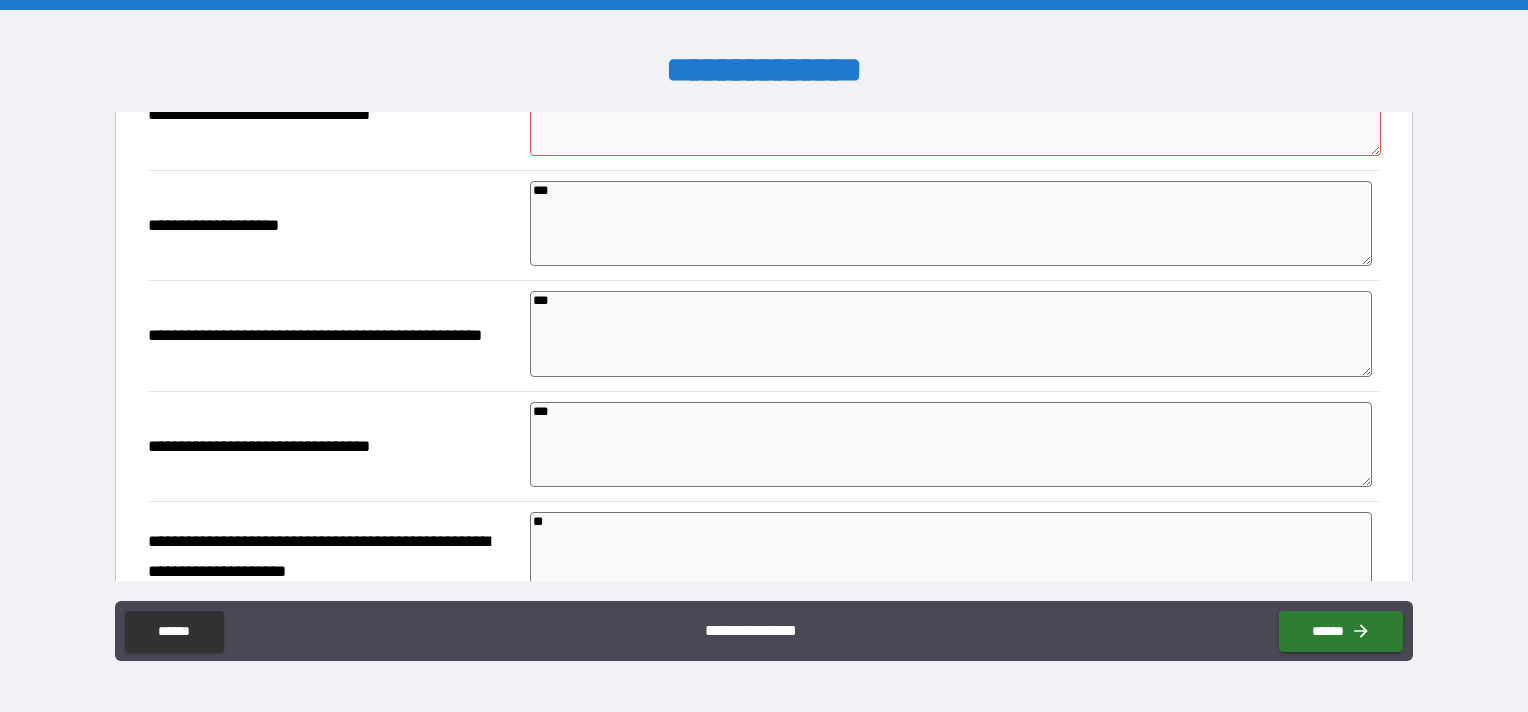 scroll, scrollTop: 220, scrollLeft: 0, axis: vertical 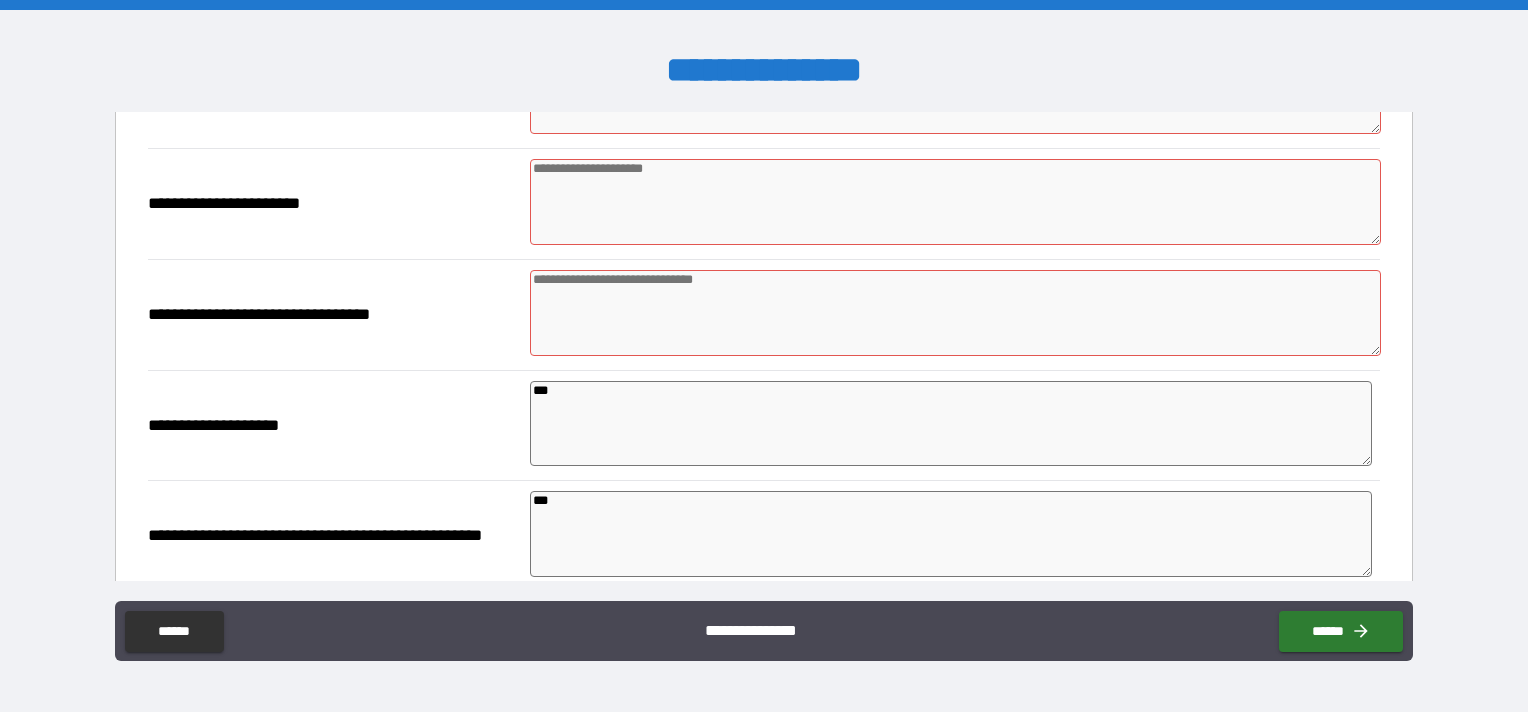 click at bounding box center [955, 313] 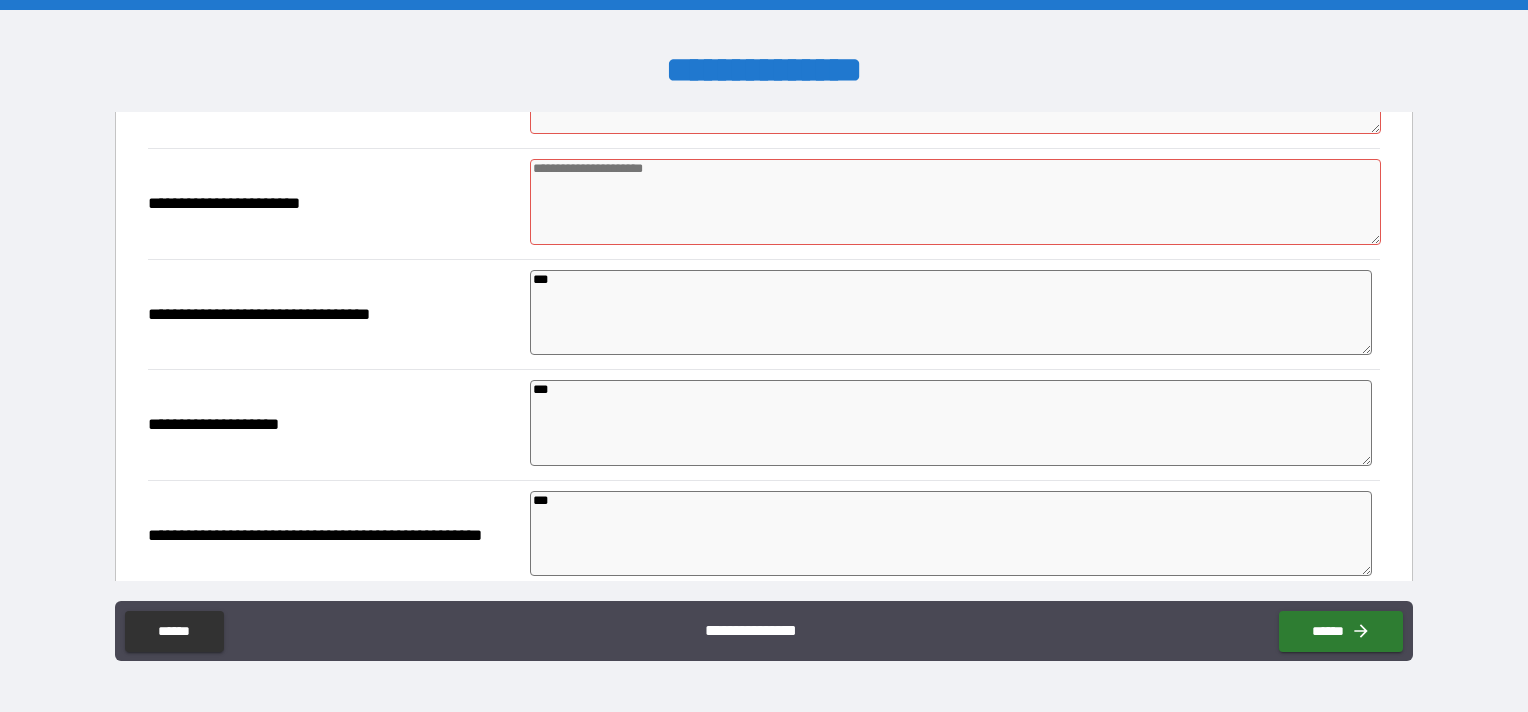 click at bounding box center (955, 202) 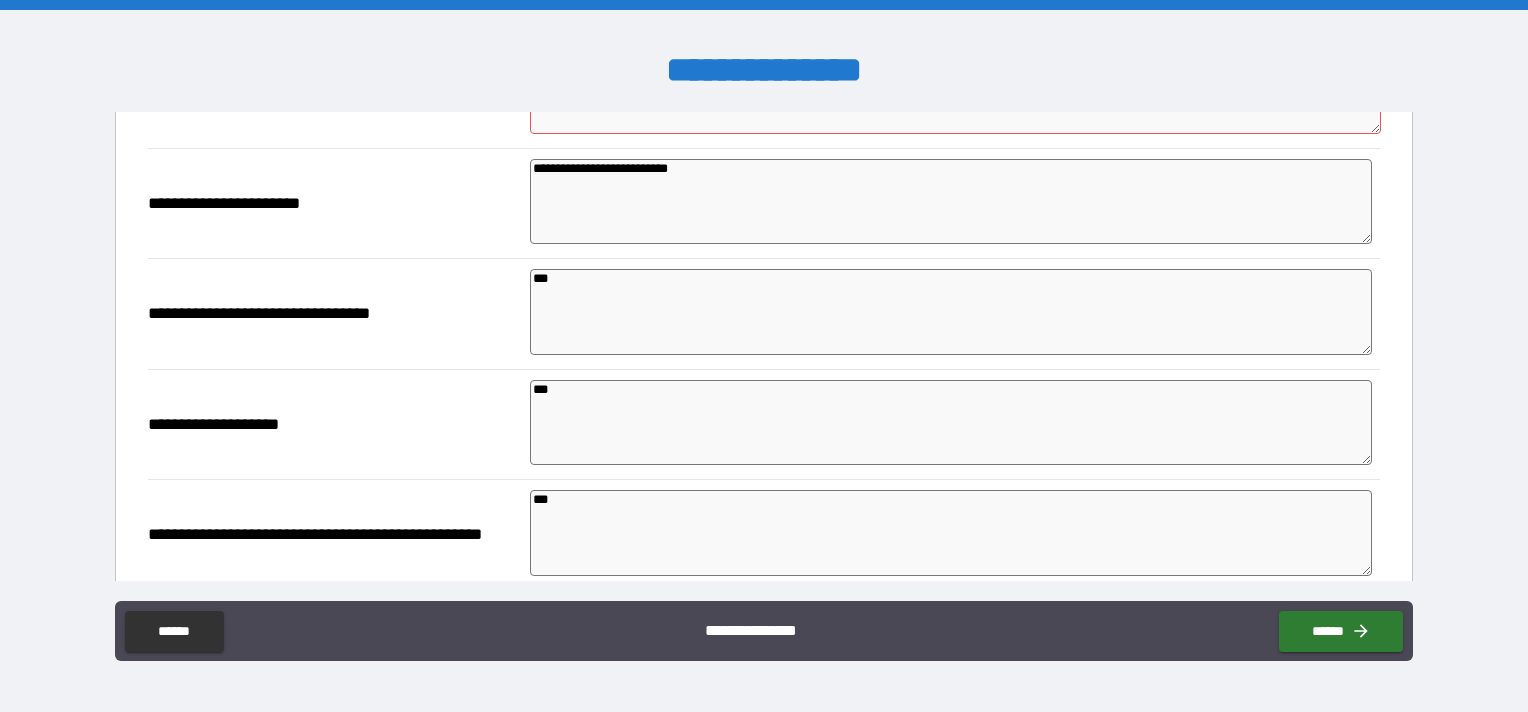 scroll, scrollTop: 20, scrollLeft: 0, axis: vertical 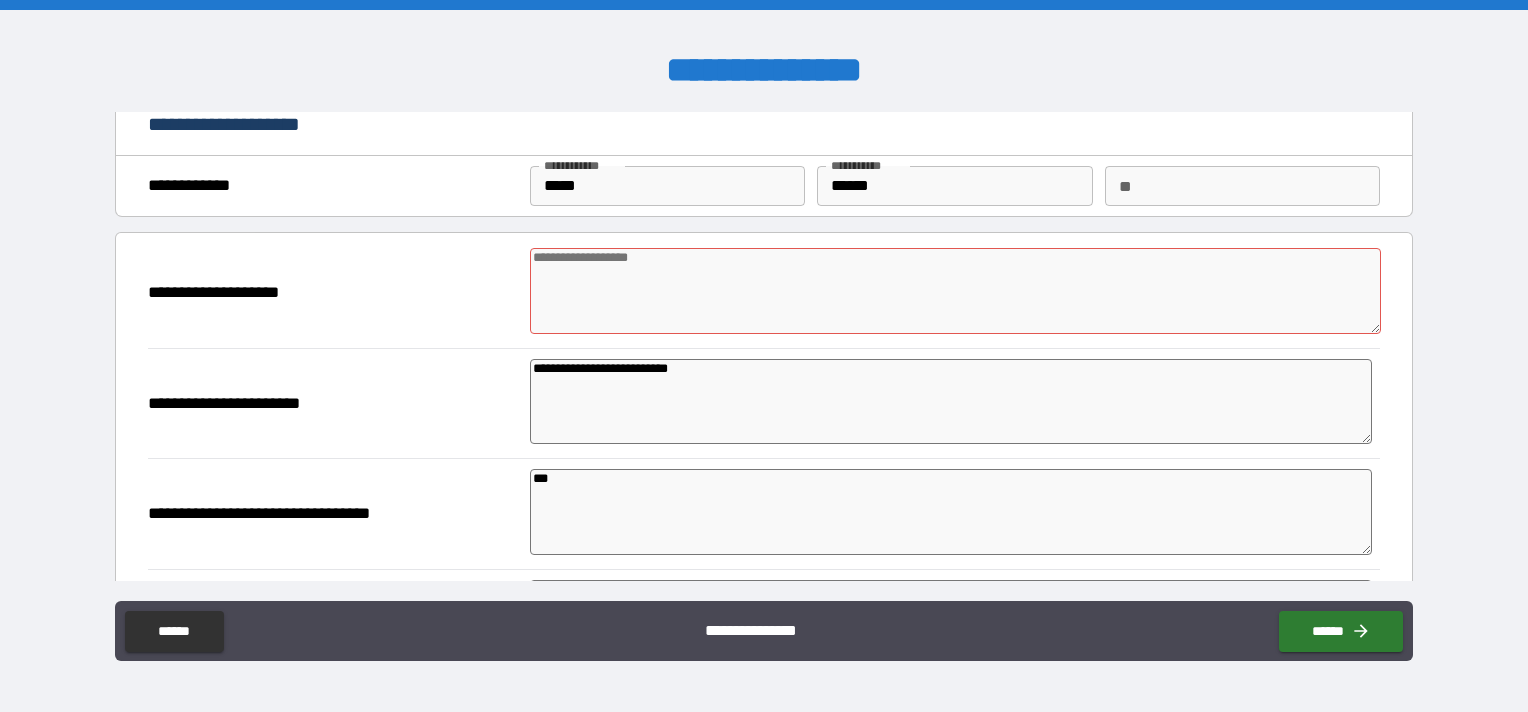 click at bounding box center [955, 291] 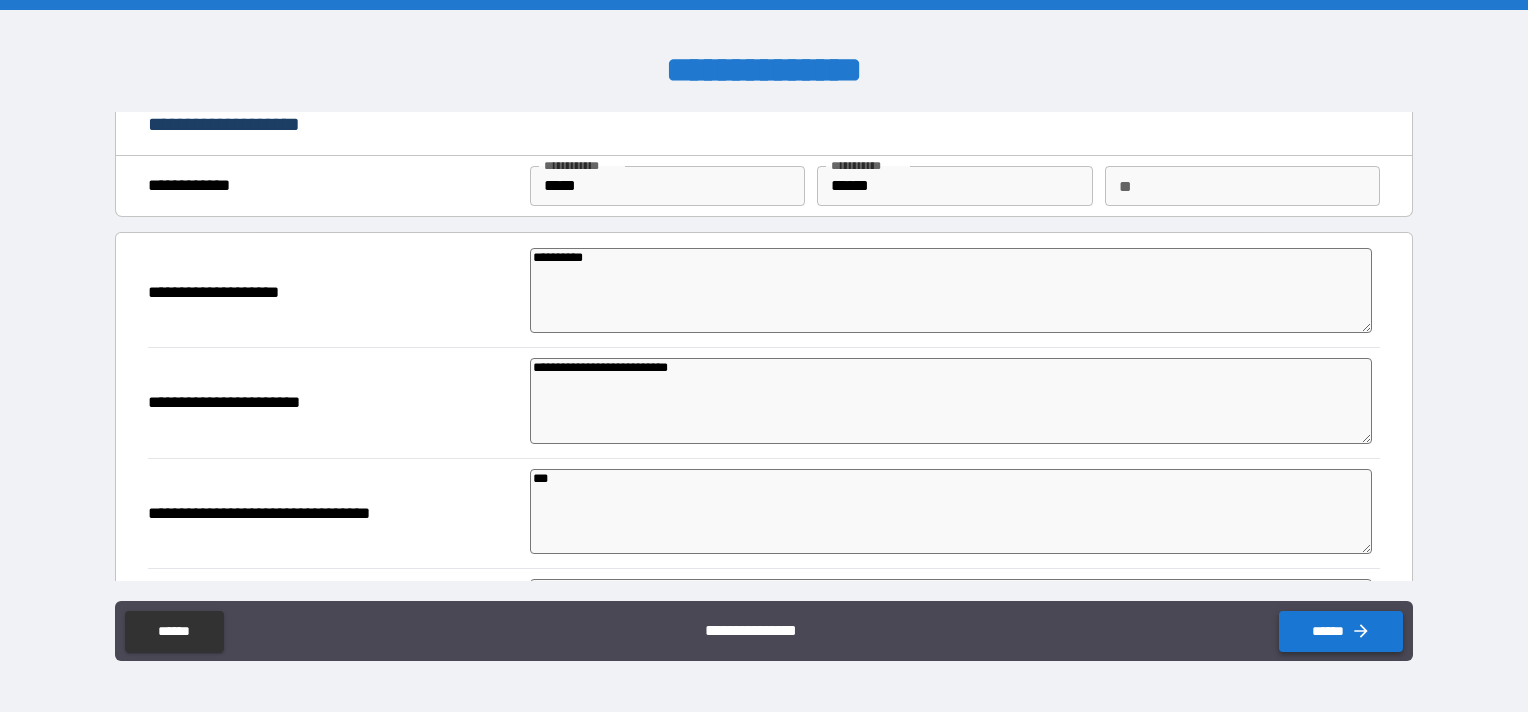 click 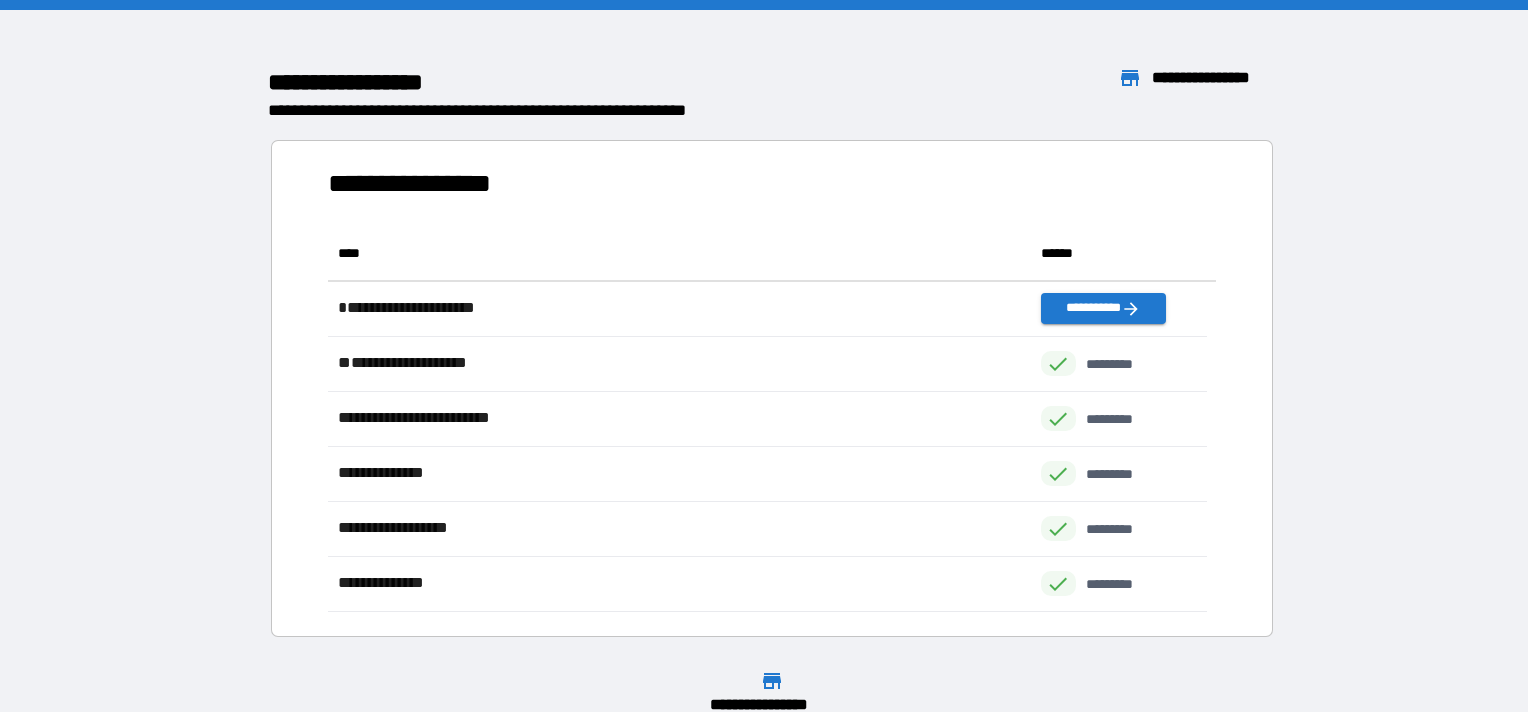 scroll, scrollTop: 370, scrollLeft: 863, axis: both 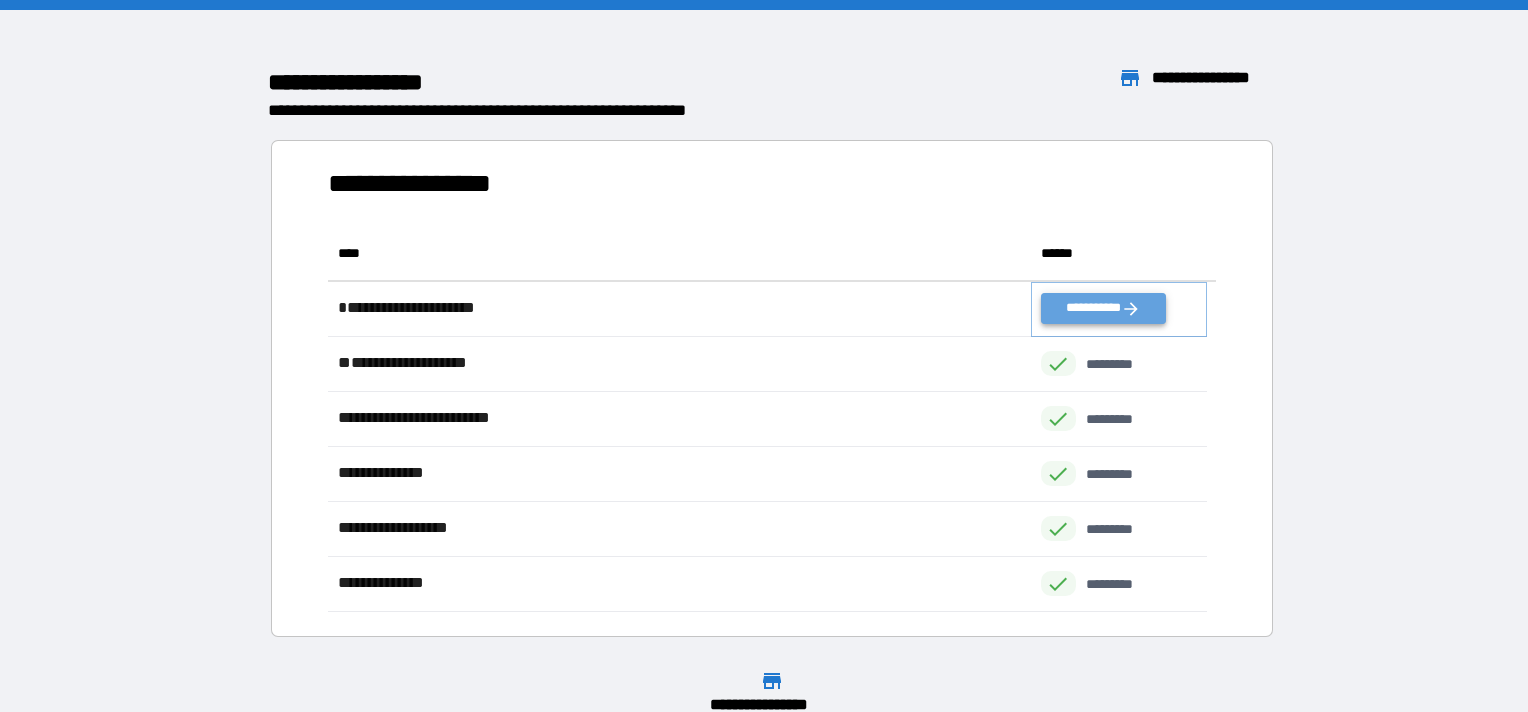 click on "**********" at bounding box center (1103, 308) 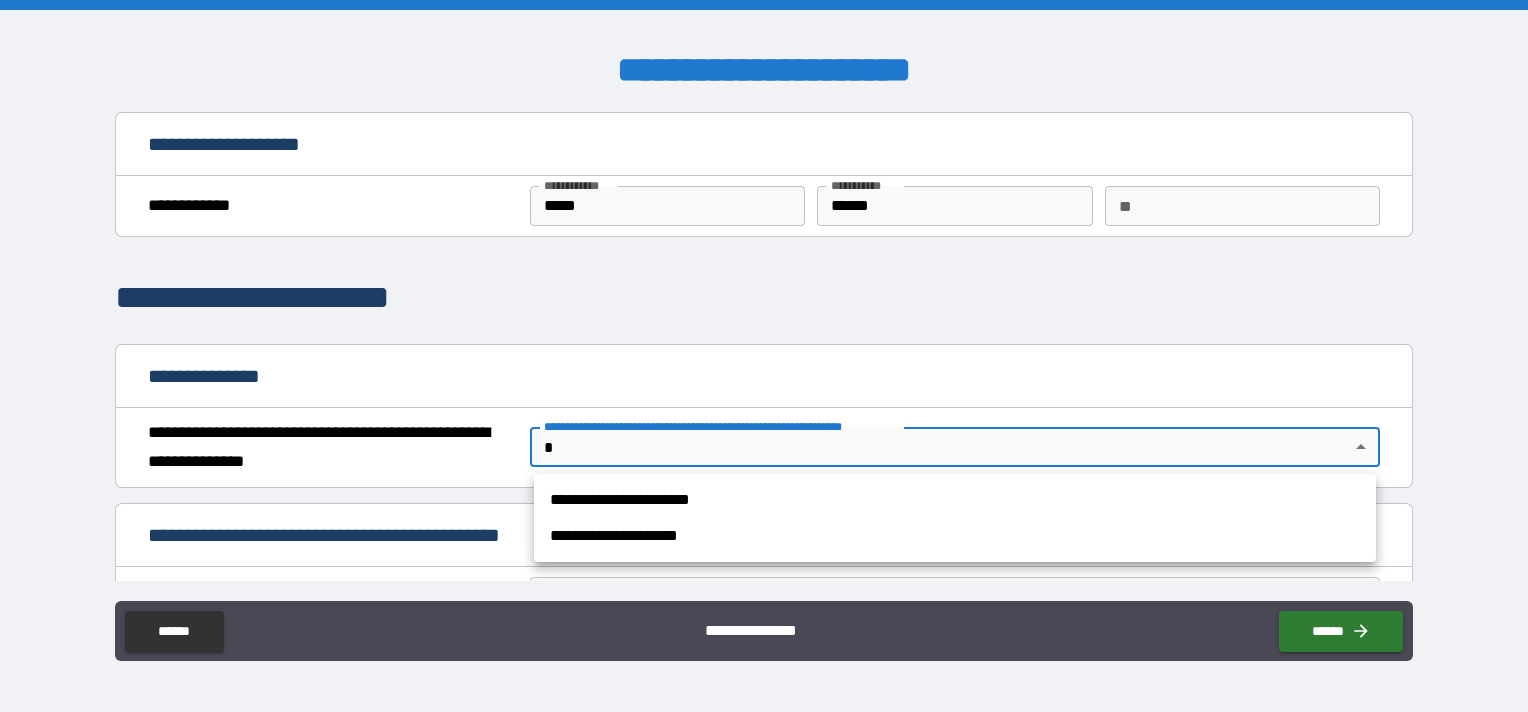 click on "**********" at bounding box center [764, 356] 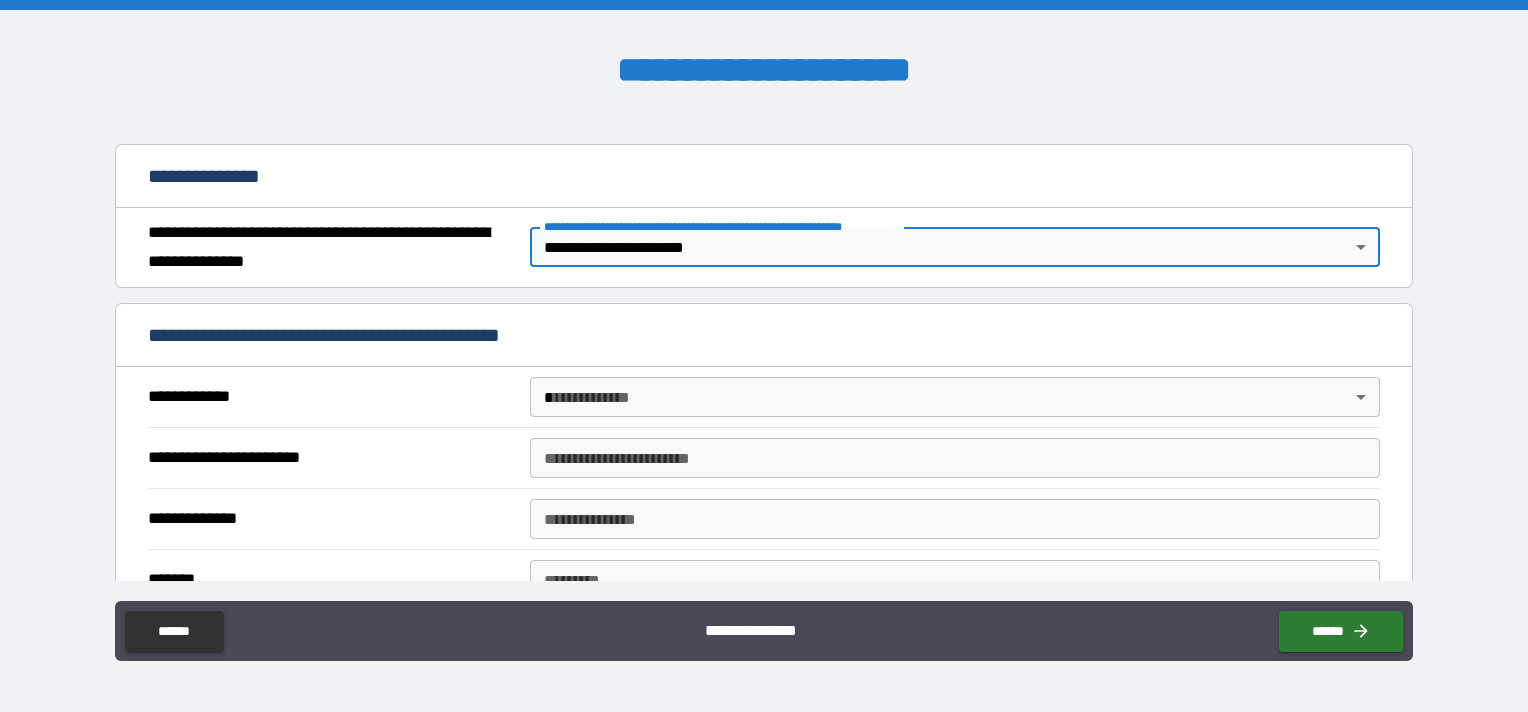 scroll, scrollTop: 300, scrollLeft: 0, axis: vertical 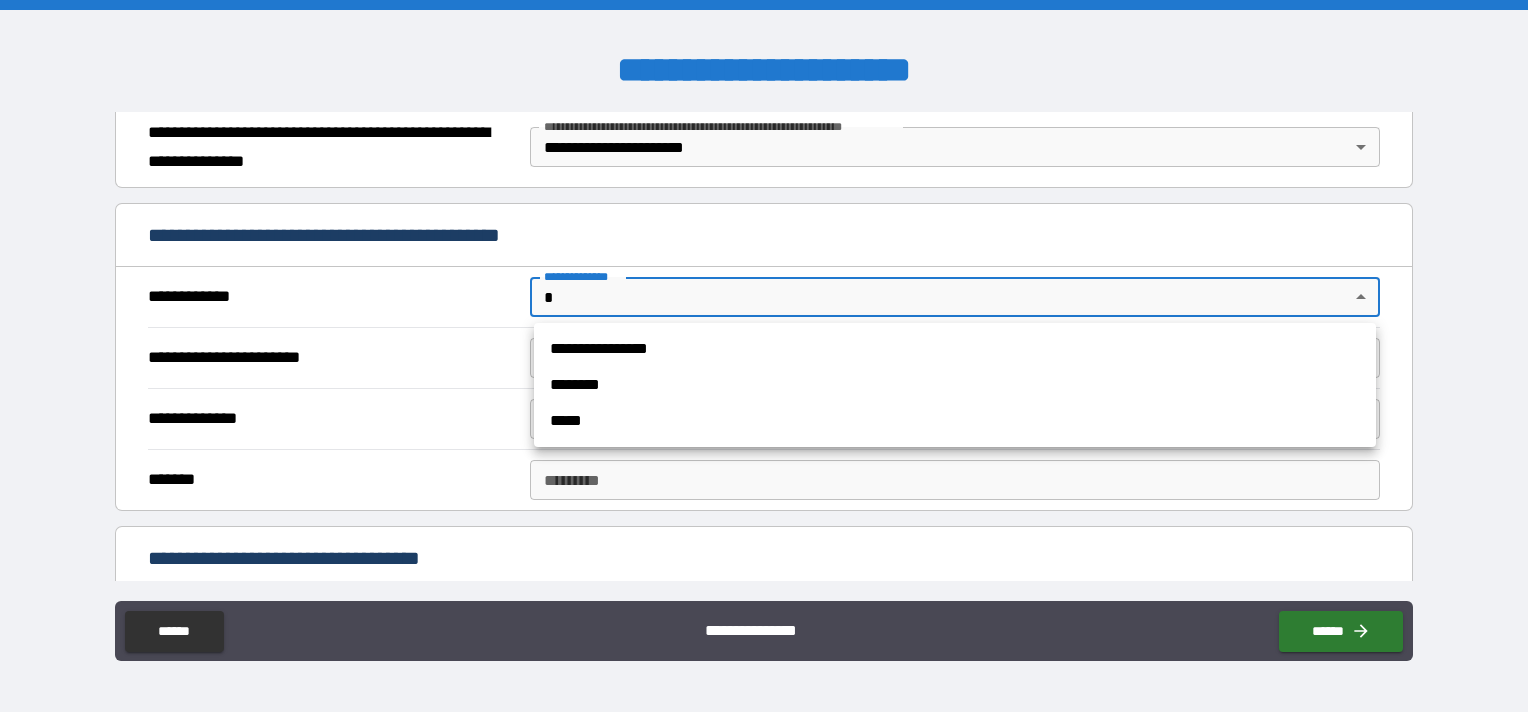 click on "**********" at bounding box center [764, 356] 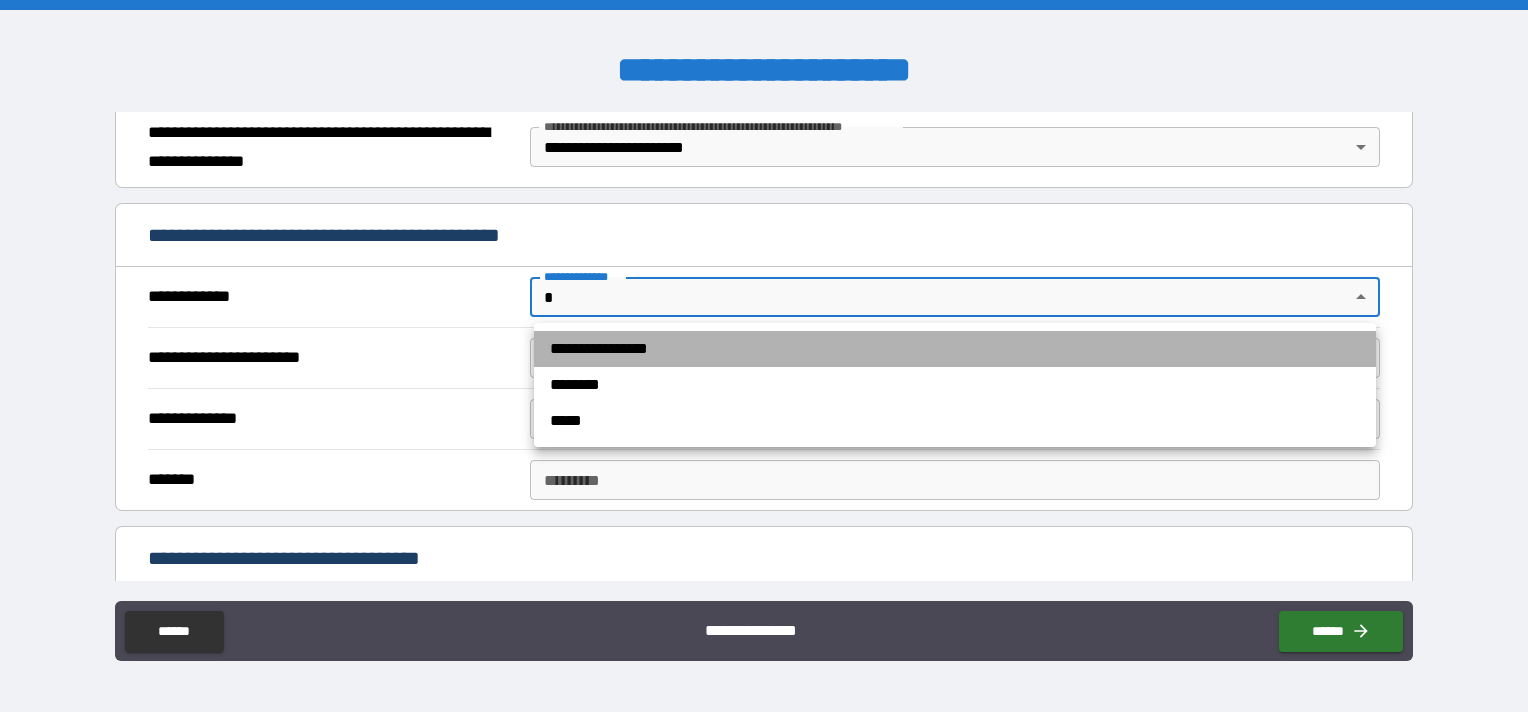click on "**********" at bounding box center [955, 349] 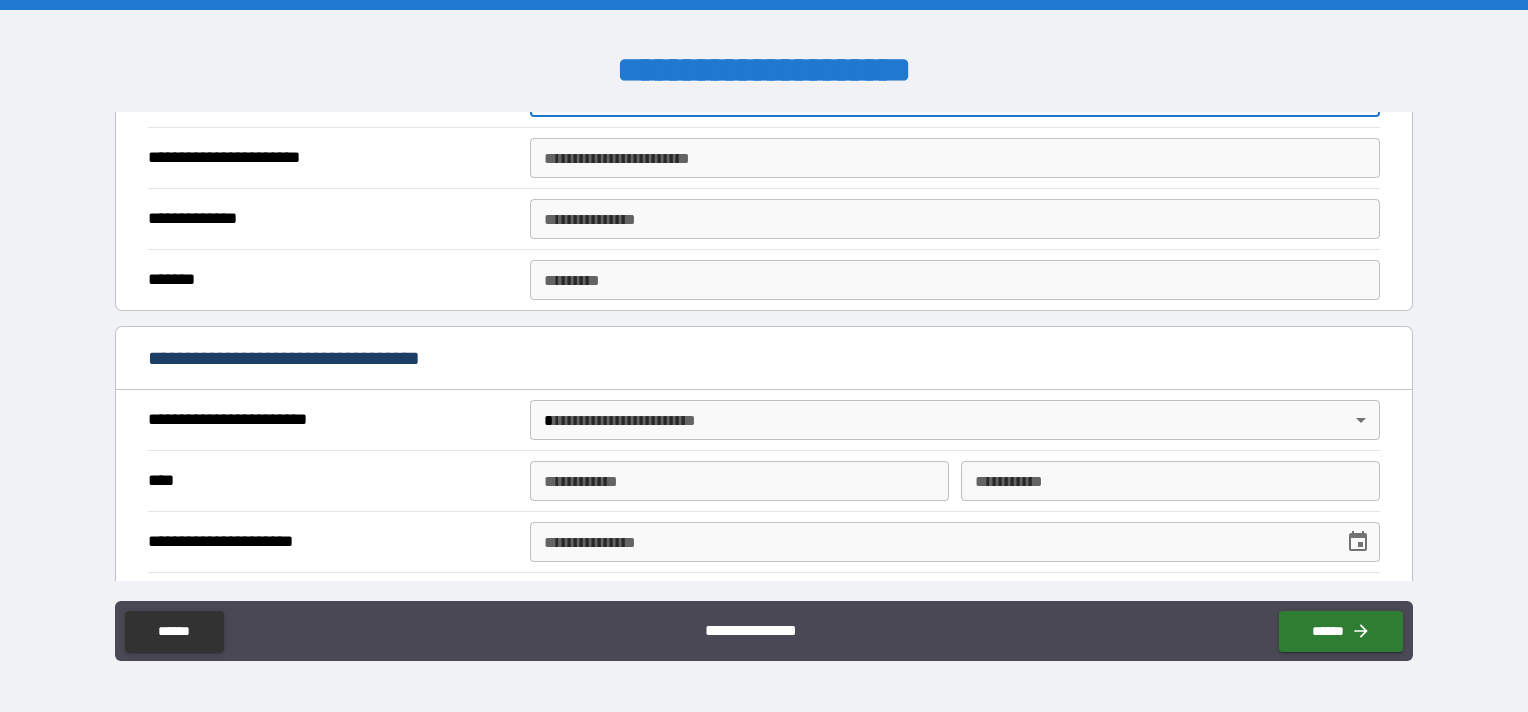 scroll, scrollTop: 600, scrollLeft: 0, axis: vertical 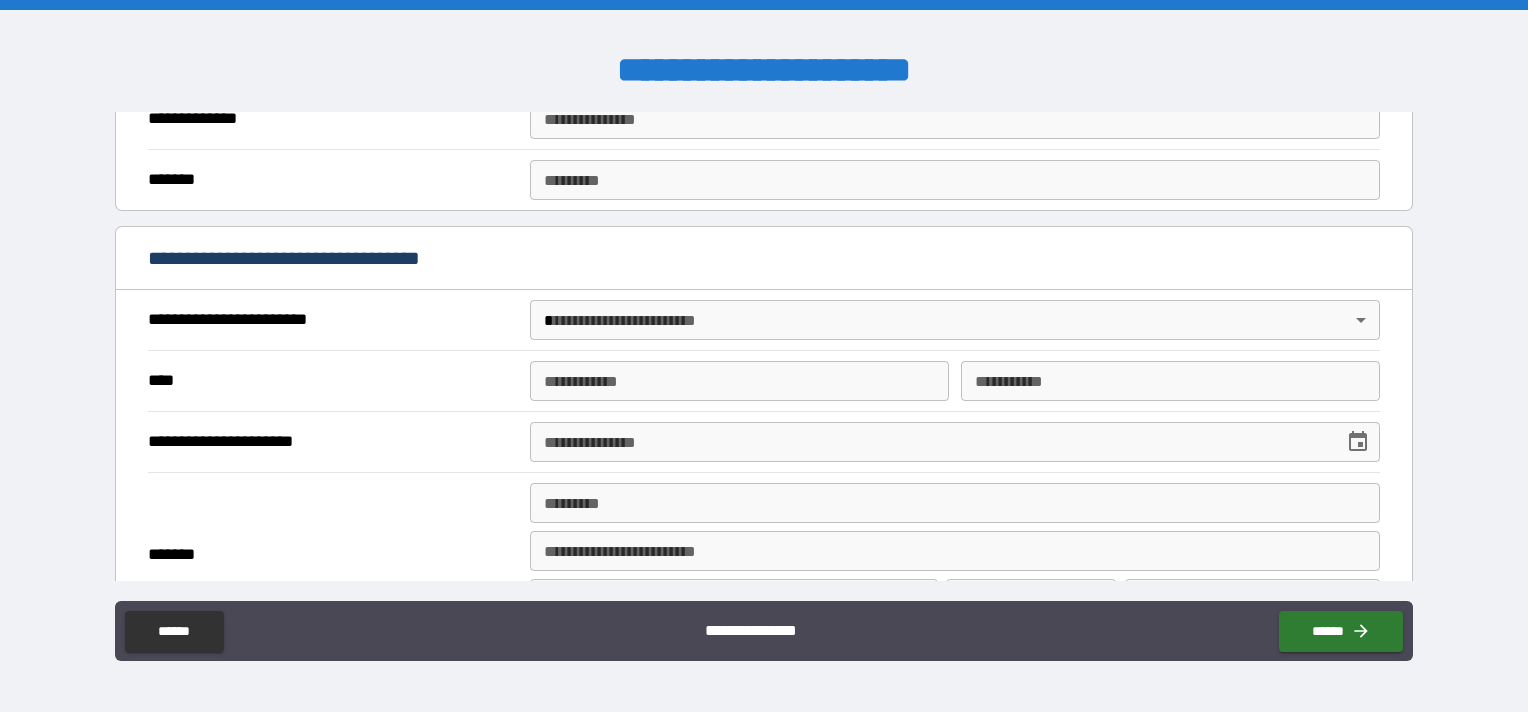 click on "**********" at bounding box center [955, 442] 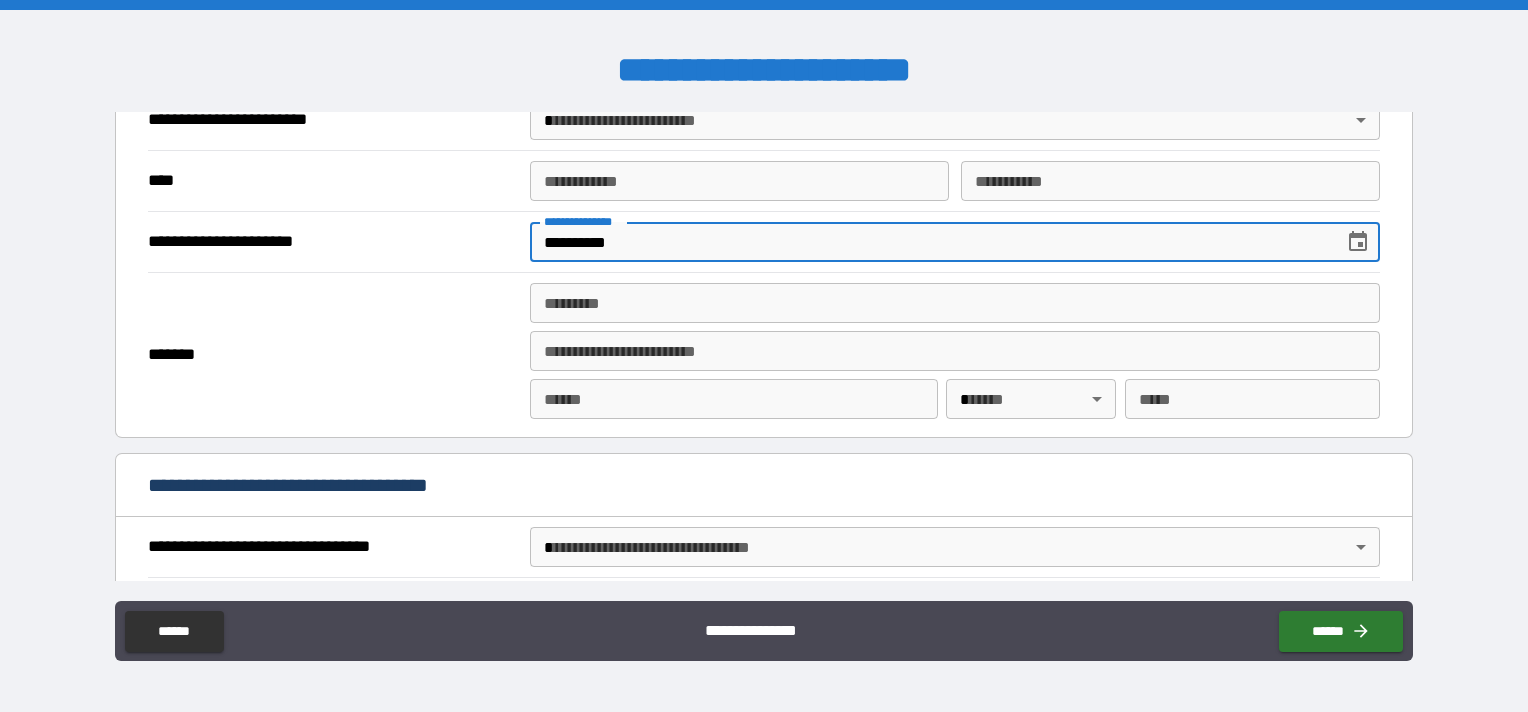 scroll, scrollTop: 900, scrollLeft: 0, axis: vertical 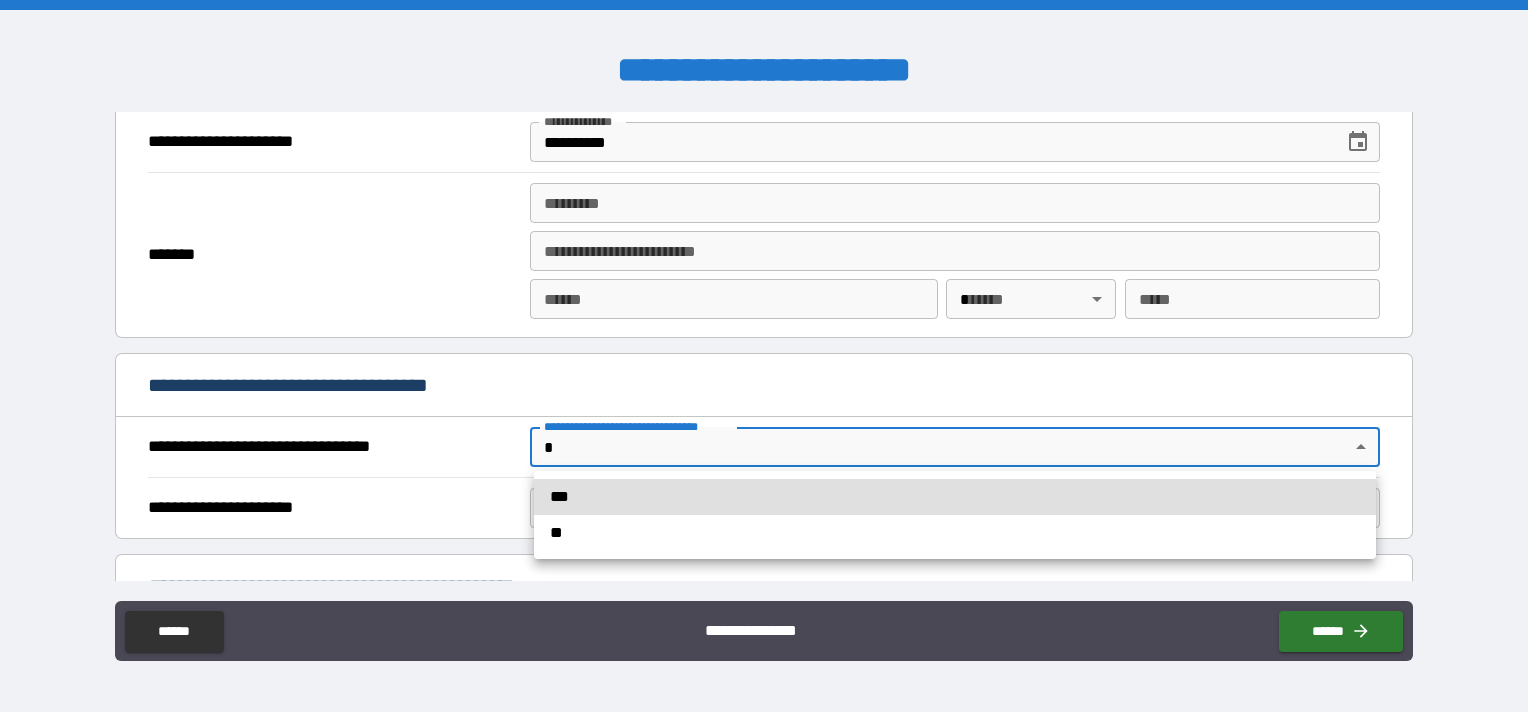click on "**********" at bounding box center [764, 356] 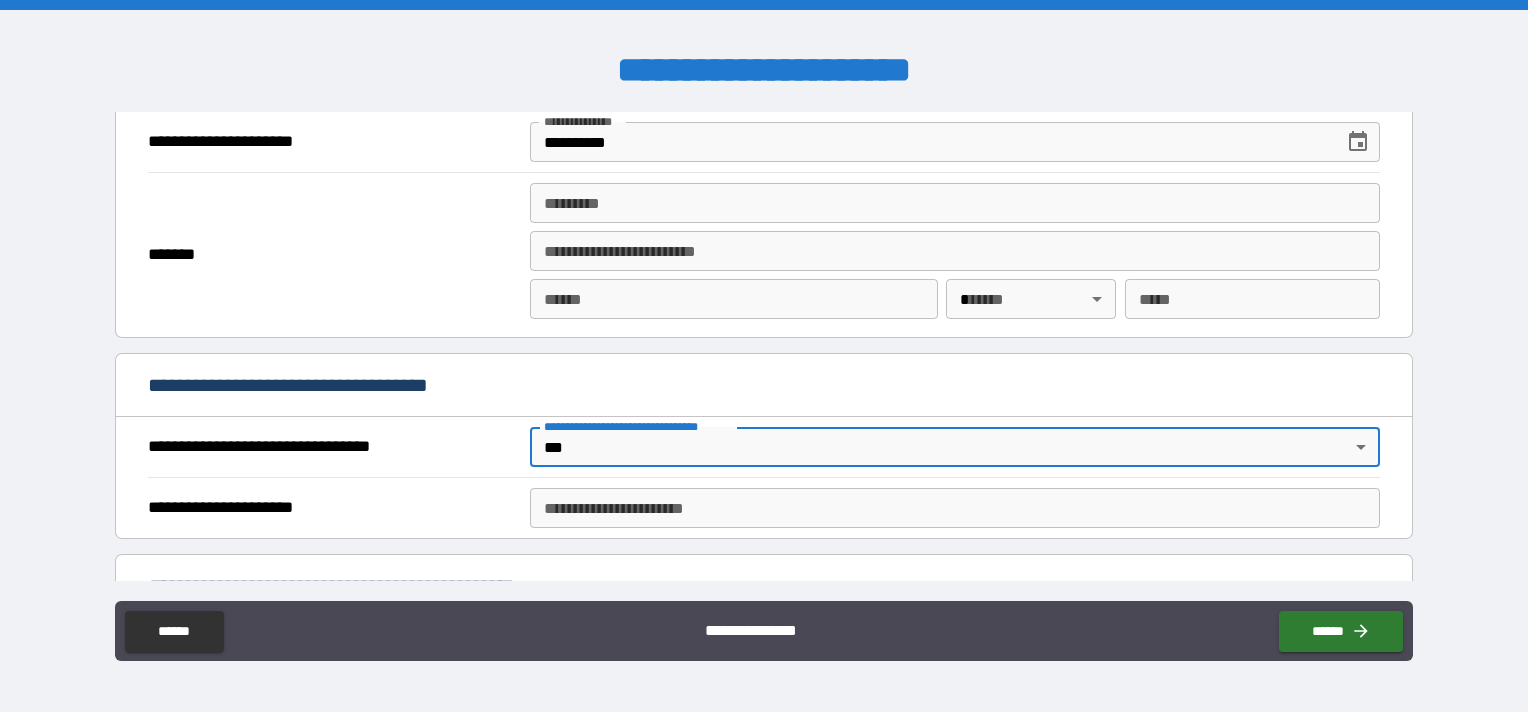 scroll, scrollTop: 1000, scrollLeft: 0, axis: vertical 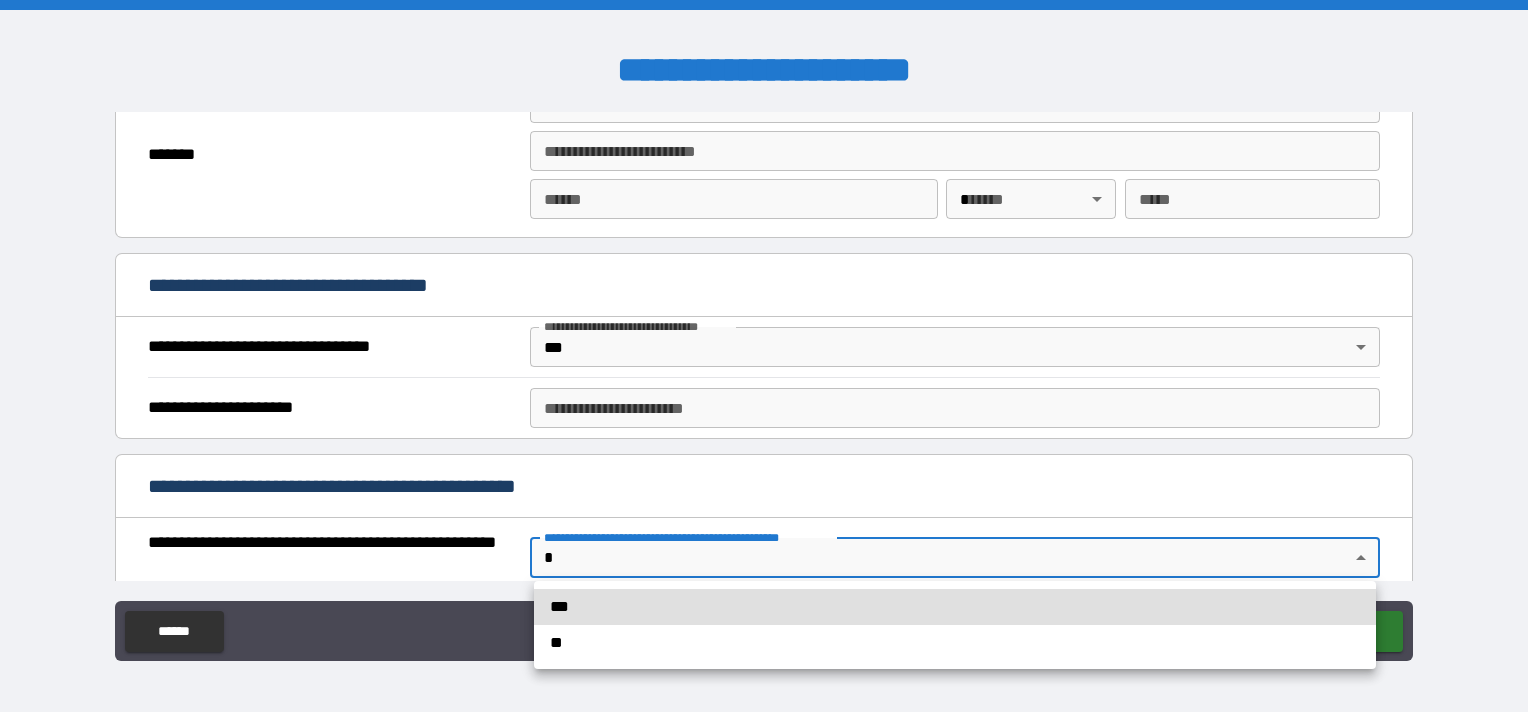 click on "**********" at bounding box center [764, 356] 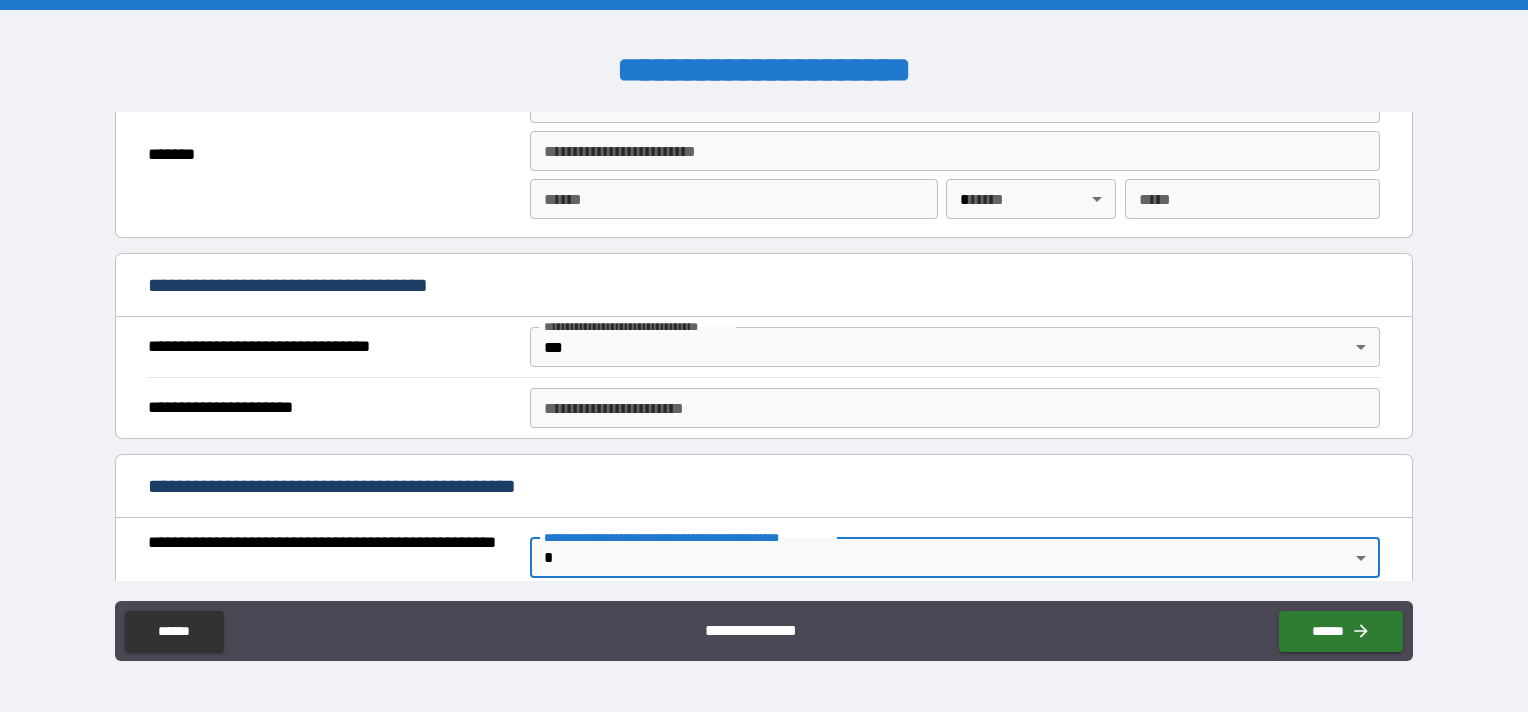 click on "**********" at bounding box center [764, 356] 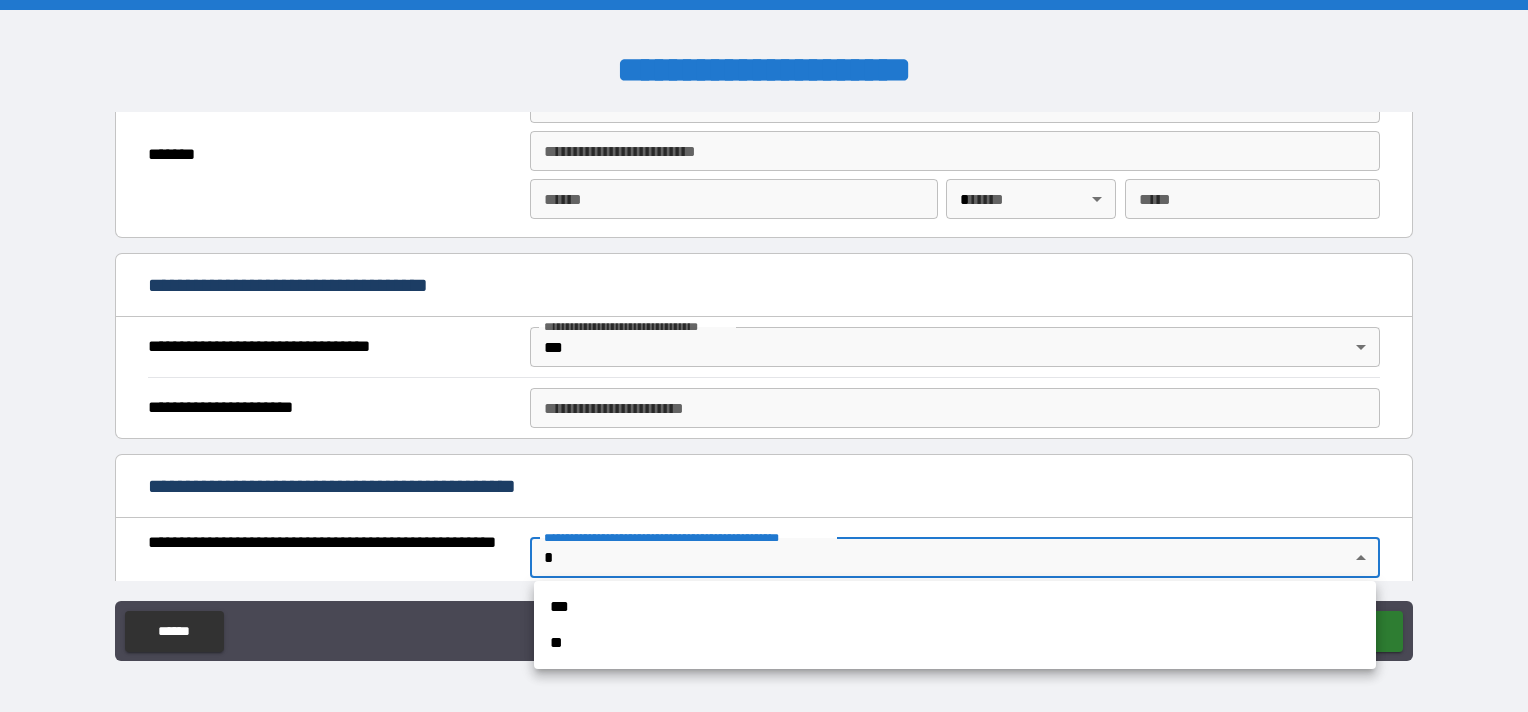 click on "**" at bounding box center [955, 643] 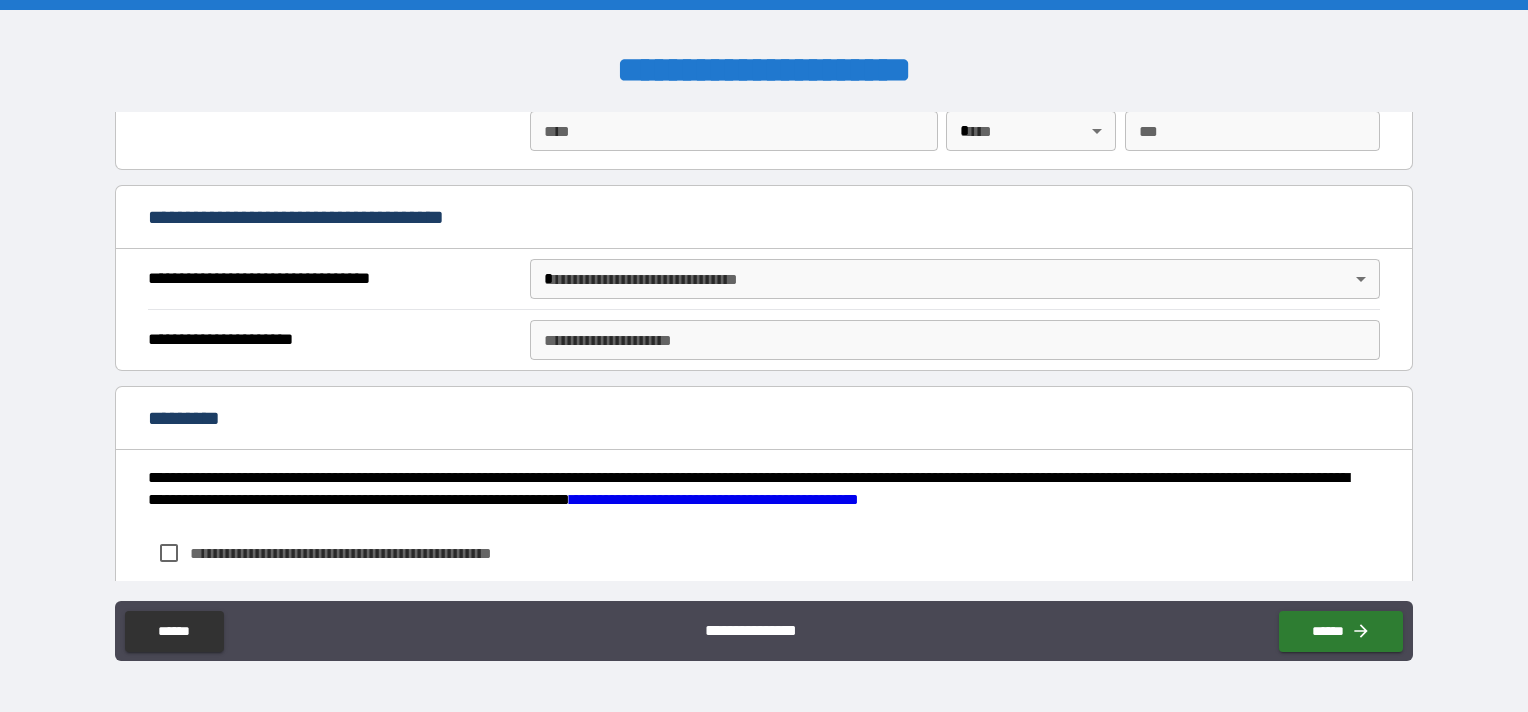 scroll, scrollTop: 2216, scrollLeft: 0, axis: vertical 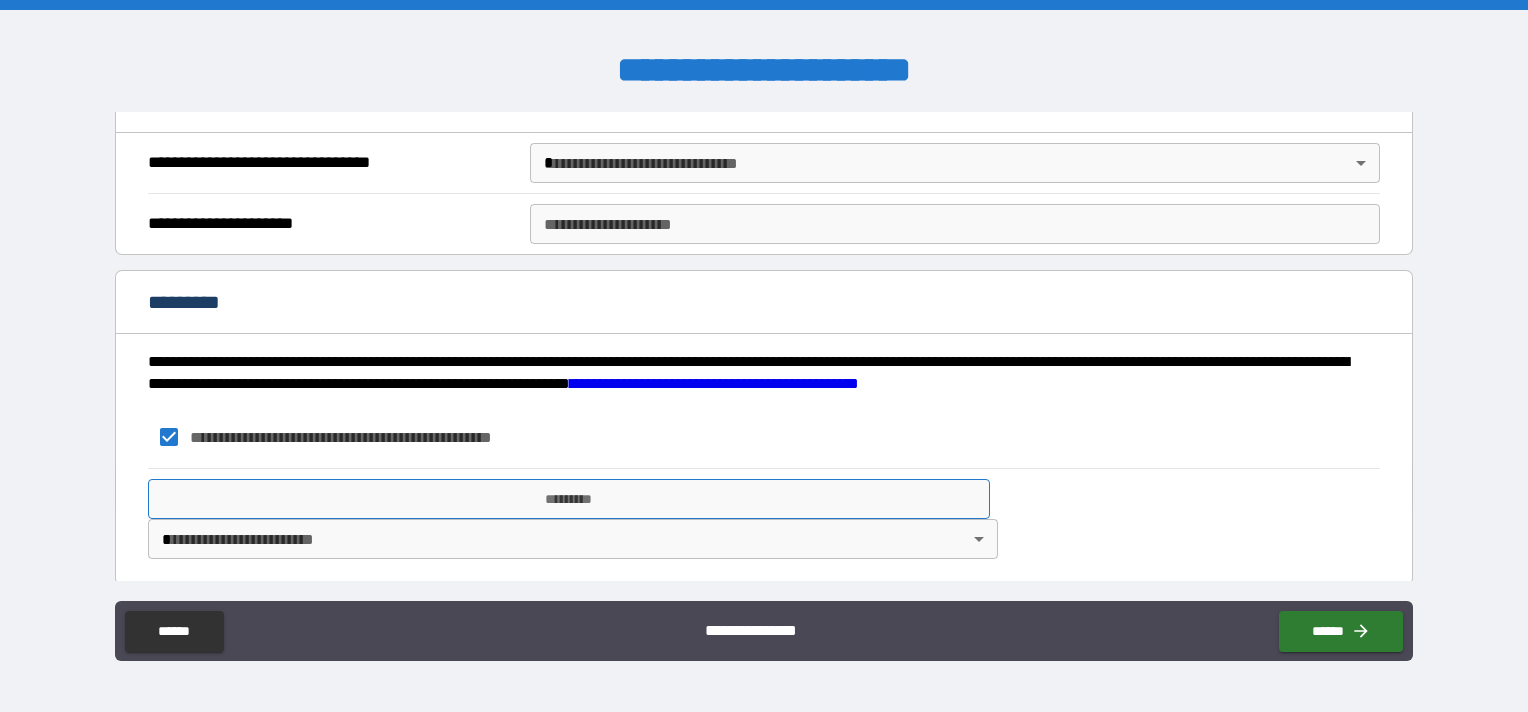 click on "*********" at bounding box center [569, 499] 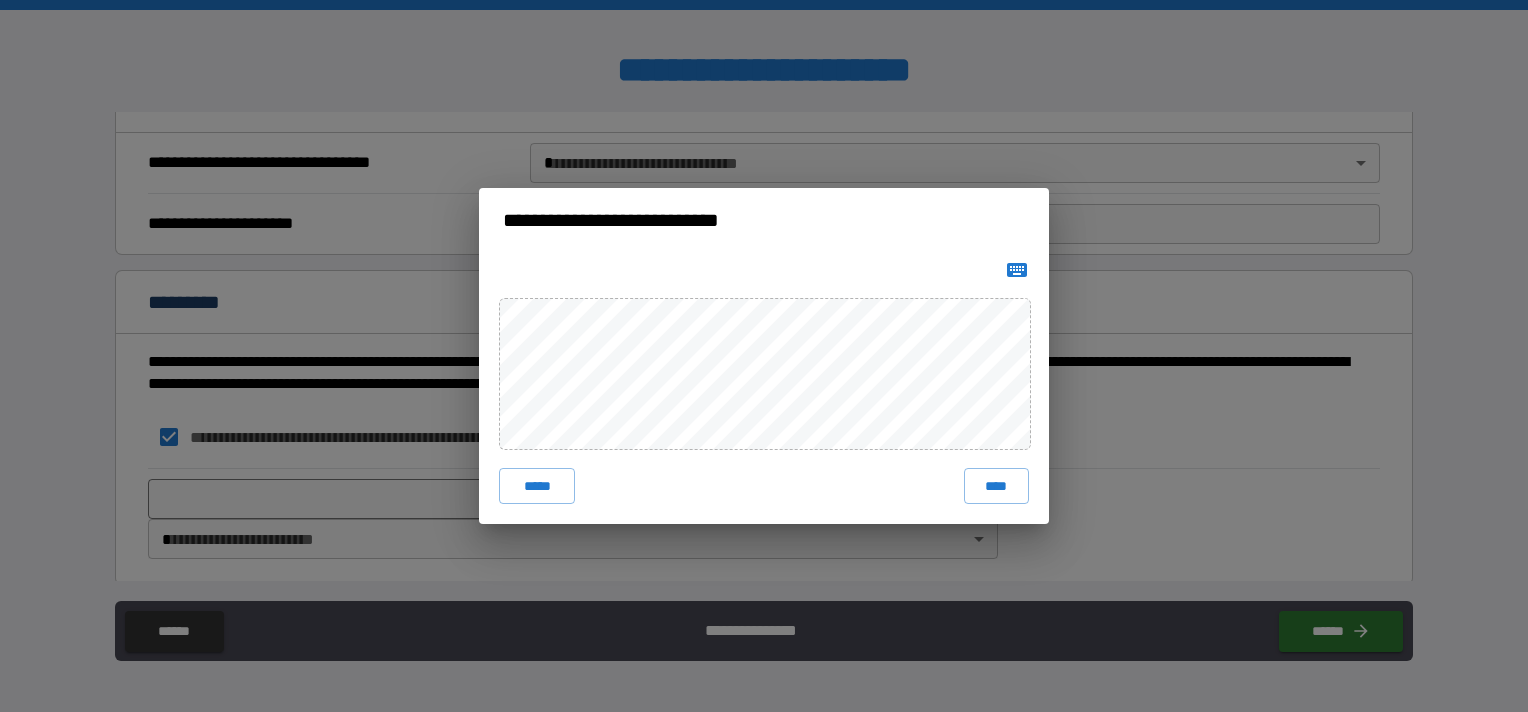 click 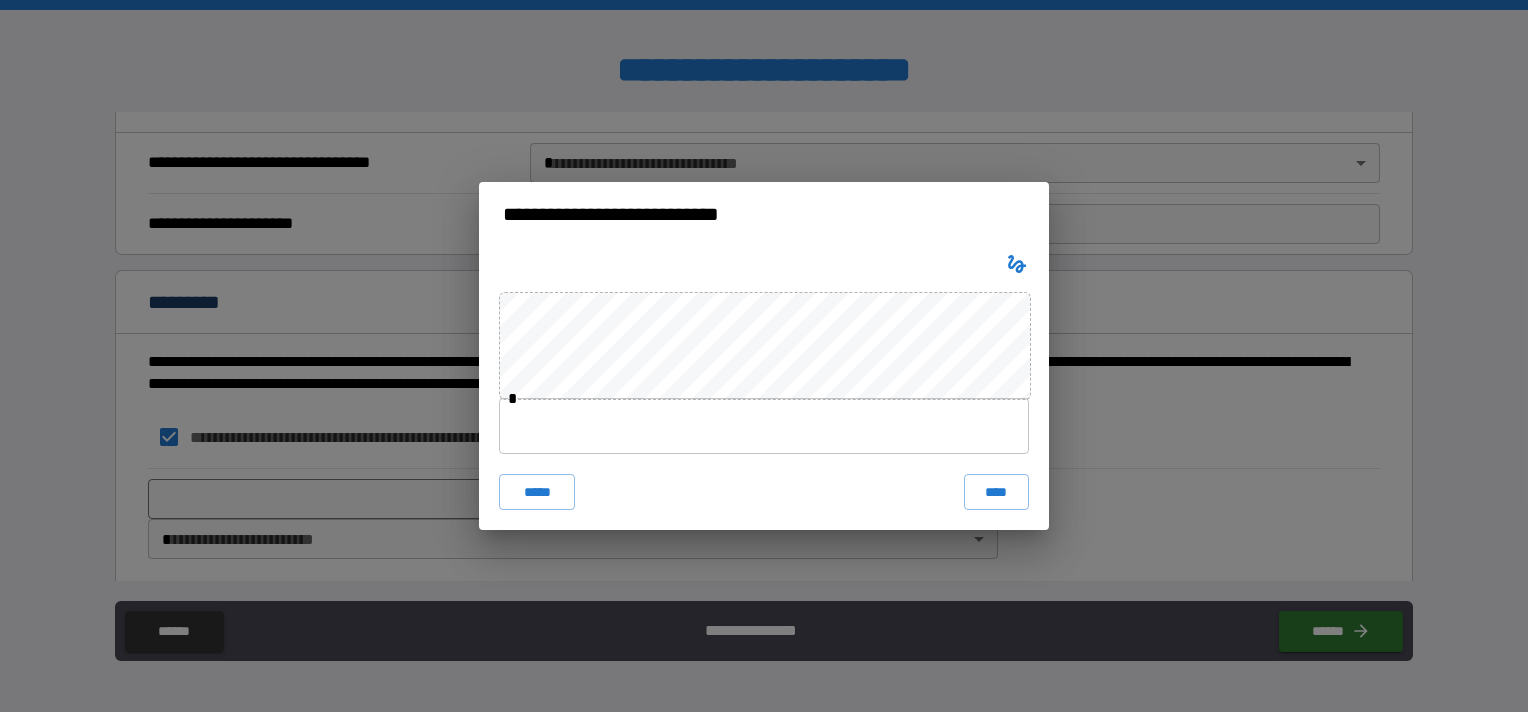 click at bounding box center [764, 426] 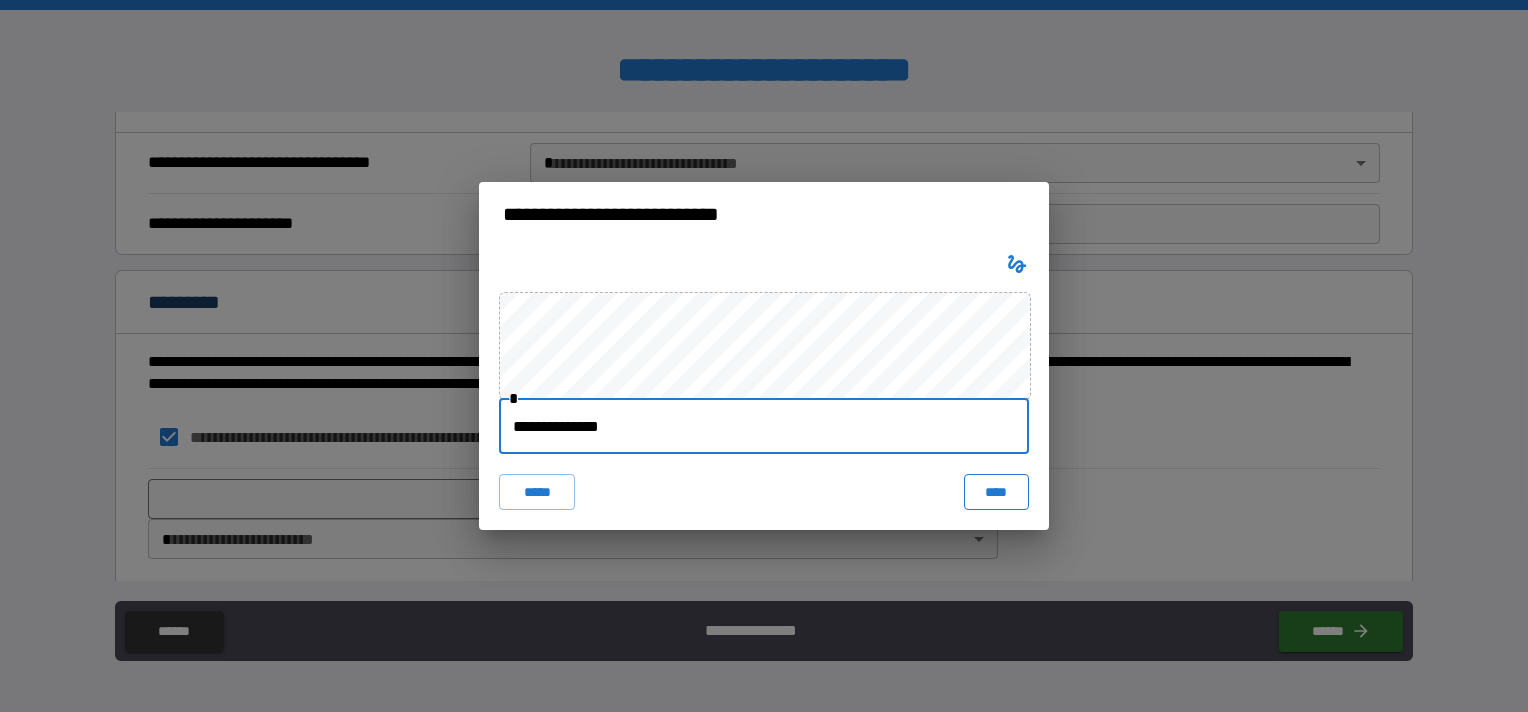 click on "****" at bounding box center (996, 492) 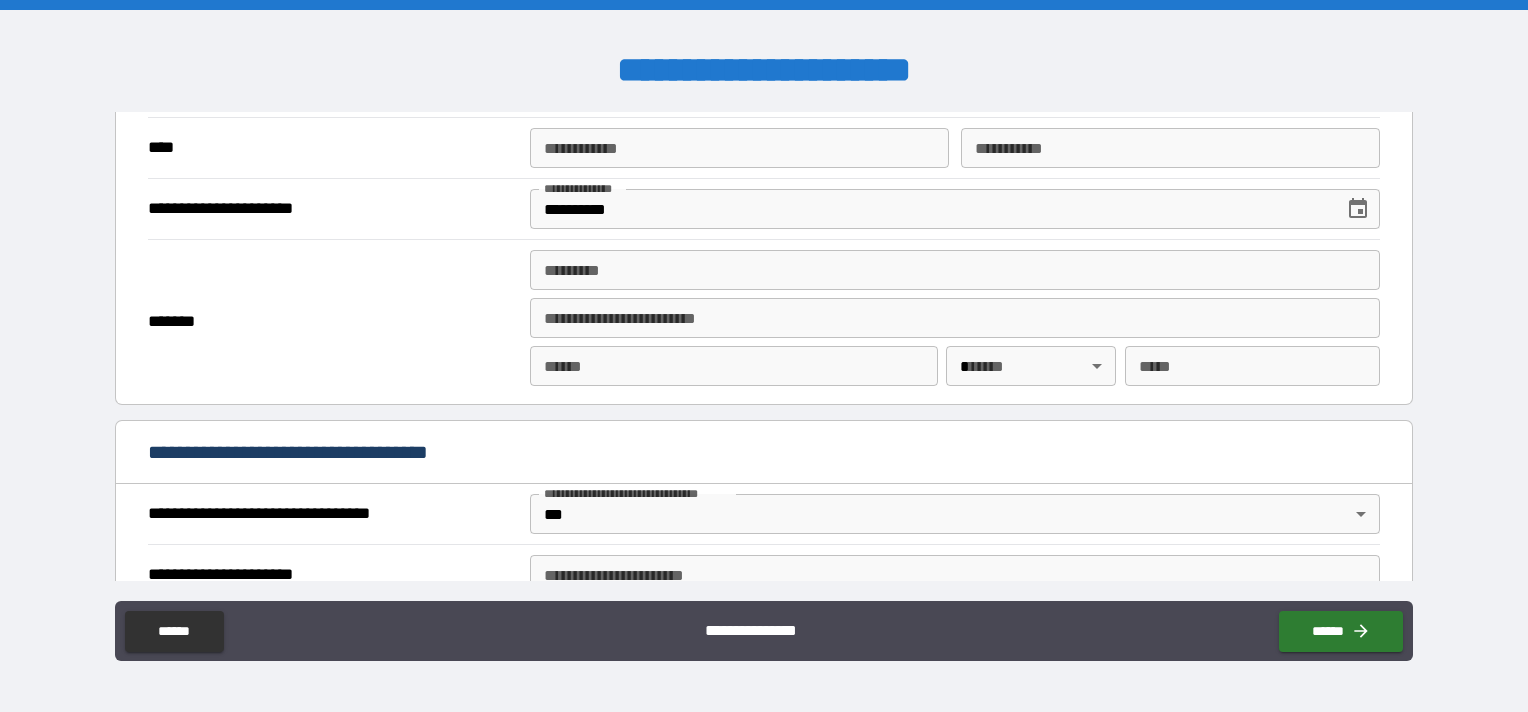 scroll, scrollTop: 433, scrollLeft: 0, axis: vertical 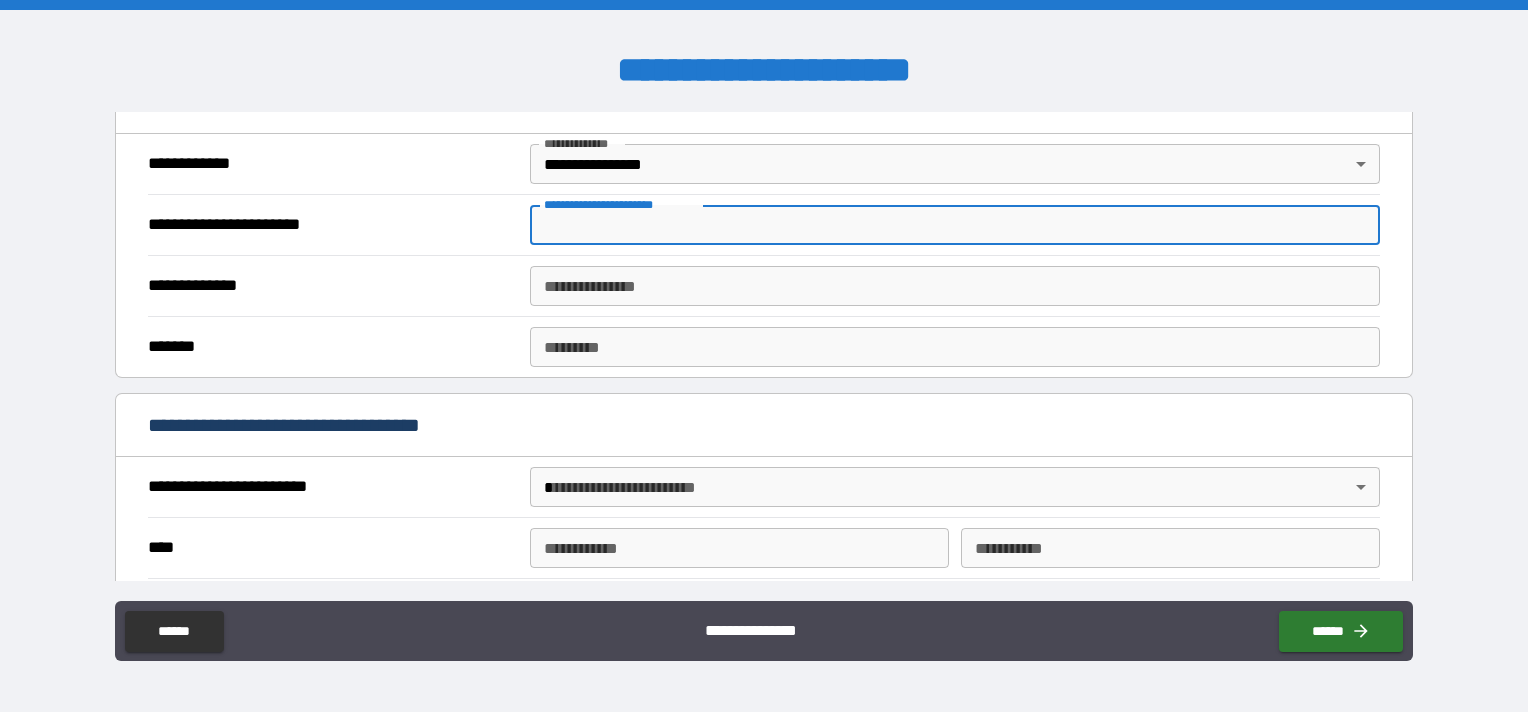 click on "**********" at bounding box center [955, 225] 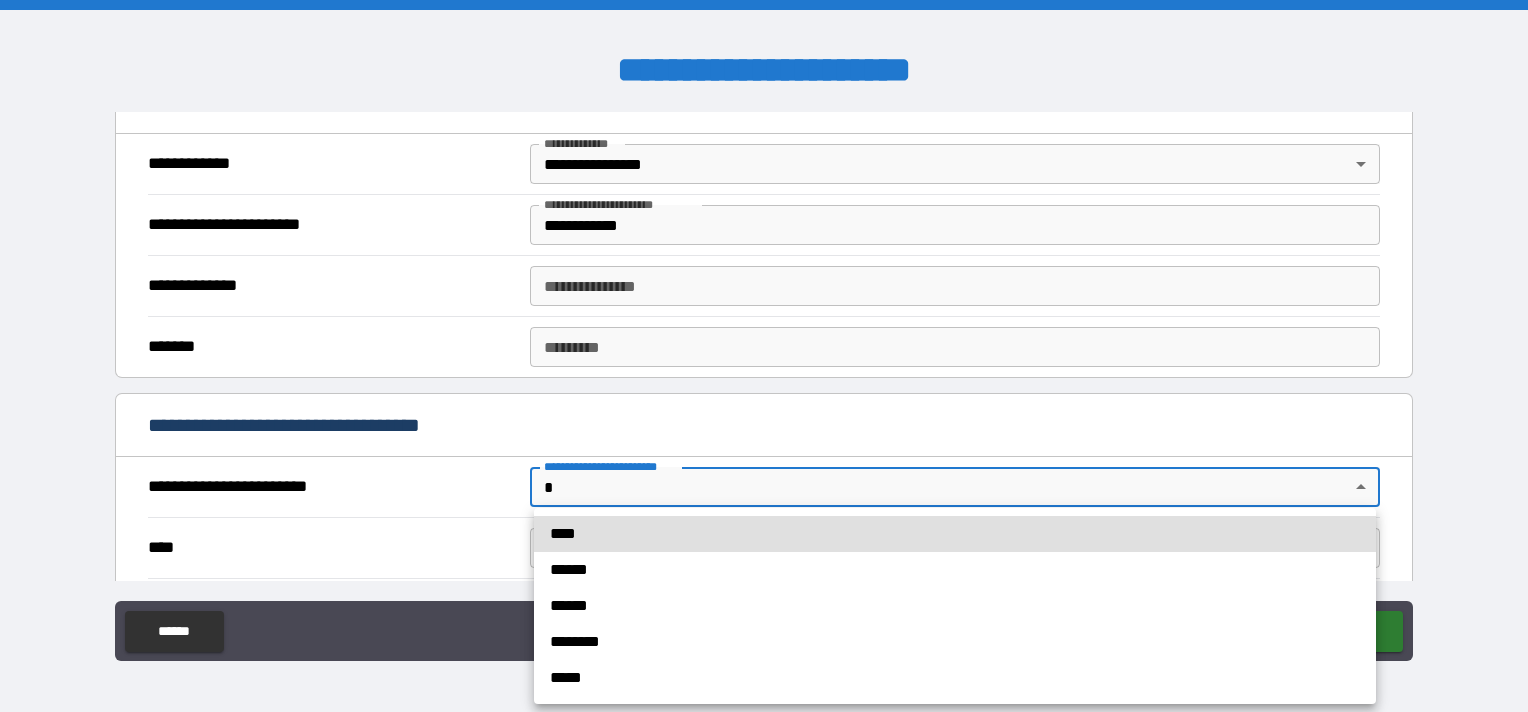click on "**********" at bounding box center (764, 356) 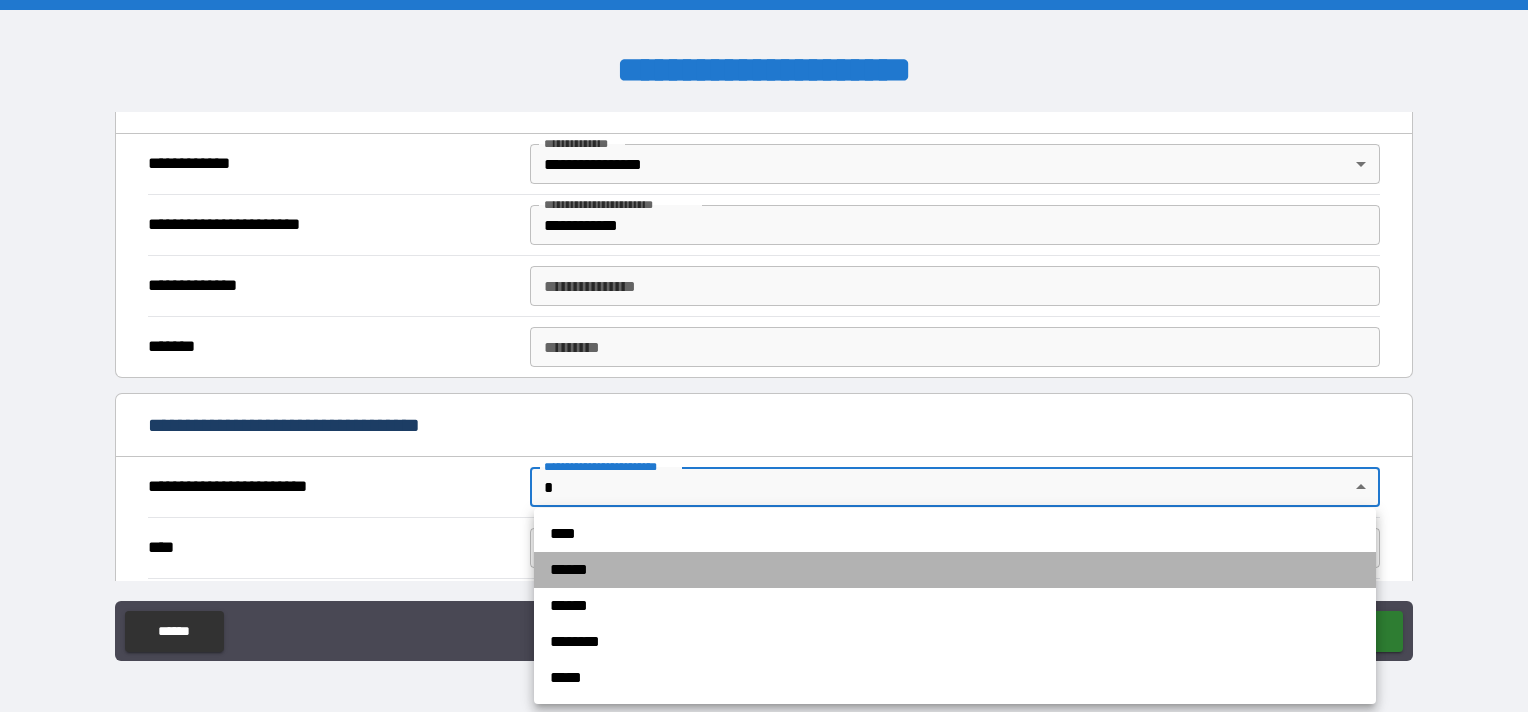 click on "******" at bounding box center (955, 570) 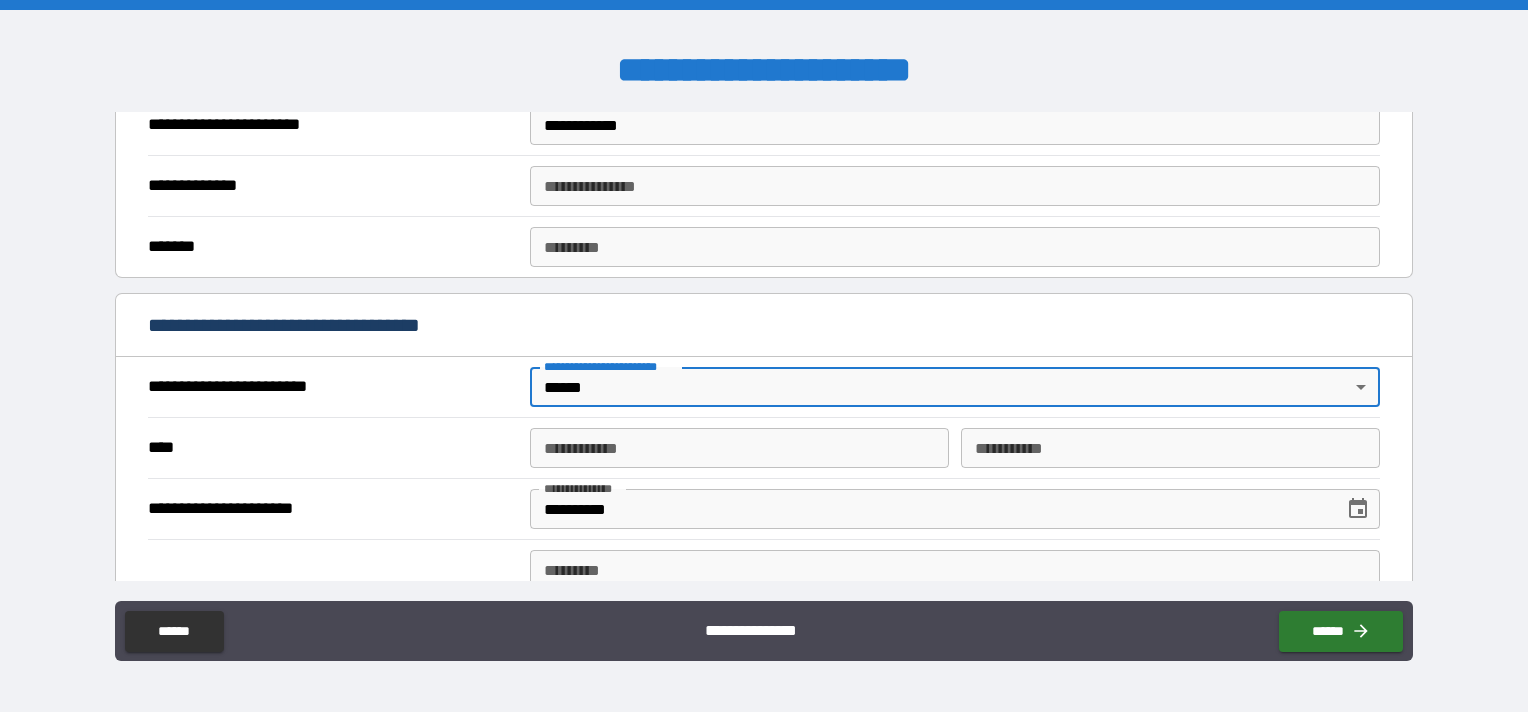 scroll, scrollTop: 633, scrollLeft: 0, axis: vertical 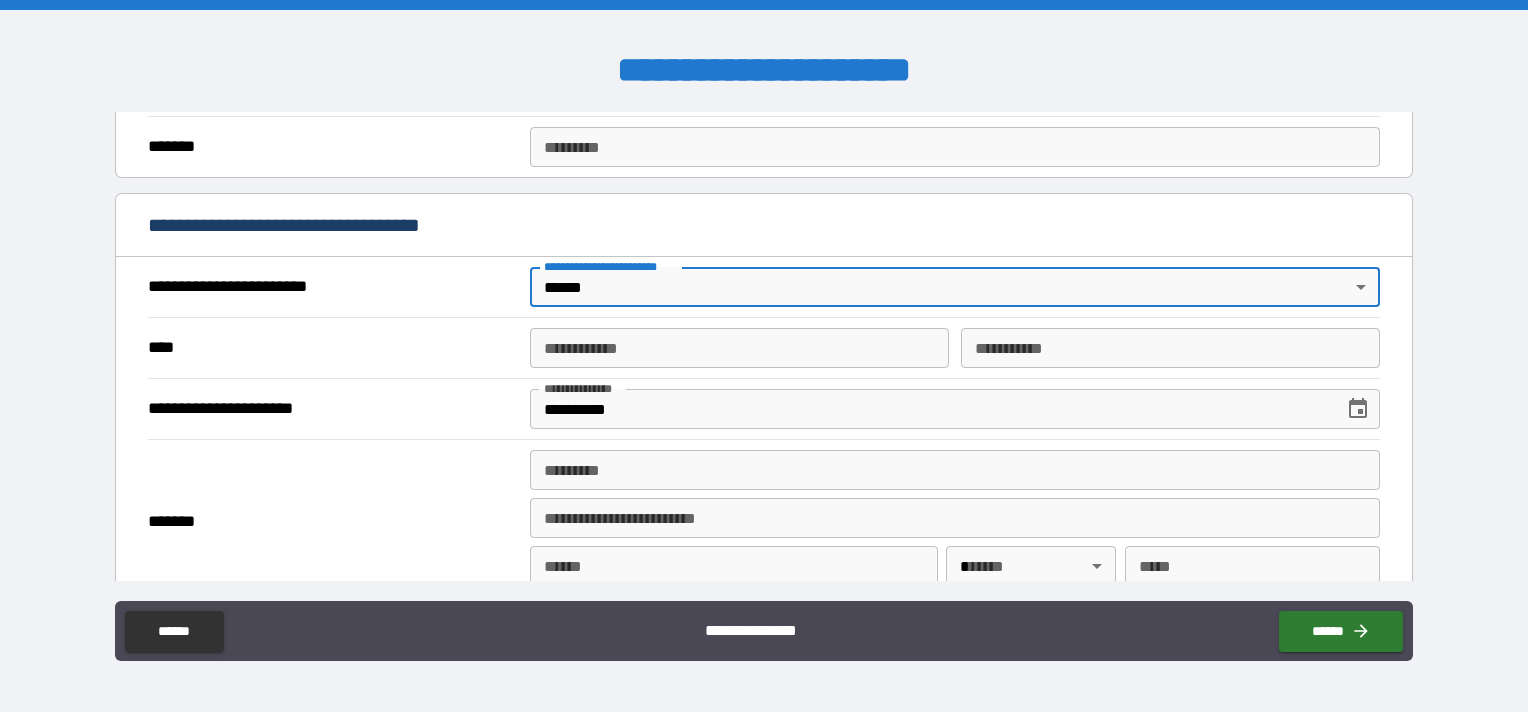 click on "**********" at bounding box center [739, 348] 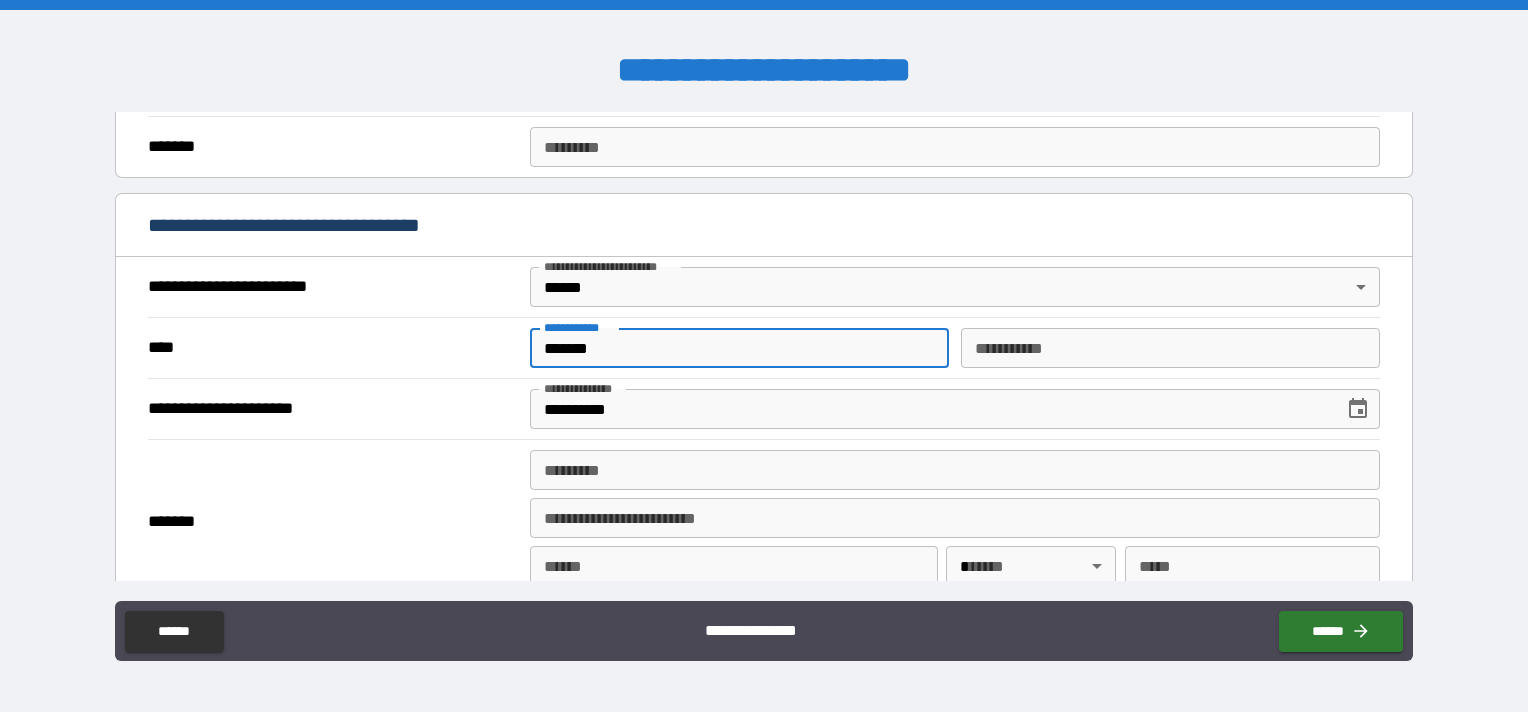 click on "*********   *" at bounding box center [1170, 348] 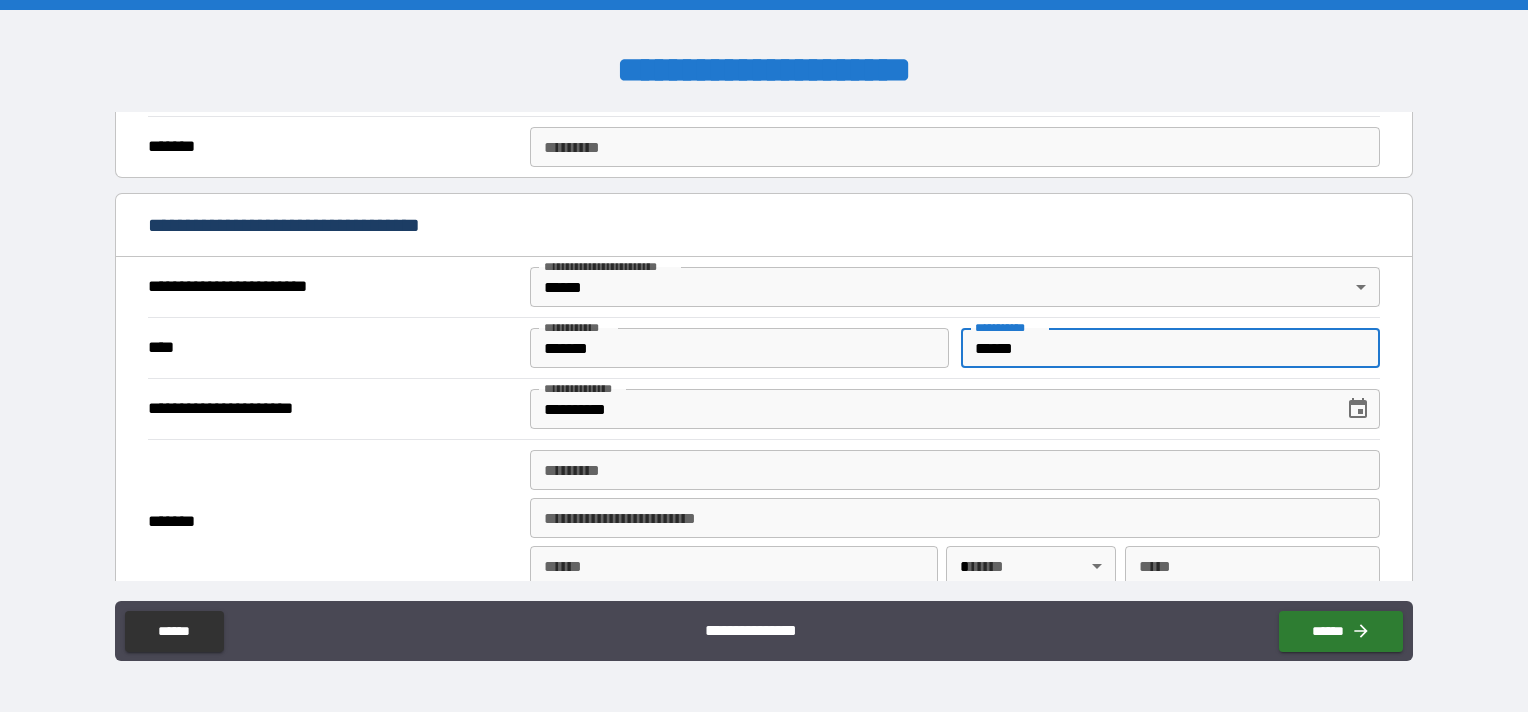 click on "*******   *" at bounding box center (955, 470) 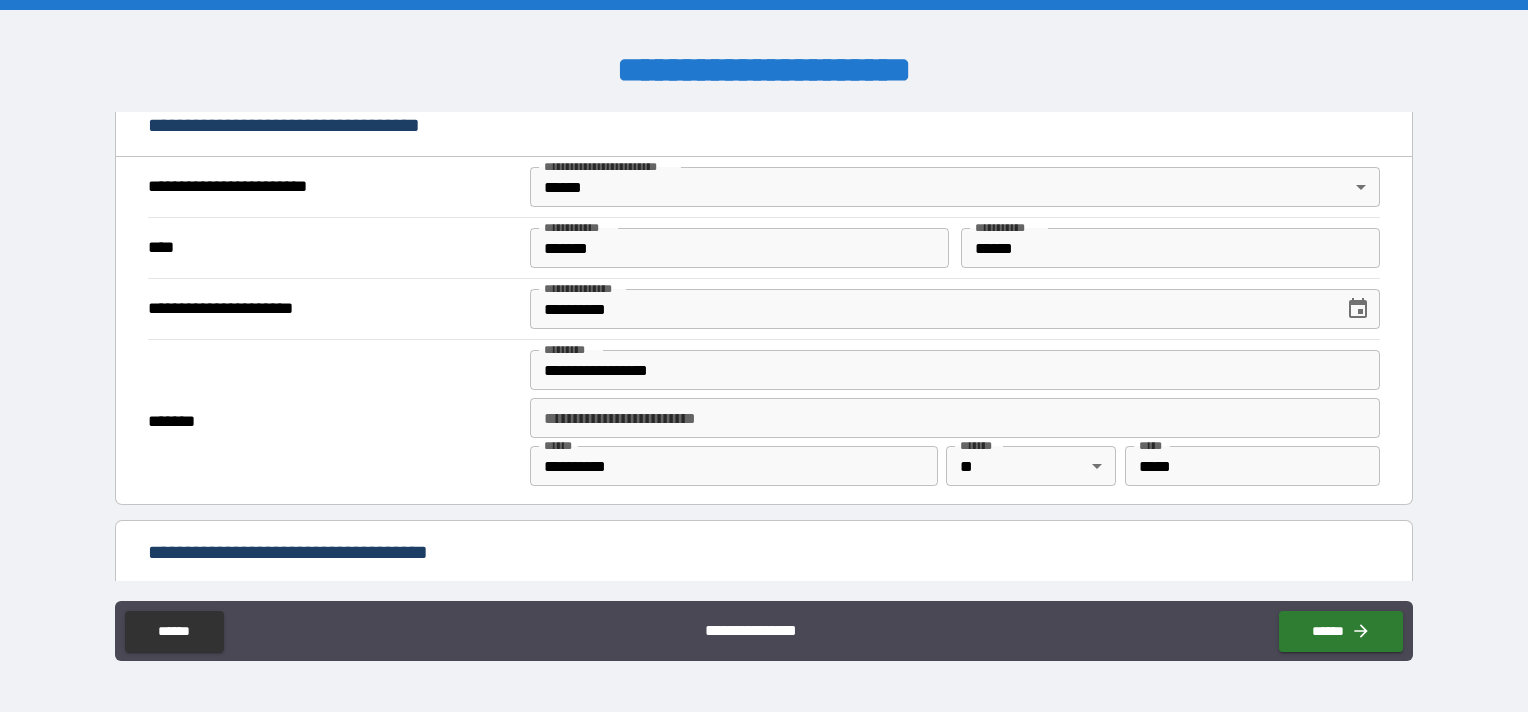 scroll, scrollTop: 933, scrollLeft: 0, axis: vertical 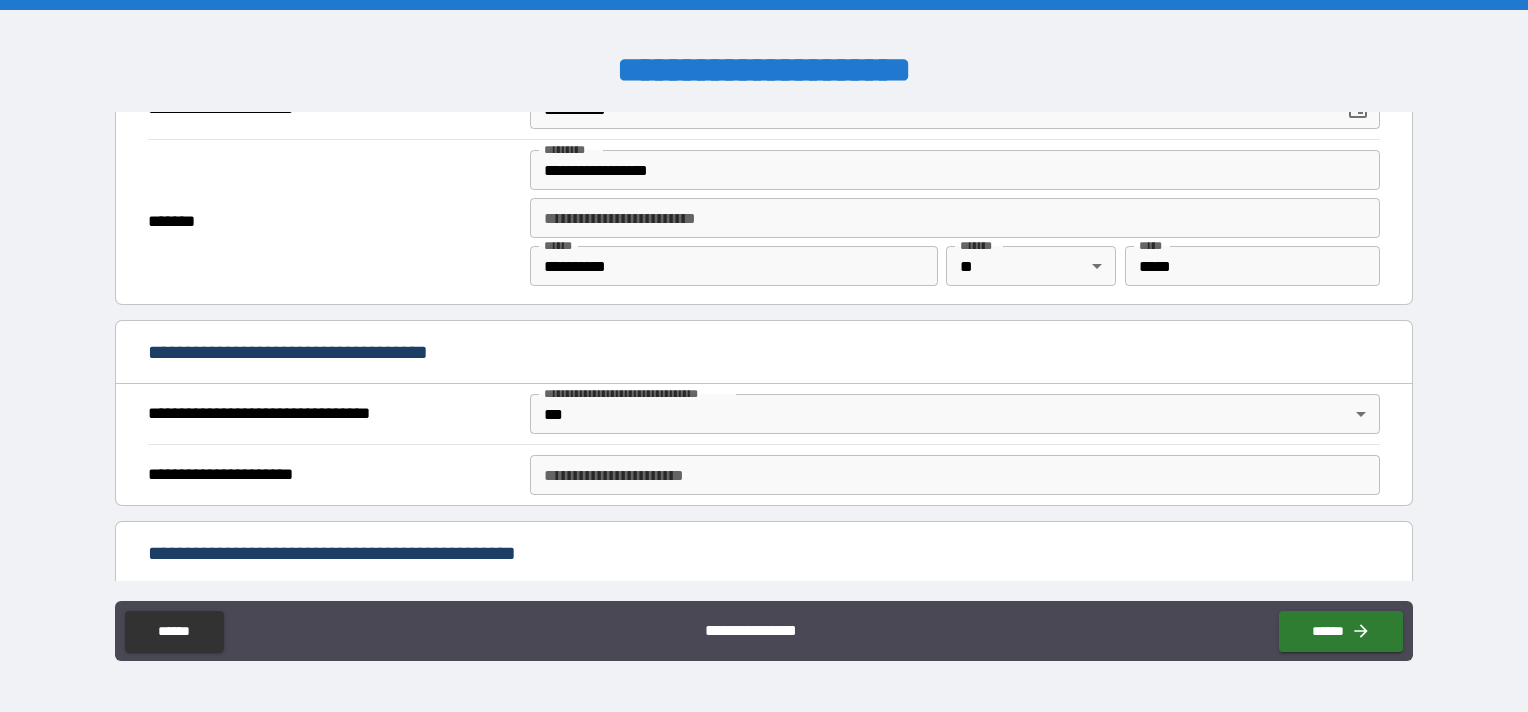 click on "**********" at bounding box center (955, 475) 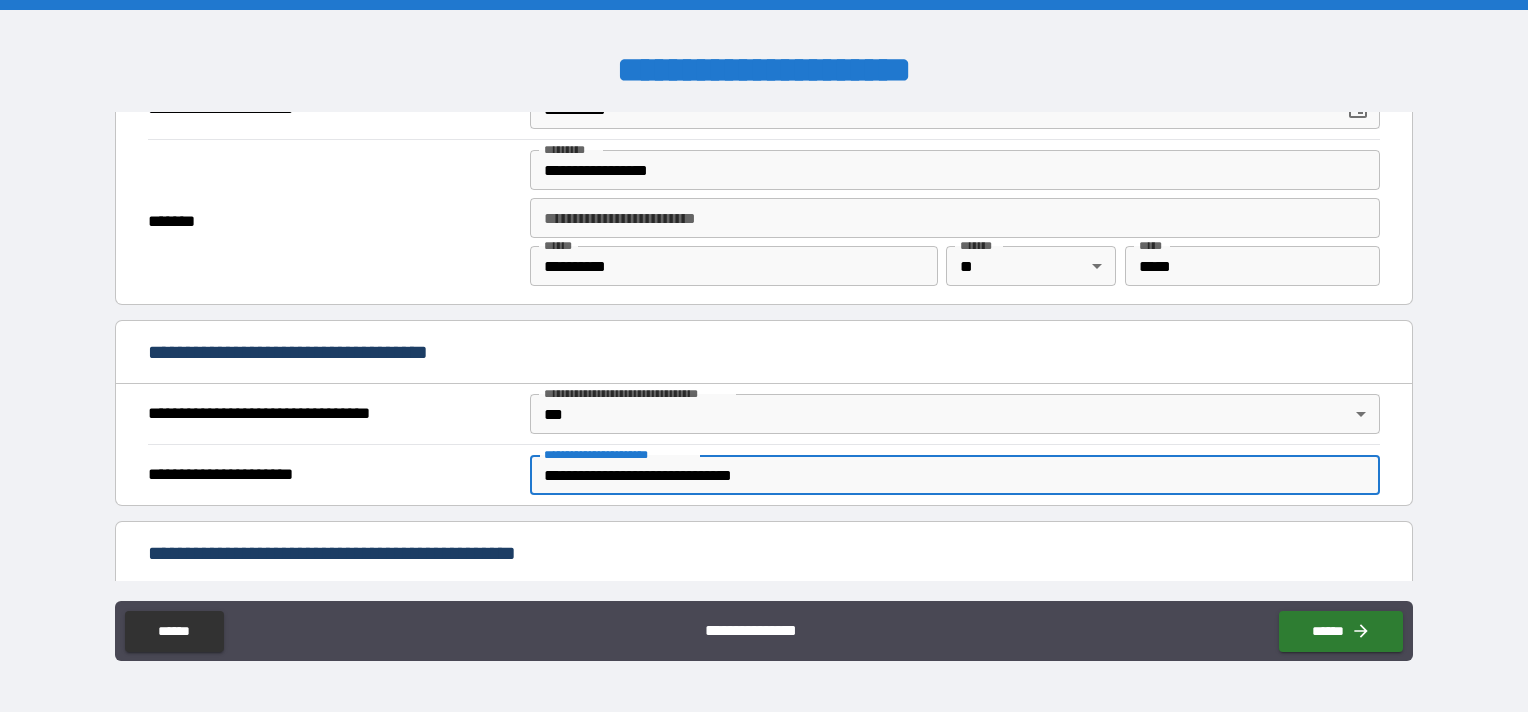 scroll, scrollTop: 433, scrollLeft: 0, axis: vertical 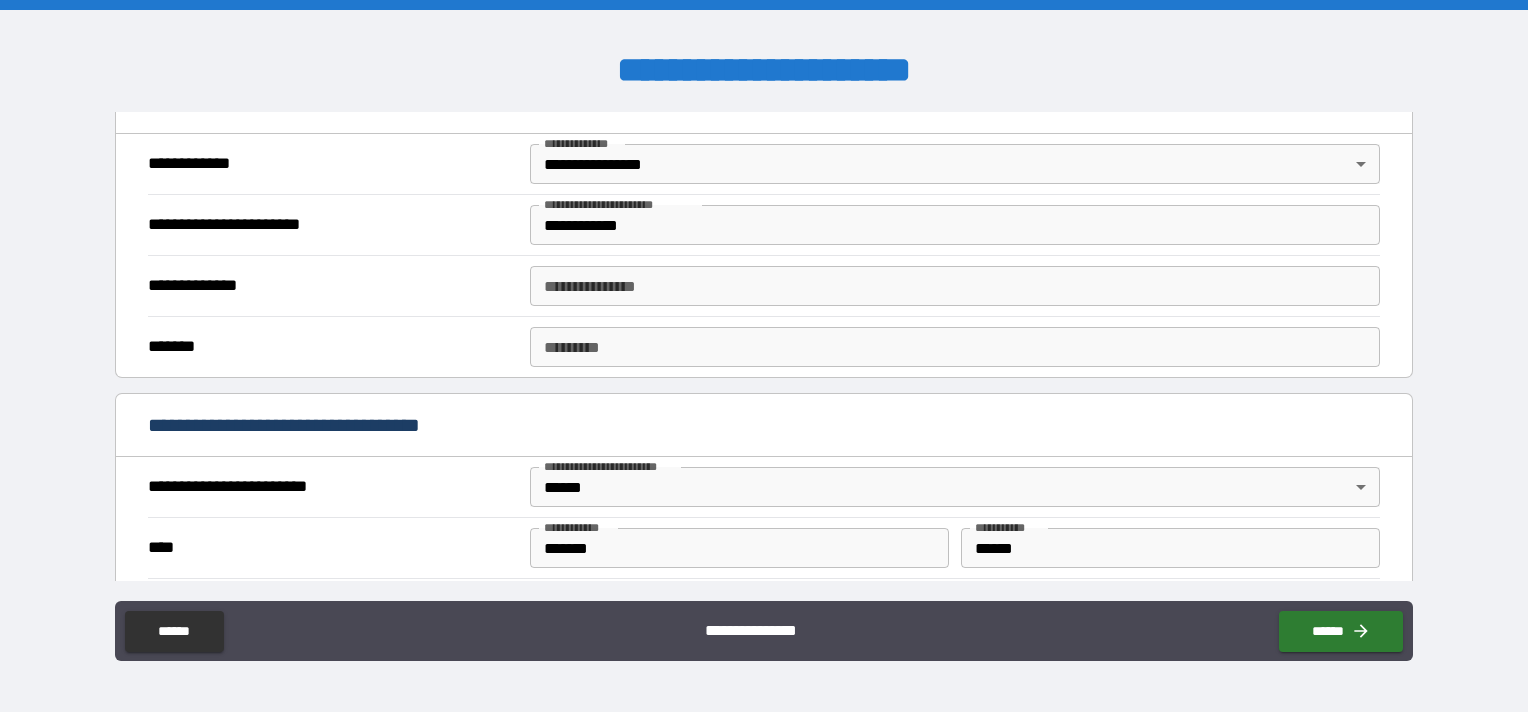 click on "**********" at bounding box center (955, 286) 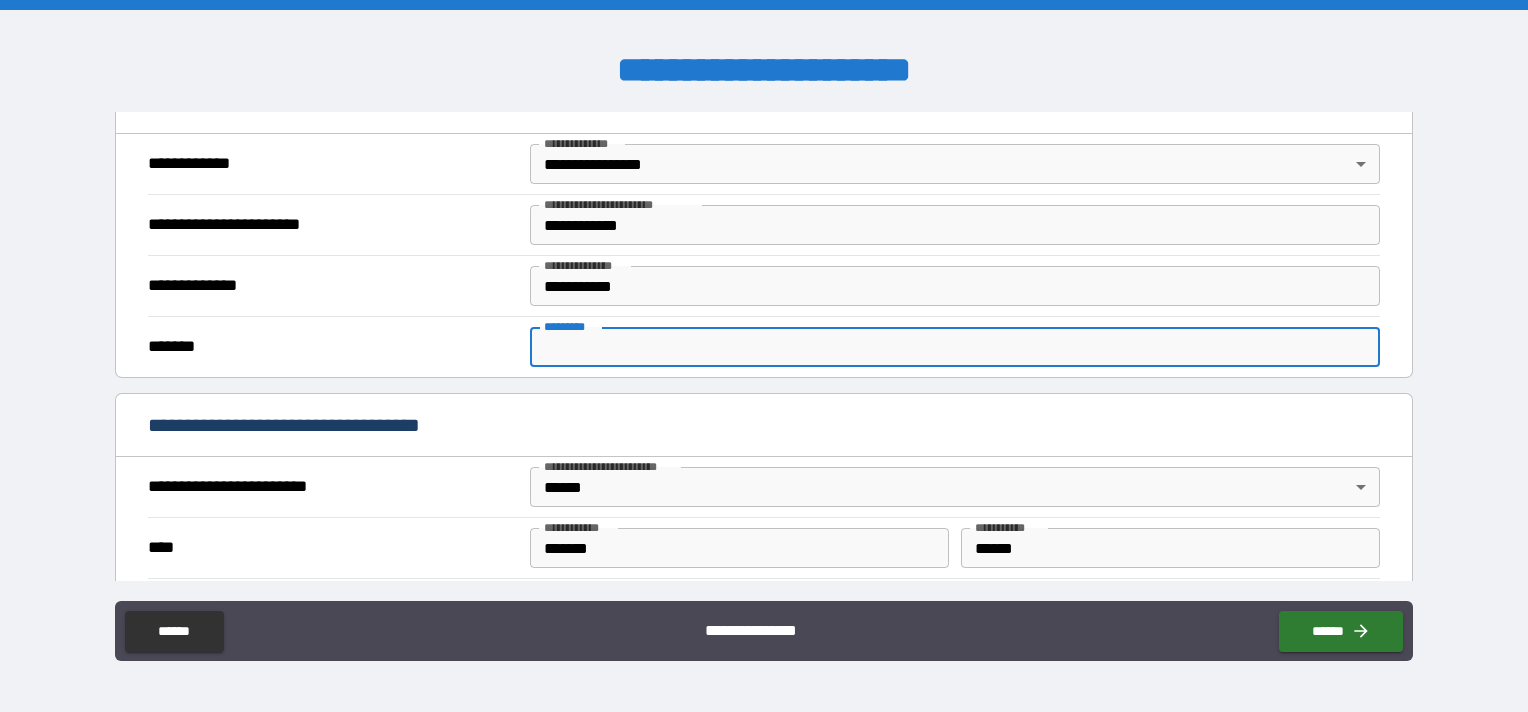 click on "*******   *" at bounding box center (955, 347) 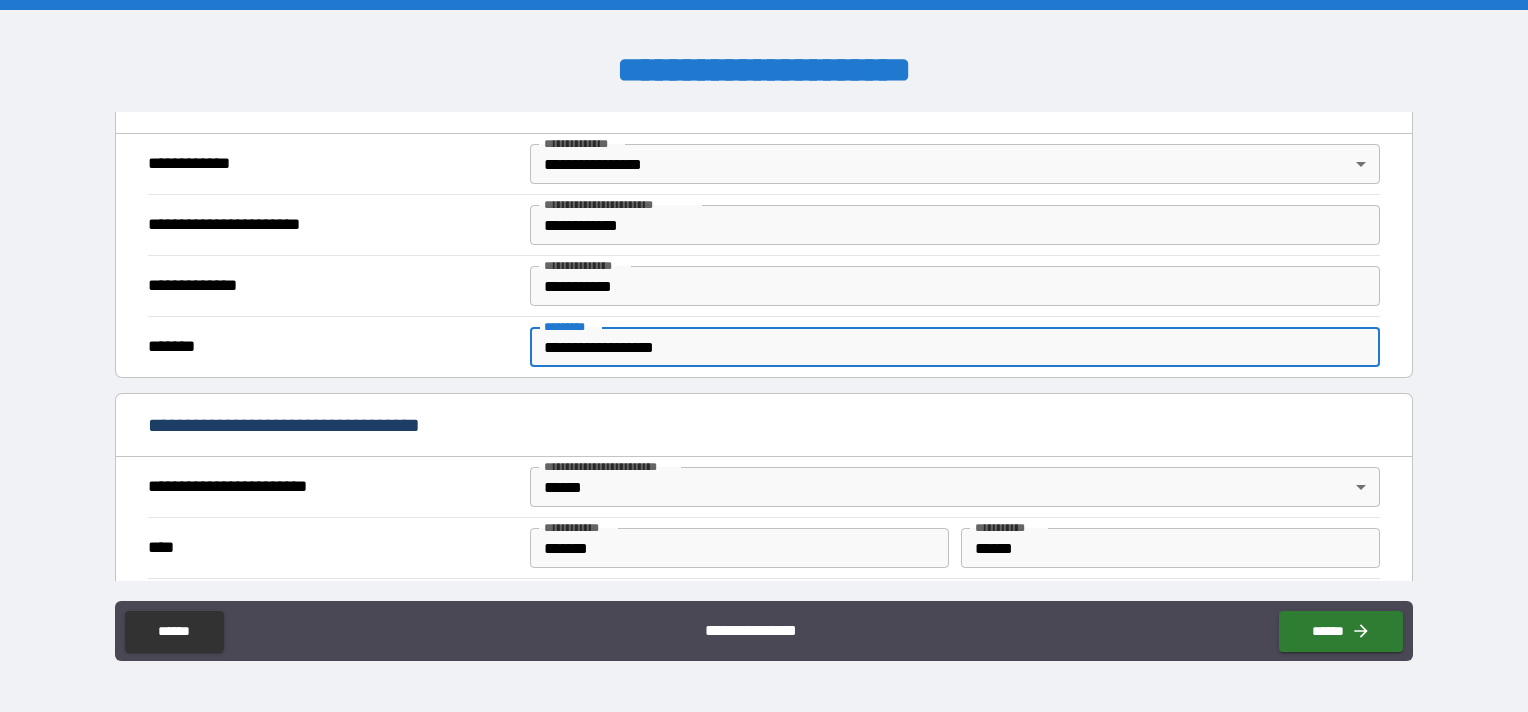 scroll, scrollTop: 733, scrollLeft: 0, axis: vertical 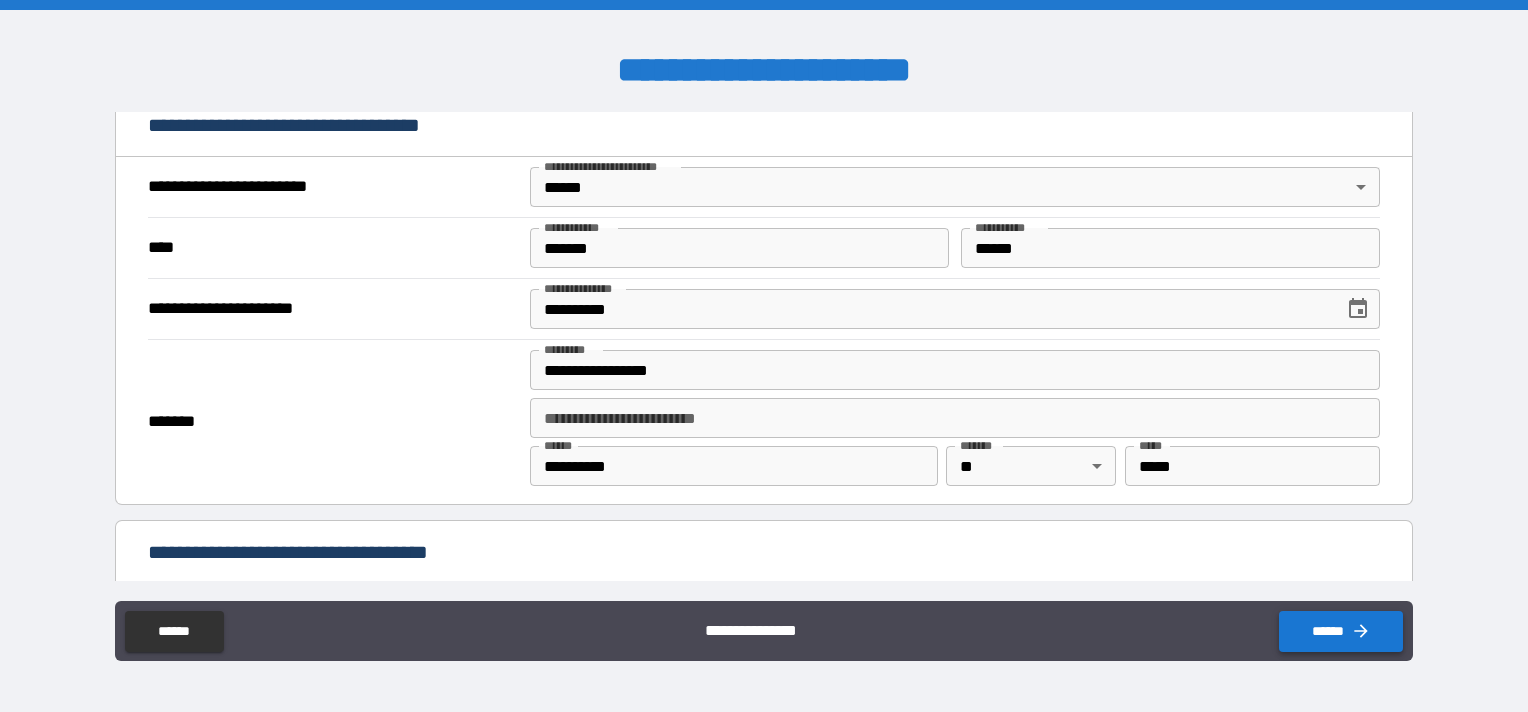 click 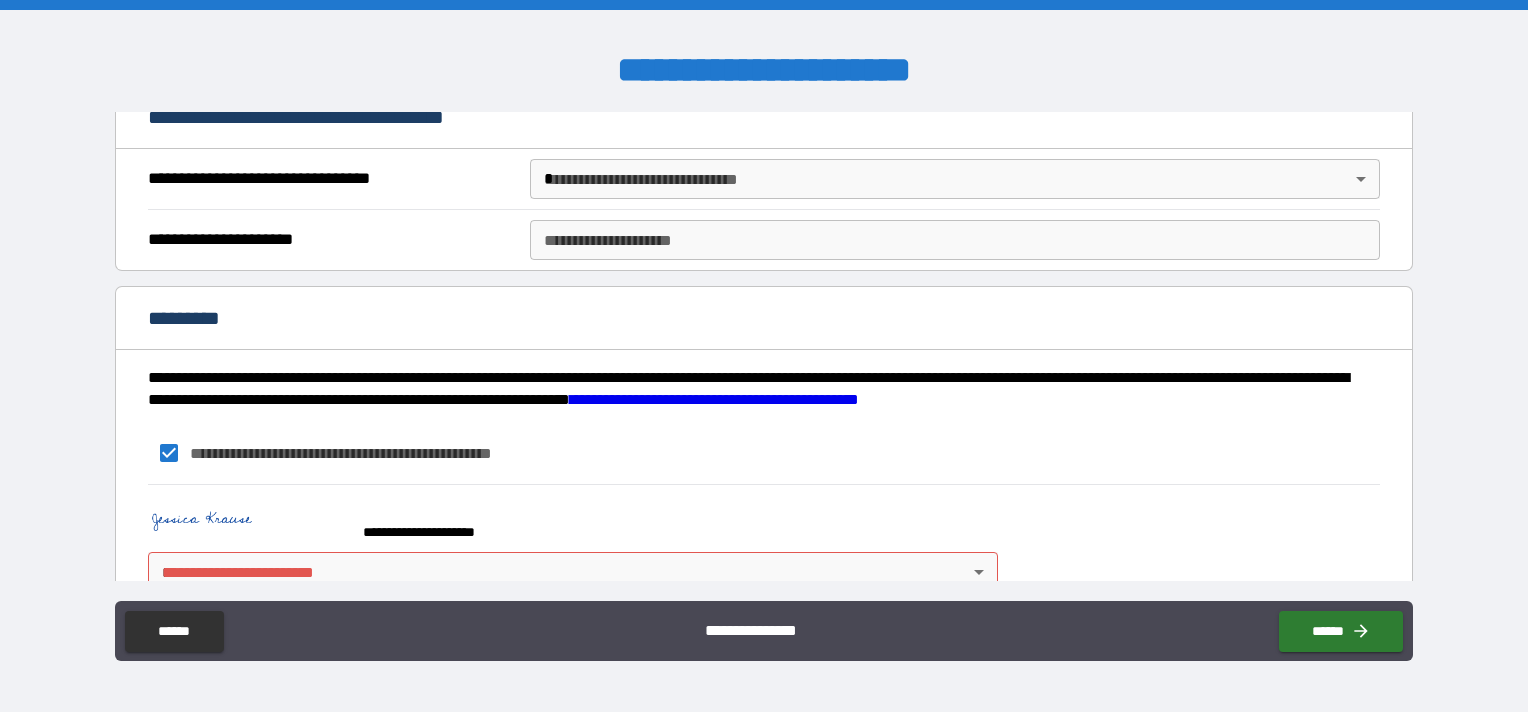 scroll, scrollTop: 2233, scrollLeft: 0, axis: vertical 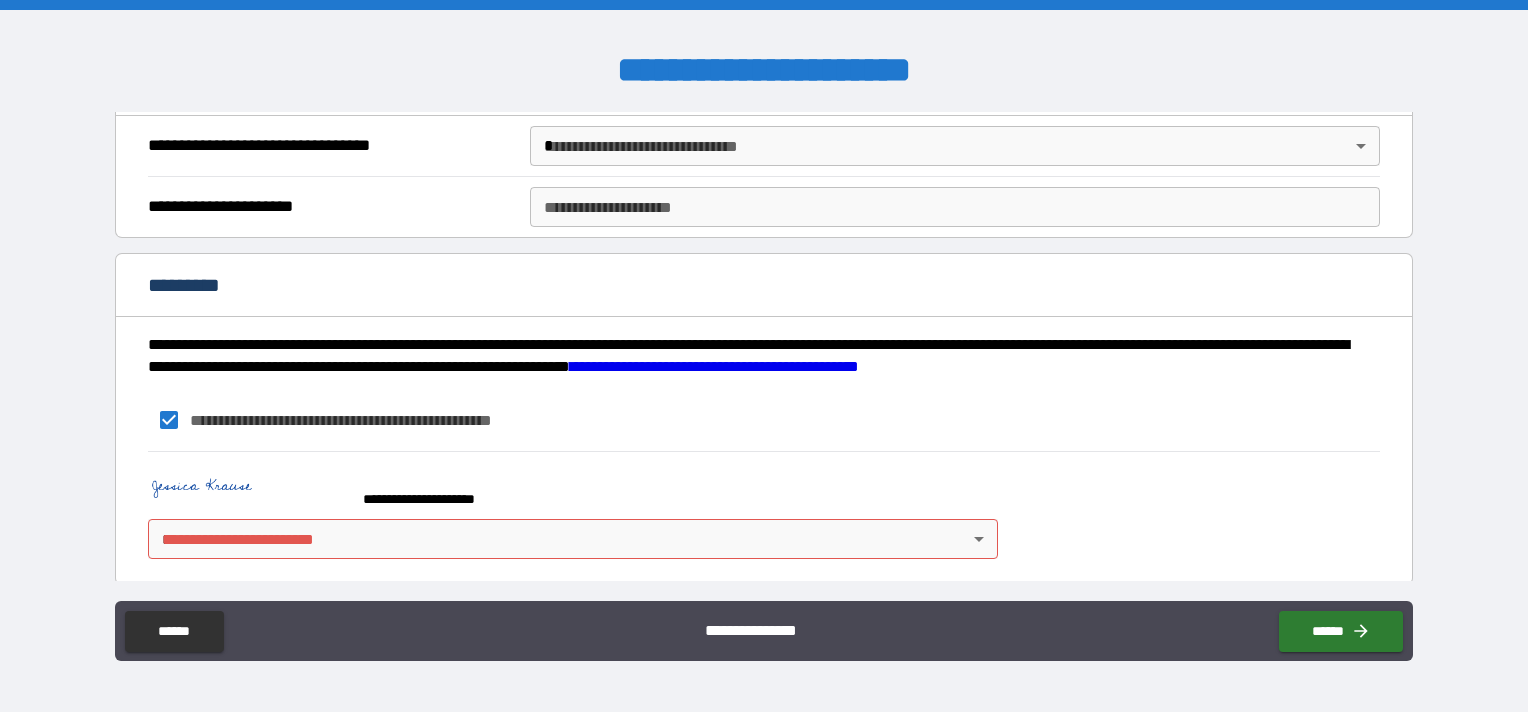 click on "**********" at bounding box center (764, 356) 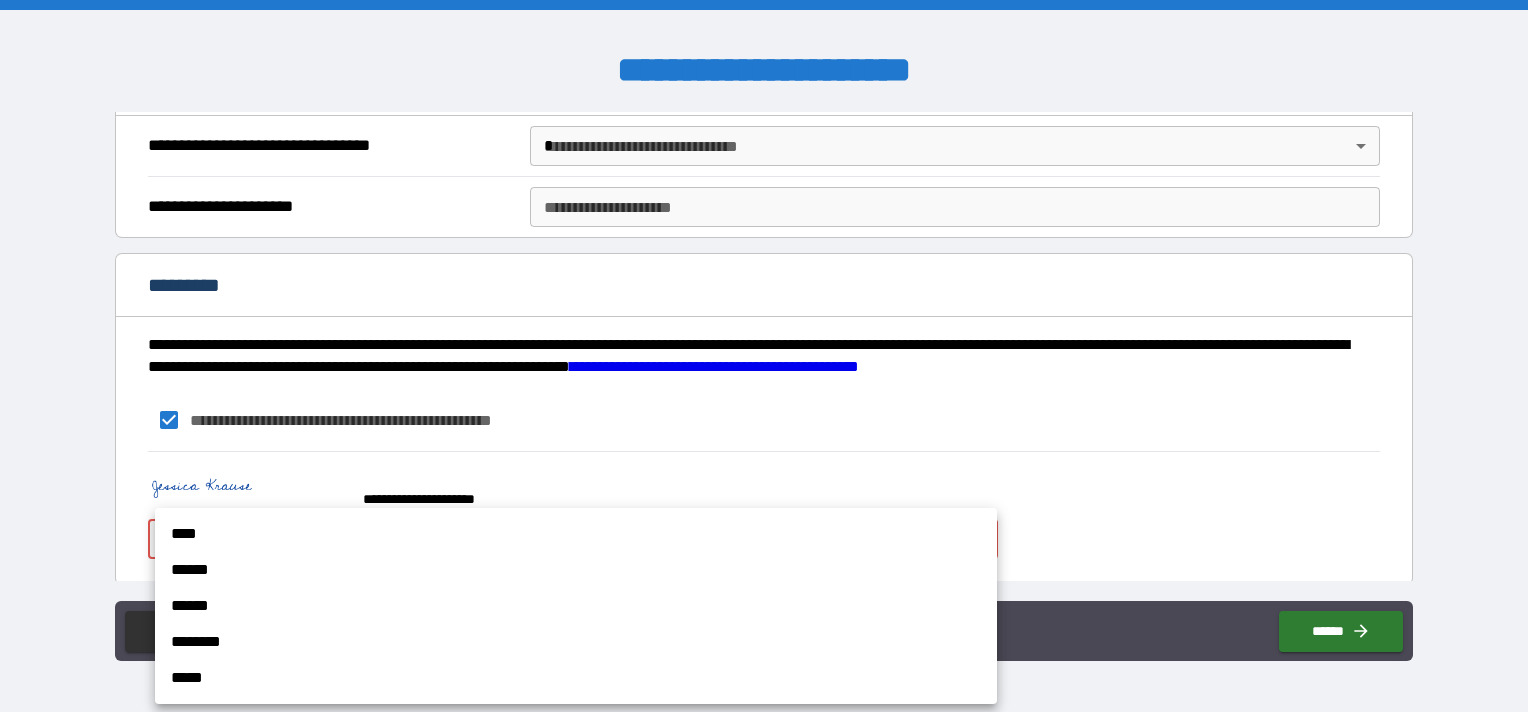 click on "******" at bounding box center (576, 570) 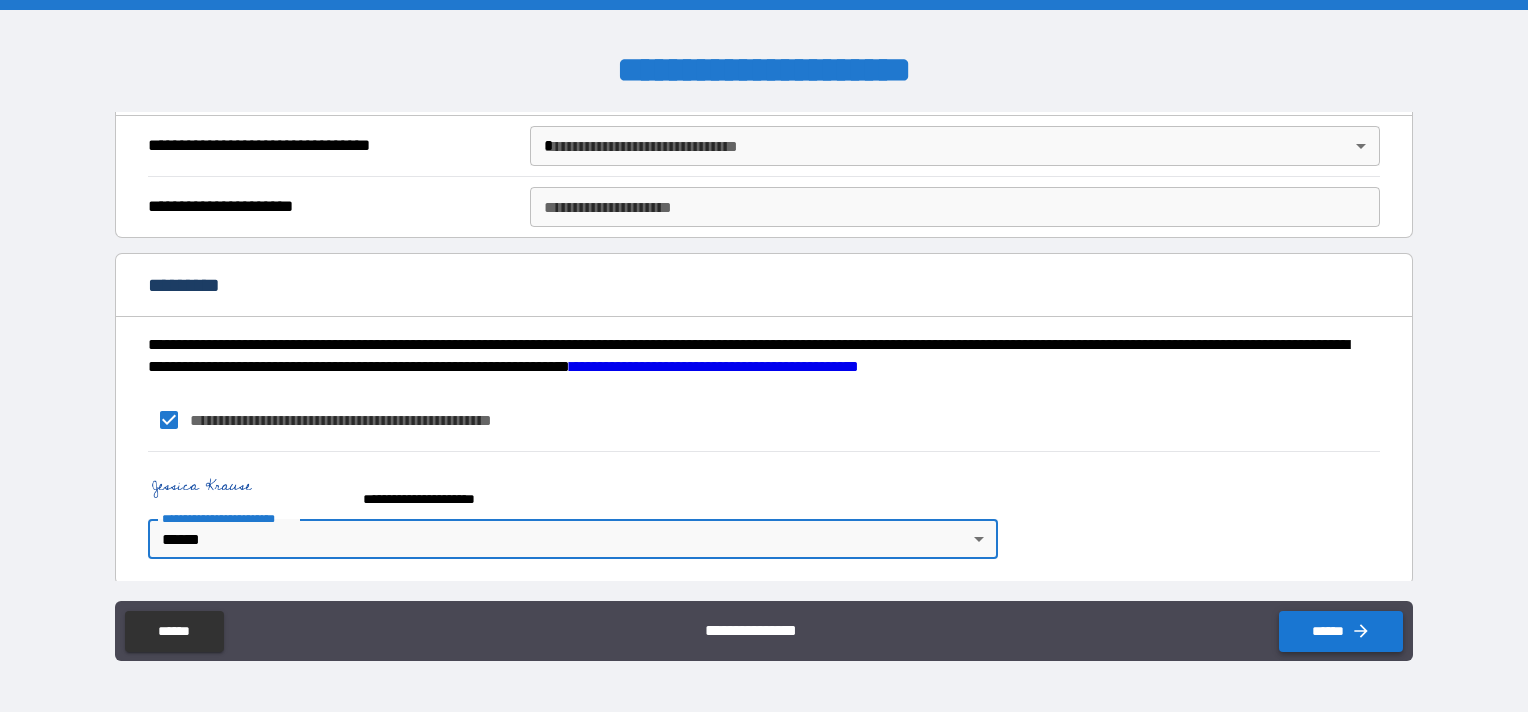 click on "******" at bounding box center (1341, 631) 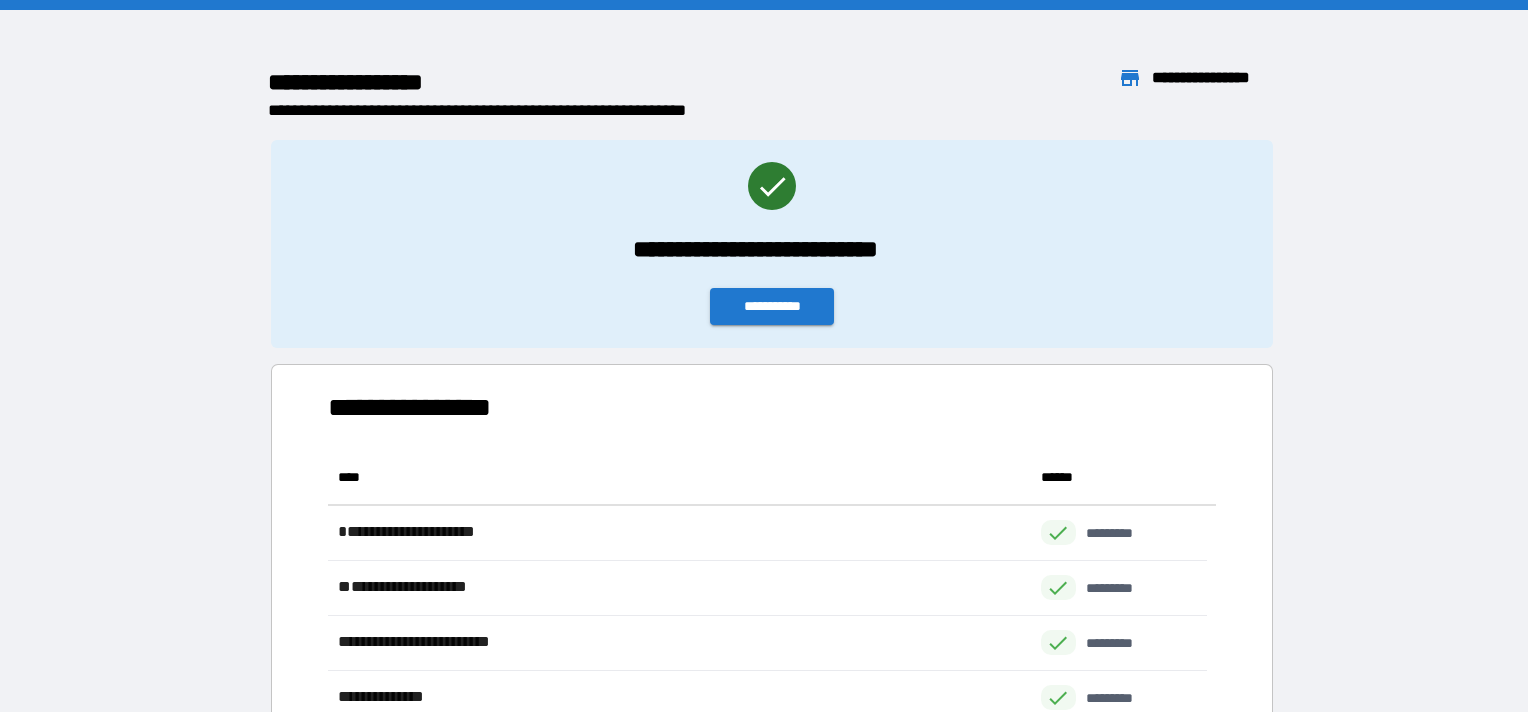 scroll, scrollTop: 16, scrollLeft: 16, axis: both 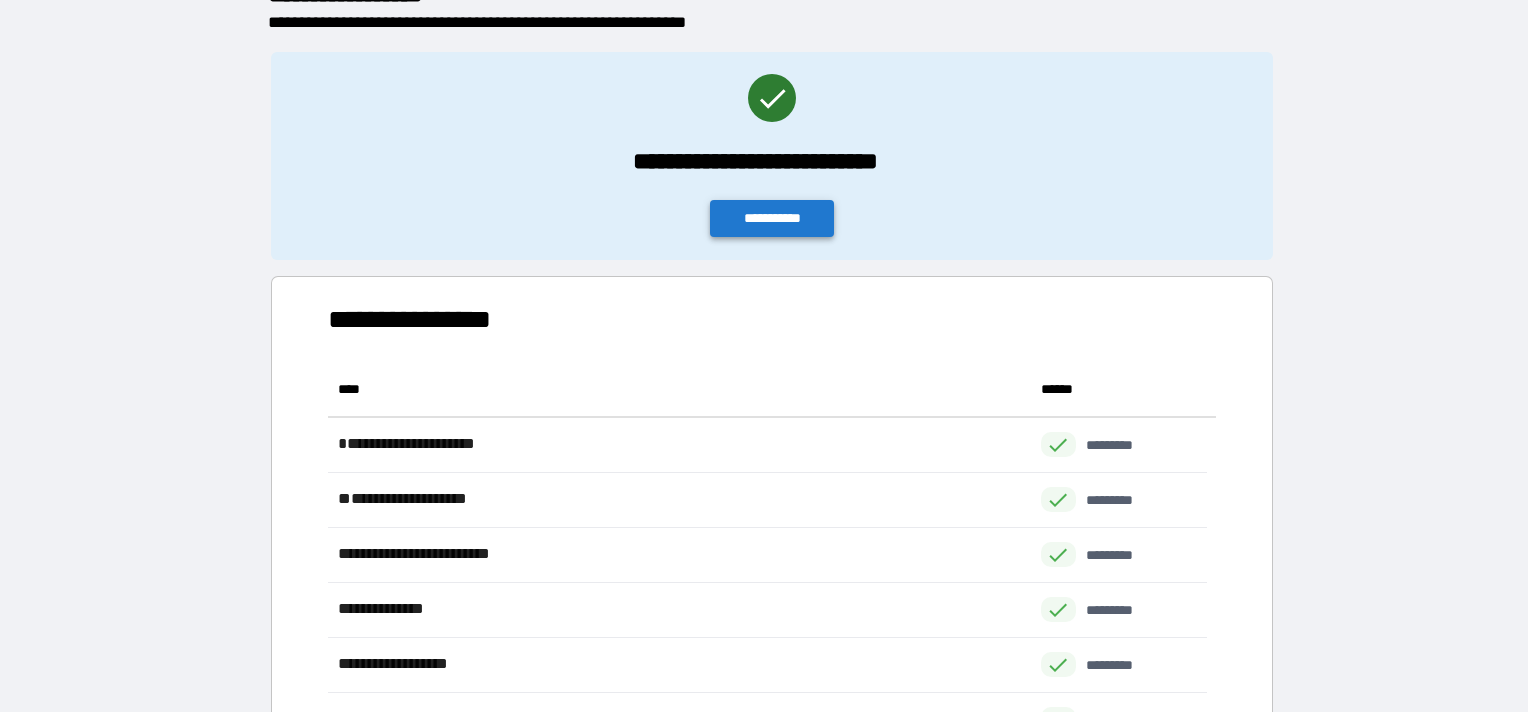 click on "**********" at bounding box center [772, 218] 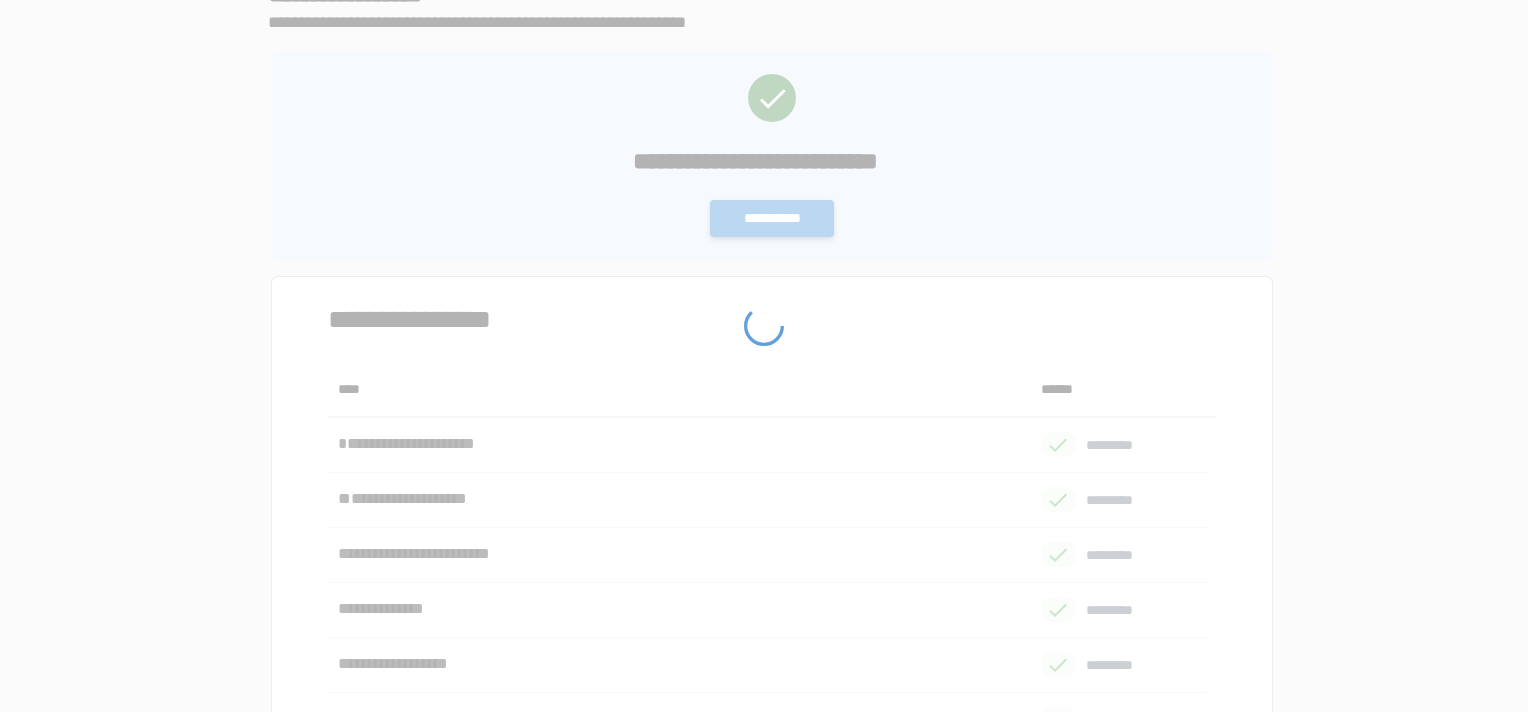 scroll, scrollTop: 0, scrollLeft: 0, axis: both 